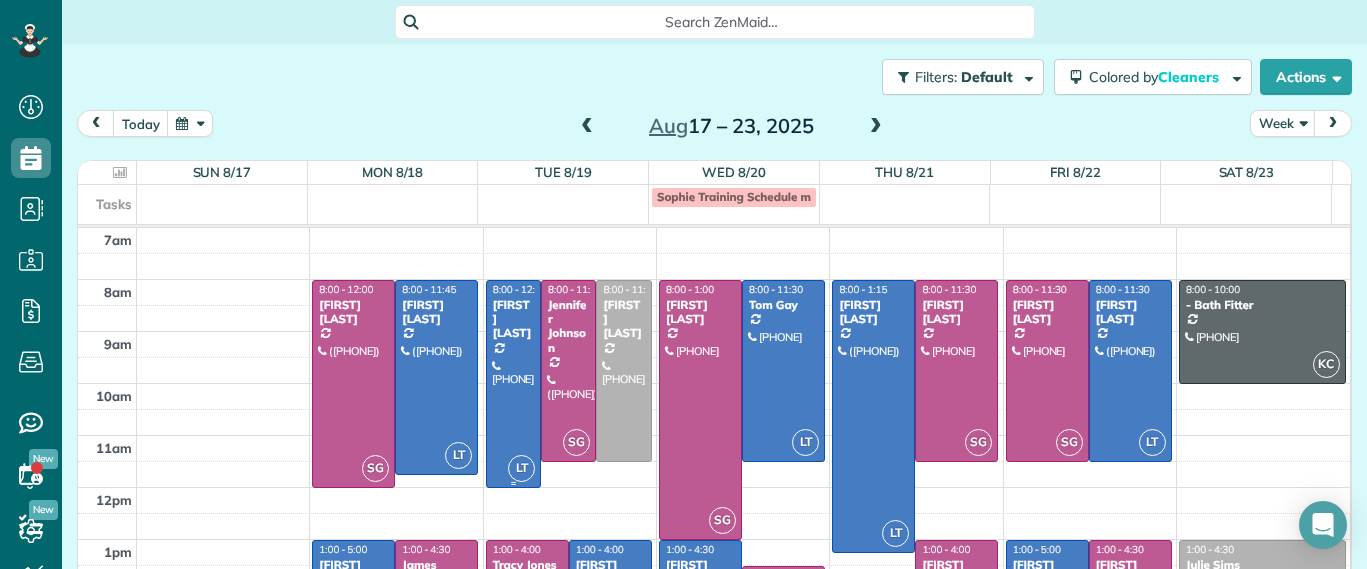 scroll, scrollTop: 0, scrollLeft: 0, axis: both 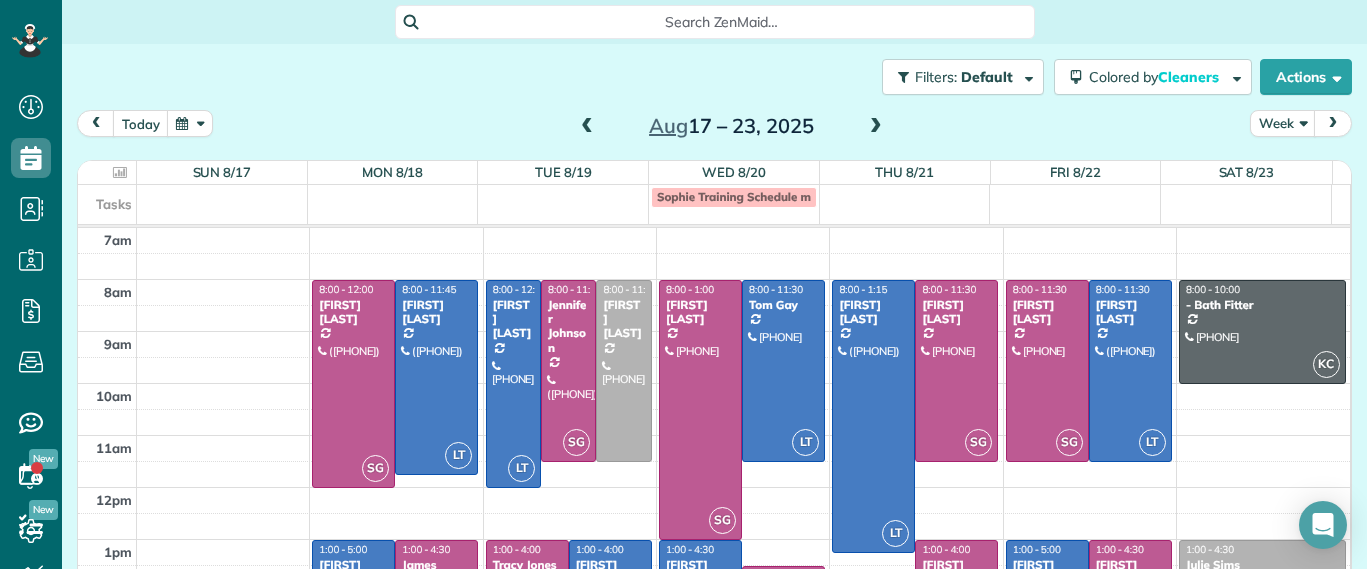 click on "Aug  17 – 23, 2025" at bounding box center (731, 126) 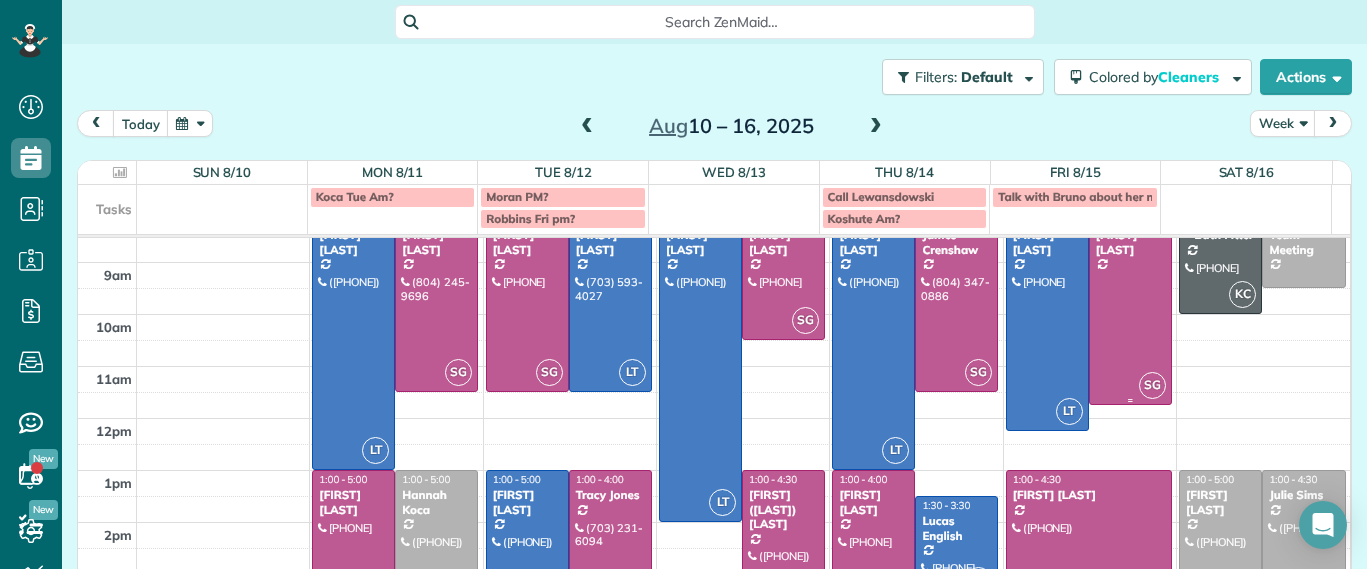 scroll, scrollTop: 234, scrollLeft: 0, axis: vertical 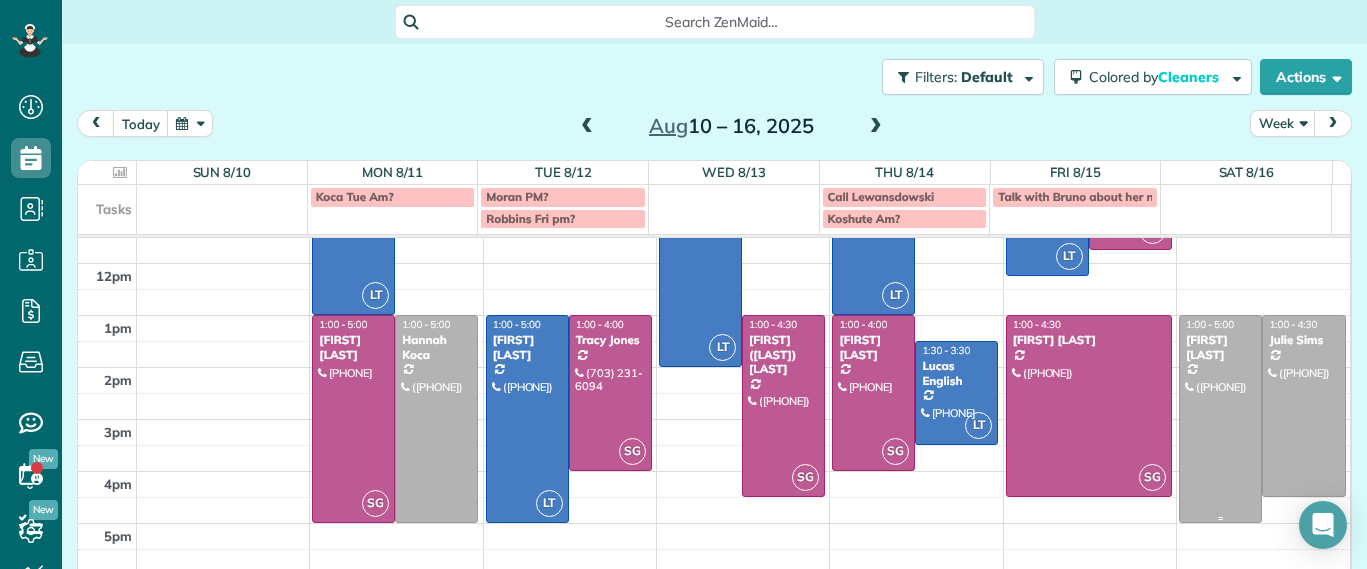 click at bounding box center [1220, 419] 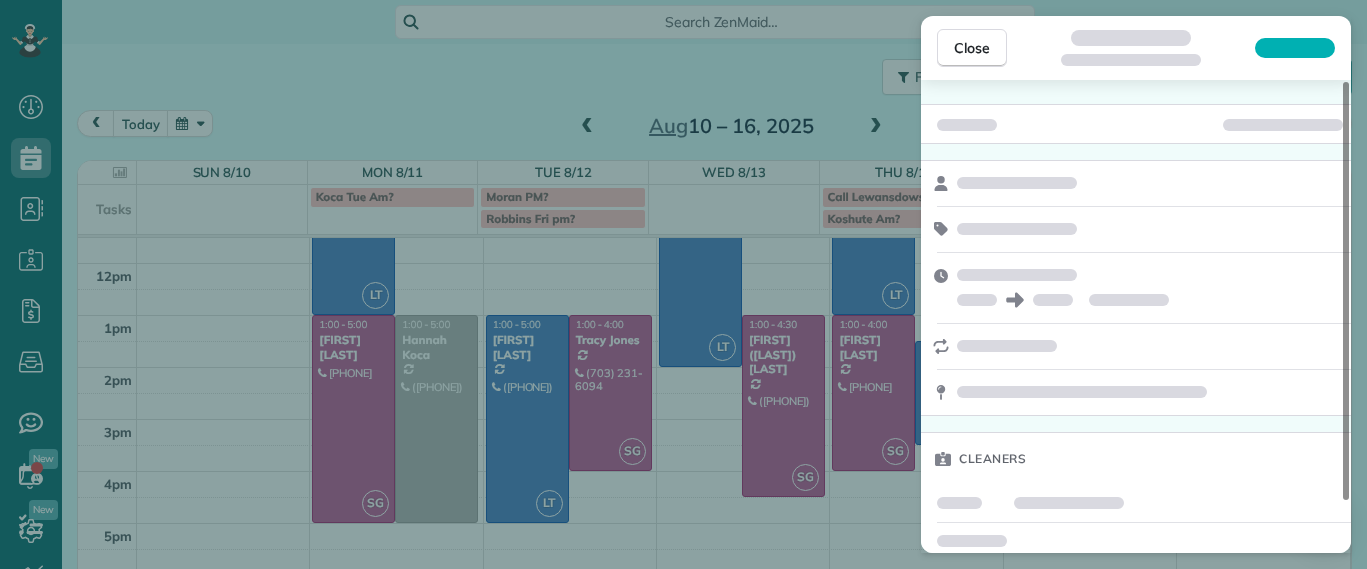 click at bounding box center (1136, 392) 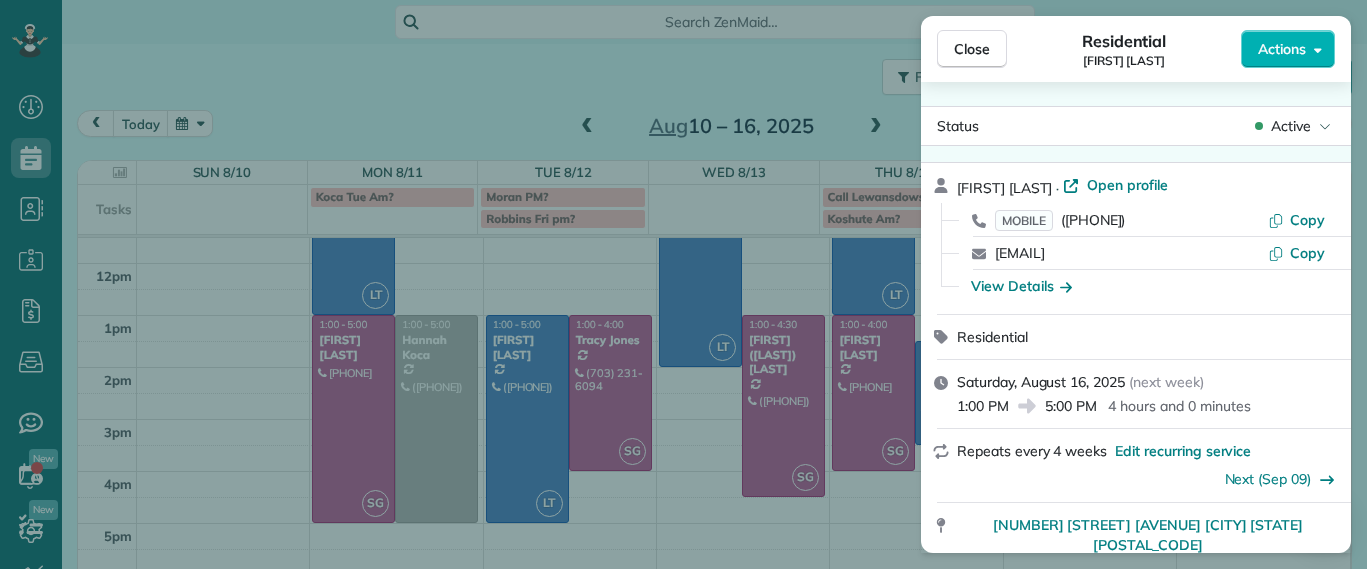 click on "Close Residential Ryan Lewandowski Actions Status Active Ryan Lewandowski · Open profile MOBILE (434) 610-8508 Copy rblewandowski@gmail.com Copy View Details Residential Saturday, August 16, 2025 ( next week ) 1:00 PM 5:00 PM 4 hours and 0 minutes Repeats every 4 weeks Edit recurring service Next (Sep 09) 9403 Lakeland Drive Richmond VA 23229 Service was not rated yet Setup ratings Cleaners Time in and out Assign Invite Cleaners No cleaners assigned yet Checklist Try Now Keep this appointment up to your standards. Stay on top of every detail, keep your cleaners organised, and your client happy. Assign a checklist Watch a 5 min demo Billing Billing actions Service Service Price (1x $245.00) $245.00 Add an item Overcharge $0.00 Discount $0.00 Coupon discount - Primary tax - Secondary tax - Total appointment price $245.00 Tips collected $0.00 Unpaid Mark as paid Total including tip $245.00 Get paid online in no-time! Send an invoice and reward your cleaners with tips Charge customer credit card Man Hours 4 - 1" at bounding box center (683, 284) 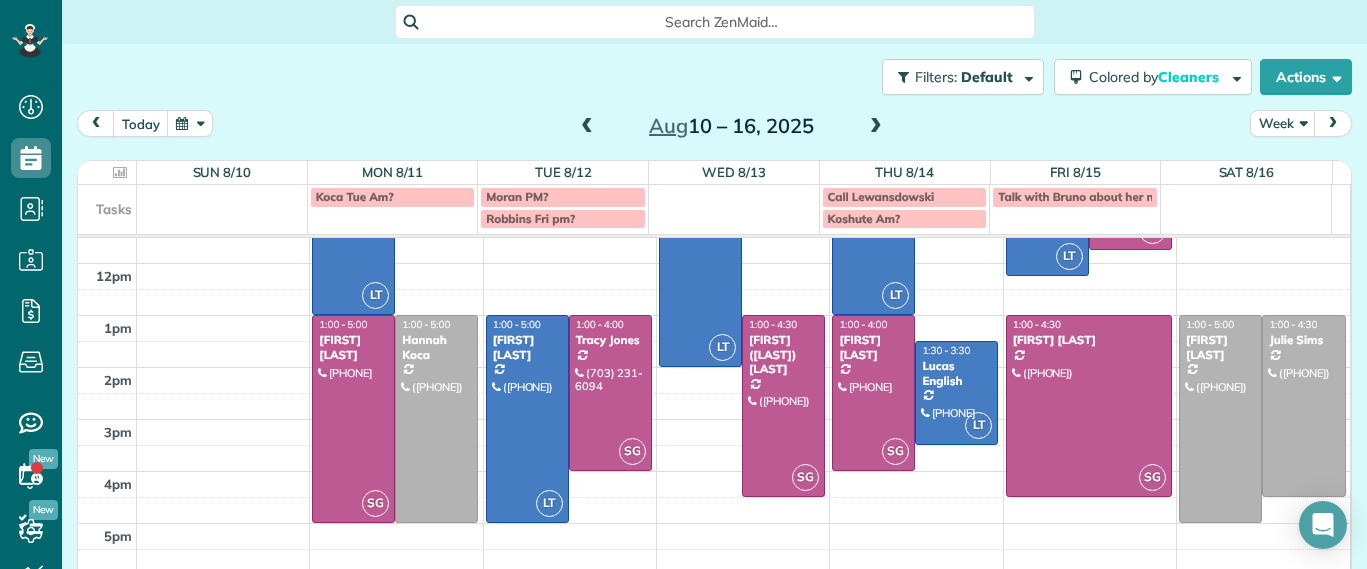 click at bounding box center (876, 127) 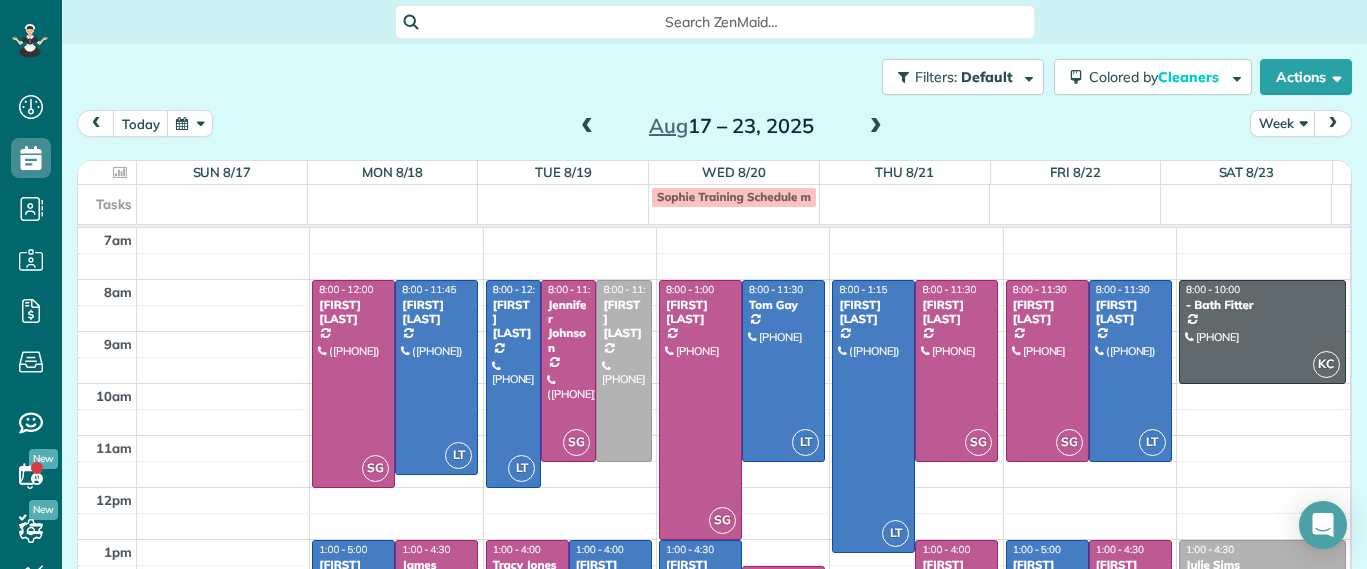 click at bounding box center (876, 127) 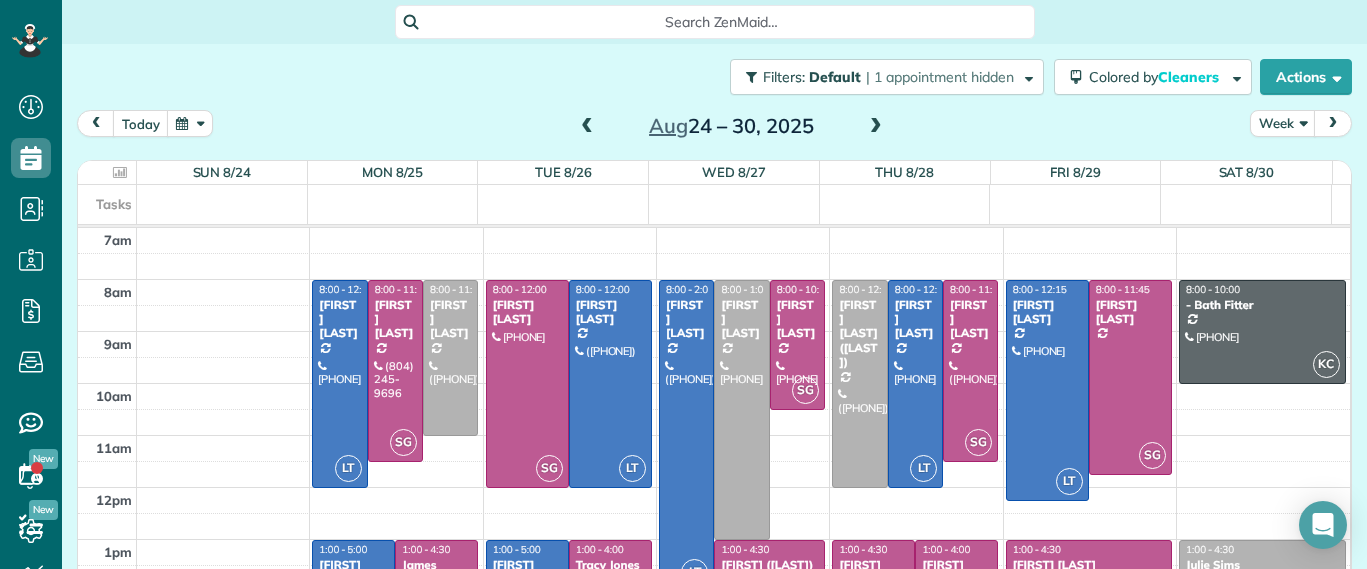 click at bounding box center [587, 127] 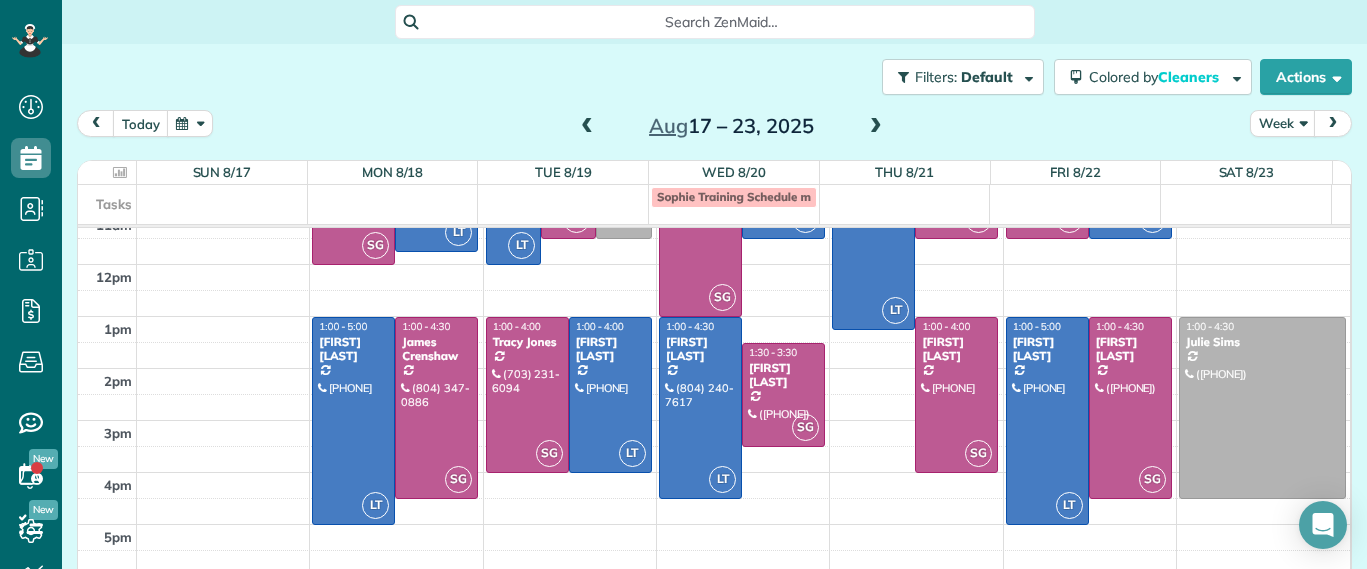 scroll, scrollTop: 224, scrollLeft: 0, axis: vertical 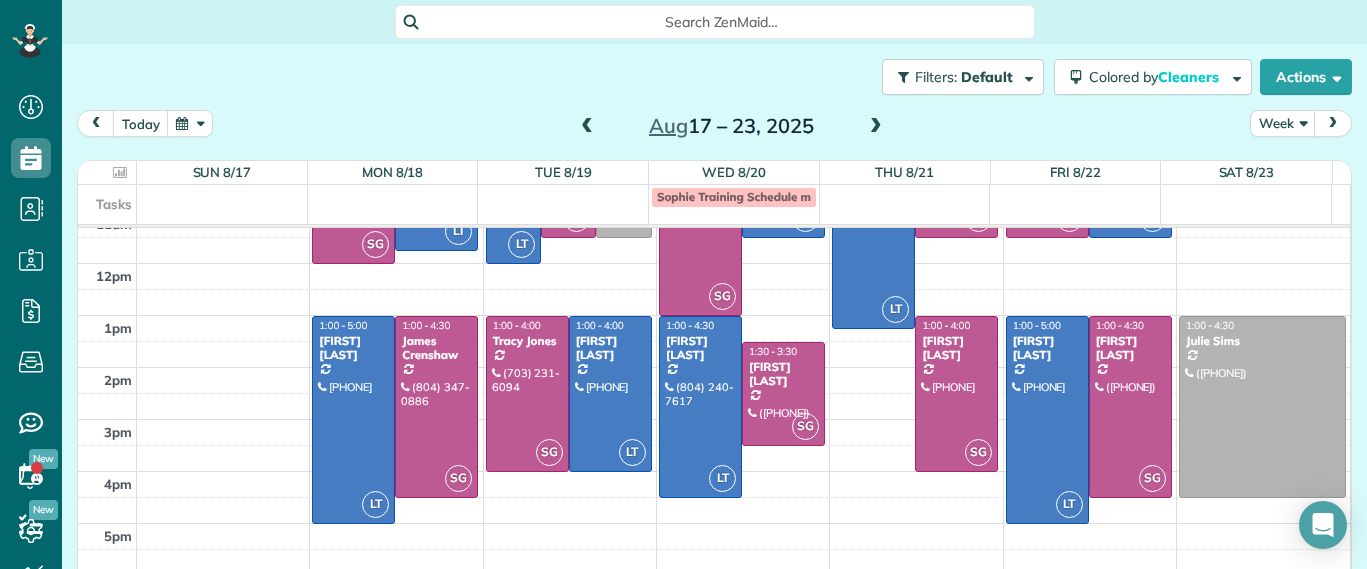 click at bounding box center (587, 127) 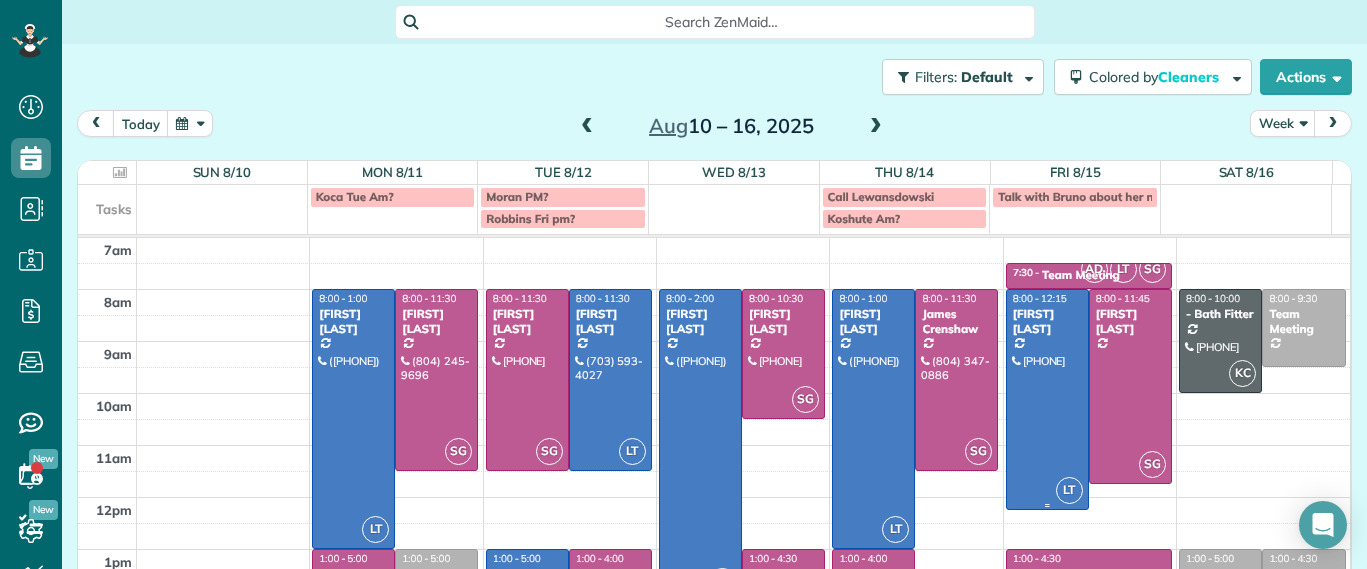 scroll, scrollTop: 234, scrollLeft: 0, axis: vertical 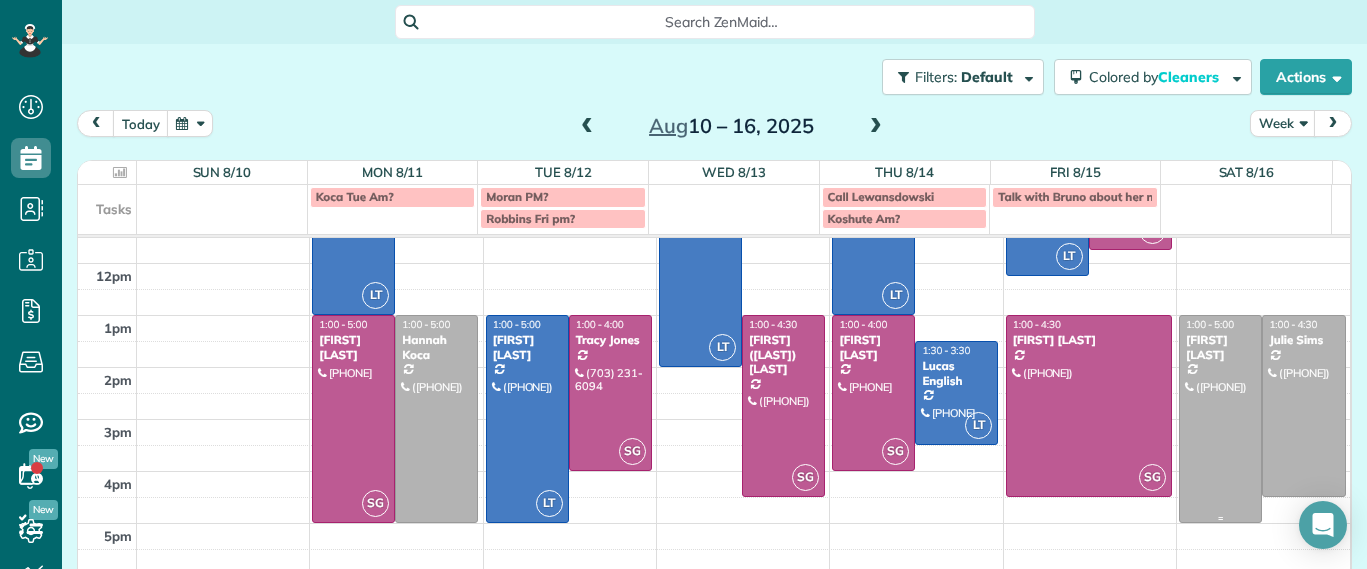 click at bounding box center (1220, 419) 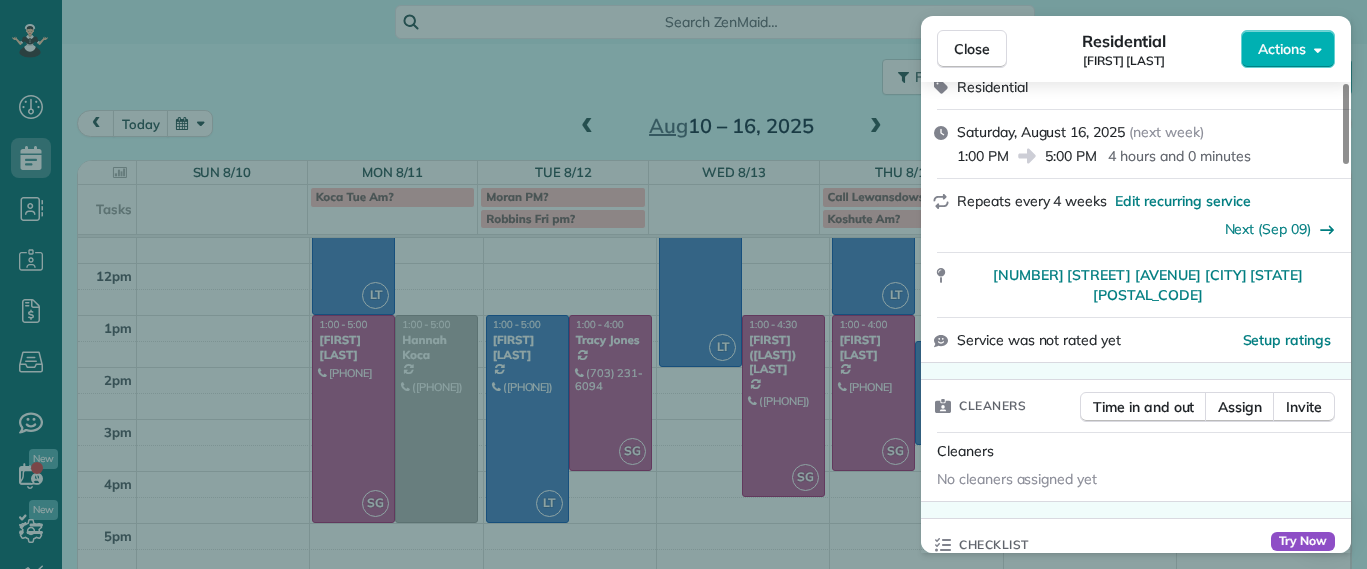 scroll, scrollTop: 377, scrollLeft: 0, axis: vertical 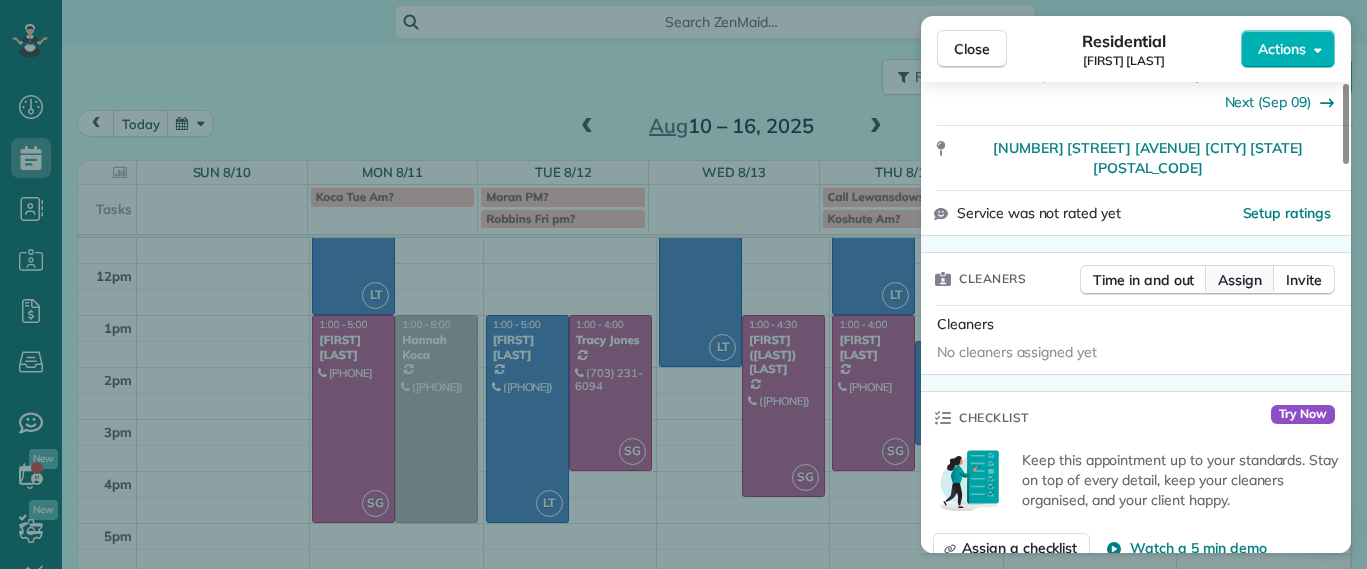click on "Assign" at bounding box center (1240, 280) 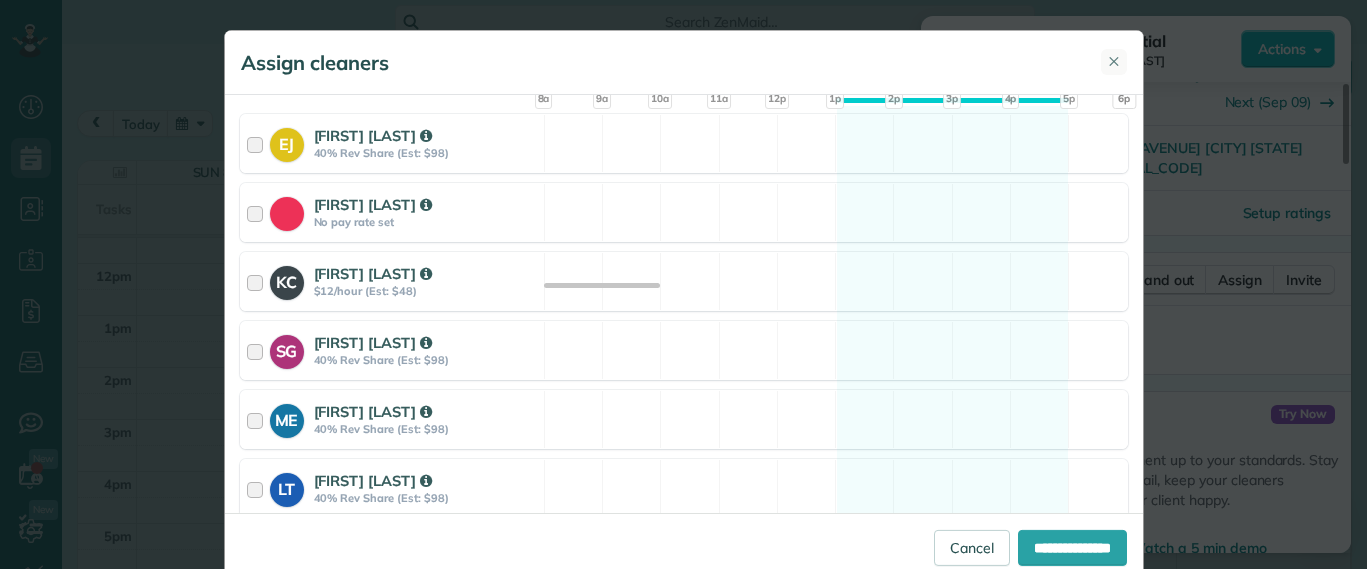 scroll, scrollTop: 190, scrollLeft: 0, axis: vertical 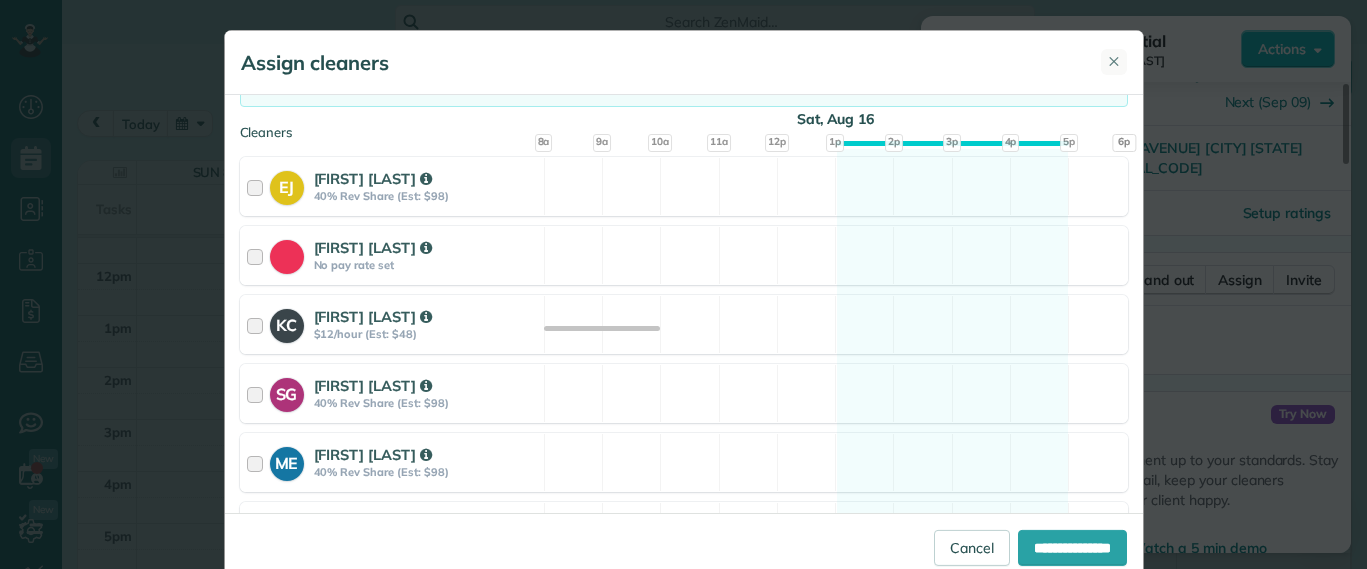 click on "✕" at bounding box center (1114, 61) 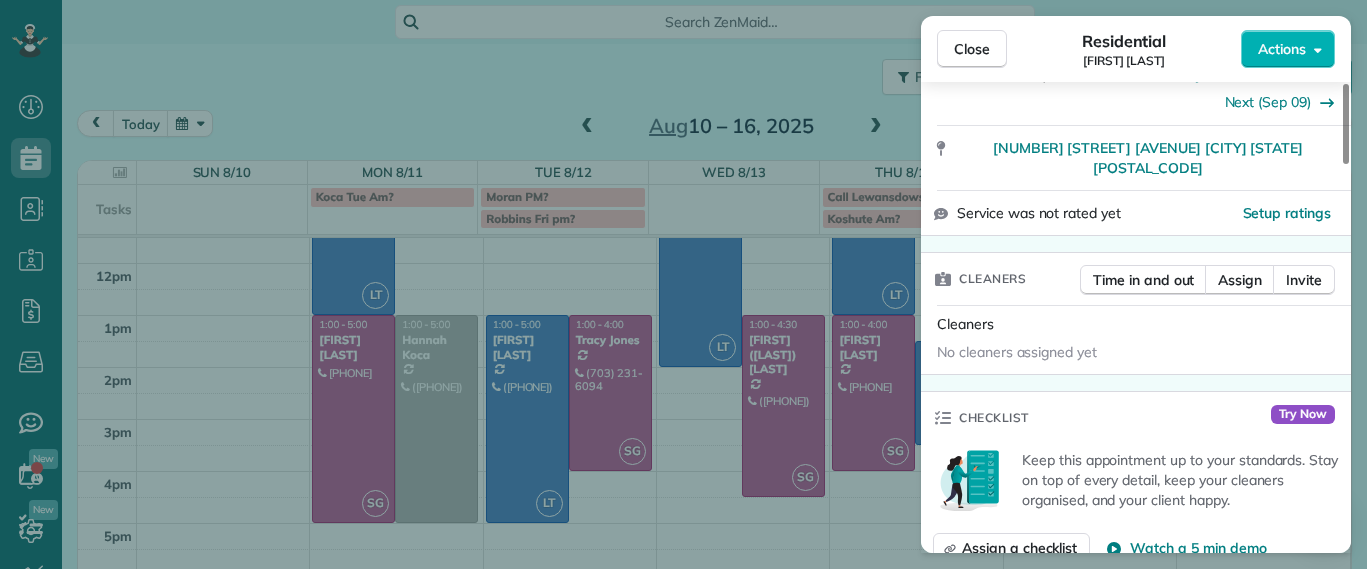 drag, startPoint x: 936, startPoint y: 51, endPoint x: 1242, endPoint y: 205, distance: 342.56677 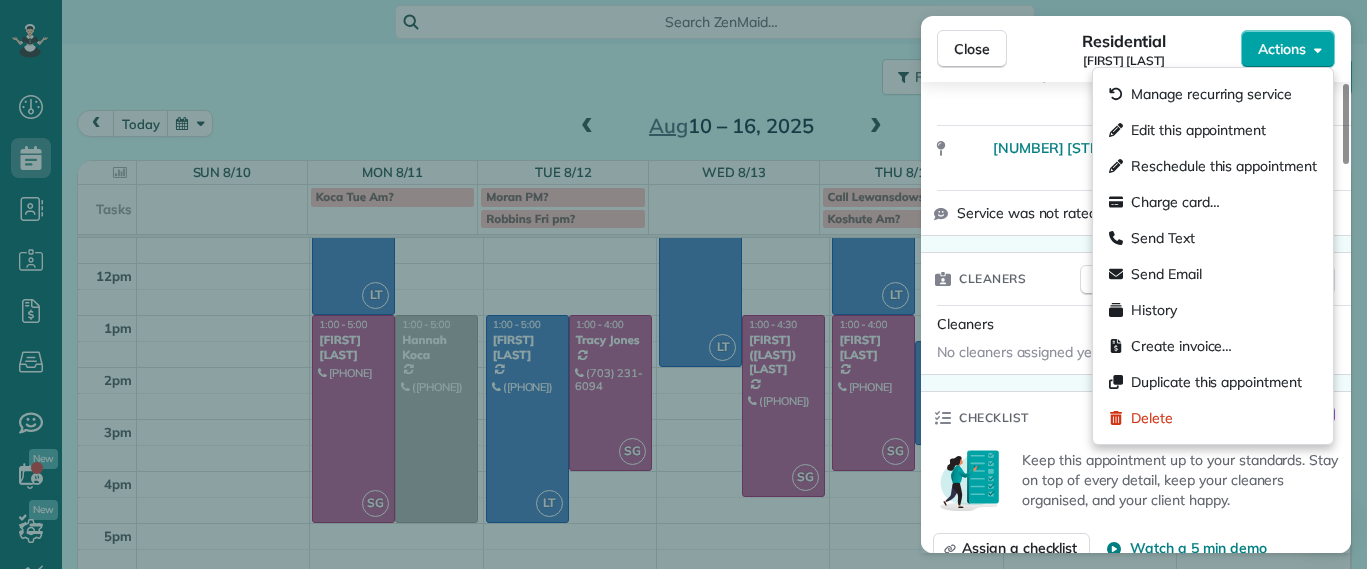 click on "Actions" at bounding box center (1288, 49) 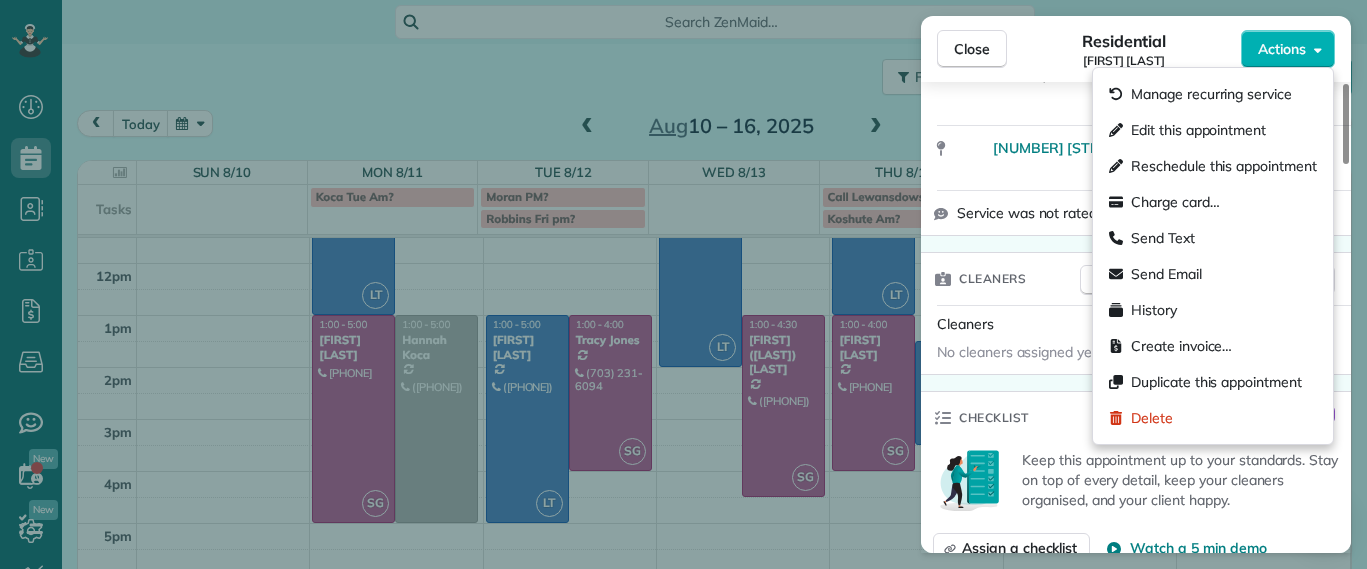 click on "Edit this appointment" at bounding box center (1198, 130) 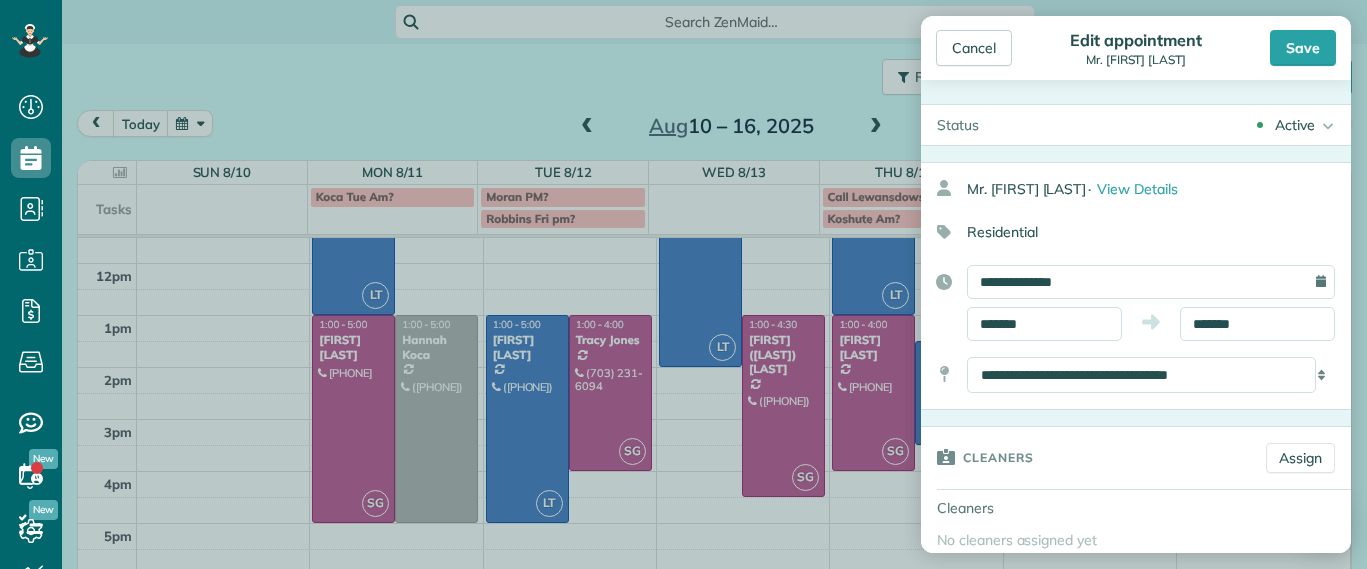 click on "**********" at bounding box center [1136, 286] 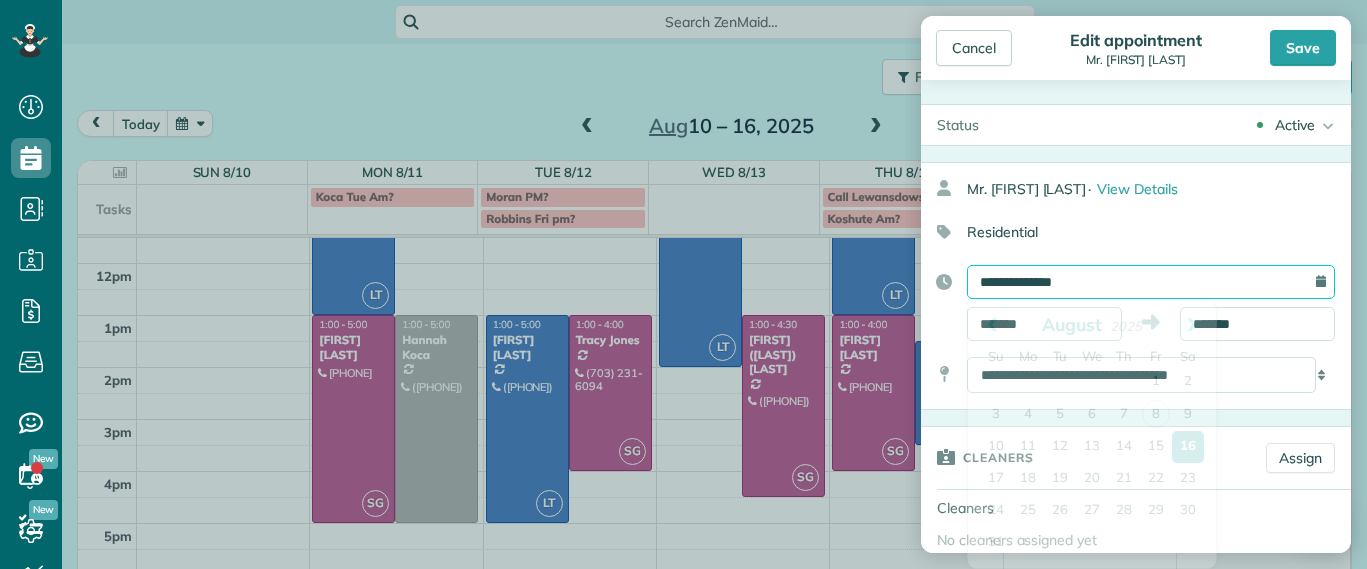 click on "**********" at bounding box center (1151, 282) 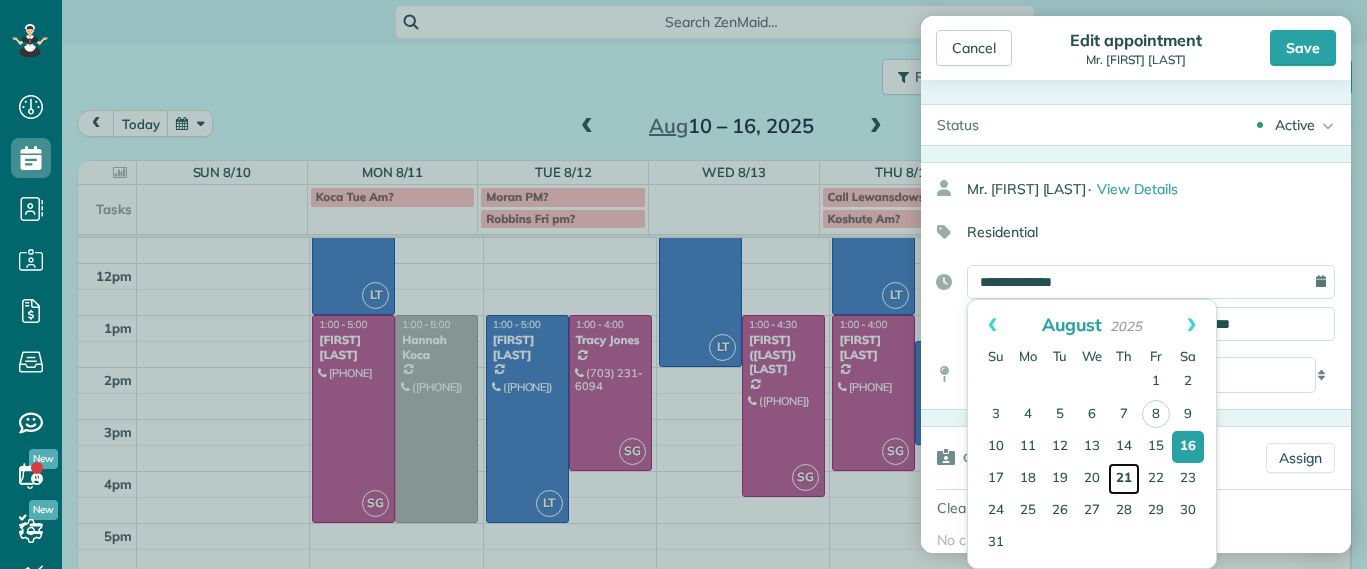 click on "21" at bounding box center [1124, 479] 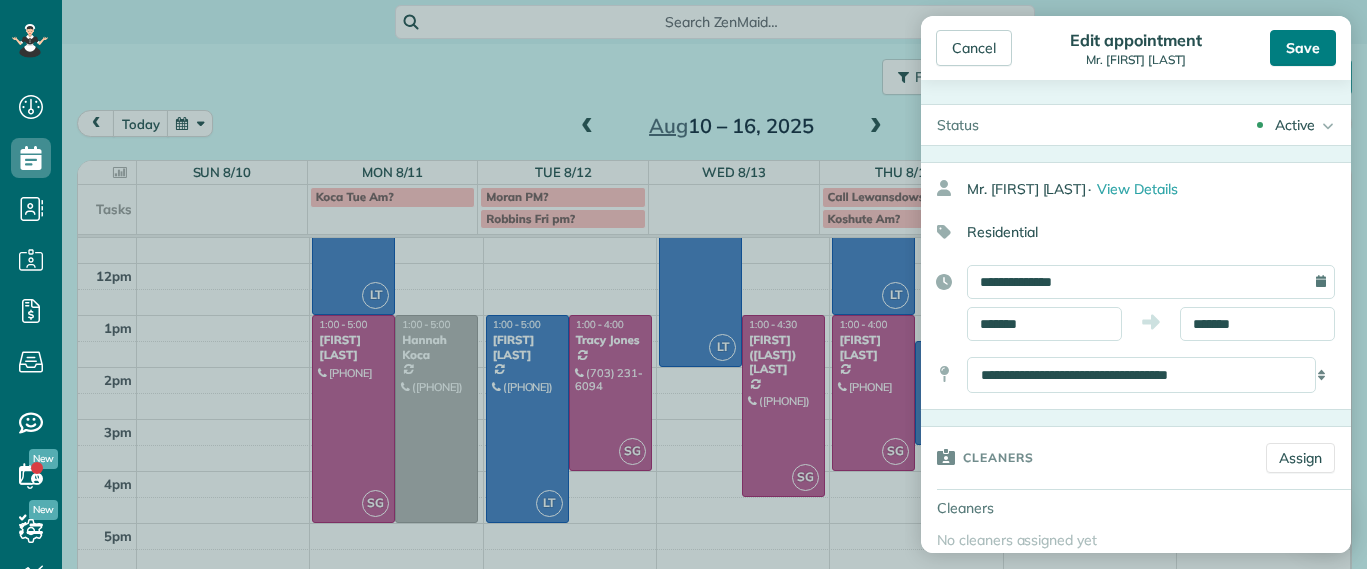click on "Save" at bounding box center (1303, 48) 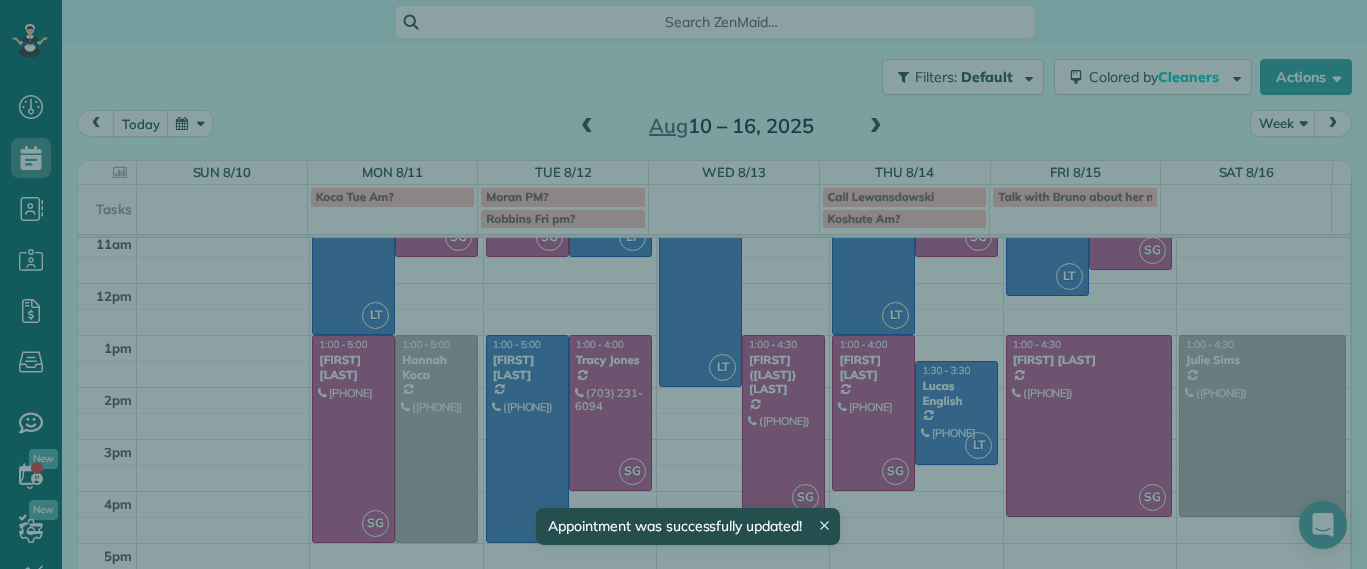 scroll, scrollTop: 214, scrollLeft: 0, axis: vertical 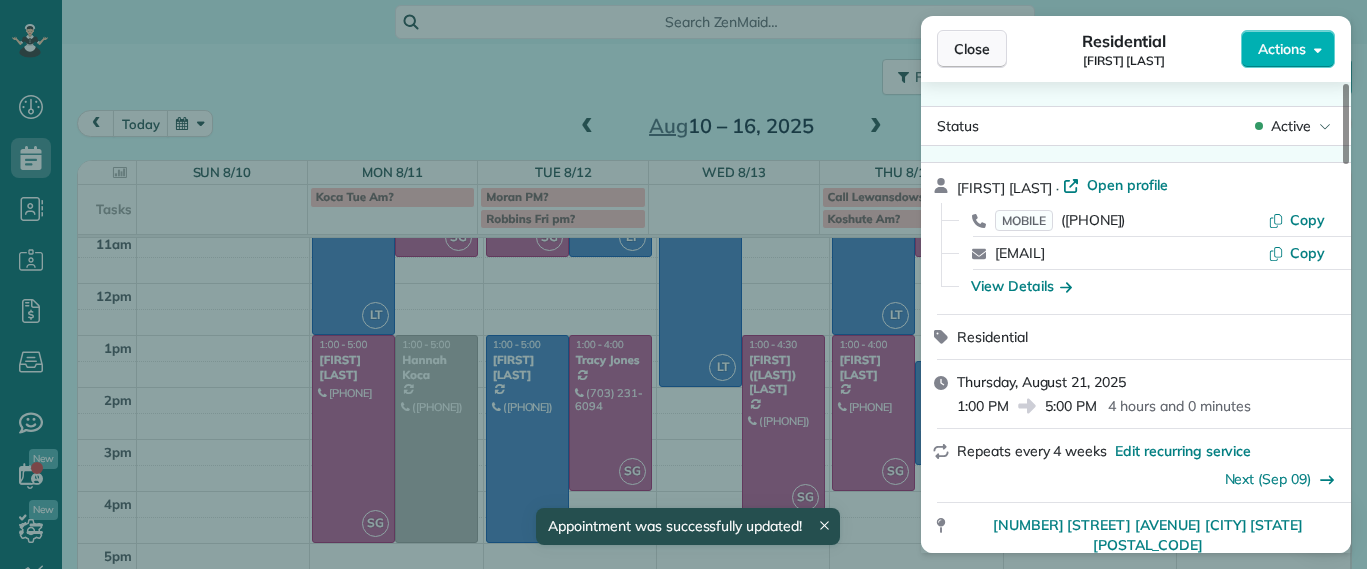 click on "Close" at bounding box center (972, 49) 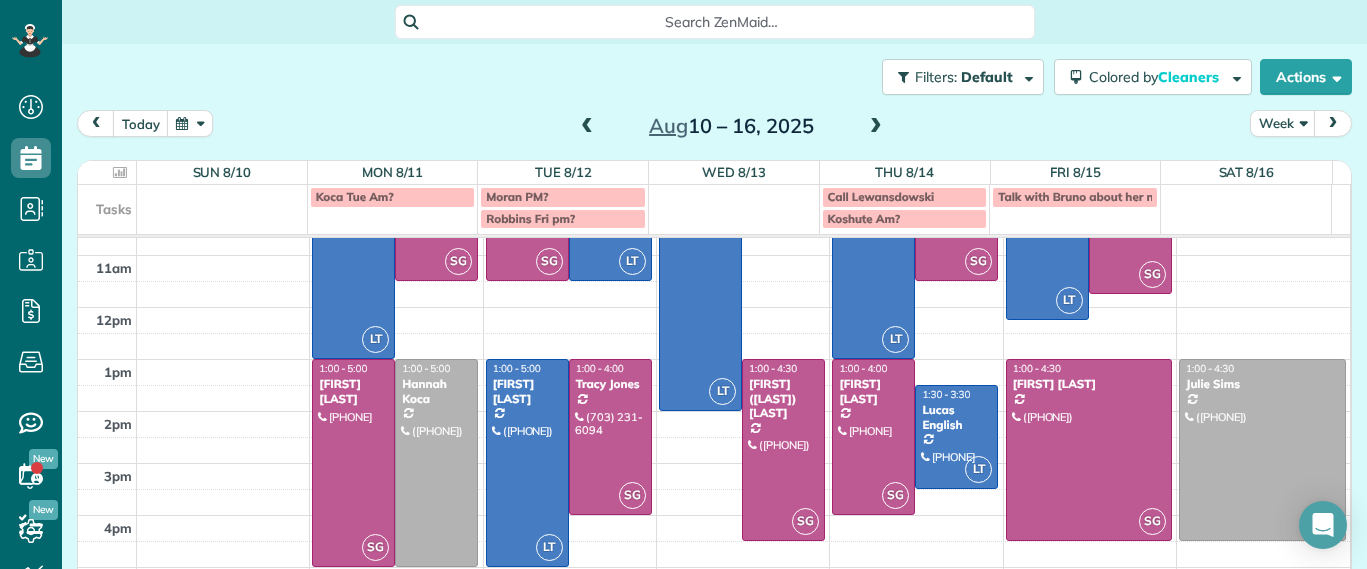 scroll, scrollTop: 214, scrollLeft: 0, axis: vertical 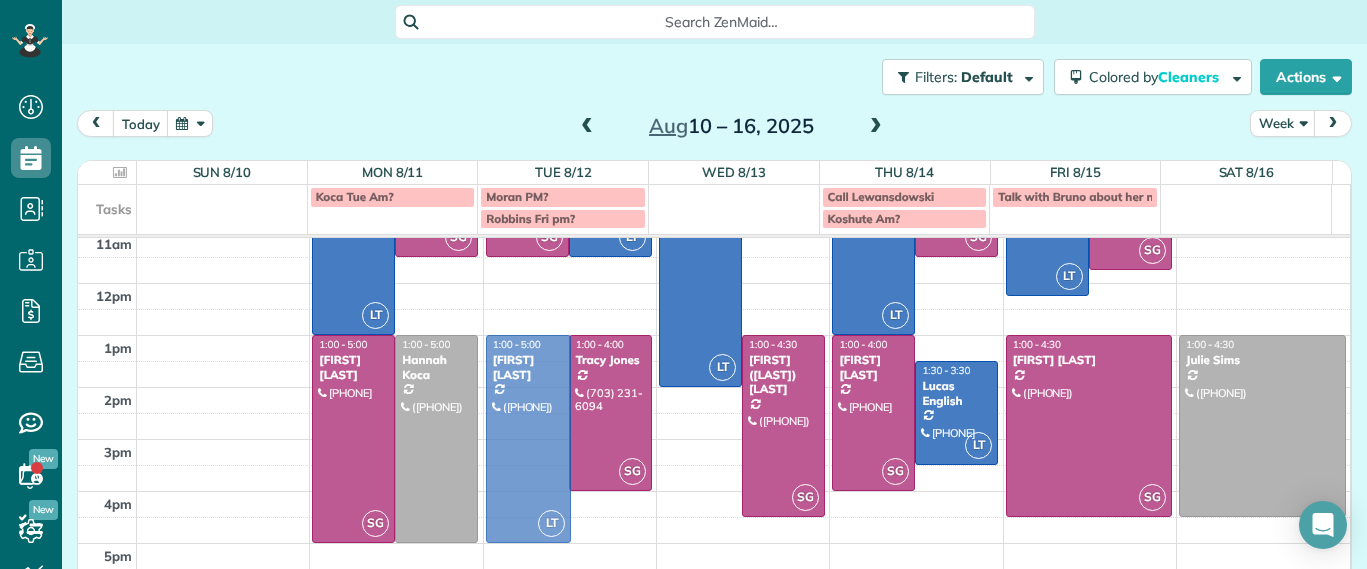 drag, startPoint x: 502, startPoint y: 415, endPoint x: 527, endPoint y: 409, distance: 25.70992 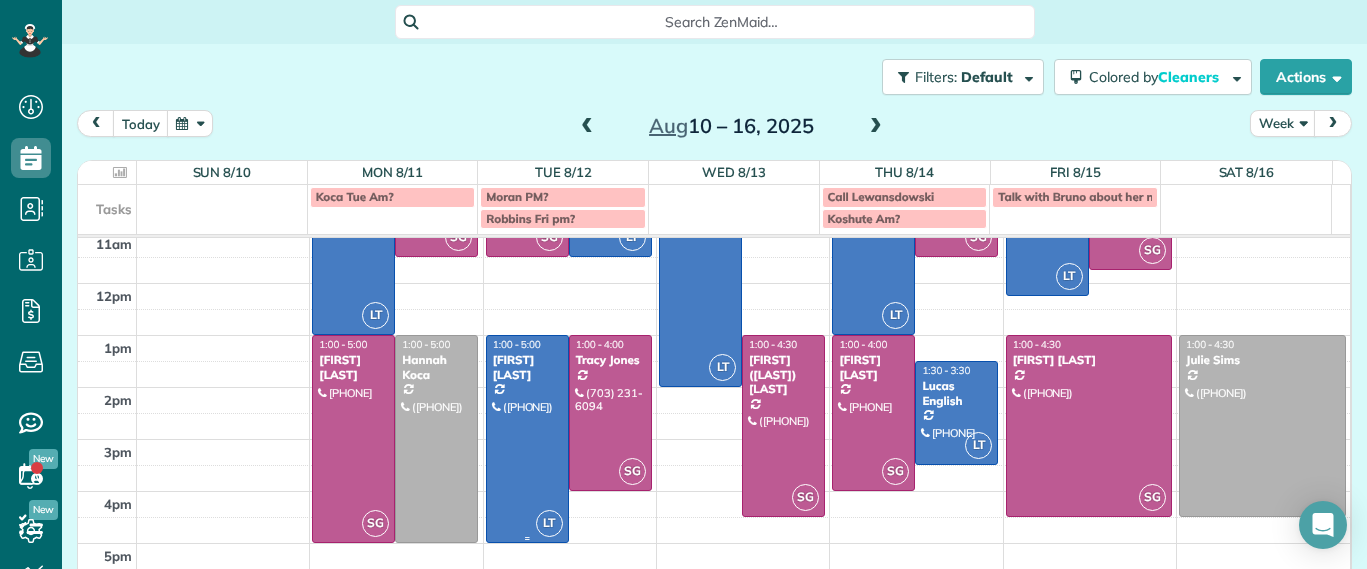 click at bounding box center [527, 439] 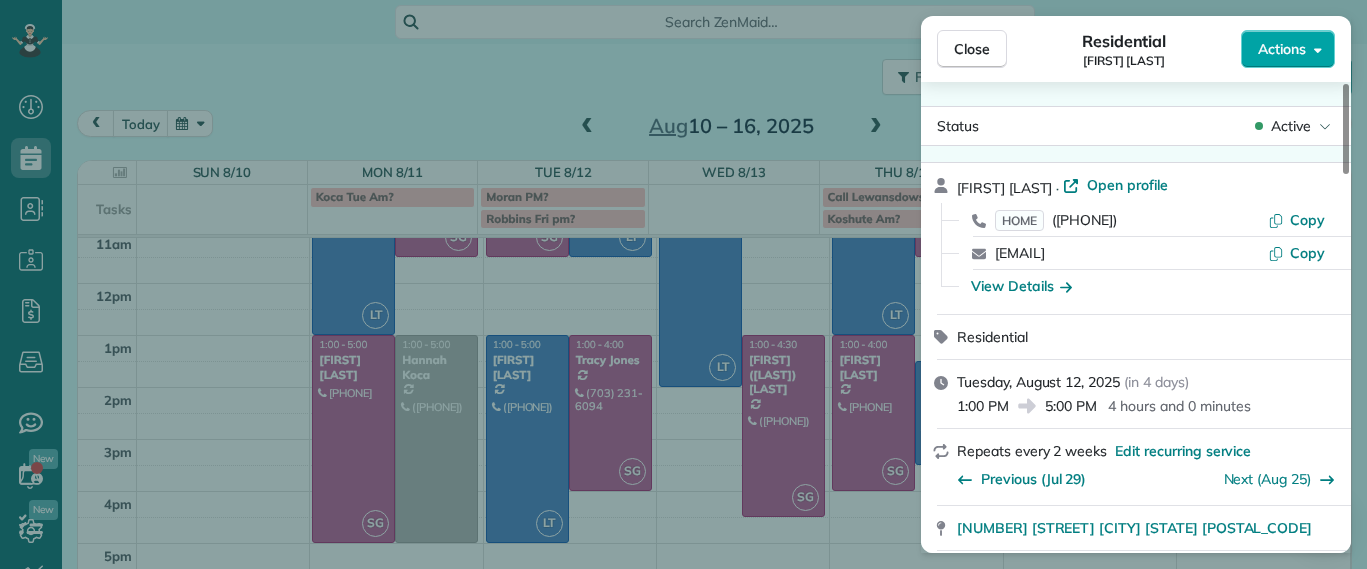 click on "Actions" at bounding box center [1288, 49] 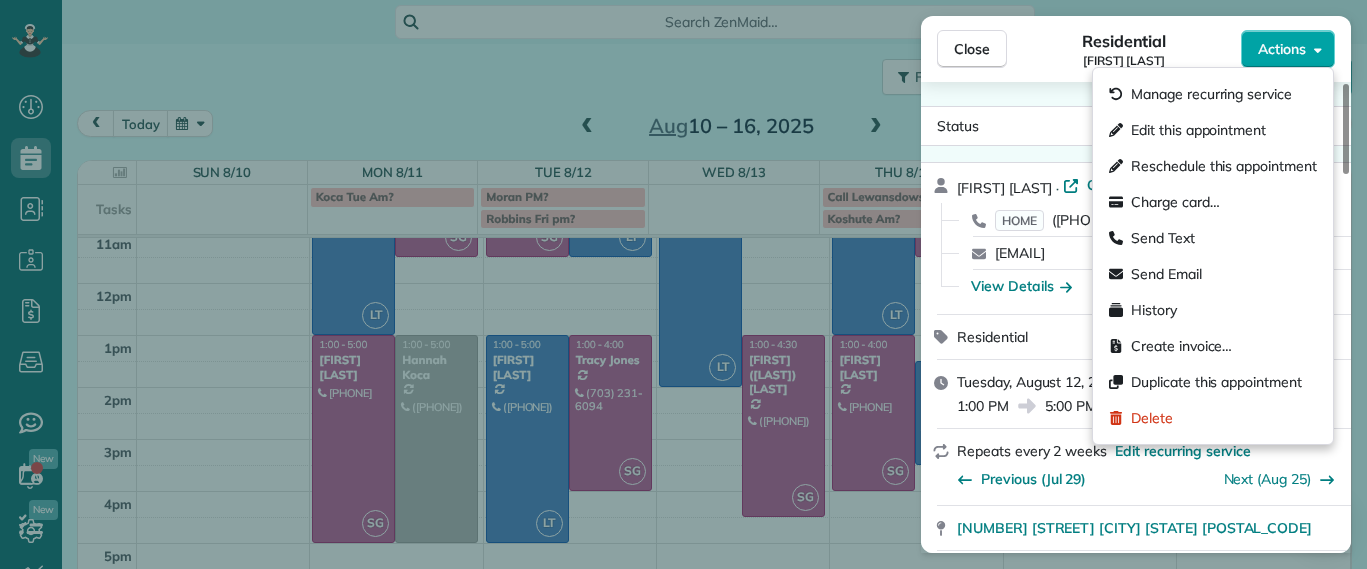 click on "Actions" at bounding box center [1288, 49] 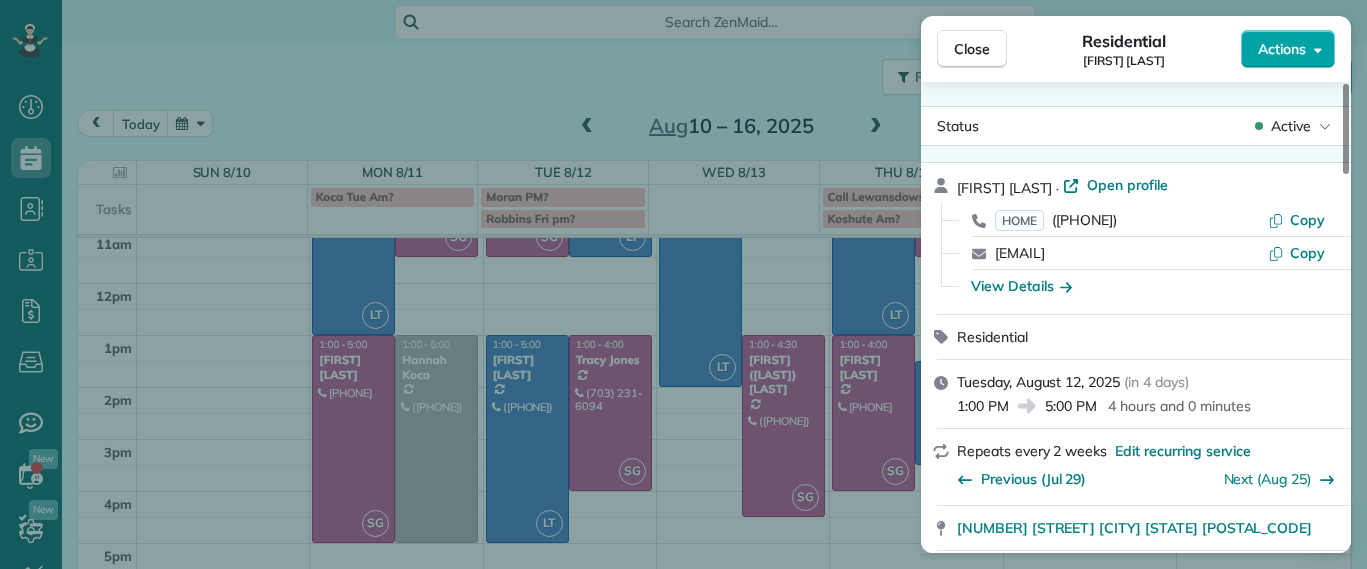 click on "Actions" at bounding box center [1282, 49] 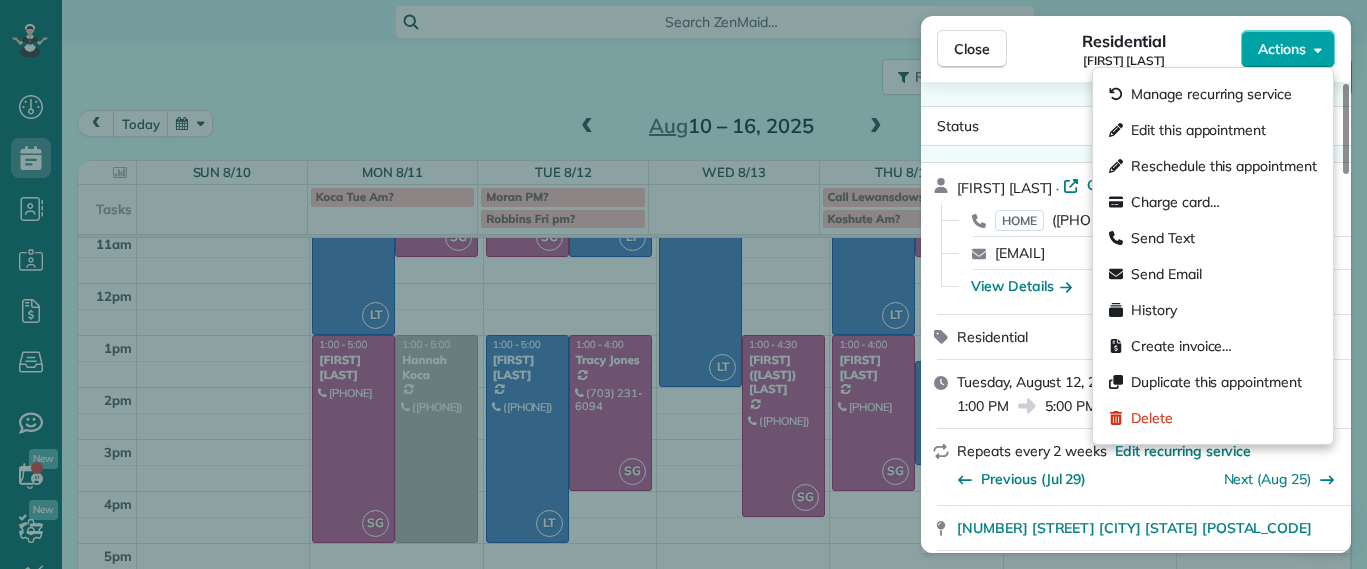click on "Actions" at bounding box center (1282, 49) 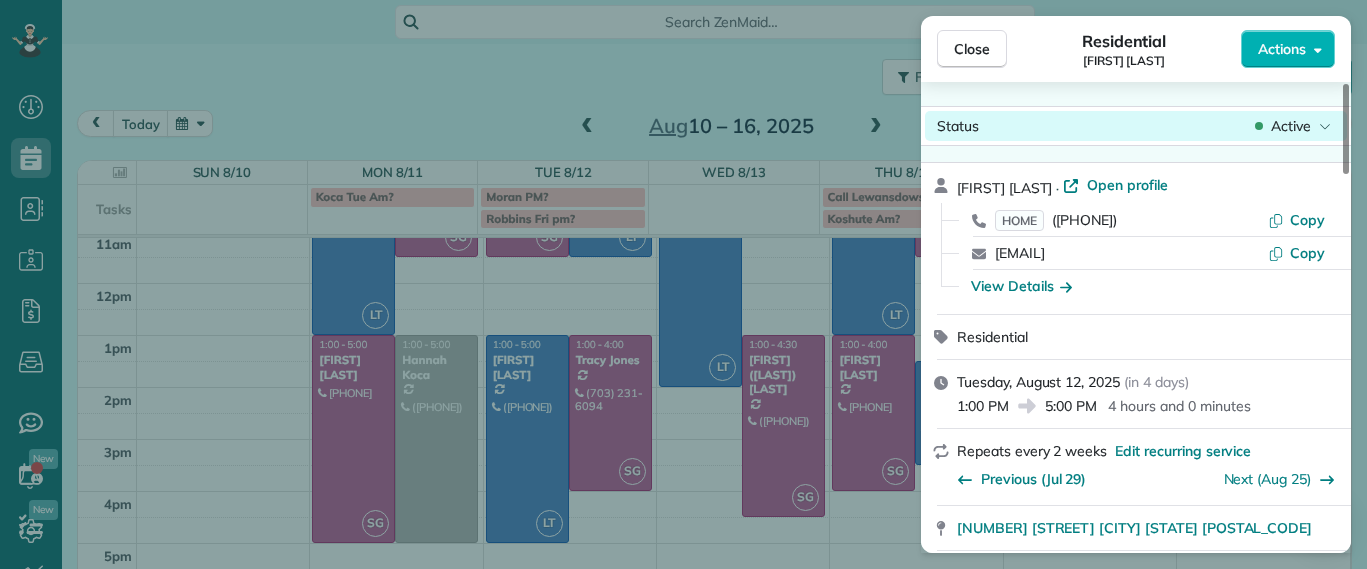 click on "Active" at bounding box center (1291, 126) 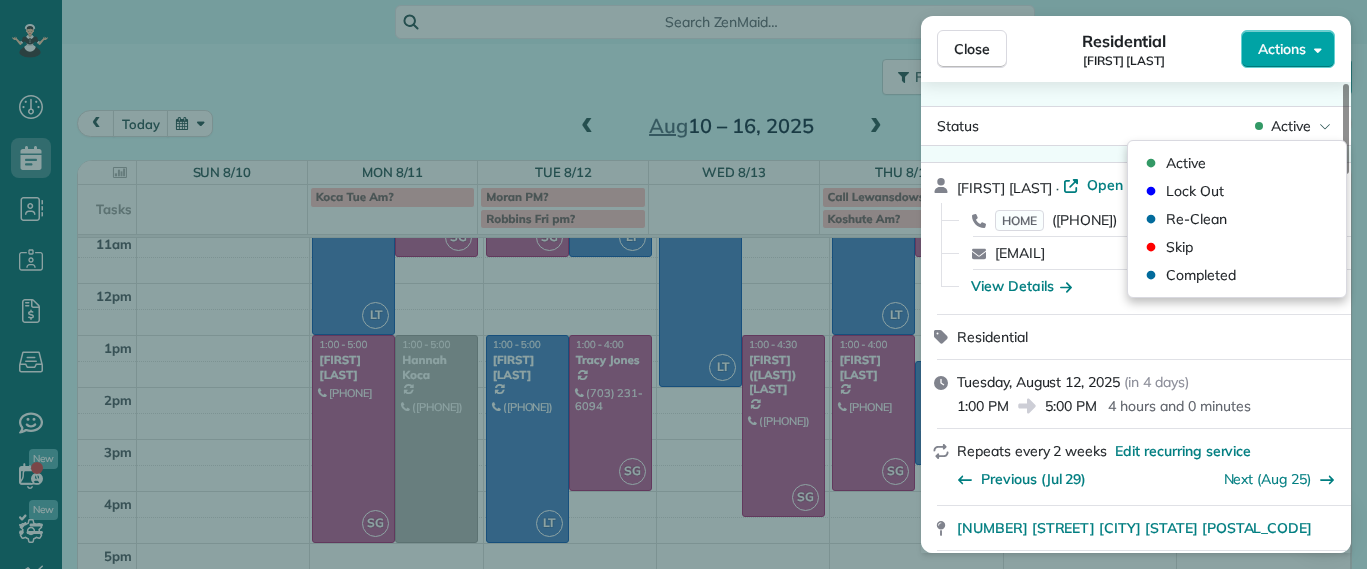 drag, startPoint x: 1285, startPoint y: 70, endPoint x: 1276, endPoint y: 65, distance: 10.29563 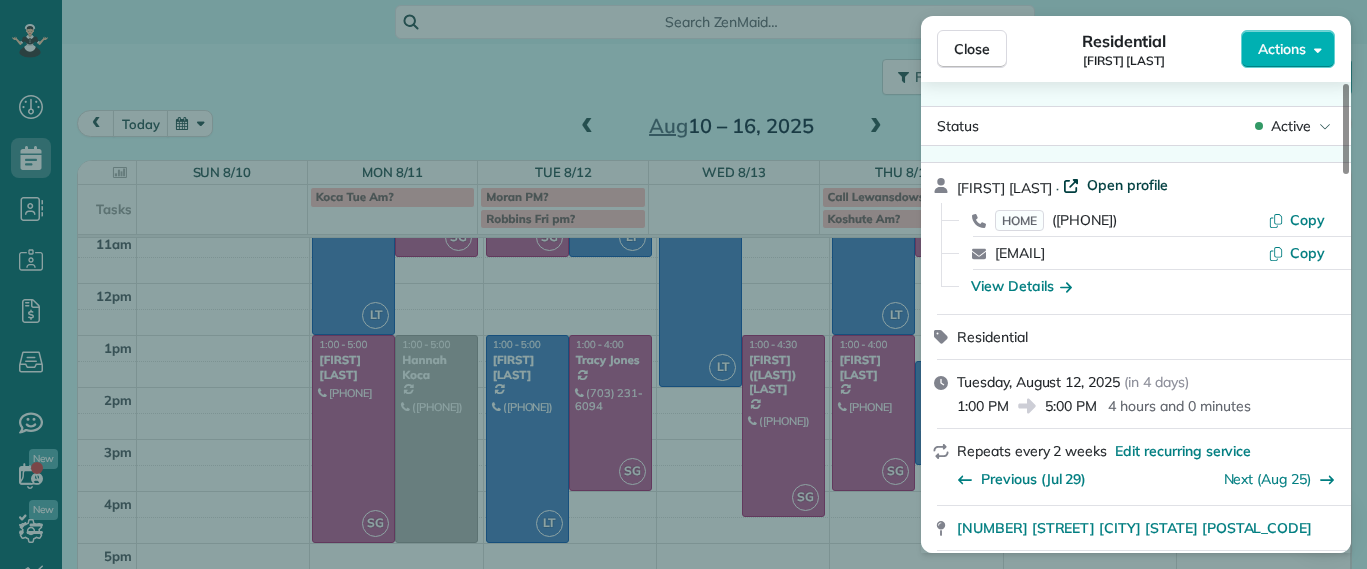 click on "Open profile" at bounding box center (1127, 185) 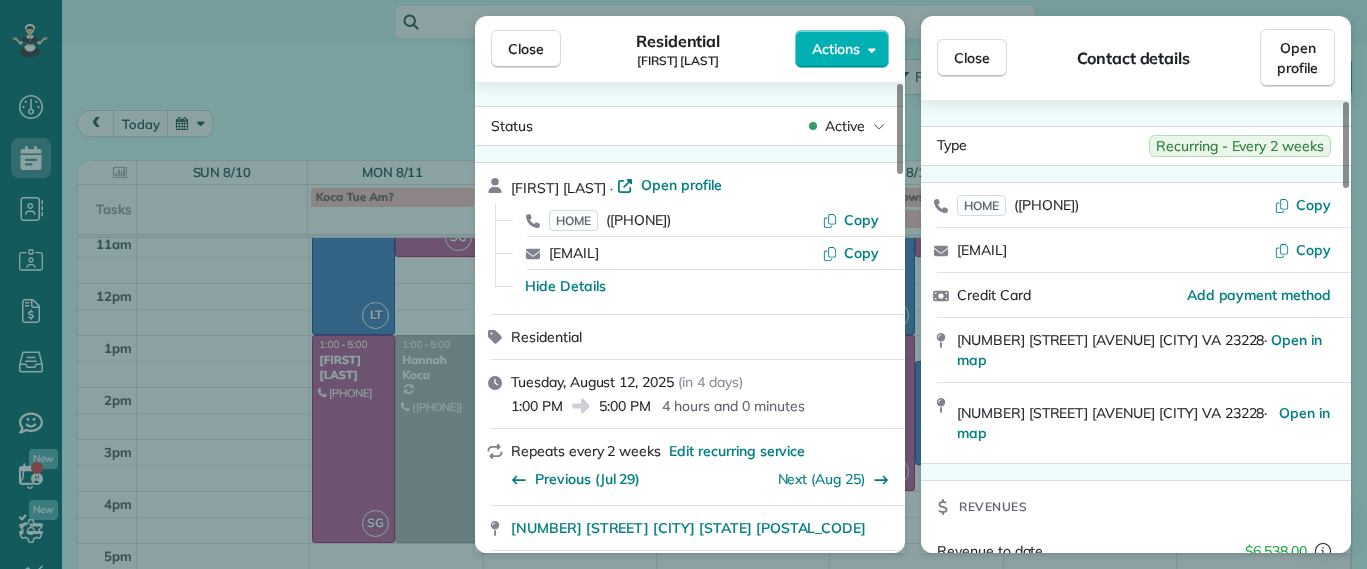 drag, startPoint x: 537, startPoint y: 48, endPoint x: 786, endPoint y: 218, distance: 301.49792 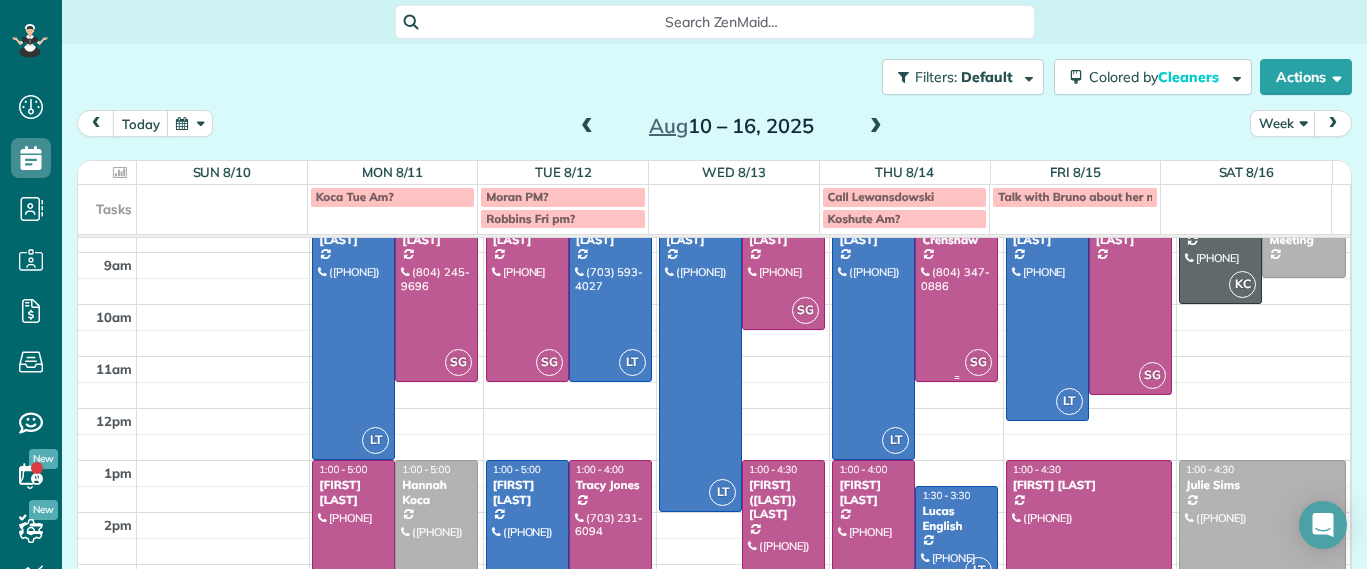 scroll, scrollTop: 0, scrollLeft: 0, axis: both 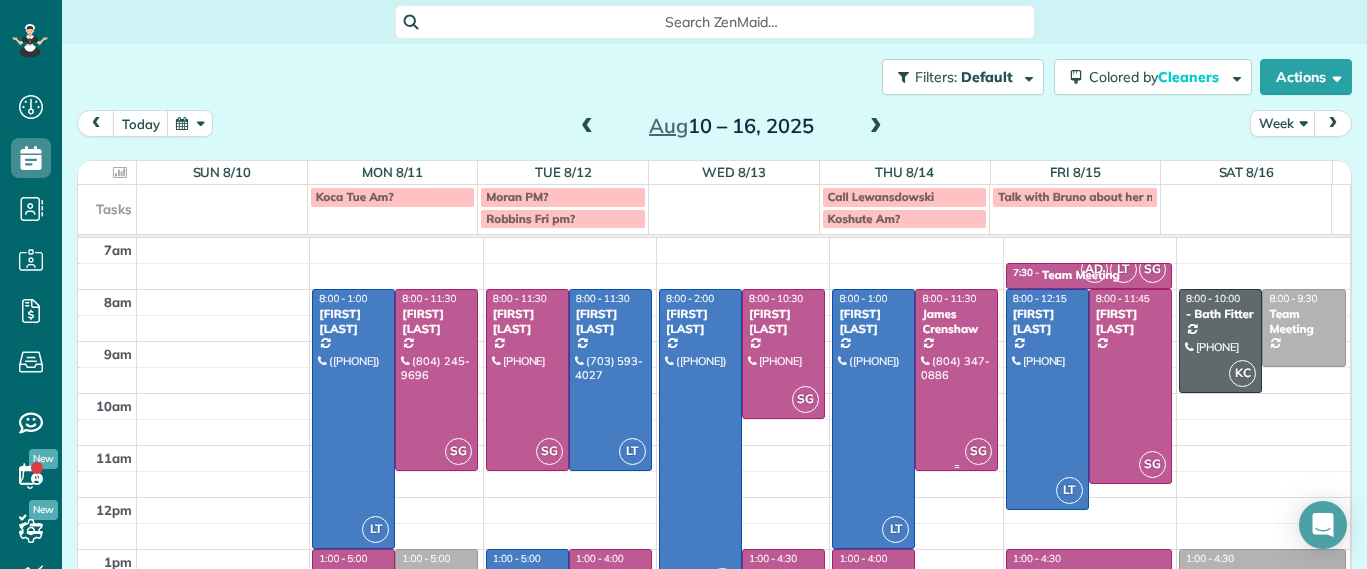 click at bounding box center (956, 380) 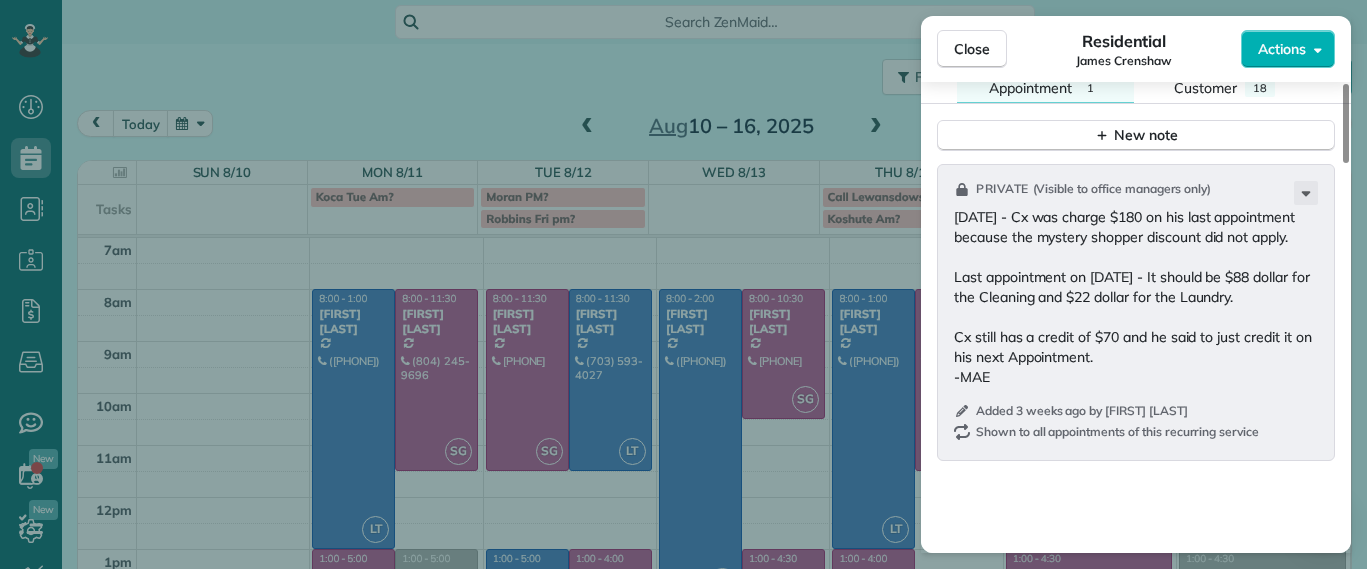 scroll, scrollTop: 2000, scrollLeft: 0, axis: vertical 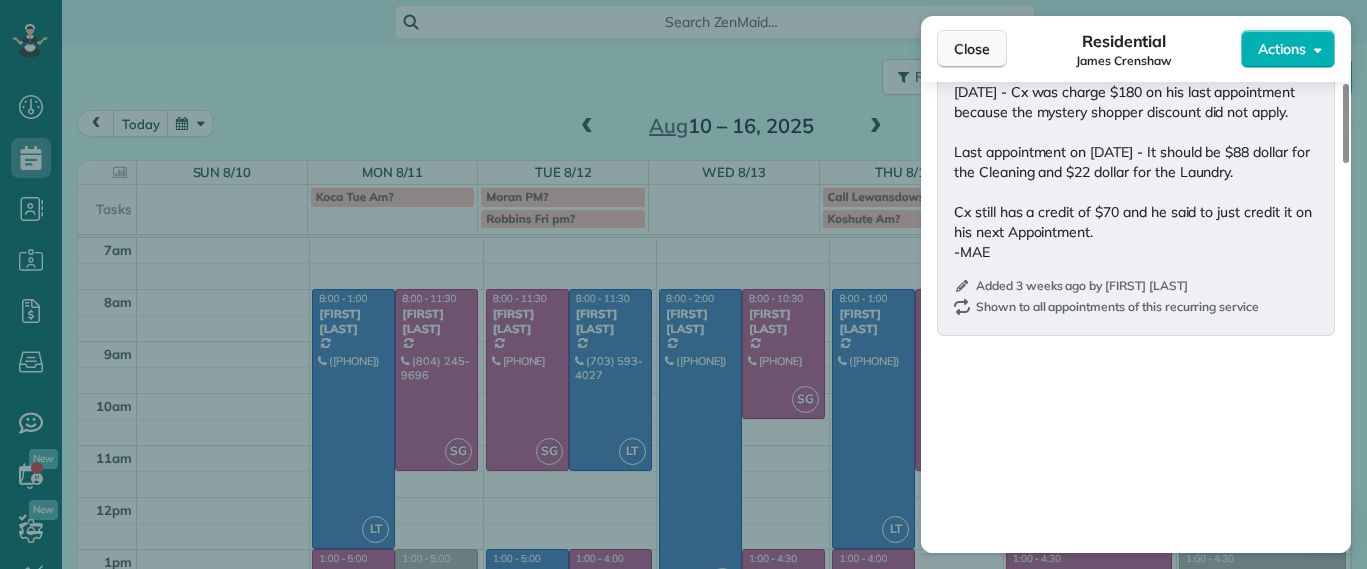 click on "Close" at bounding box center (972, 49) 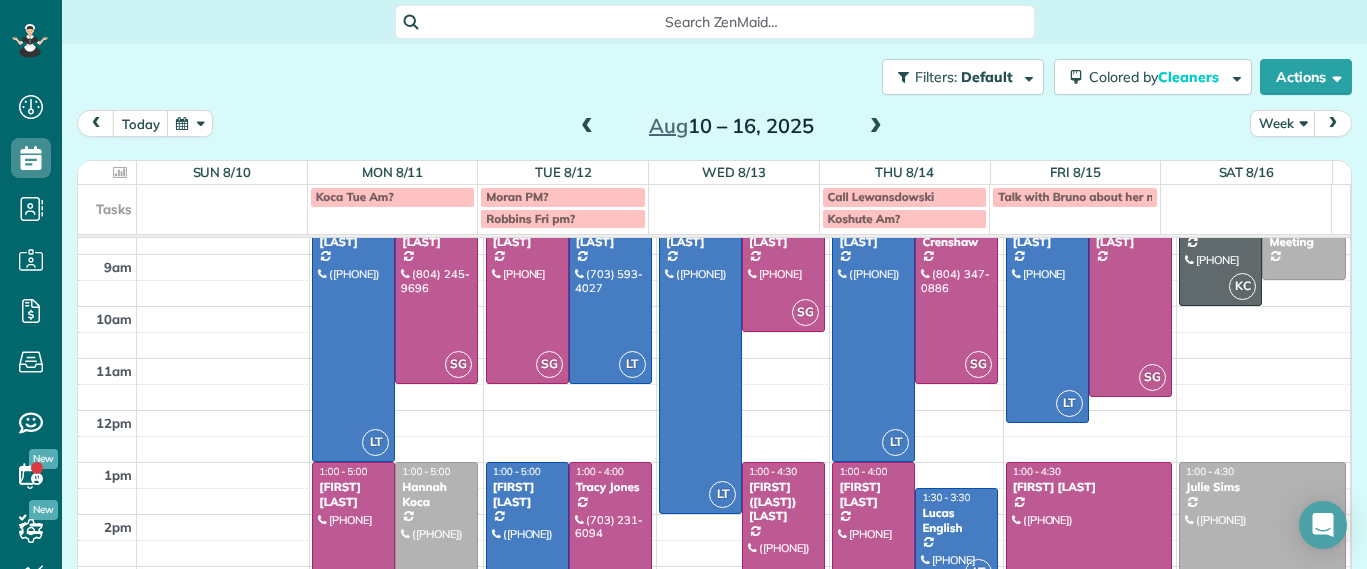 scroll, scrollTop: 125, scrollLeft: 0, axis: vertical 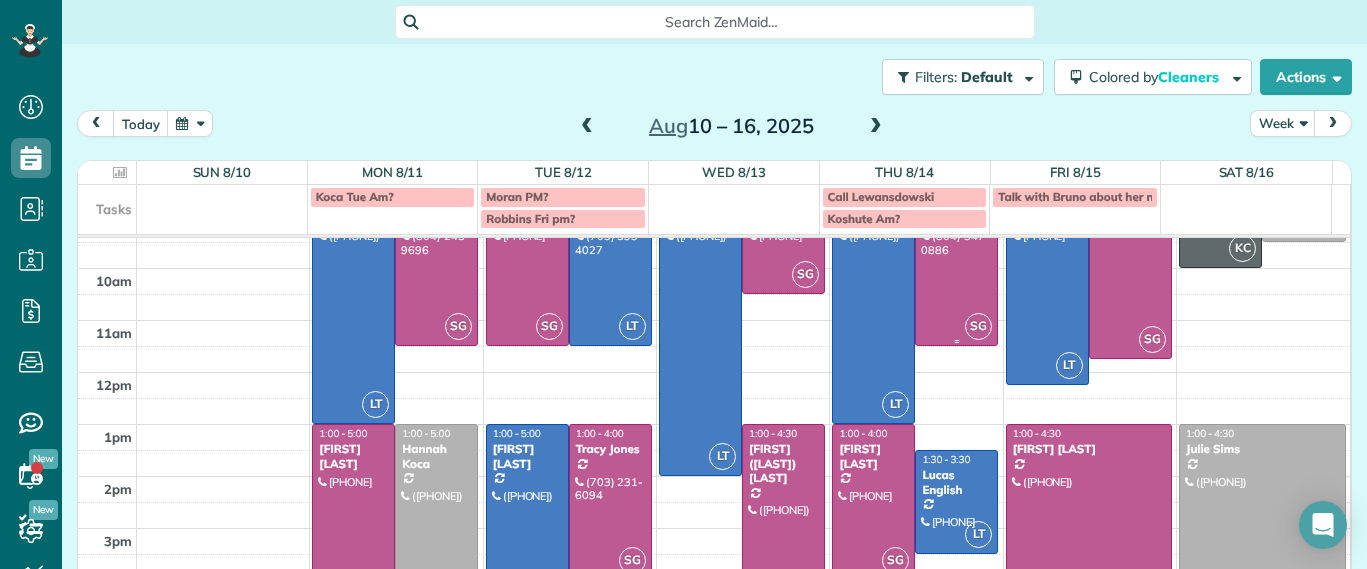 click at bounding box center (956, 255) 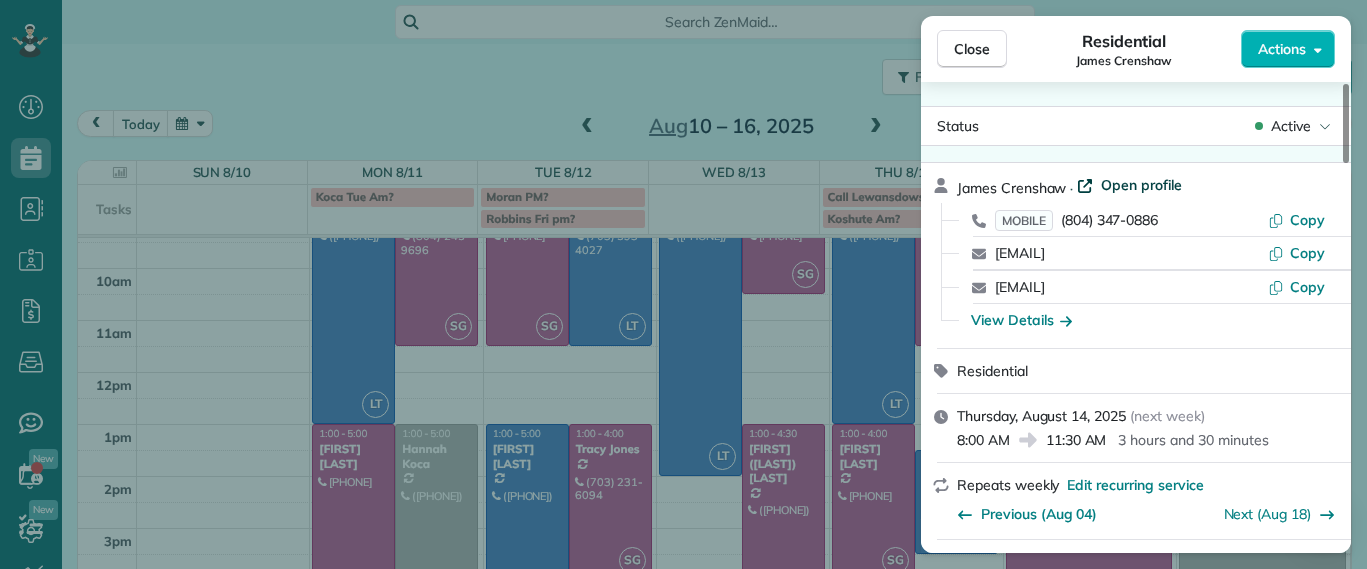 click on "Open profile" at bounding box center [1141, 185] 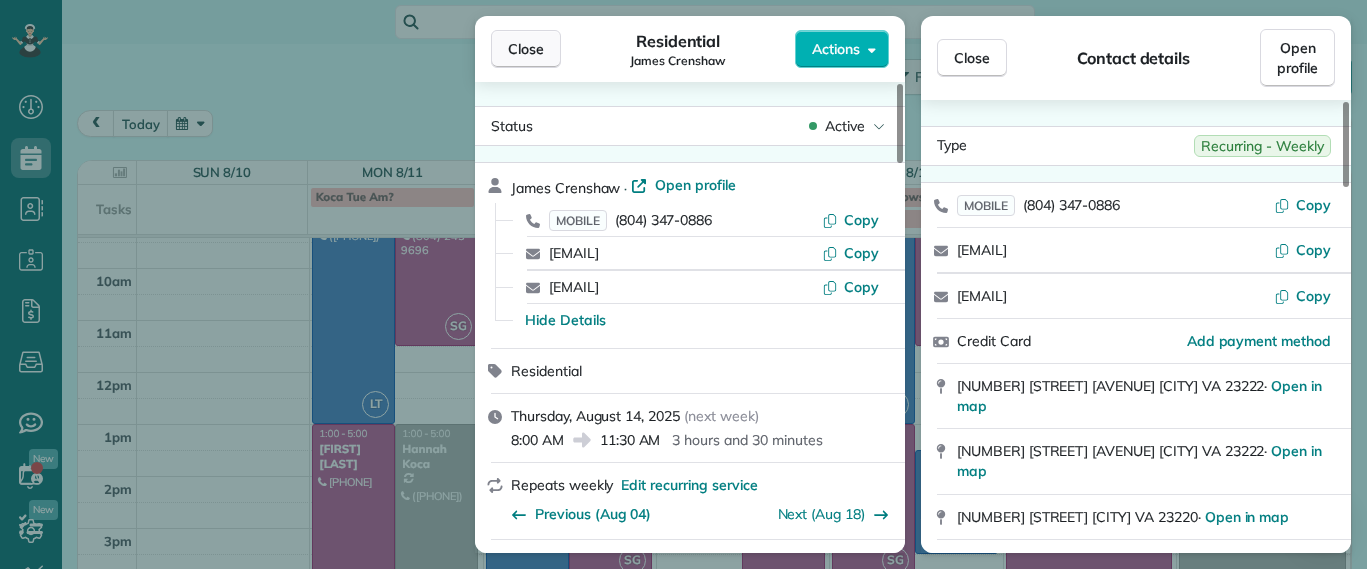click on "Close" at bounding box center [526, 49] 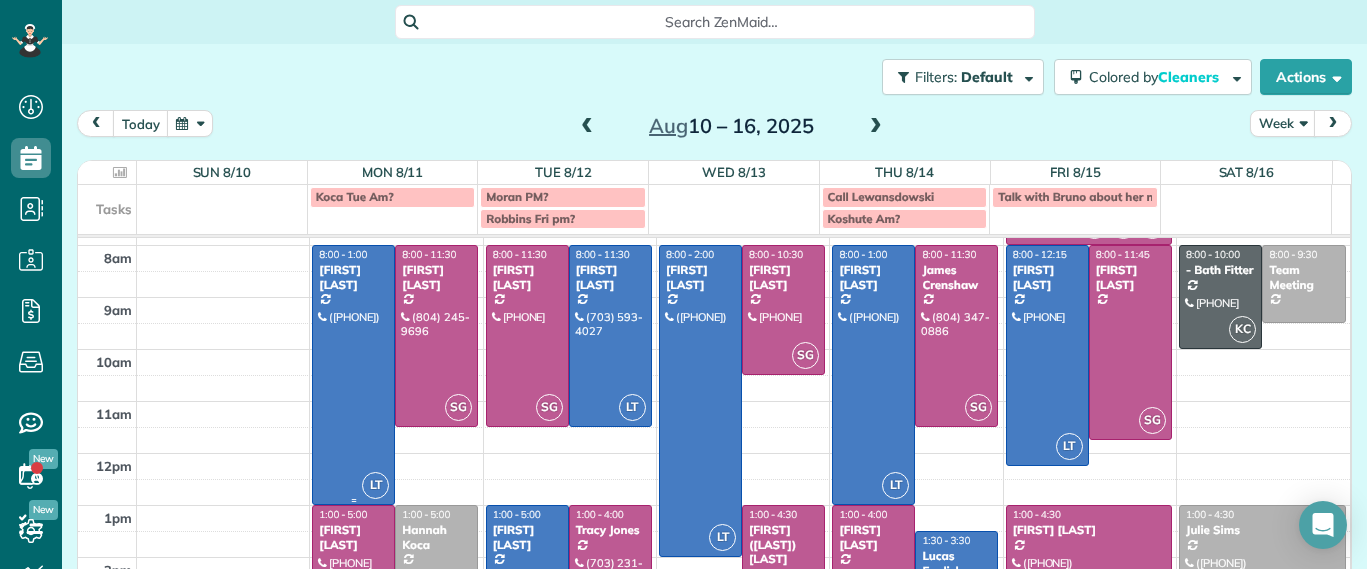 scroll, scrollTop: 0, scrollLeft: 0, axis: both 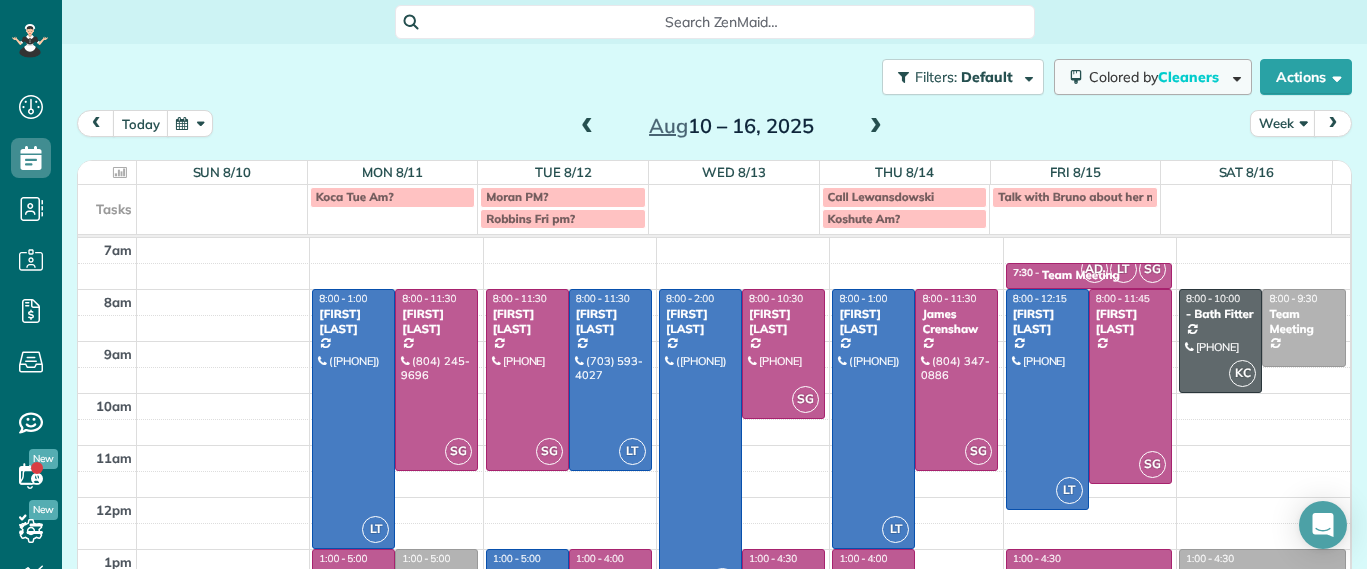 click on "Colored by  Cleaners" at bounding box center [1153, 77] 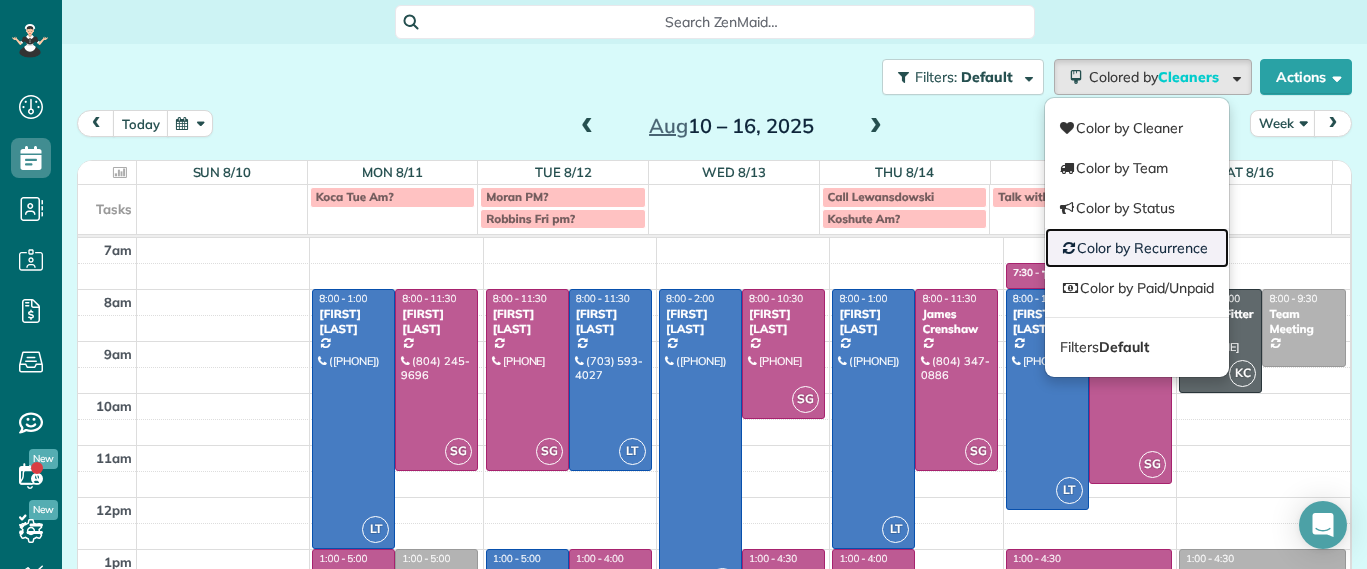 click on "Color by Recurrence" at bounding box center (1137, 248) 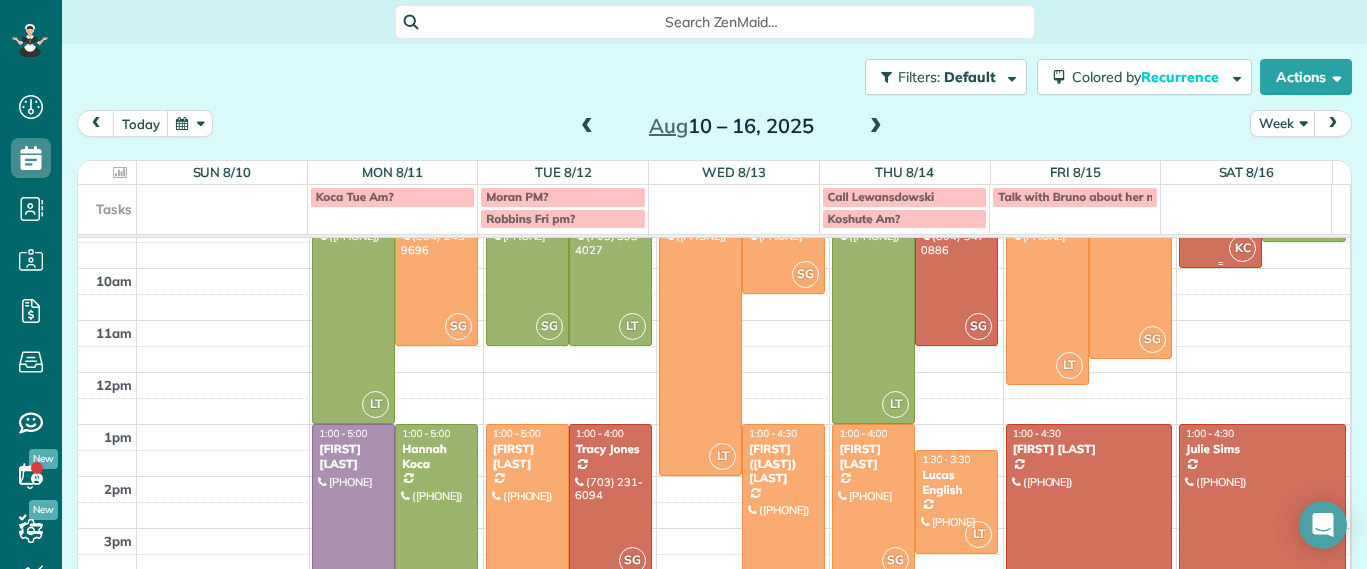 scroll, scrollTop: 0, scrollLeft: 0, axis: both 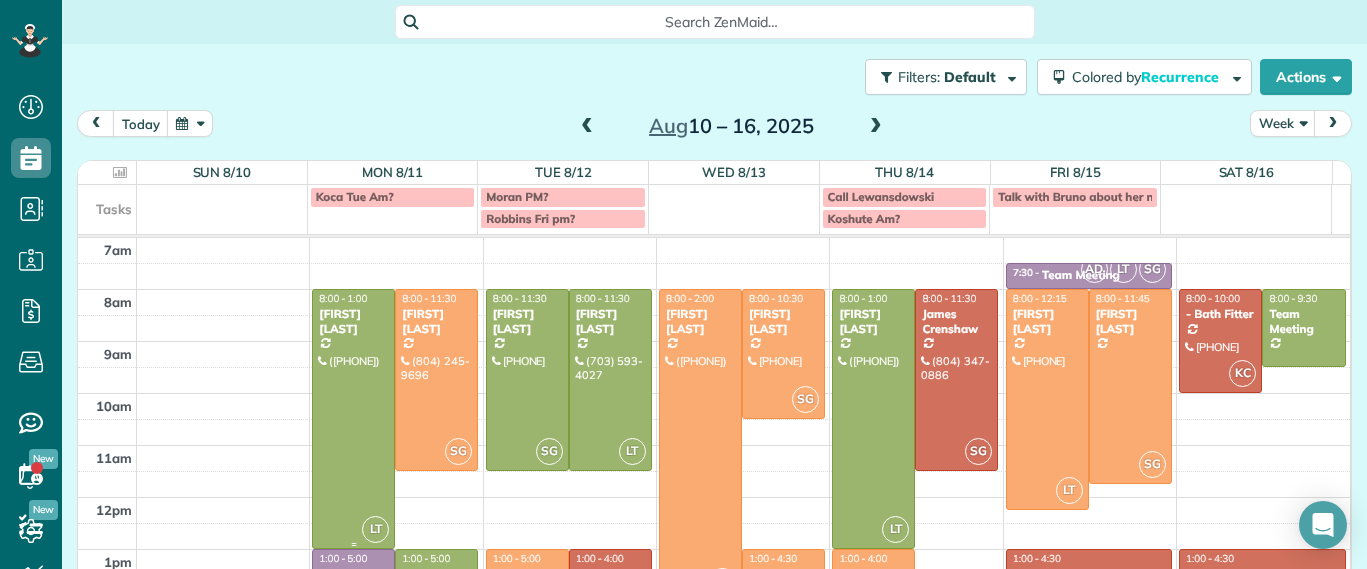 click at bounding box center [353, 419] 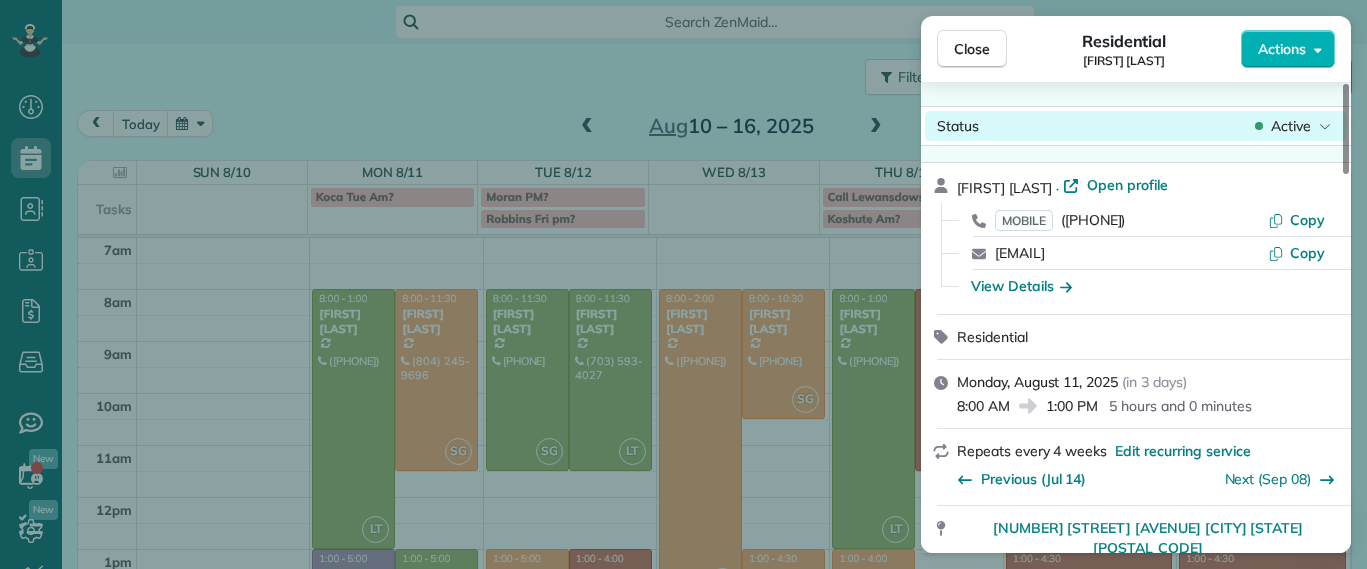 click on "Active" at bounding box center [1291, 126] 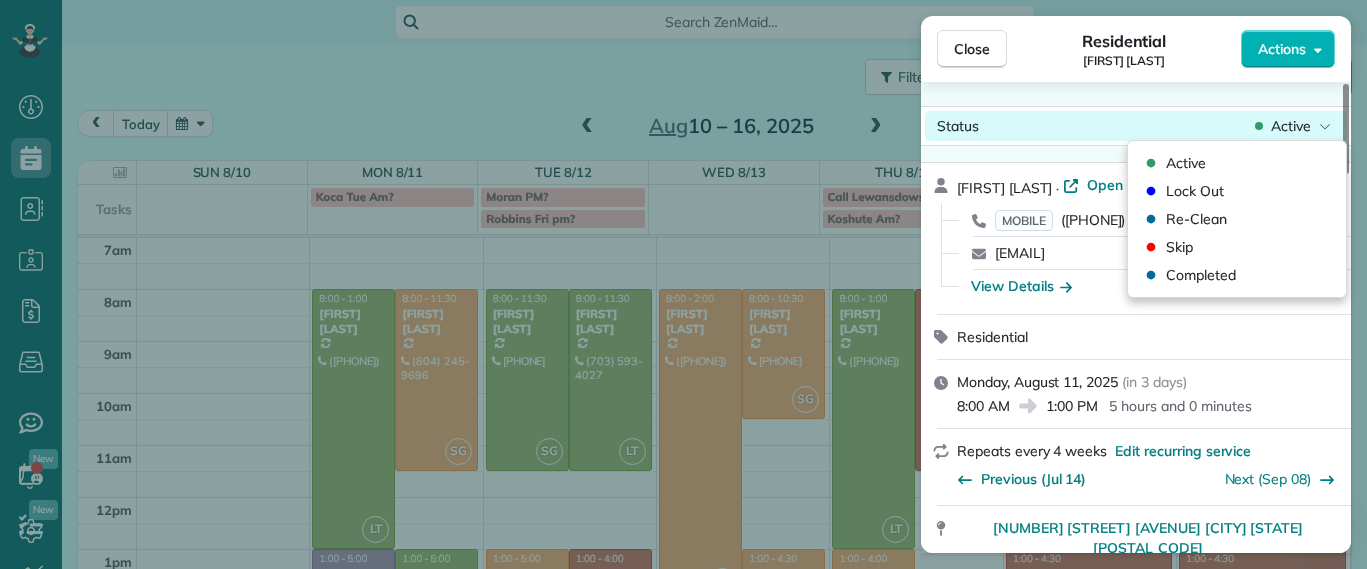 click on "Active" at bounding box center (1291, 126) 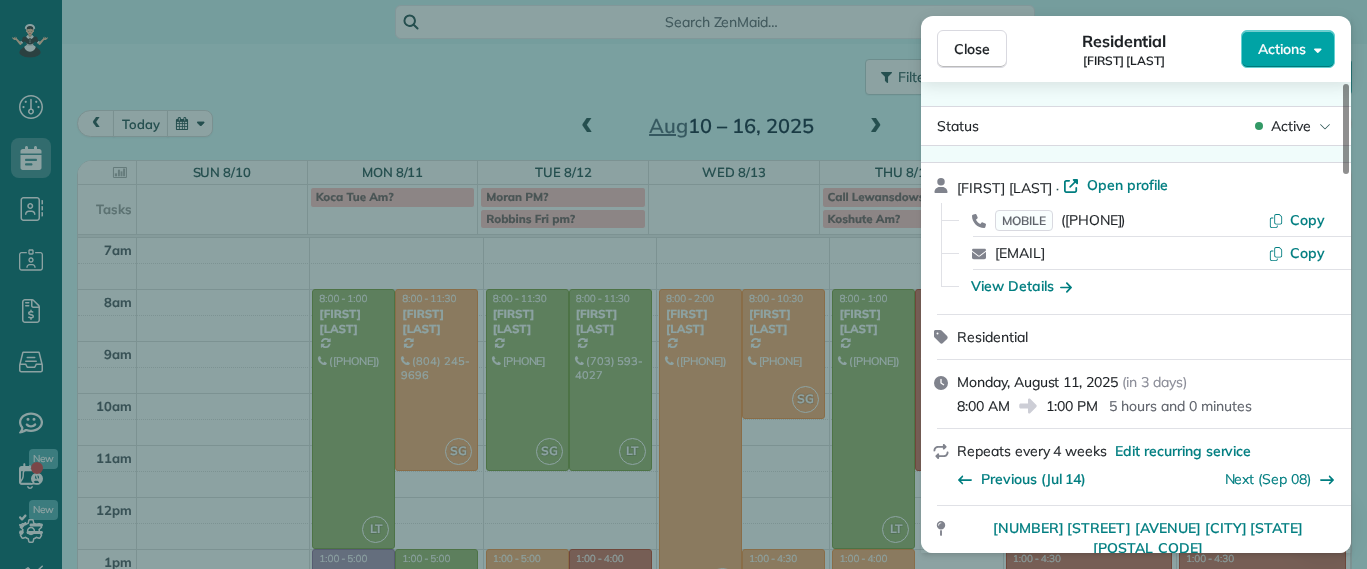 click on "Actions" at bounding box center [1288, 49] 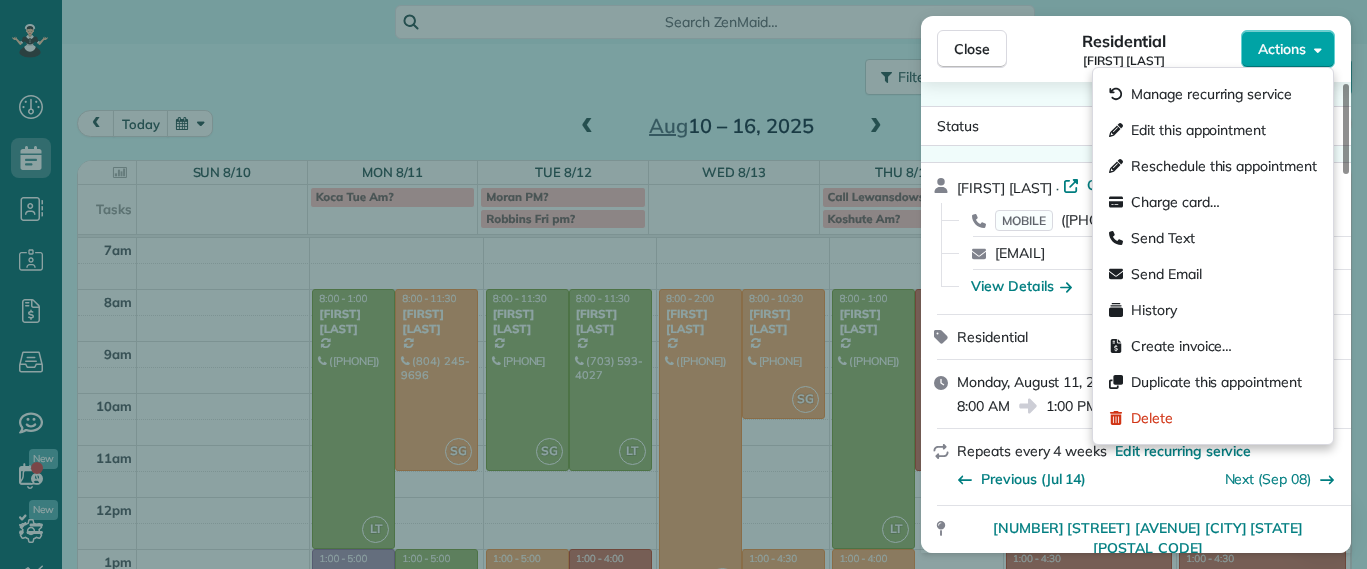 click on "Actions" at bounding box center [1288, 49] 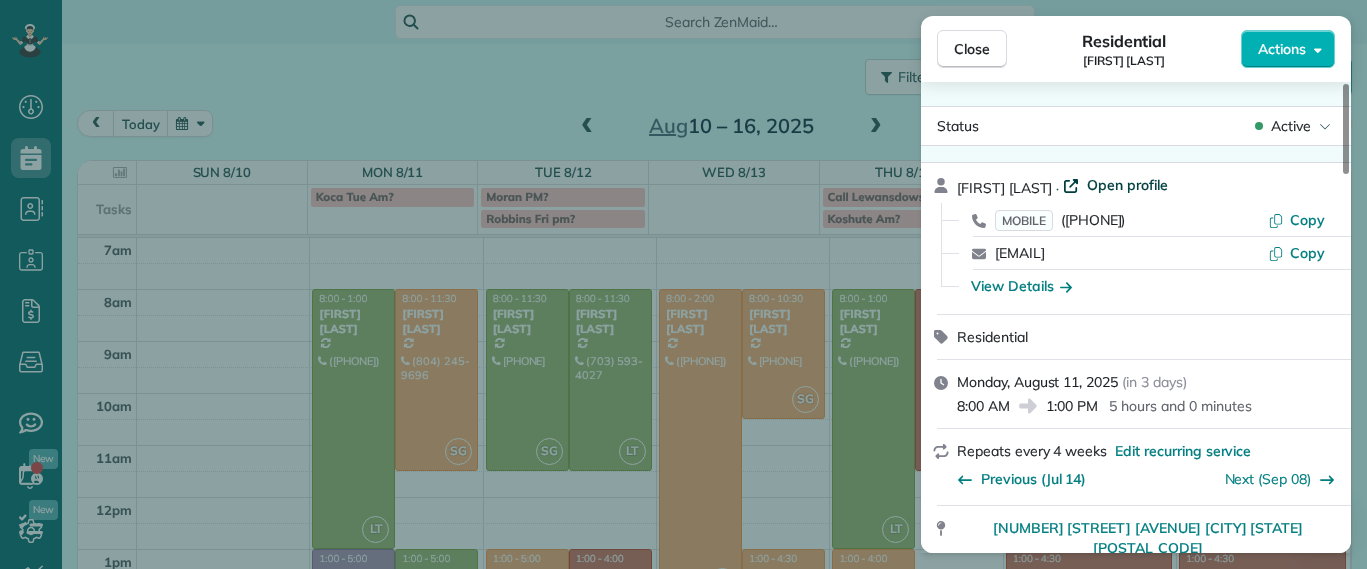 click on "Open profile" at bounding box center [1127, 185] 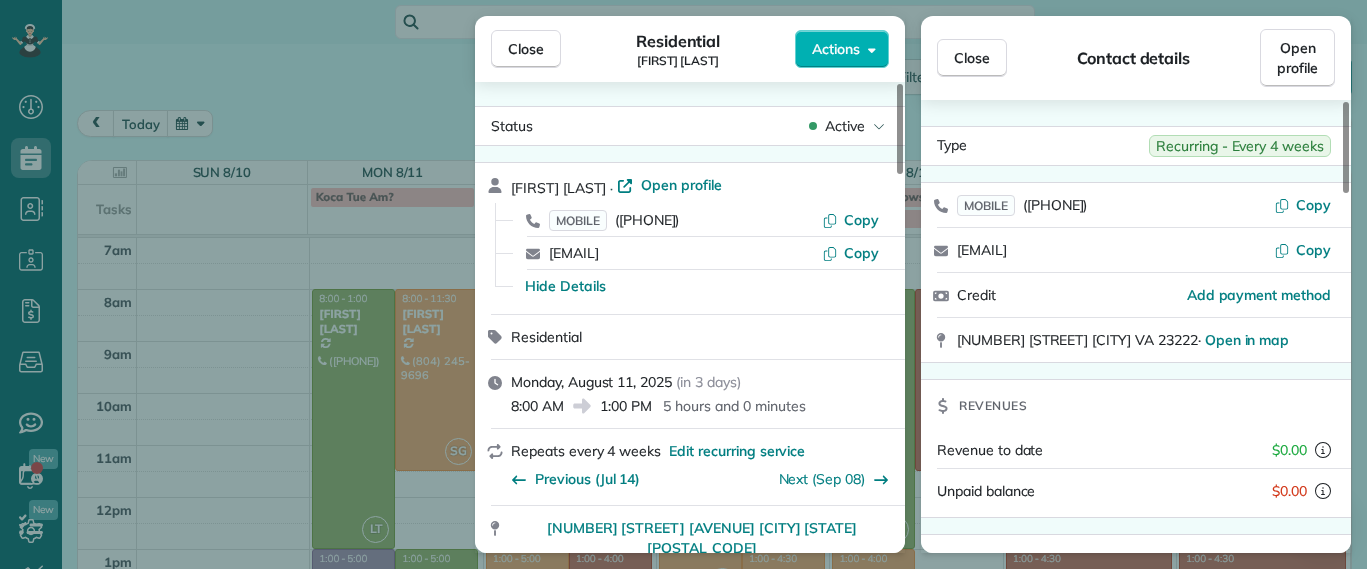 click on "Close Residential Danielle Leek Actions Status Active Danielle Leek · Open profile MOBILE (616) 322-8093 Copy danielle.r.leek@gmail.com Copy Hide Details Residential Monday, August 11, 2025 ( in 3 days ) 8:00 AM 1:00 PM 5 hours and 0 minutes Repeats every 4 weeks Edit recurring service Previous (Jul 14) Next (Sep 08) 3506 Enslow Avenue Richmond VA 23222 Service was not rated yet Setup ratings Cleaners Time in and out Assign Invite Cleaners Laura   Thaller 8:00 AM 1:00 PM Checklist Try Now Keep this appointment up to your standards. Stay on top of every detail, keep your cleaners organised, and your client happy. Assign a checklist Watch a 5 min demo Billing Billing actions Service Service Price (1x $220.00) $220.00 Add an item Overcharge $0.00 Discount $0.00 Coupon discount - Primary tax - Secondary tax - Total appointment price $220.00 Tips collected $0.00 Unpaid Mark as paid Total including tip $220.00 Get paid online in no-time! Send an invoice and reward your cleaners with tips Appointment custom fields" at bounding box center (683, 284) 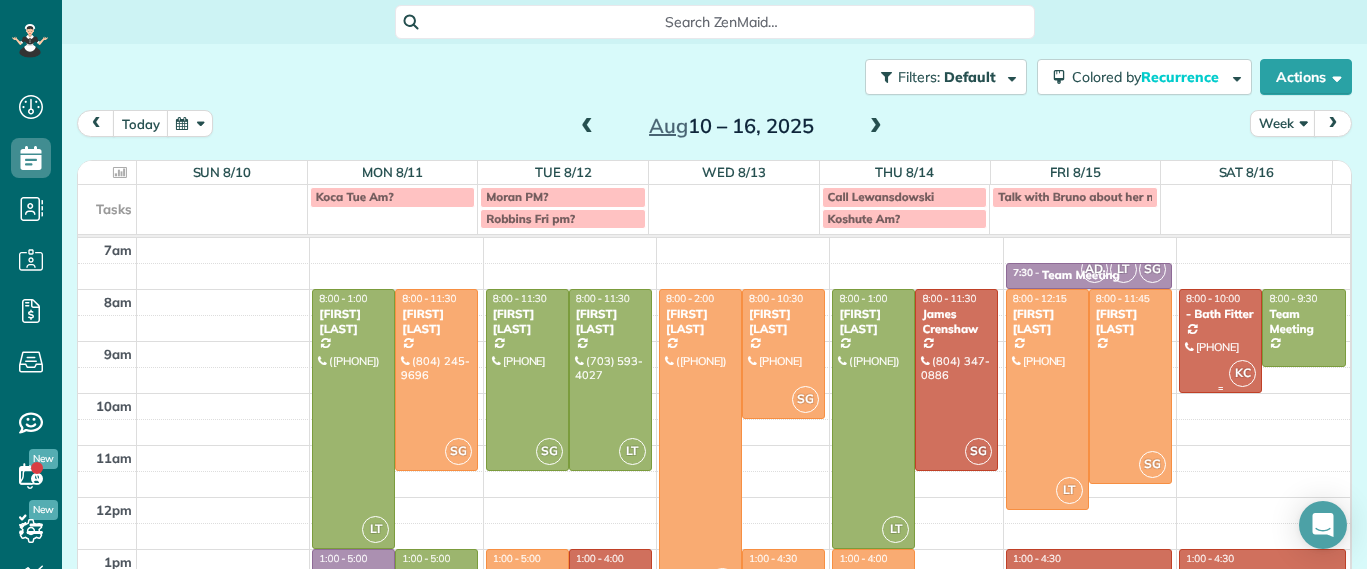 scroll, scrollTop: 125, scrollLeft: 0, axis: vertical 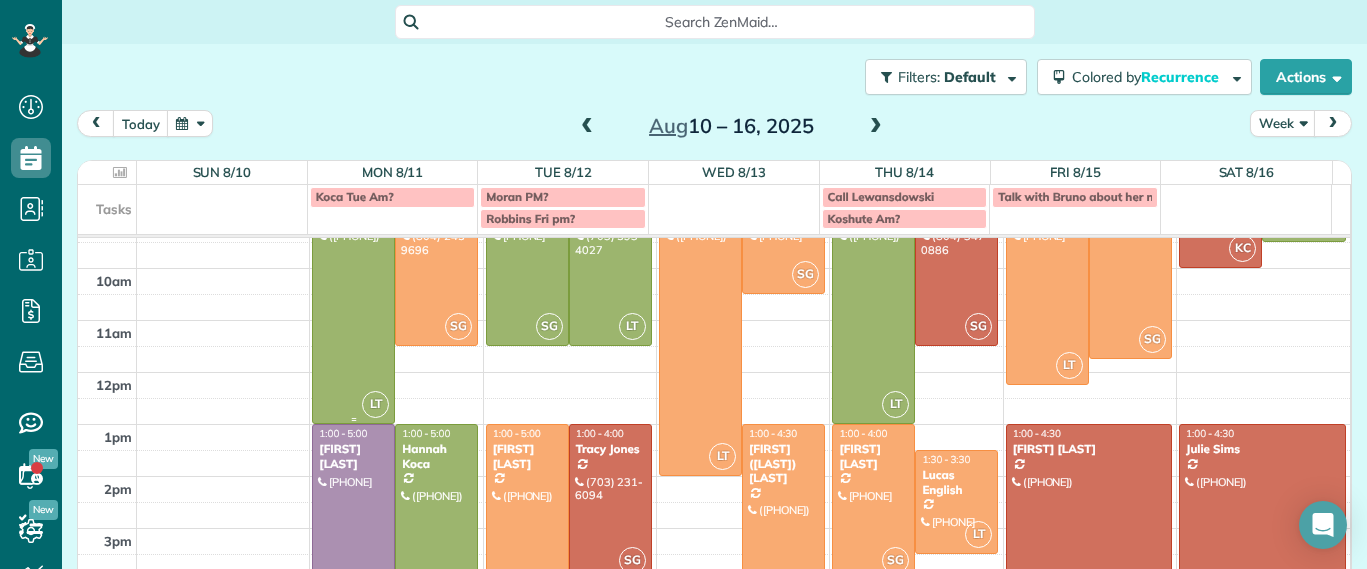 click at bounding box center (353, 294) 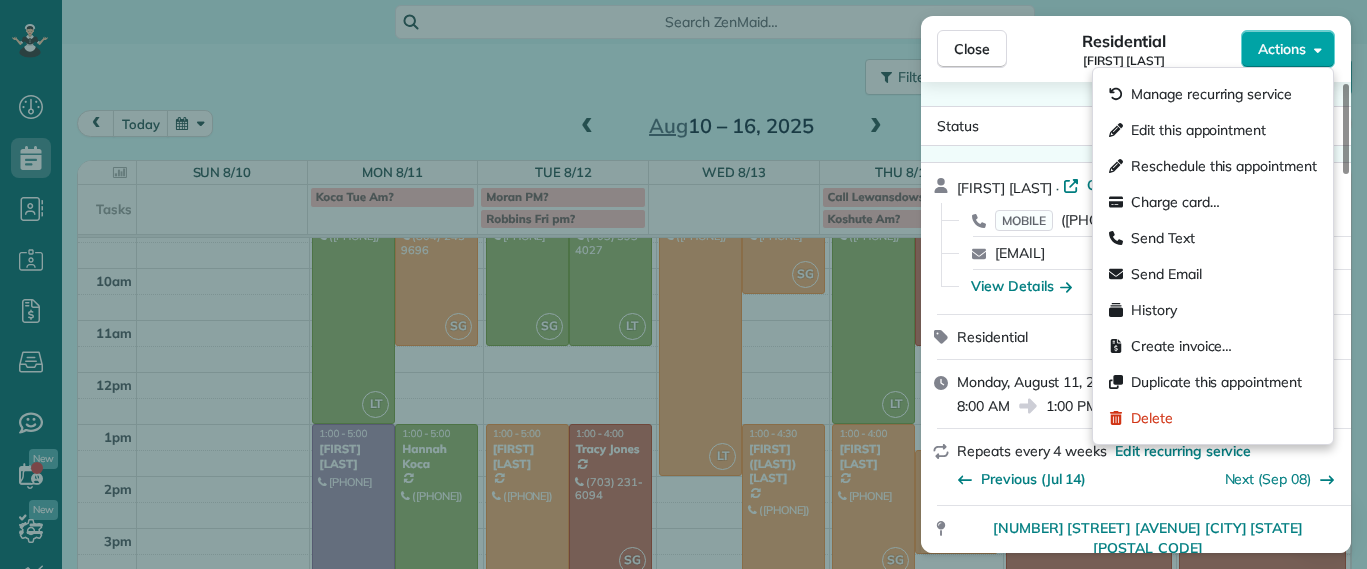 click on "Actions" at bounding box center (1282, 49) 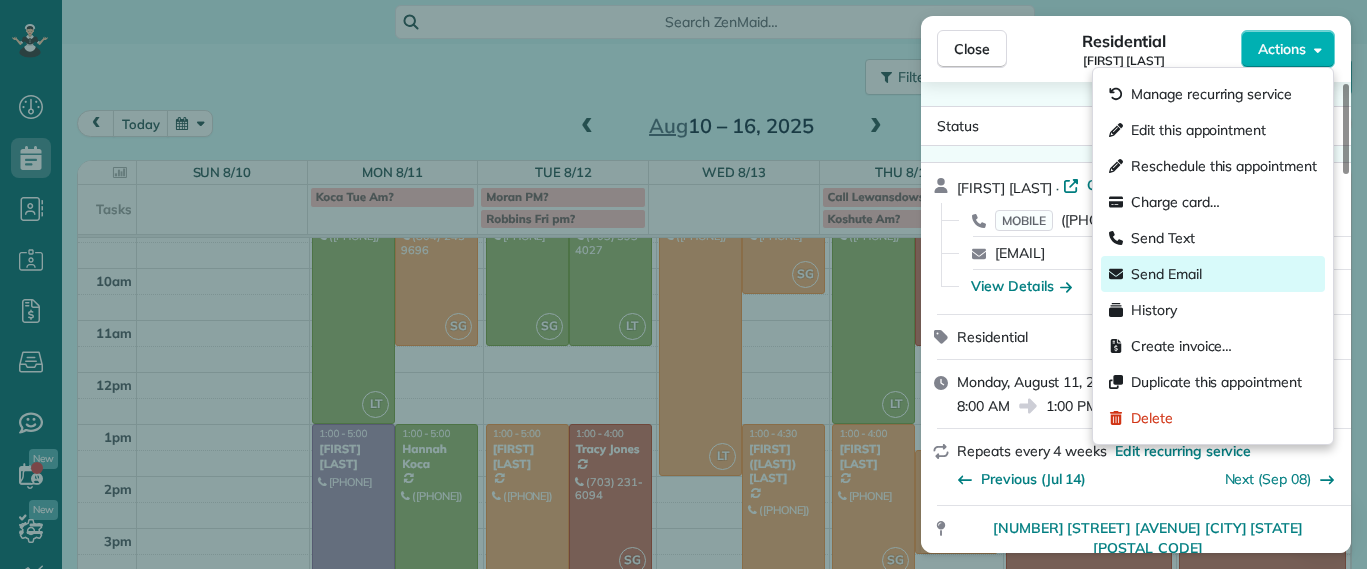 click on "Send Email" at bounding box center (1213, 274) 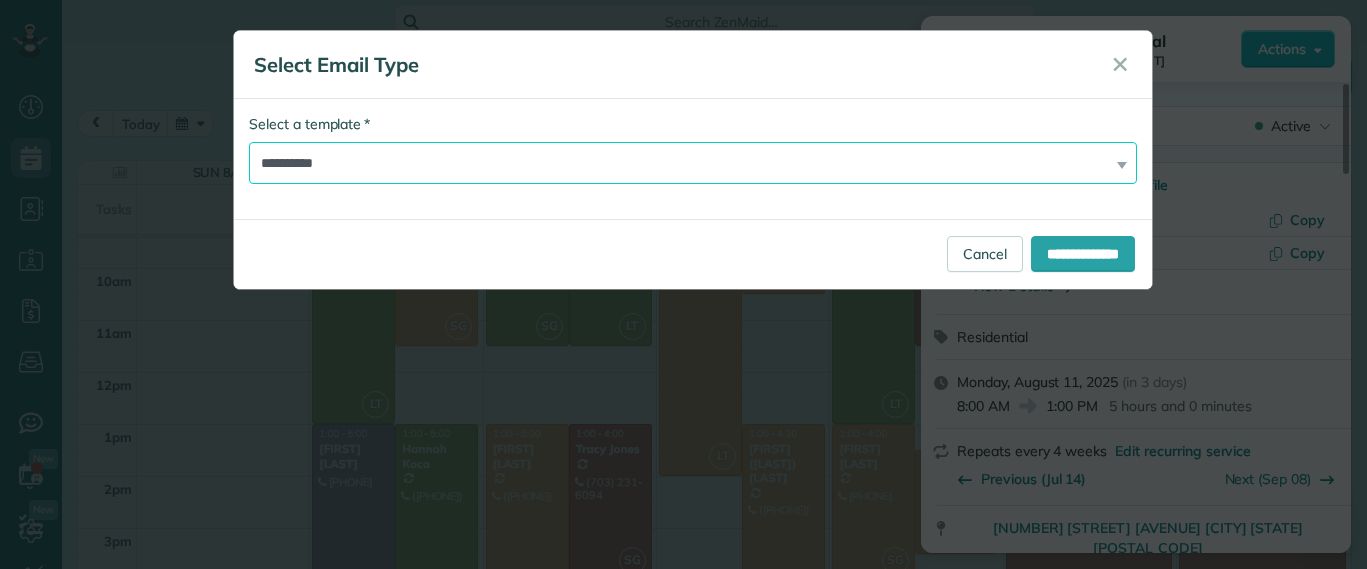 click on "**********" at bounding box center (693, 163) 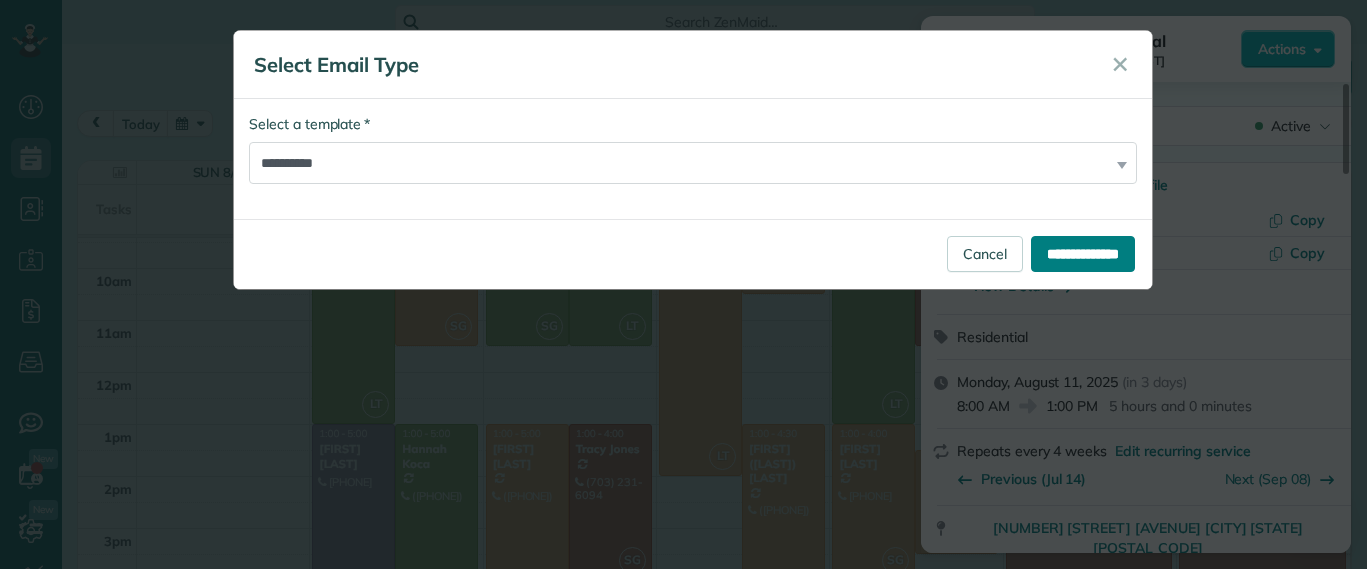 click on "**********" at bounding box center [1083, 254] 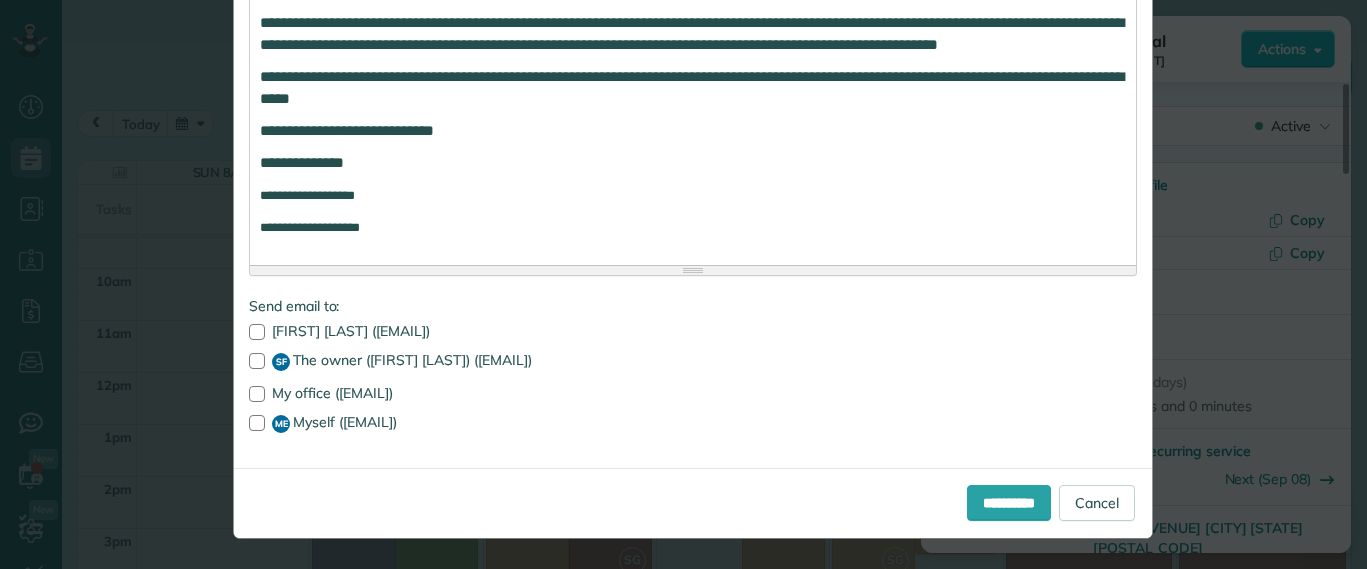 scroll, scrollTop: 523, scrollLeft: 0, axis: vertical 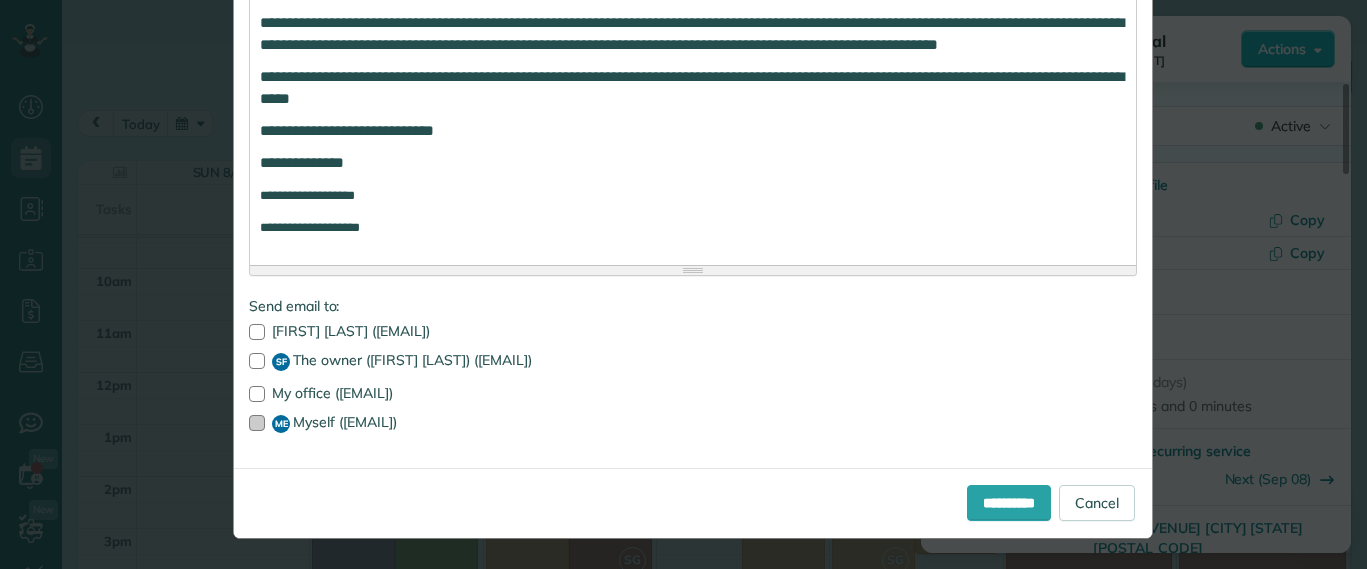 click at bounding box center (257, 423) 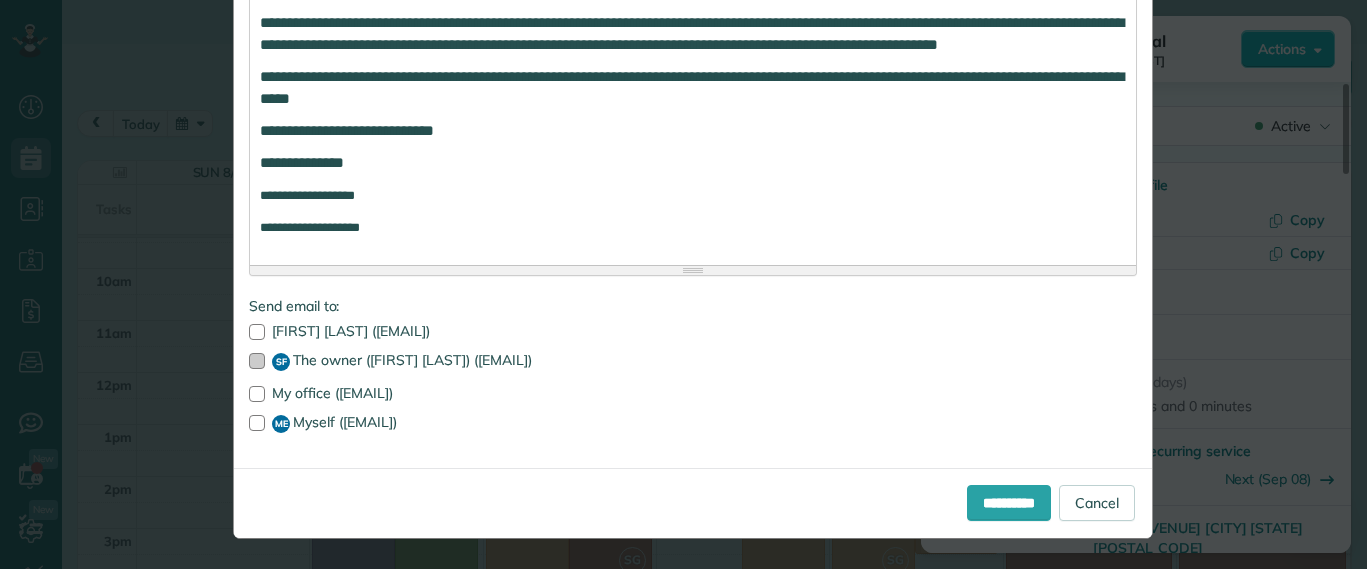 drag, startPoint x: 247, startPoint y: 361, endPoint x: 281, endPoint y: 365, distance: 34.234486 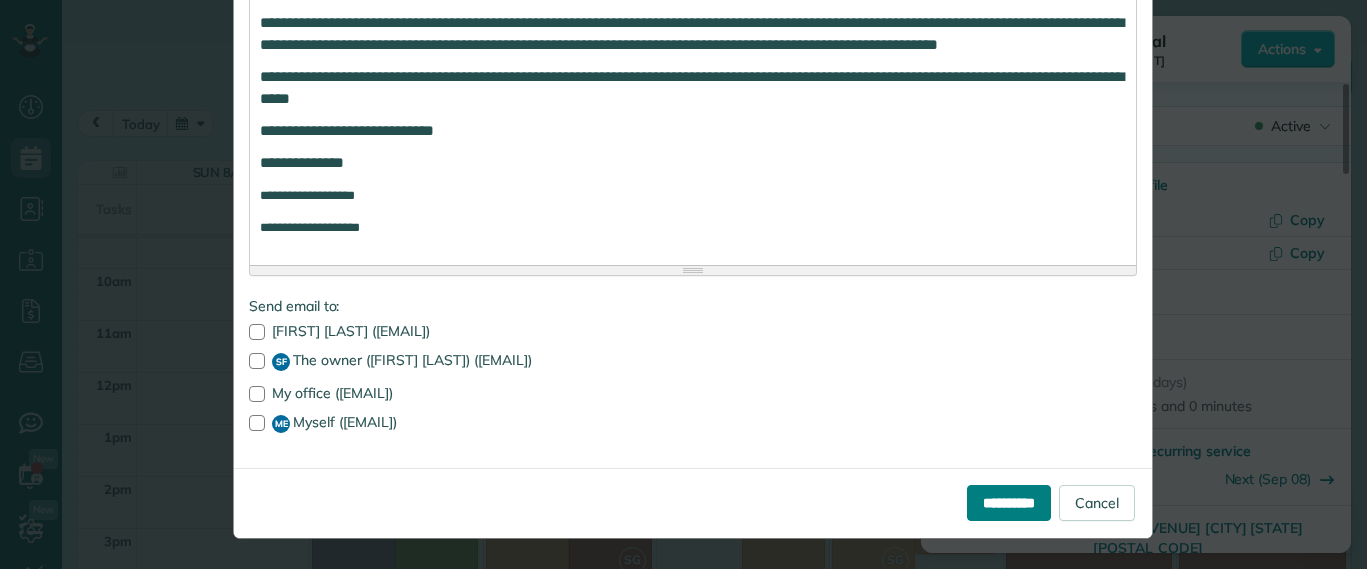 click on "**********" at bounding box center (1009, 503) 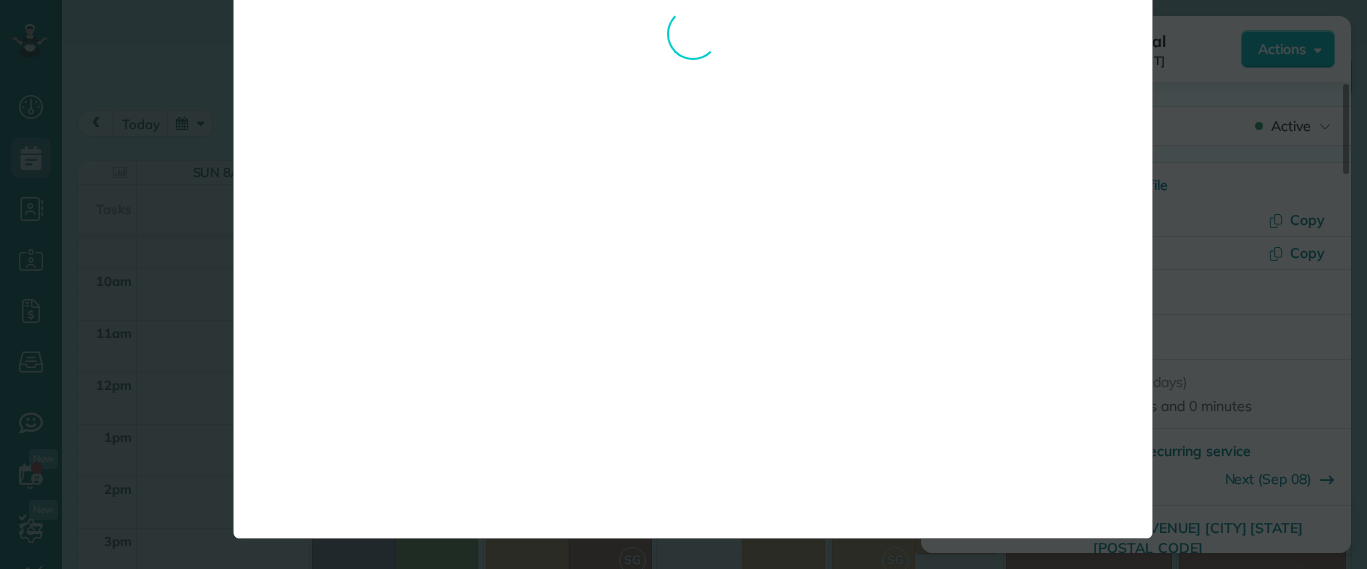 scroll, scrollTop: 0, scrollLeft: 0, axis: both 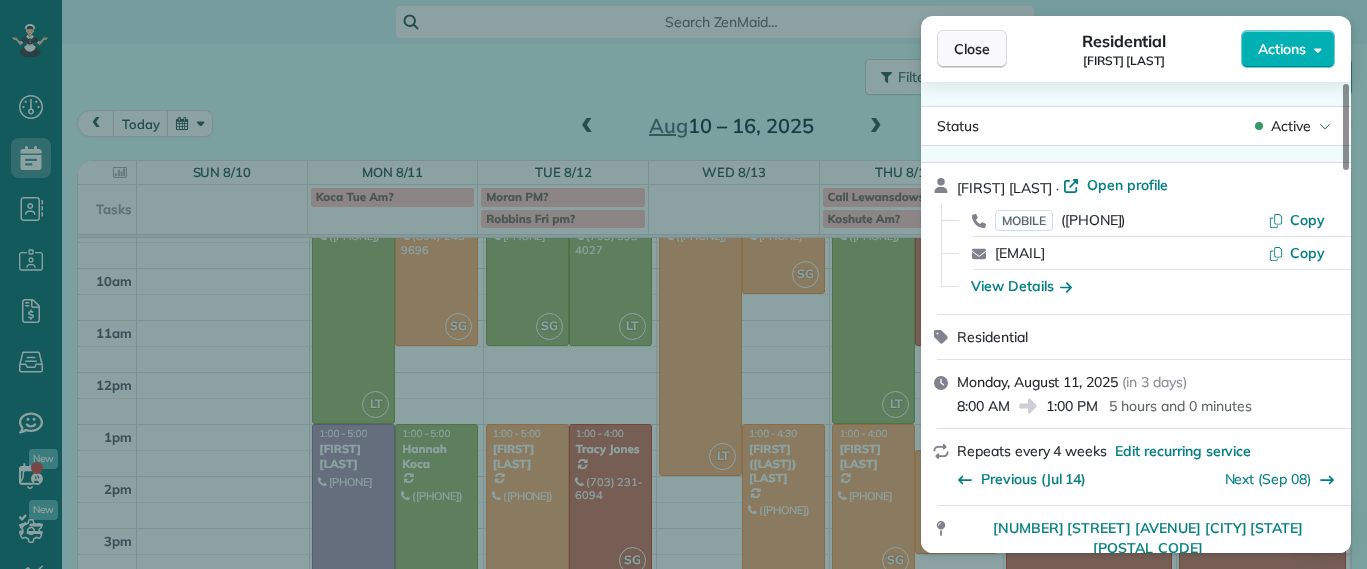 click on "Close" at bounding box center (972, 49) 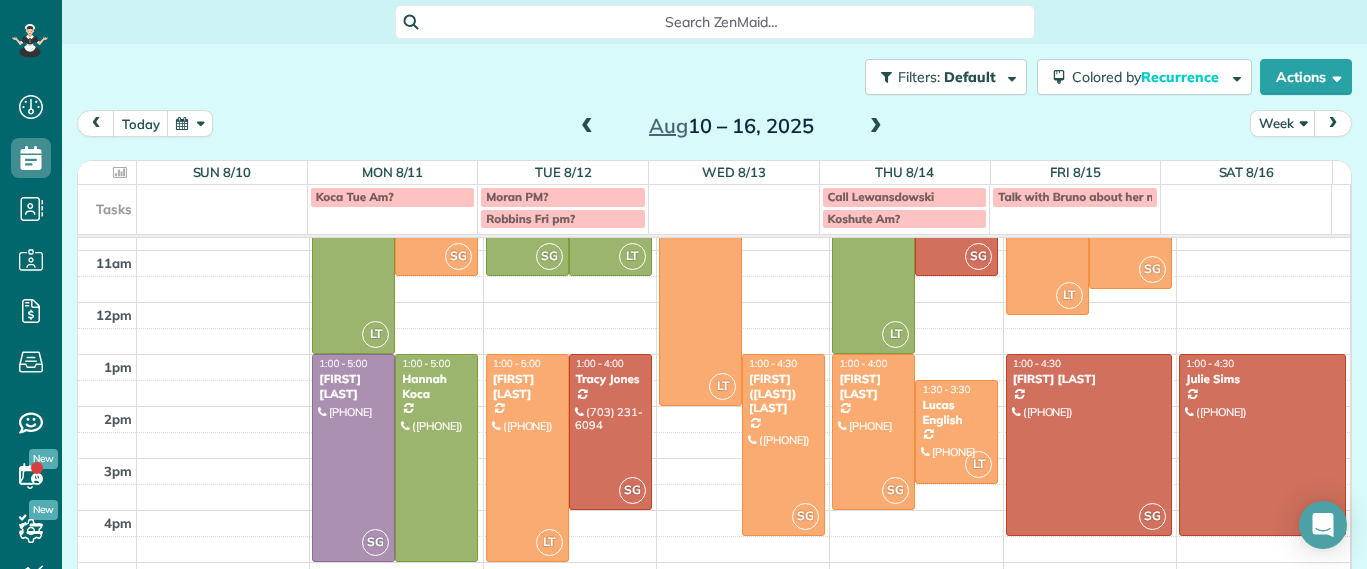 scroll, scrollTop: 214, scrollLeft: 0, axis: vertical 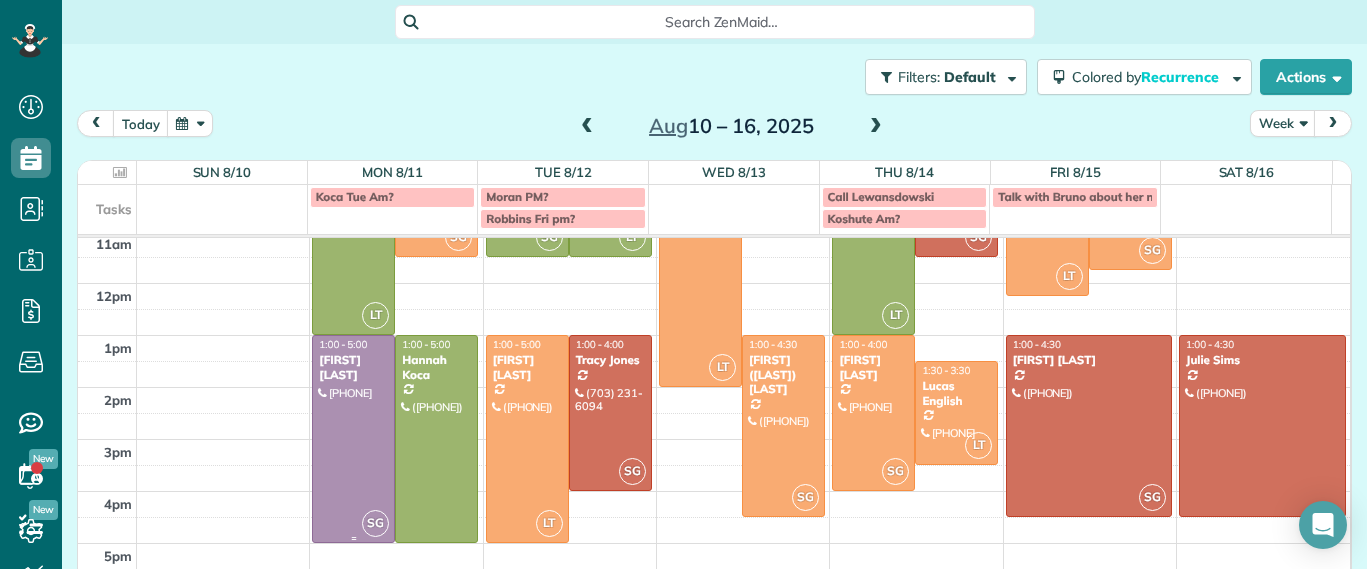 click at bounding box center [353, 439] 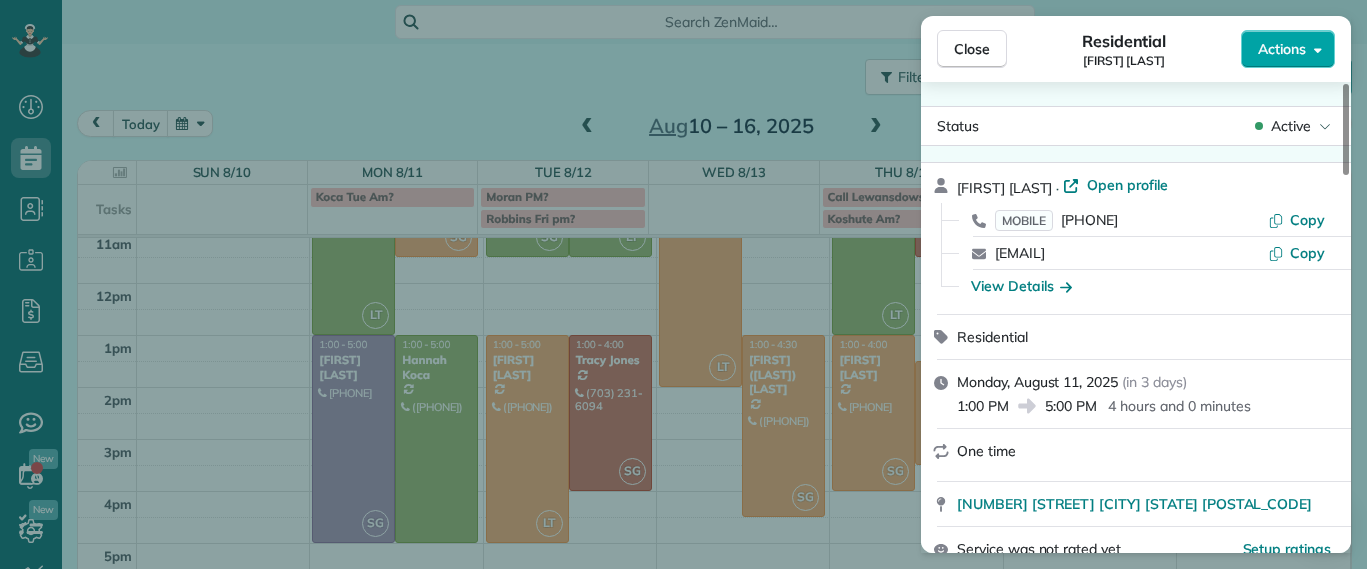 click on "Close Residential John Miller Actions Status Active John Miller · Open profile MOBILE (804) 938-0280 Copy johnmiller9609@gmail.com Copy View Details Residential Monday, August 11, 2025 ( in 3 days ) 1:00 PM 5:00 PM 4 hours and 0 minutes One time 8603 Warrenton Drive Richmond VA 23229 Service was not rated yet Setup ratings Cleaners Time in and out Assign Invite Cleaners Sophie   Gibbs 1:00 PM 5:00 PM Checklist Try Now Keep this appointment up to your standards. Stay on top of every detail, keep your cleaners organised, and your client happy. Assign a checklist Watch a 5 min demo Billing Billing actions Service Service Price (1x $0.00) $0.00 Add an item Overcharge $0.00 Discount $0.00 Coupon discount - Primary tax - Secondary tax - Total appointment price $0.00 Tips collected $0.00 Mark as paid Total including tip $0.00 Get paid online in no-time! Send an invoice and reward your cleaners with tips Charge customer credit card Appointment custom fields Man Hours - Type of Cleaning  - Reason for Skip - Notes 0 6" at bounding box center (683, 0) 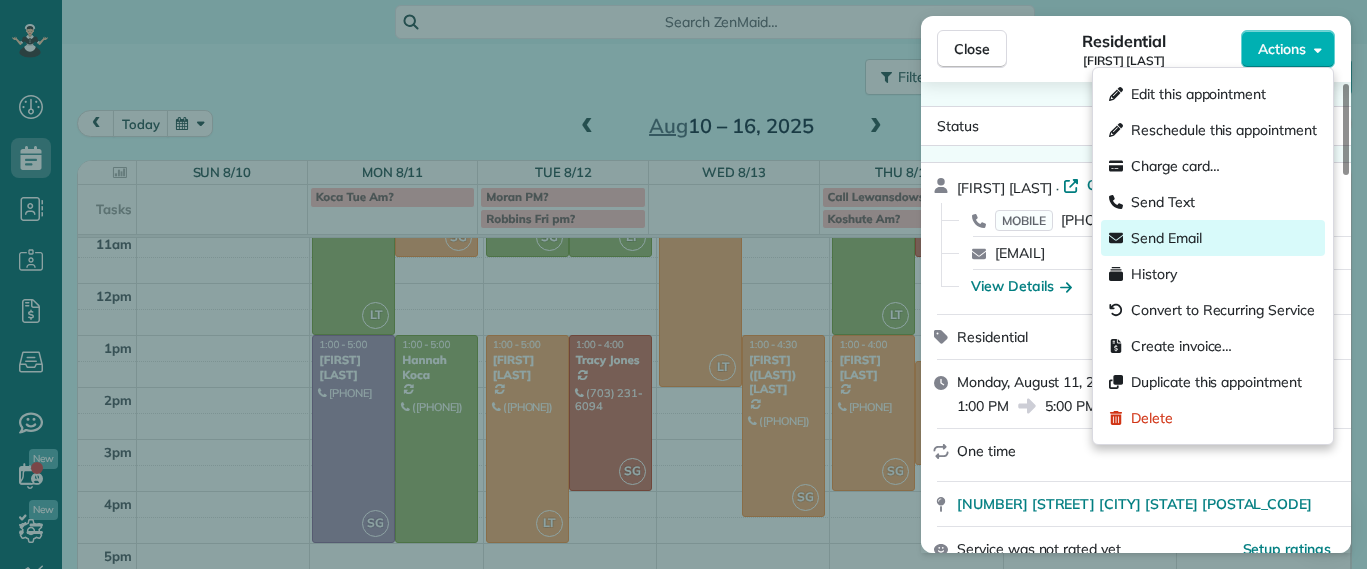 click on "Send Email" at bounding box center (1213, 238) 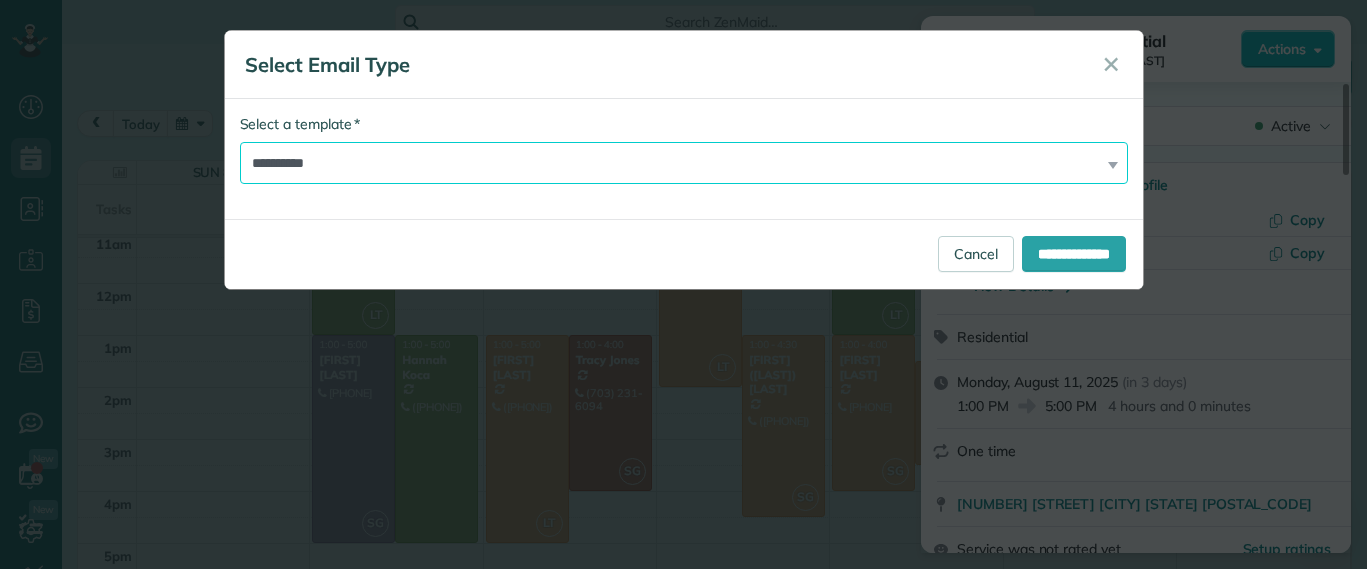 click on "**********" at bounding box center [684, 163] 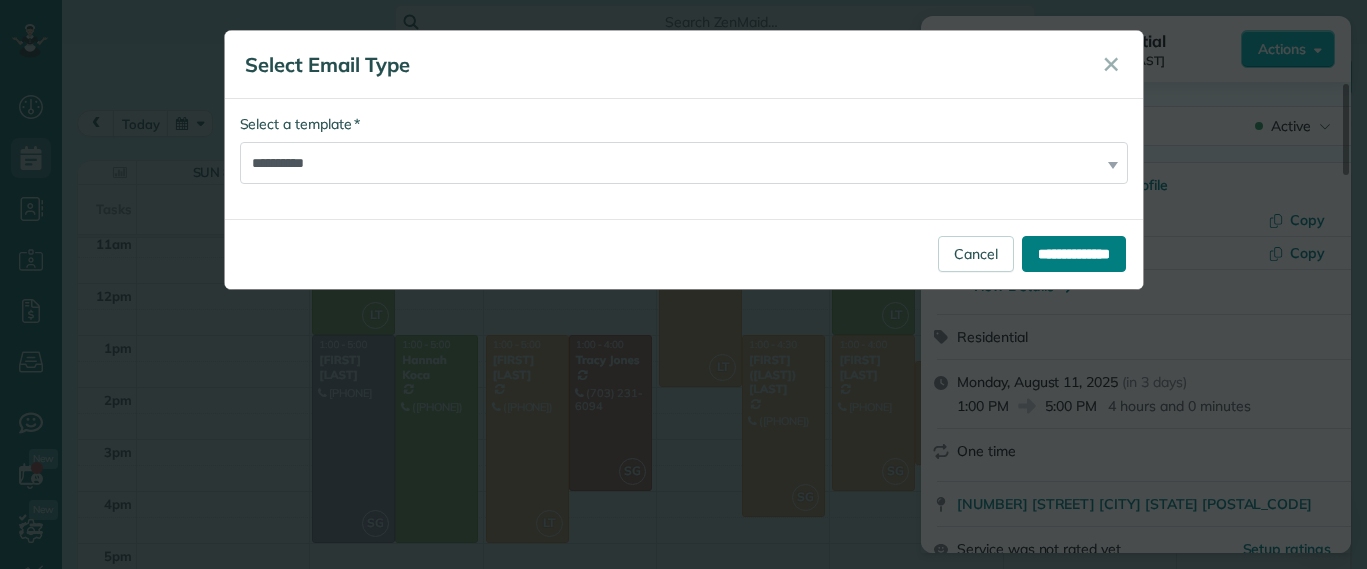 click on "**********" at bounding box center (1074, 254) 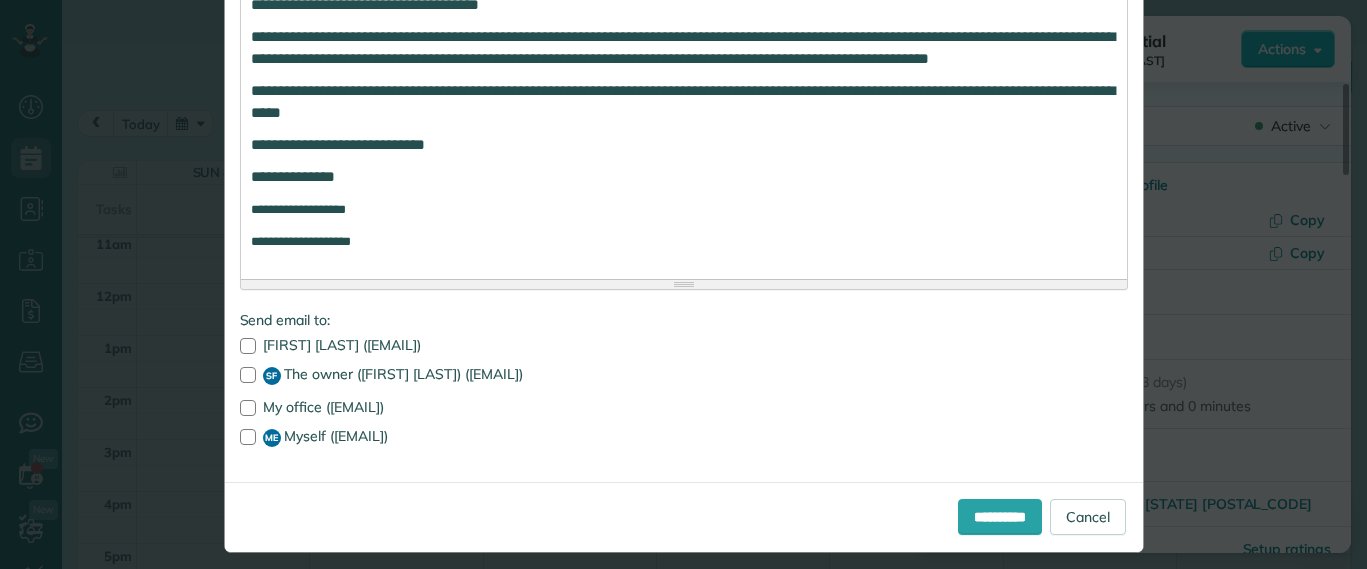 scroll, scrollTop: 523, scrollLeft: 0, axis: vertical 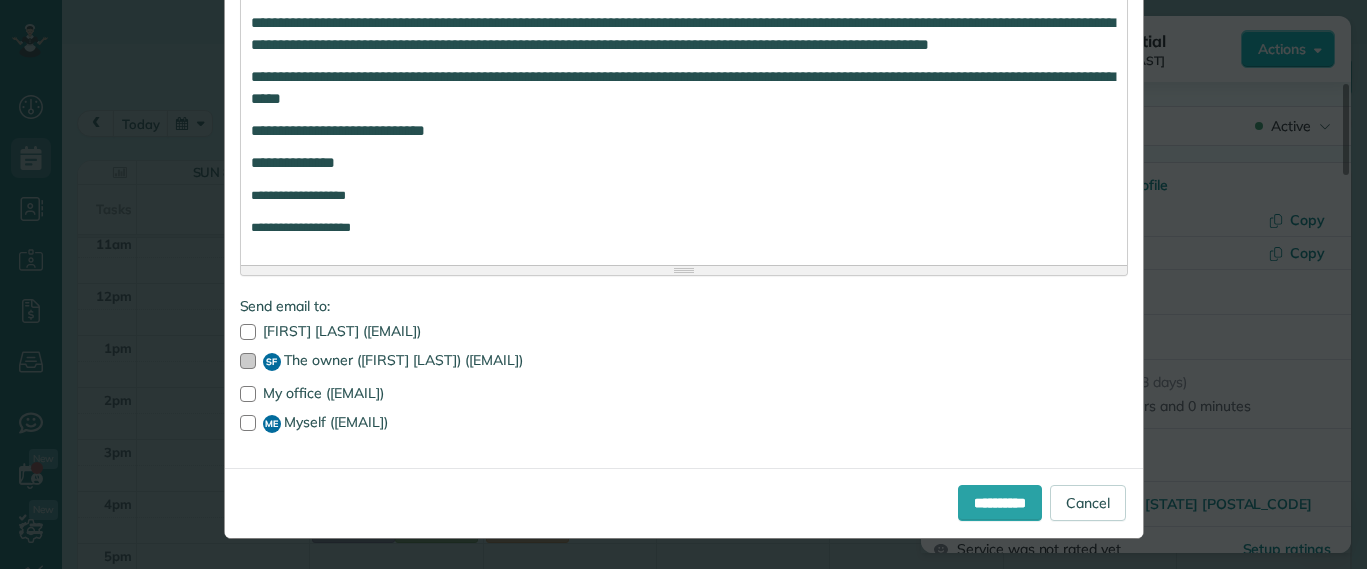 click at bounding box center [248, 361] 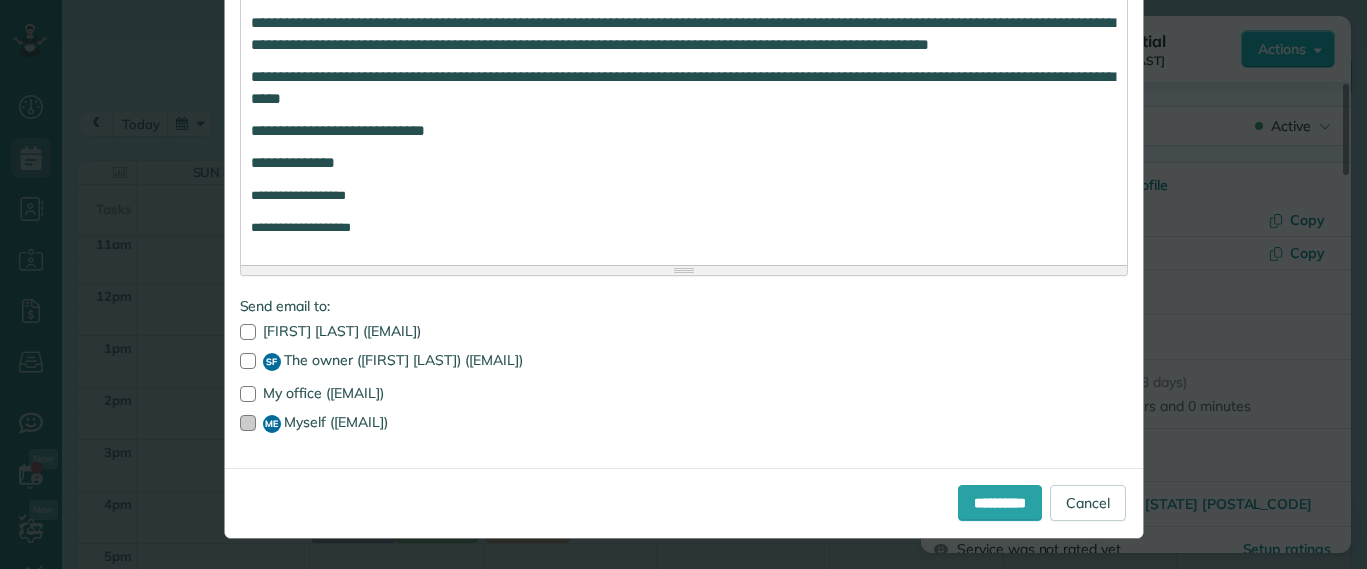 click at bounding box center (248, 423) 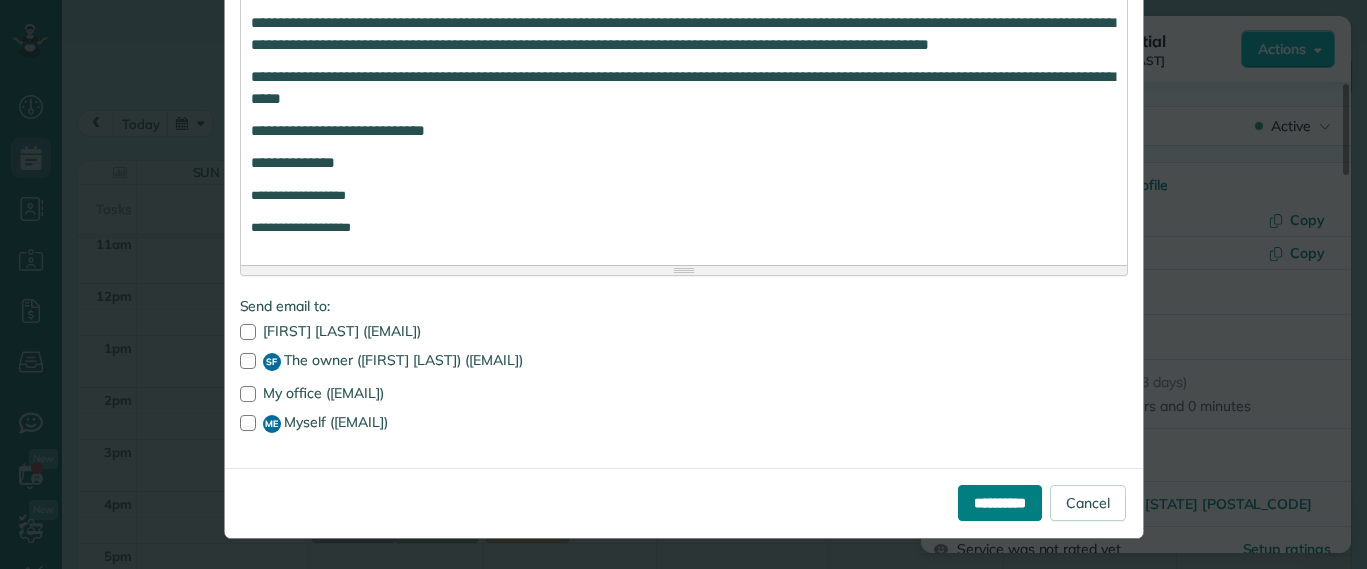 click on "**********" at bounding box center [1000, 503] 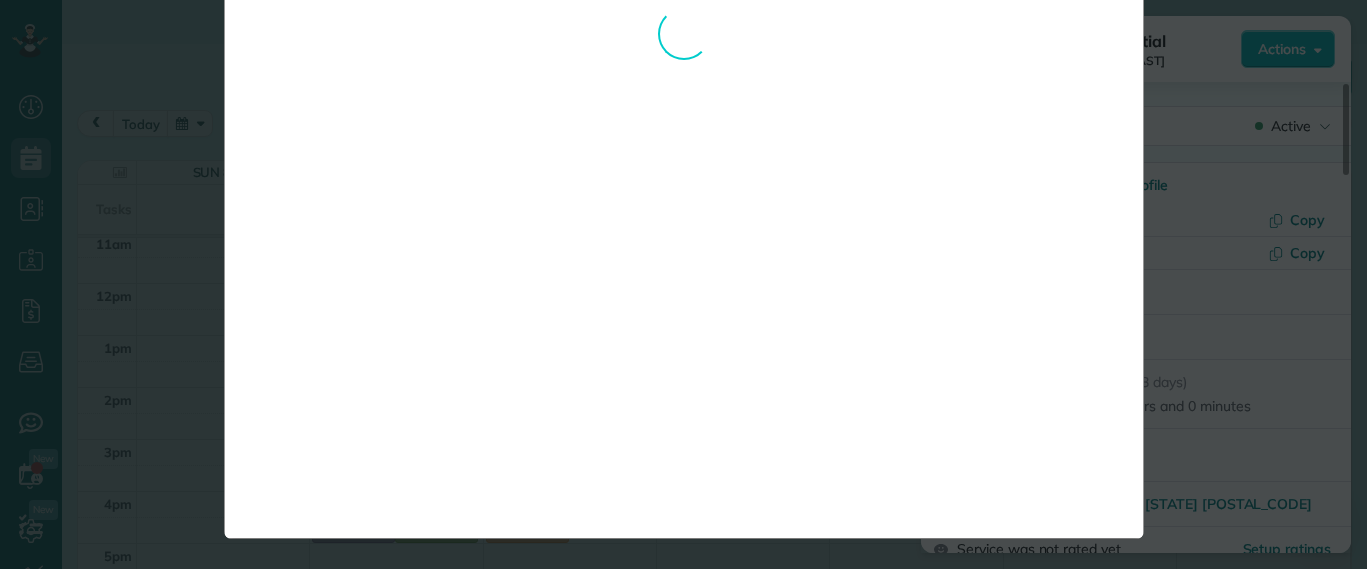 scroll, scrollTop: 0, scrollLeft: 0, axis: both 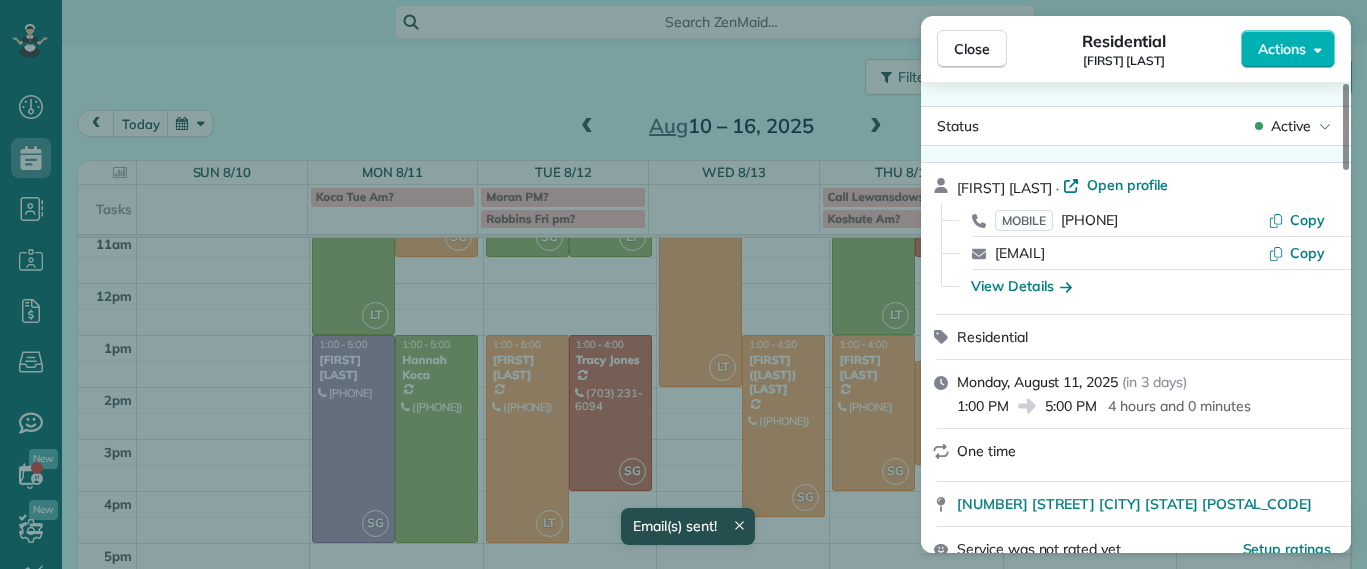 click on "Close Residential John Miller Actions Status Active John Miller · Open profile MOBILE (804) 938-0280 Copy johnmiller9609@gmail.com Copy View Details Residential Monday, August 11, 2025 ( in 3 days ) 1:00 PM 5:00 PM 4 hours and 0 minutes One time 8603 Warrenton Drive Richmond VA 23229 Service was not rated yet Setup ratings Cleaners Time in and out Assign Invite Cleaners Sophie   Gibbs 1:00 PM 5:00 PM Checklist Try Now Keep this appointment up to your standards. Stay on top of every detail, keep your cleaners organised, and your client happy. Assign a checklist Watch a 5 min demo Billing Billing actions Service Service Price (1x $0.00) $0.00 Add an item Overcharge $0.00 Discount $0.00 Coupon discount - Primary tax - Secondary tax - Total appointment price $0.00 Tips collected $0.00 Mark as paid Total including tip $0.00 Get paid online in no-time! Send an invoice and reward your cleaners with tips Charge customer credit card Appointment custom fields Man Hours - Type of Cleaning  - Reason for Skip - Notes 0 6" at bounding box center (683, 284) 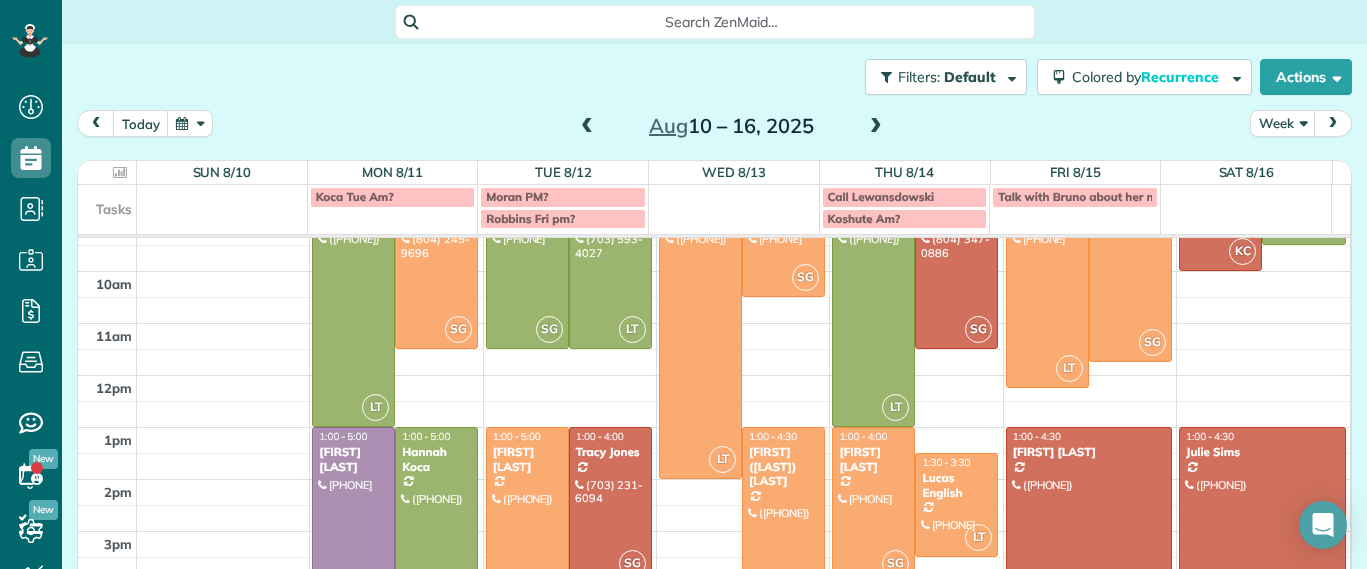 scroll, scrollTop: 214, scrollLeft: 0, axis: vertical 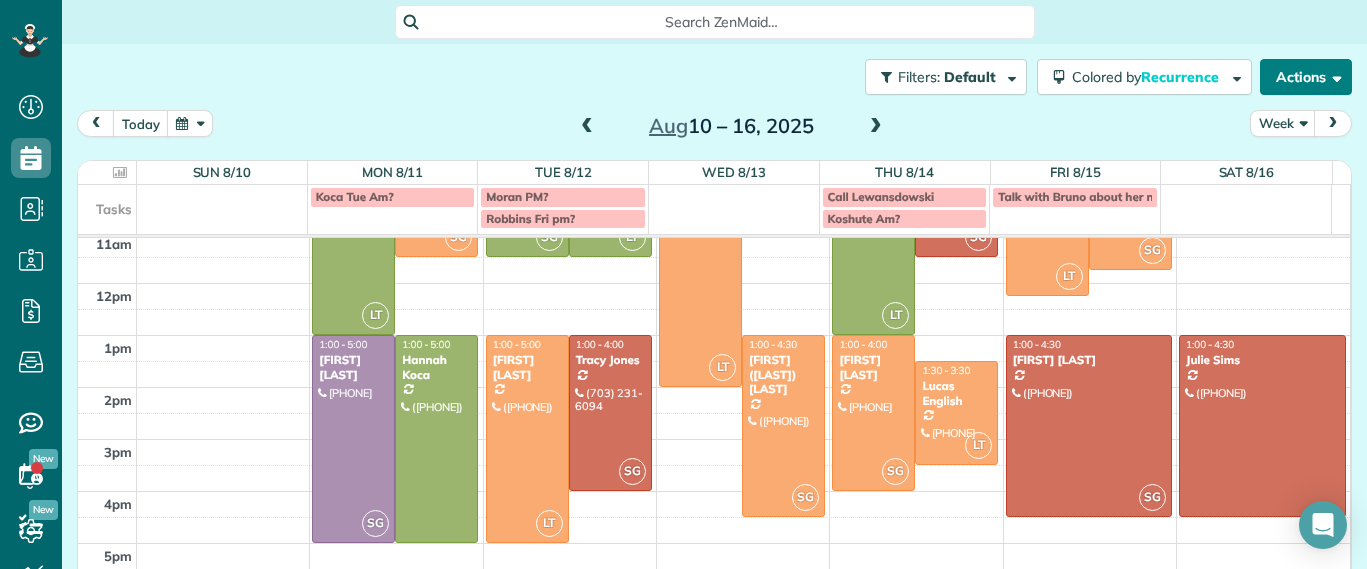 click on "Actions" at bounding box center (1306, 77) 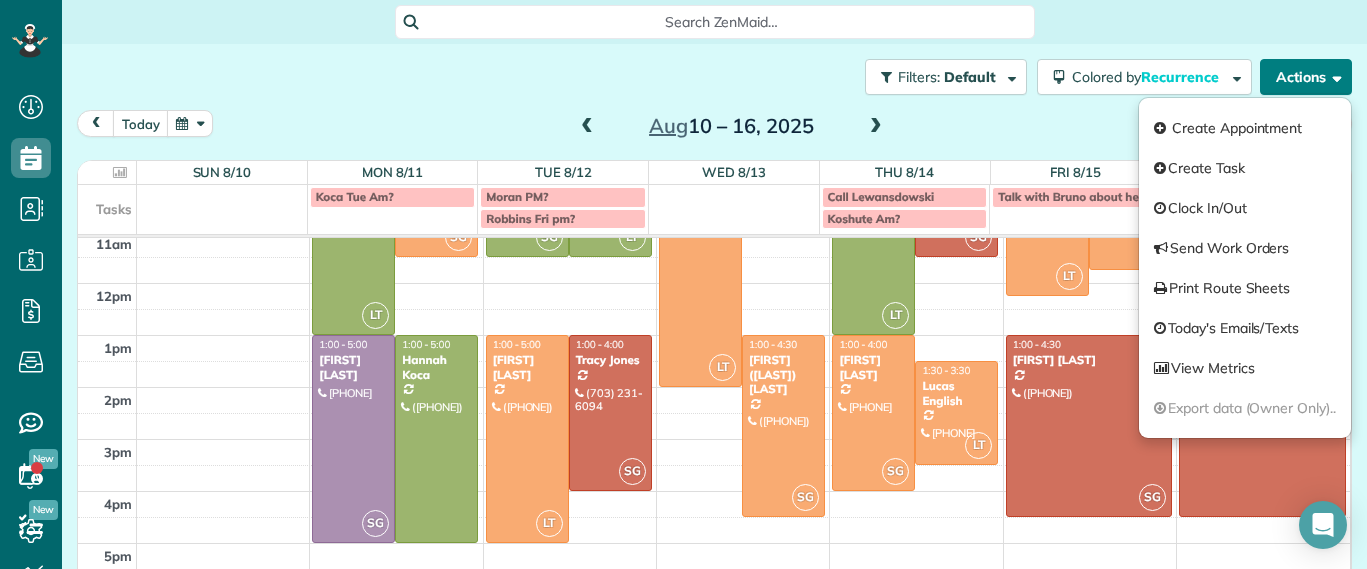 click on "Actions" at bounding box center [1306, 77] 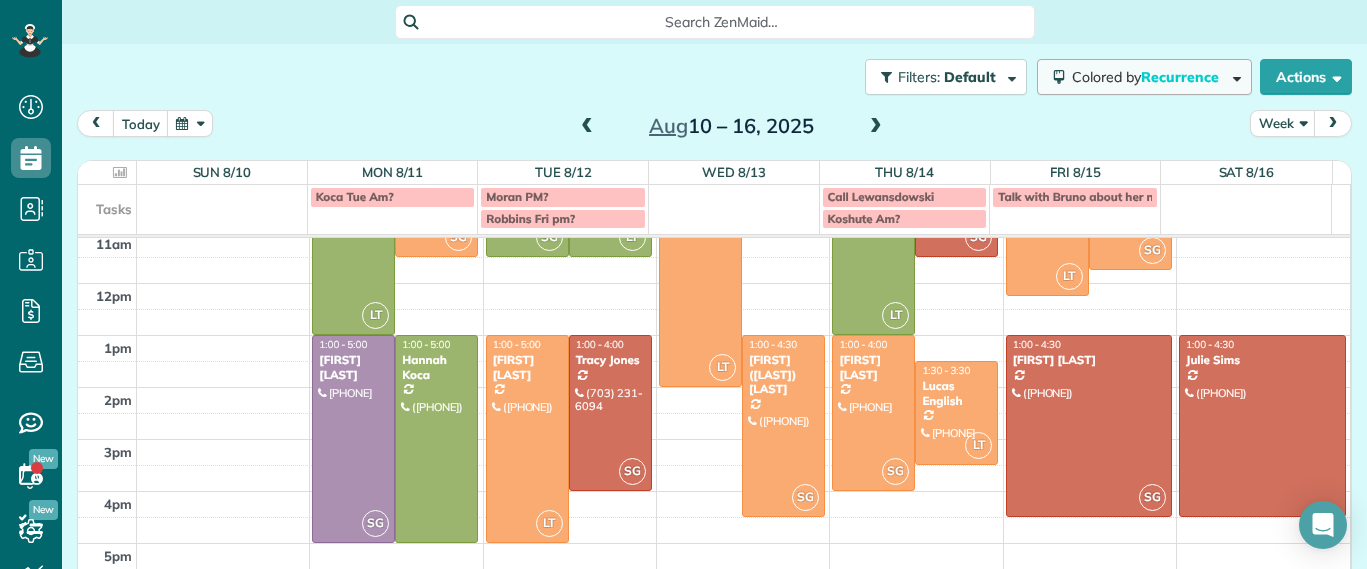 click on "Colored by  Recurrence" at bounding box center (1149, 77) 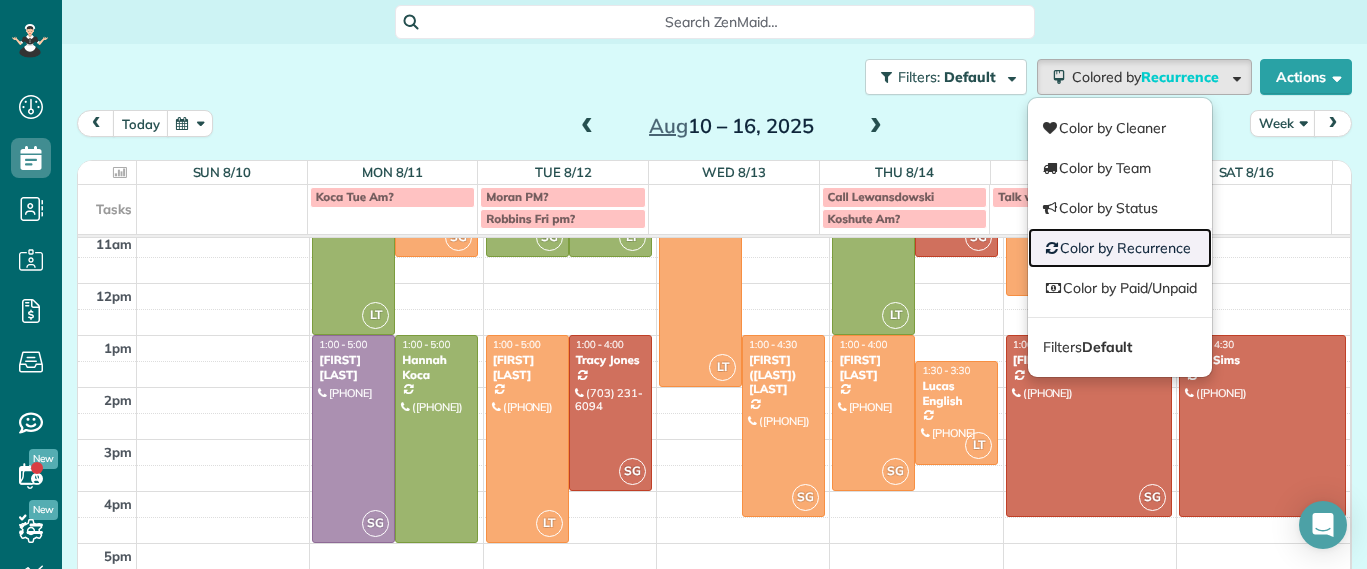 click on "Color by Recurrence" at bounding box center (1120, 248) 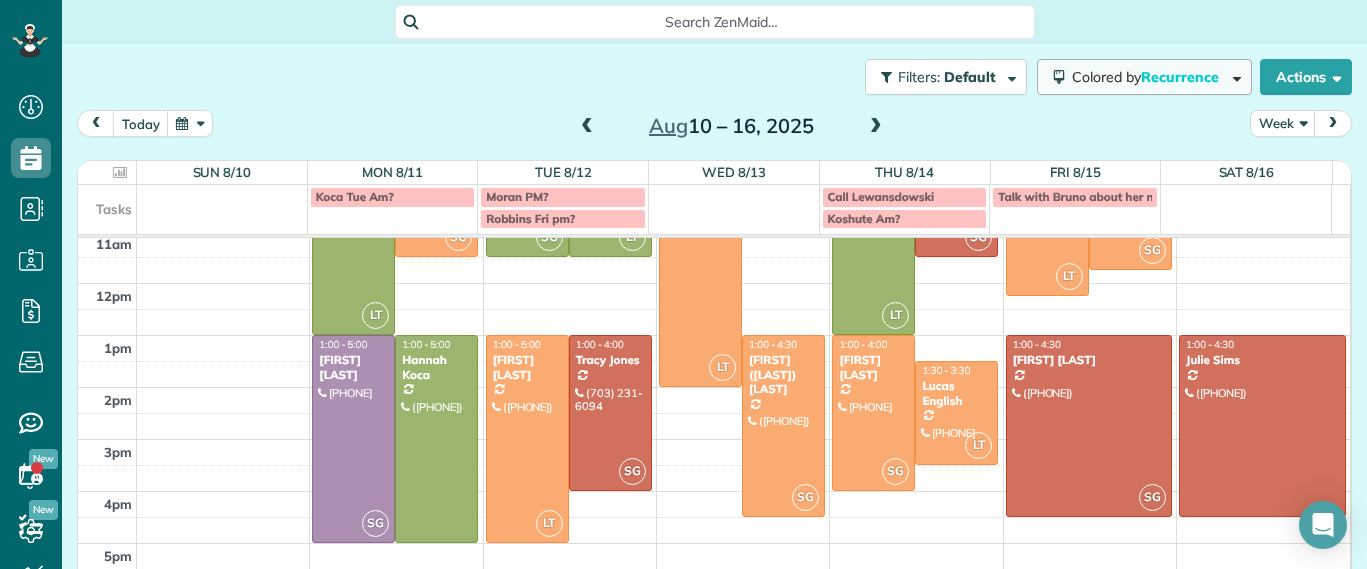 click on "Recurrence" at bounding box center (1181, 77) 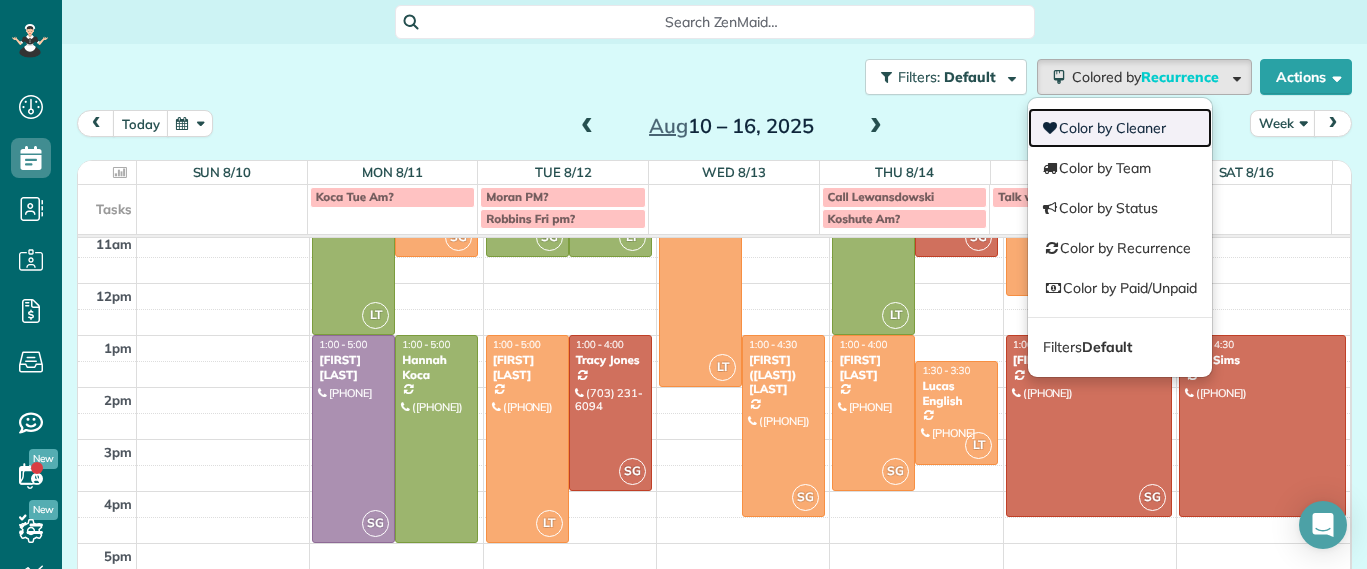 click on "Color by Cleaner" at bounding box center [1120, 128] 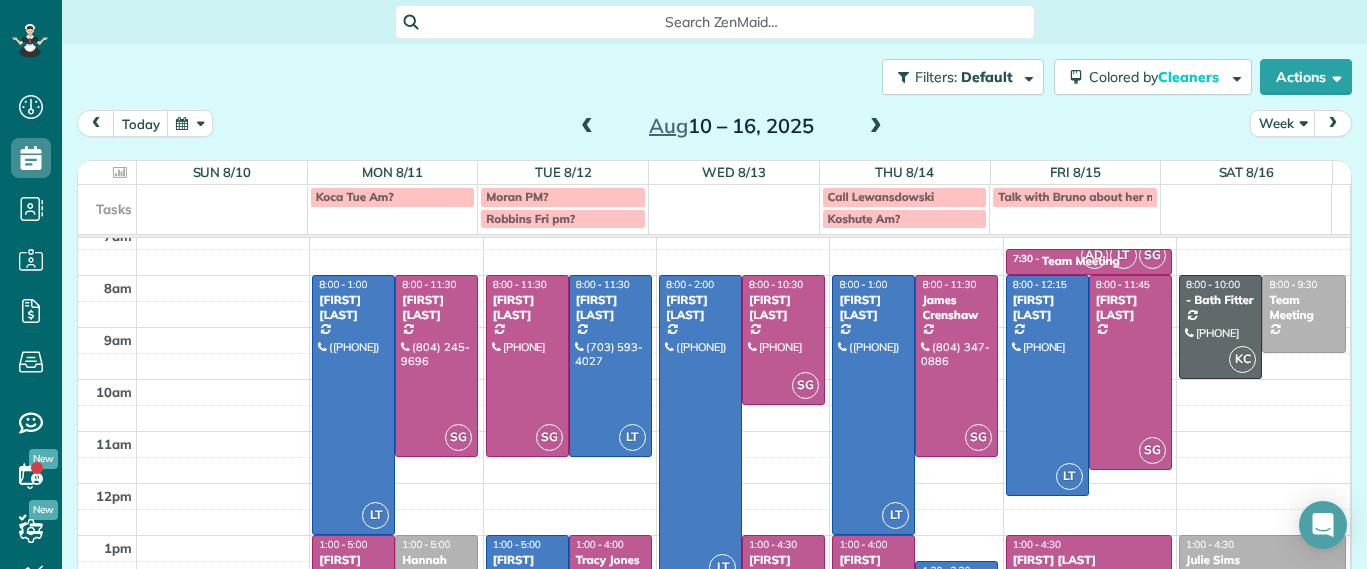 scroll, scrollTop: 0, scrollLeft: 0, axis: both 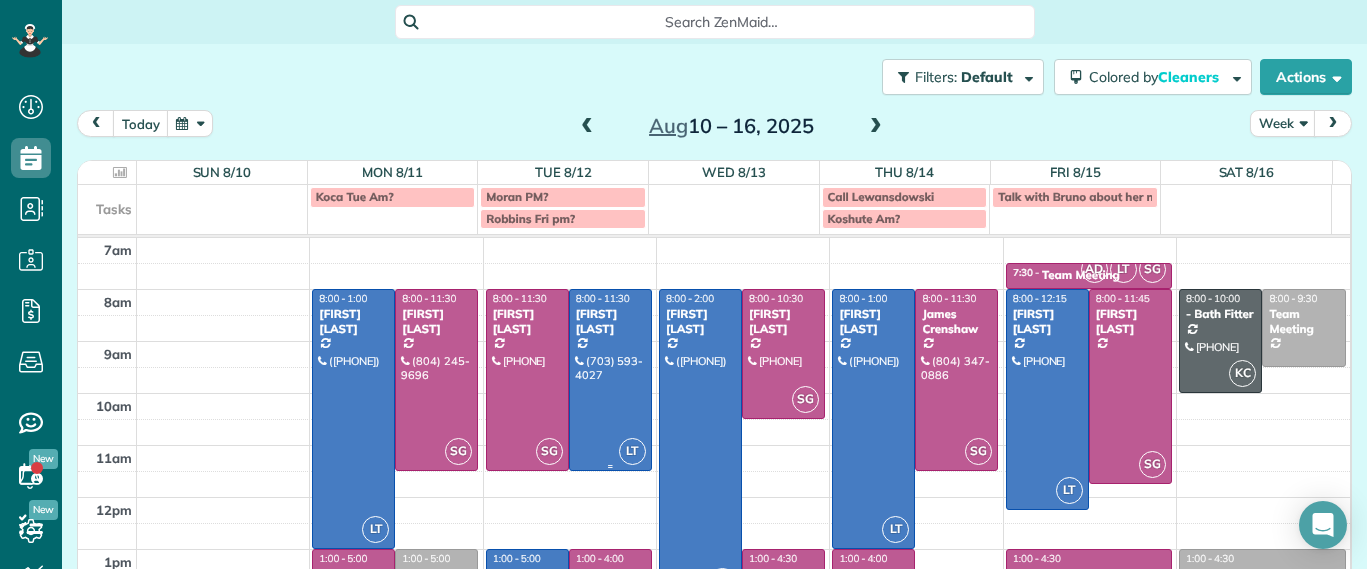 click at bounding box center (610, 380) 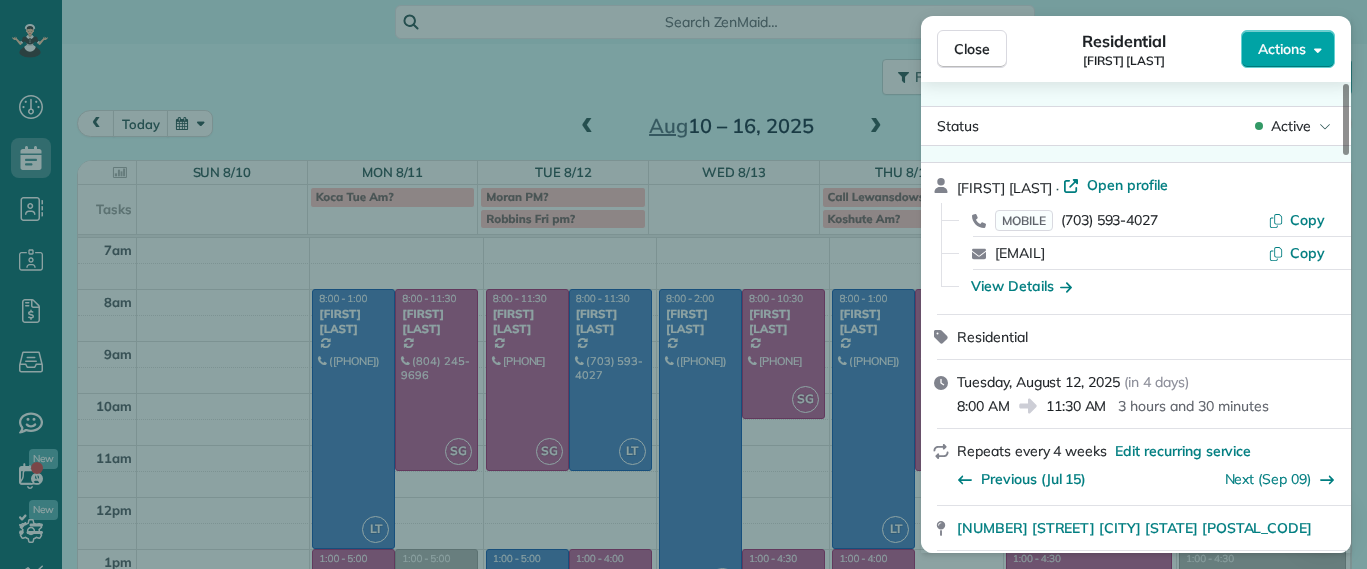 click on "Actions" at bounding box center (1288, 49) 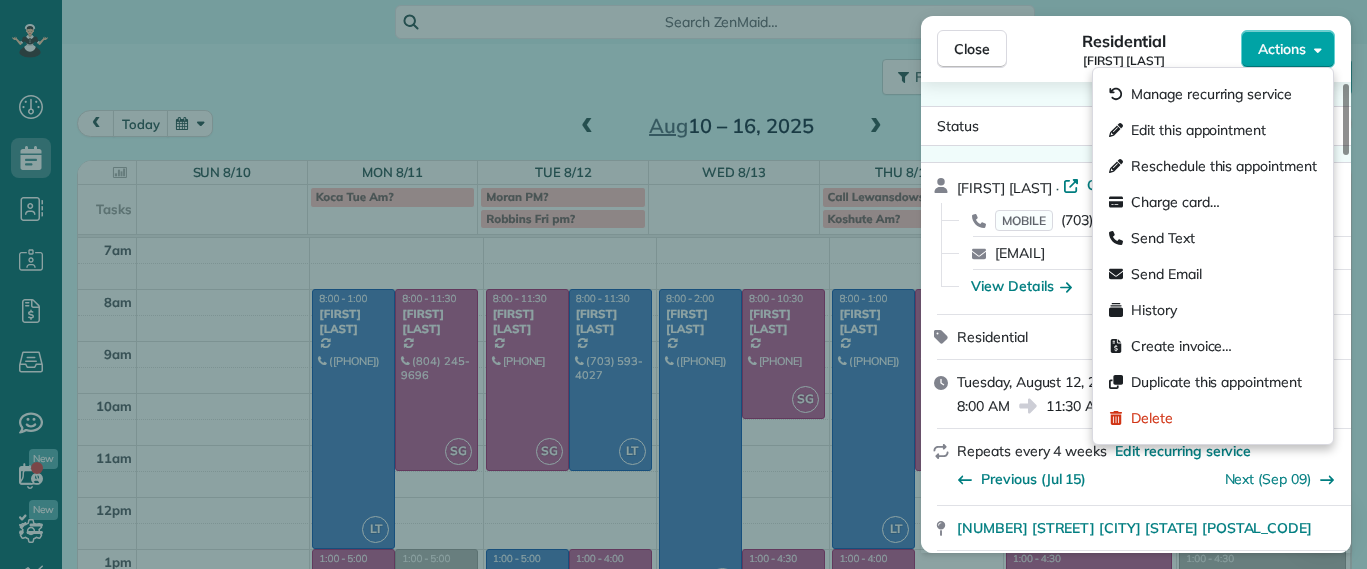 click on "Actions" at bounding box center (1288, 49) 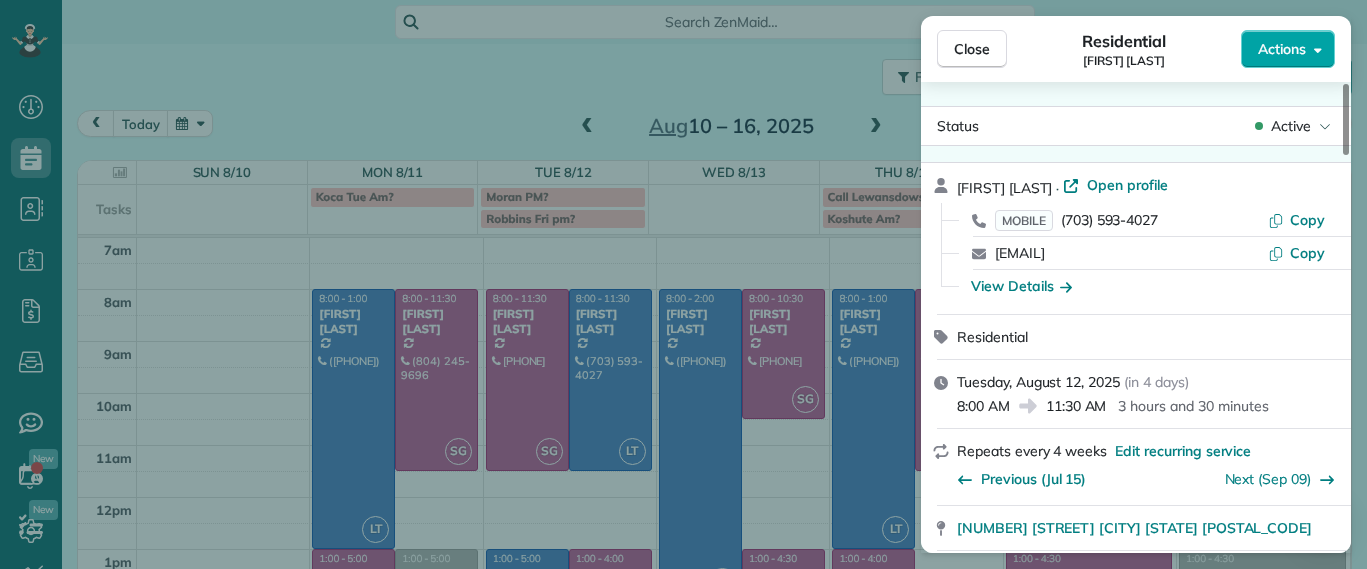 click on "Actions" at bounding box center [1288, 49] 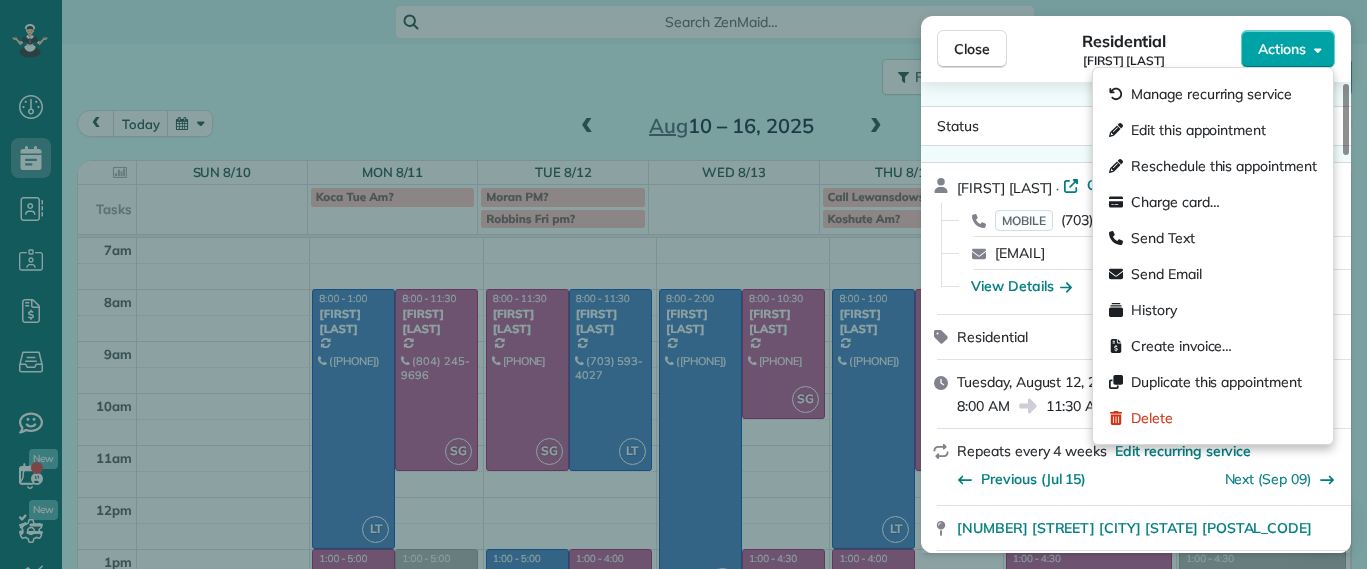 click on "Actions" at bounding box center (1288, 49) 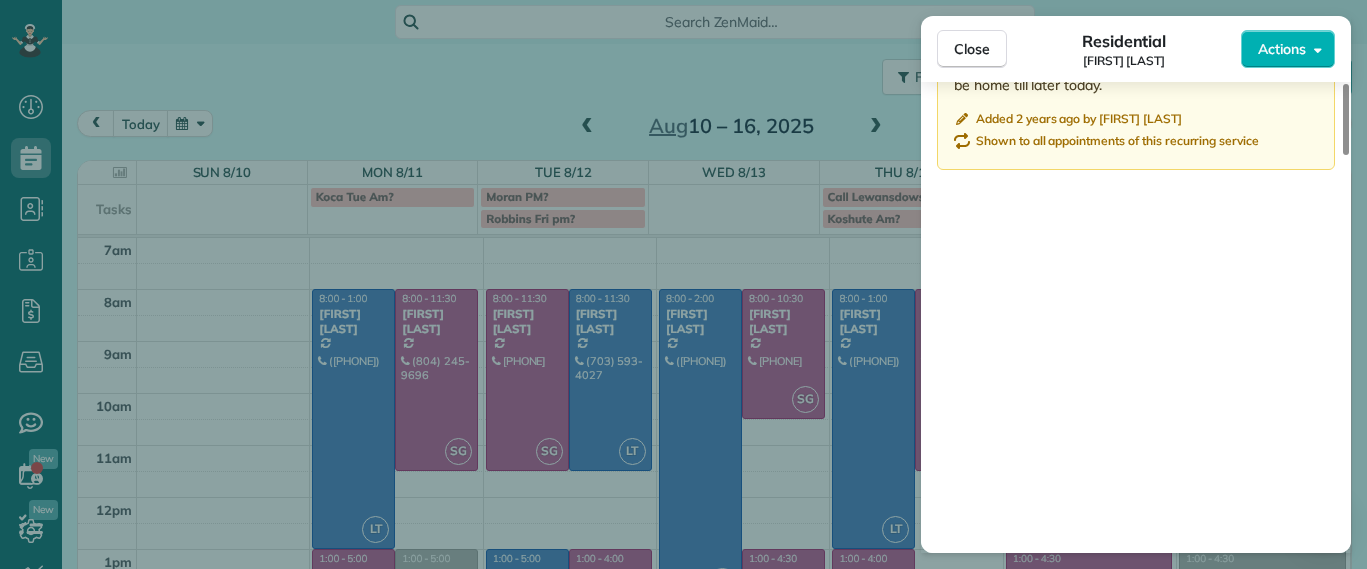 scroll, scrollTop: 2230, scrollLeft: 0, axis: vertical 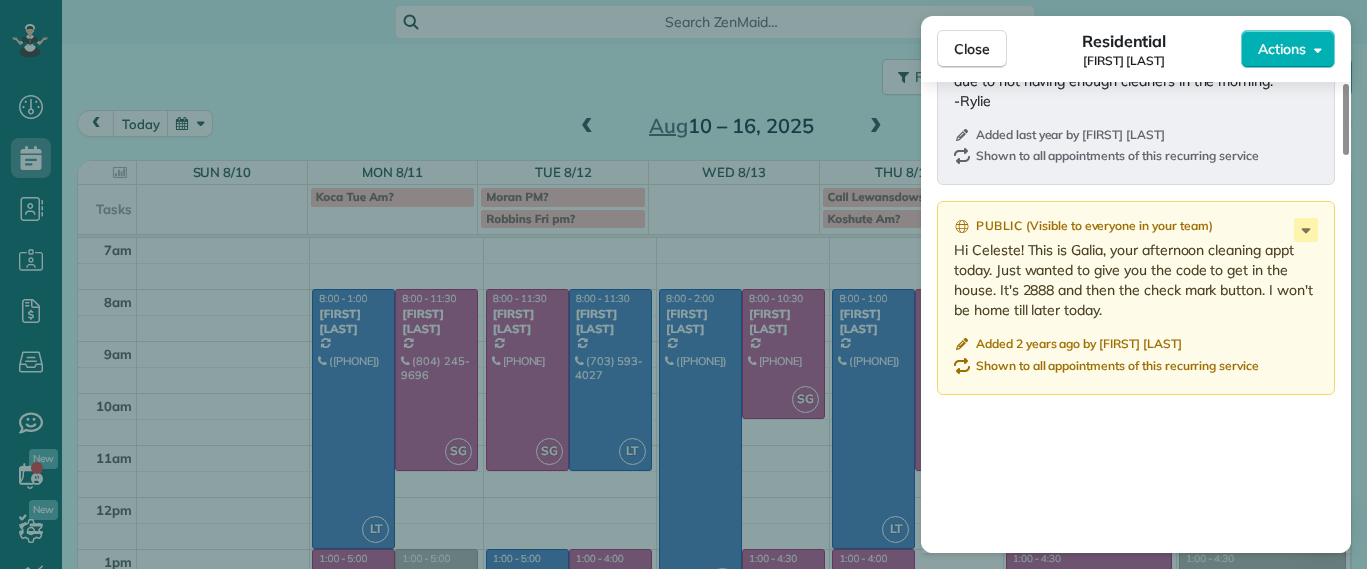click on "Private ( Visible to office managers only ) 9/11/2024
QC: Cx said "so far so good!" and seems very happy with the quality of the cleanings so far. They have enjoyed having Erica as their cleaner.
-EJ Added  by Emily Jacobson Shown to all appointments of this recurring service Private ( Visible to office managers only ) 4.12.24 - spoke with cx about moving cleaning to the pm. due to not having enough cleaners in the morning.
-Rylie Added last year by Rylie Hamme Shown to all appointments of this recurring service Public ( Visible to everyone in your team ) Hi Celeste! This is Galia, your afternoon cleaning appt today. Just wanted to give you the code to get in the house. It's 2888 and then the check mark button. I won't be home till later today.  Added 2 years ago by Celeste Coleman Shown to all appointments of this recurring service" at bounding box center [1136, 271] 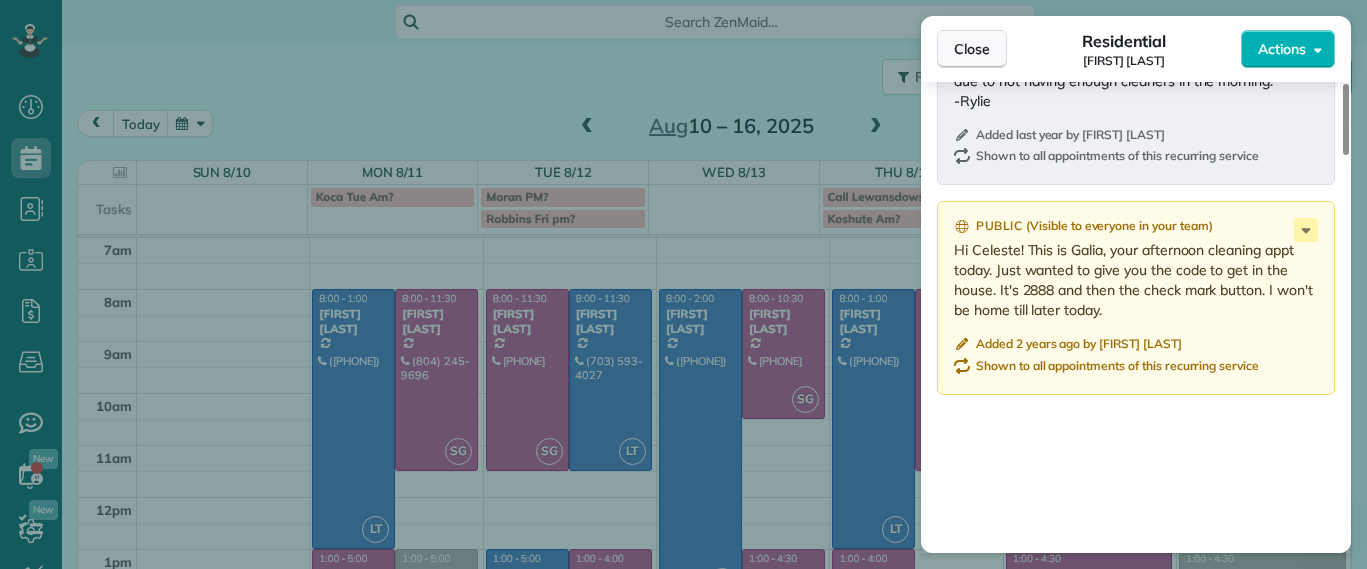 click on "Close" at bounding box center [972, 49] 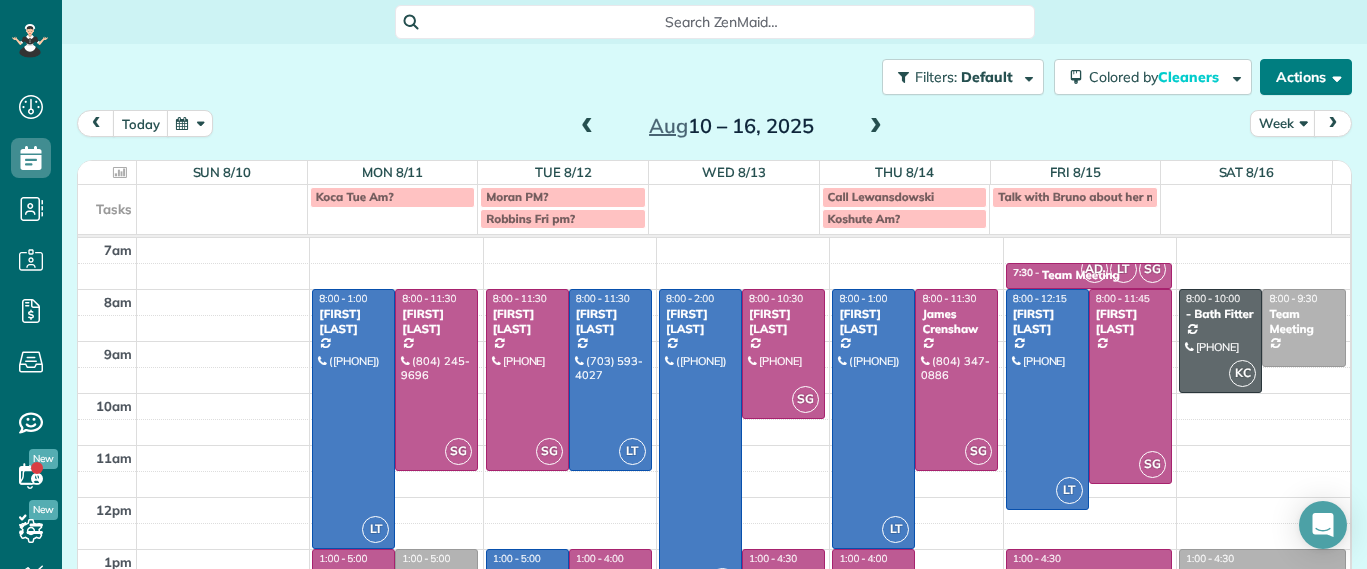 click on "Actions" at bounding box center [1306, 77] 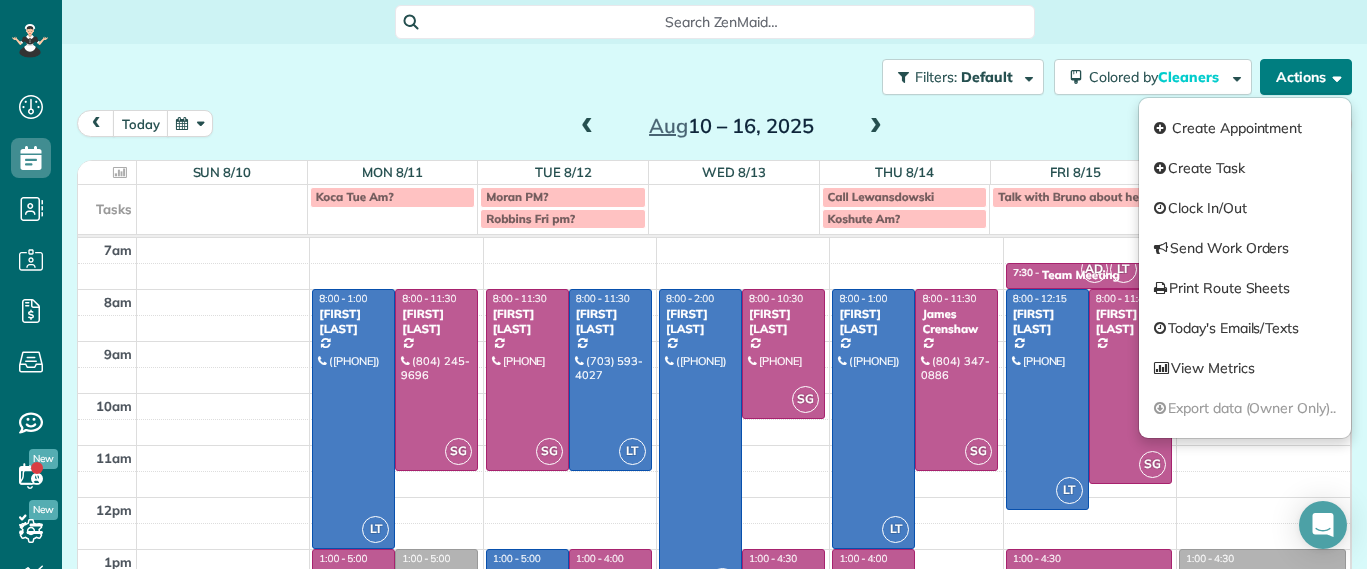 click on "Actions" at bounding box center (1306, 77) 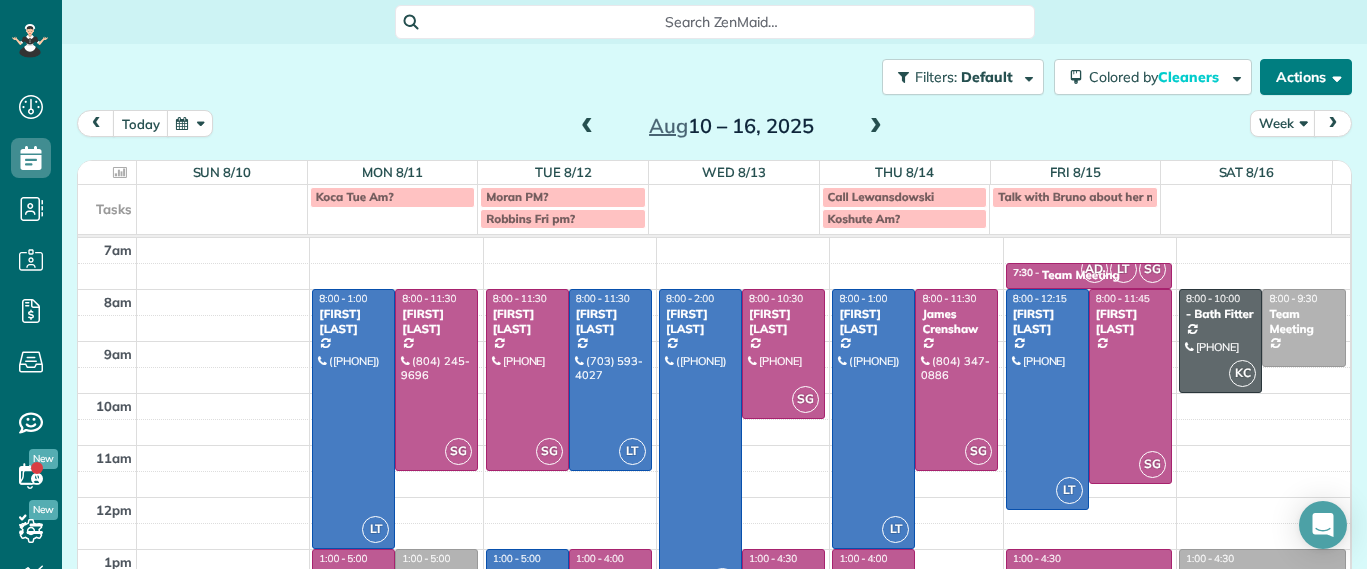 click on "Actions" at bounding box center [1306, 77] 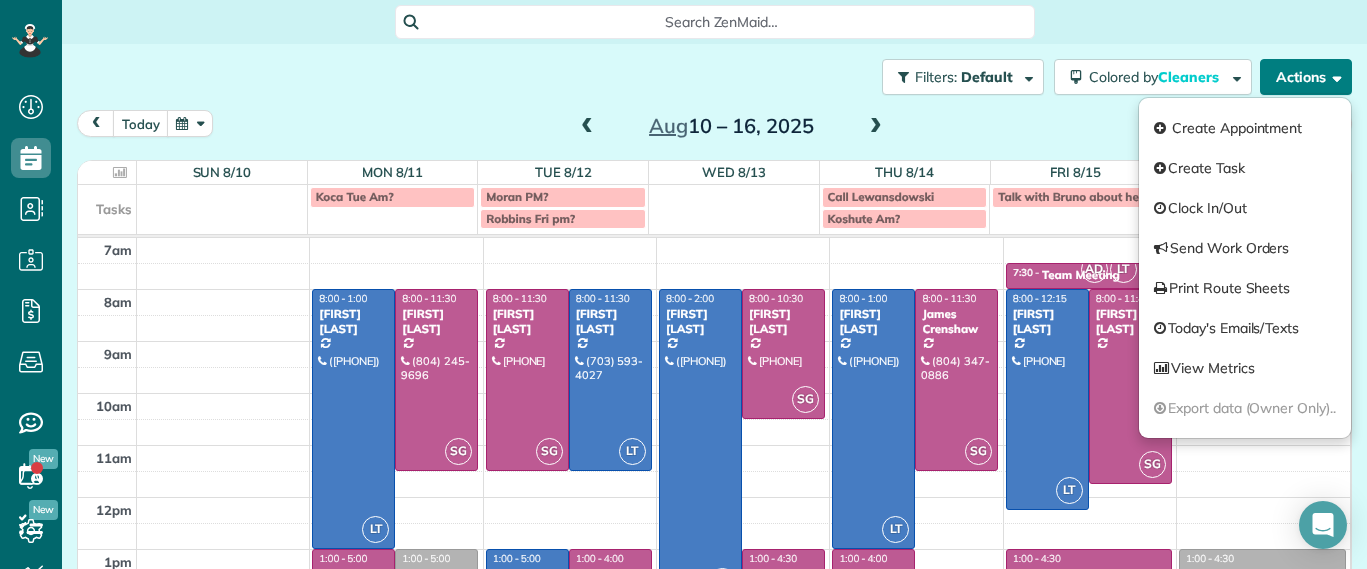 click on "Actions" at bounding box center (1306, 77) 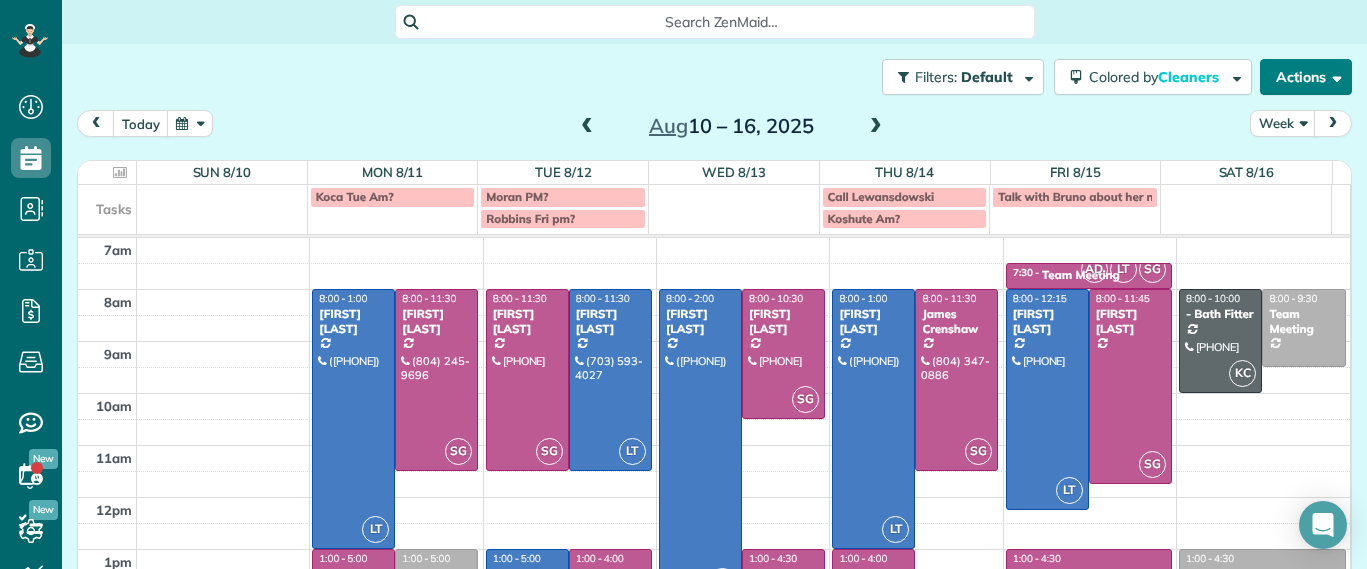 click on "Actions" at bounding box center [1306, 77] 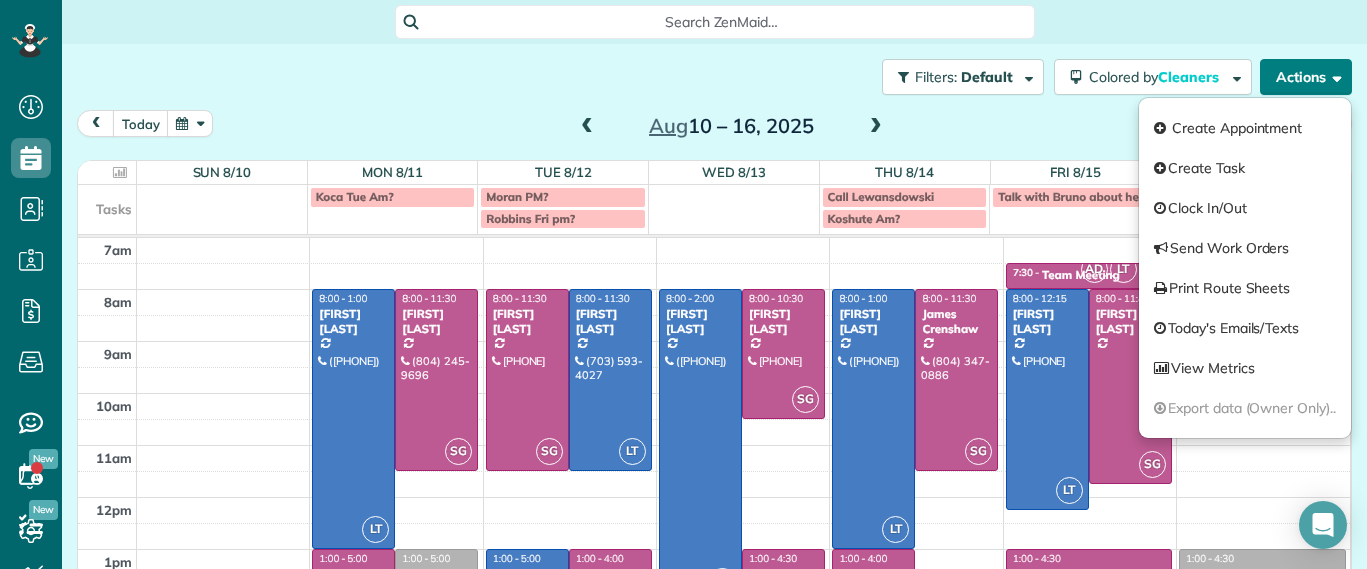 click on "Actions" at bounding box center [1306, 77] 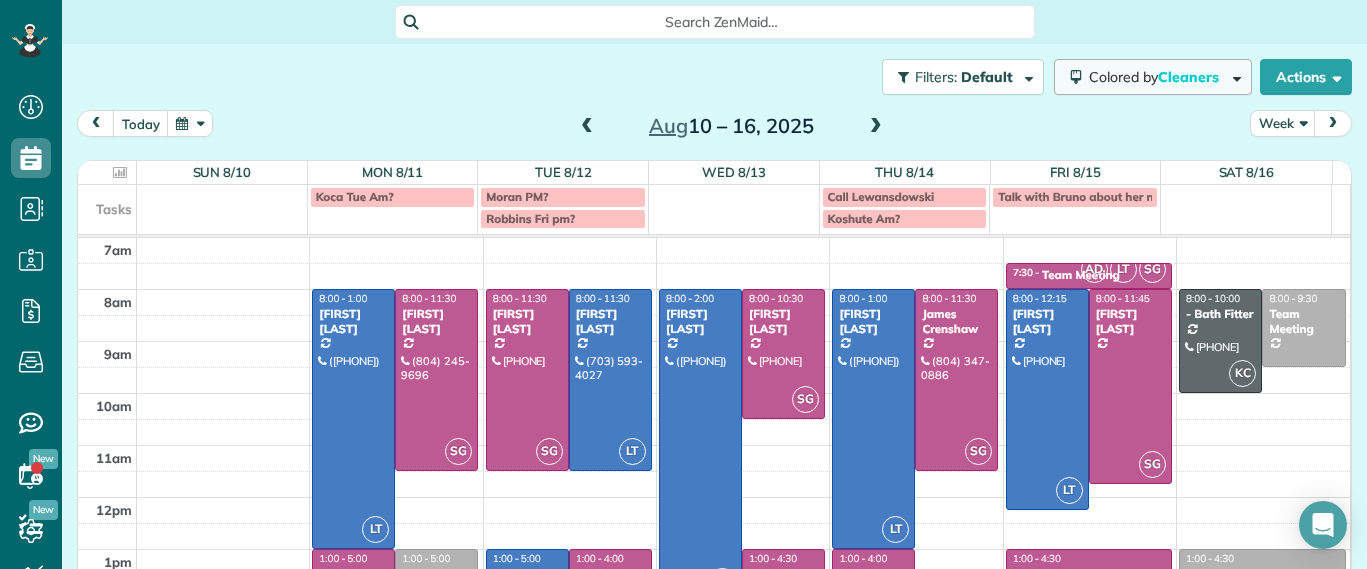 click at bounding box center [1233, 76] 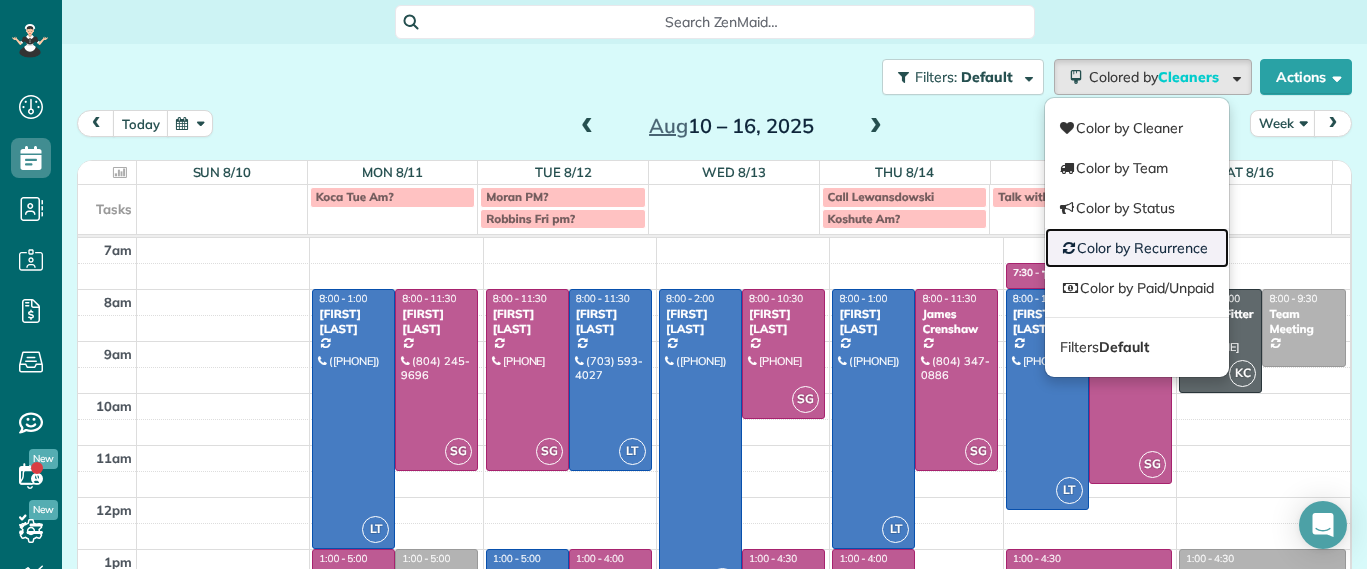 click on "Color by Recurrence" at bounding box center (1137, 248) 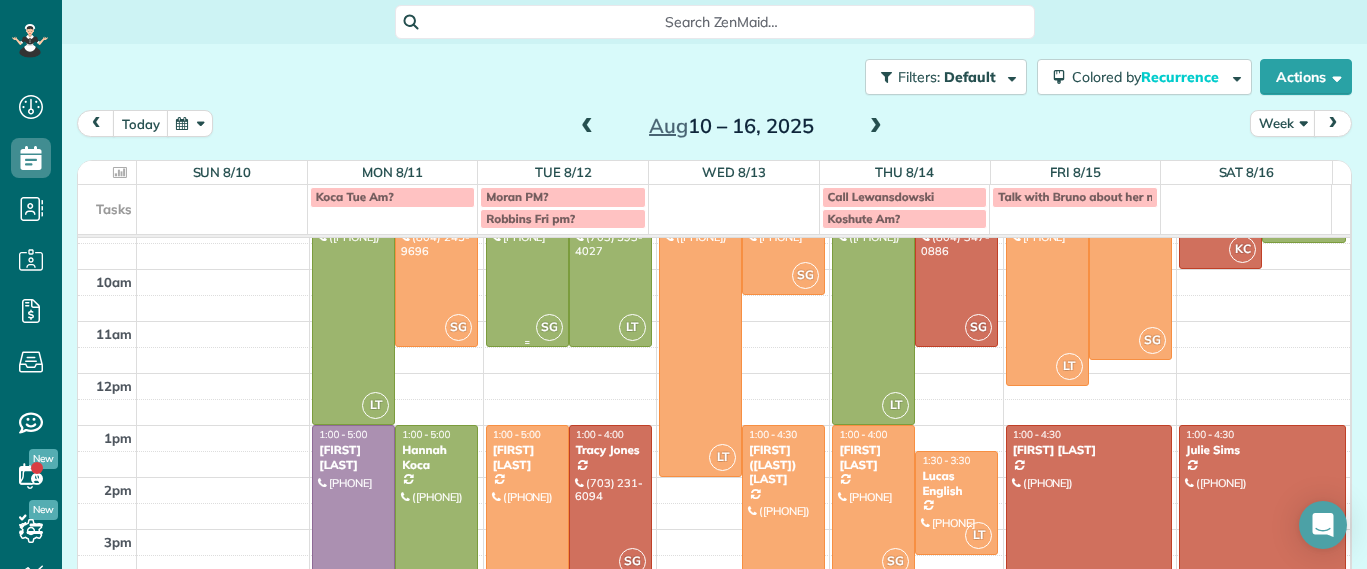 scroll, scrollTop: 125, scrollLeft: 0, axis: vertical 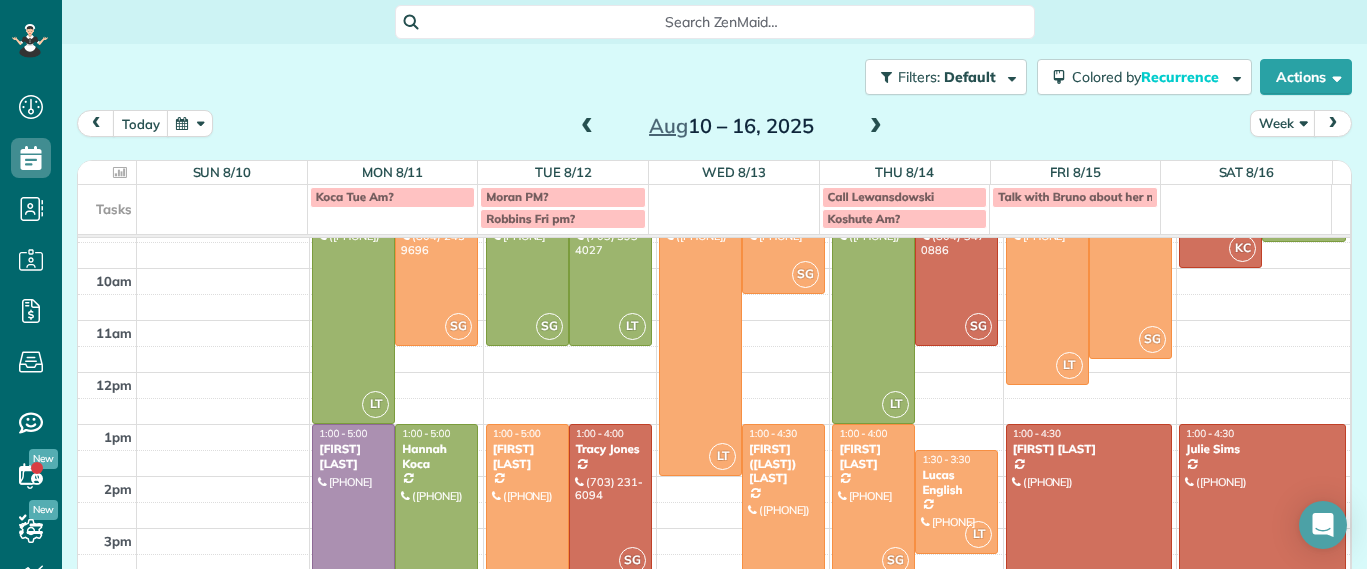drag, startPoint x: 333, startPoint y: 120, endPoint x: 321, endPoint y: 110, distance: 15.6205 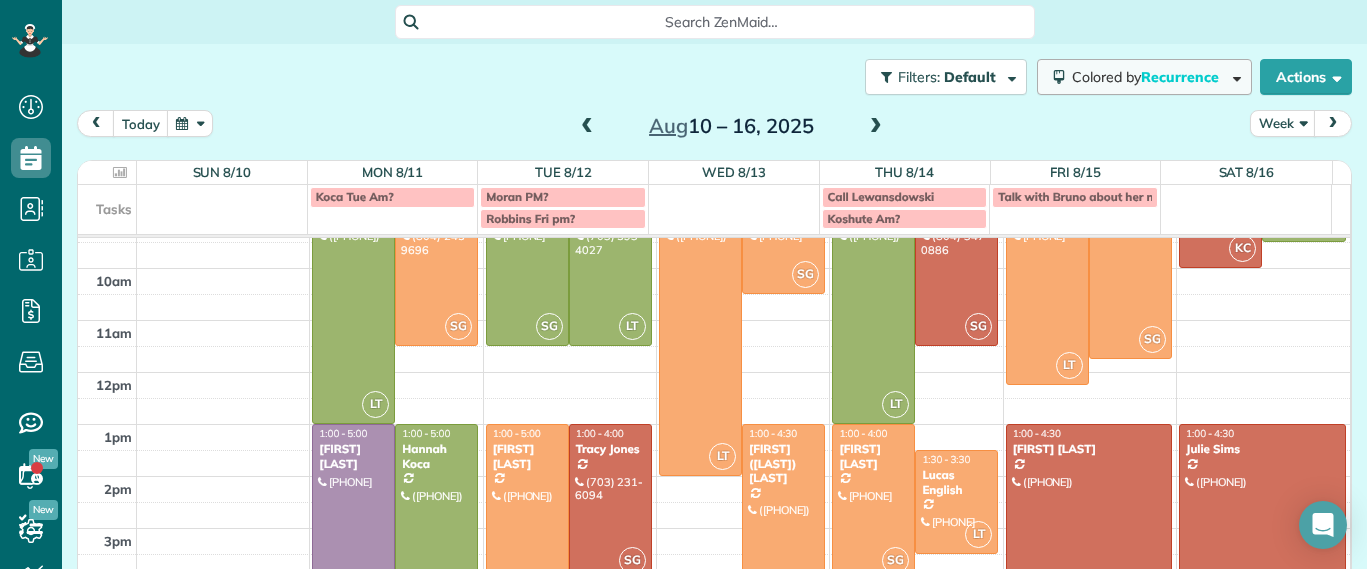 click on "Recurrence" at bounding box center (1181, 77) 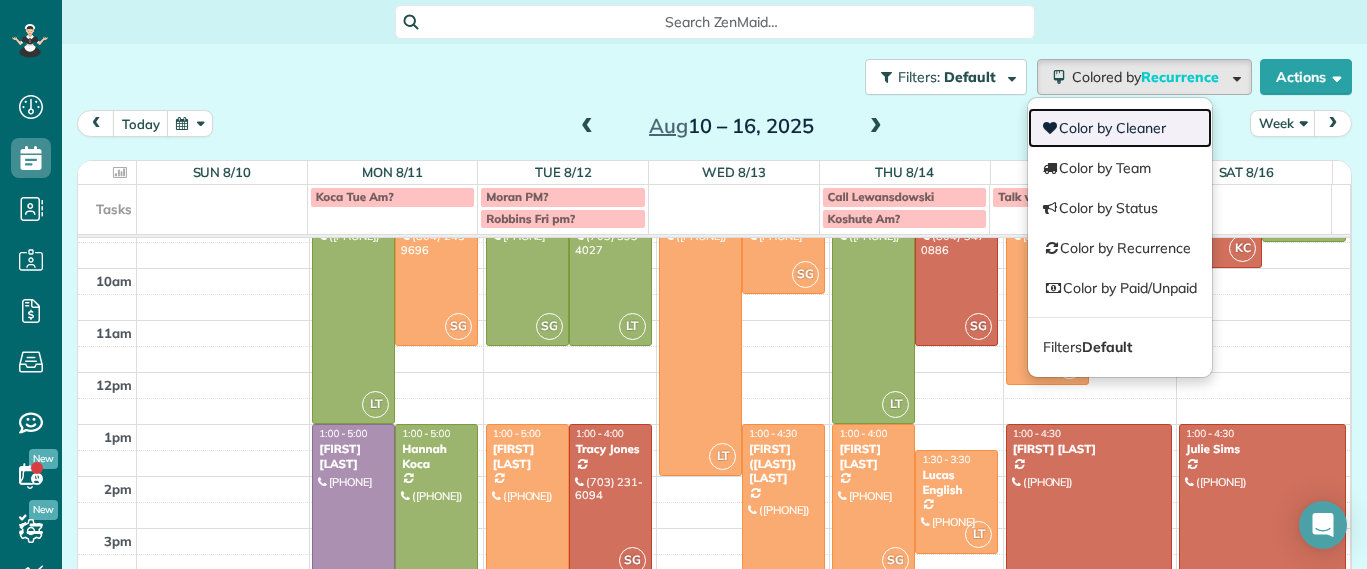 click on "Color by Cleaner" at bounding box center (1120, 128) 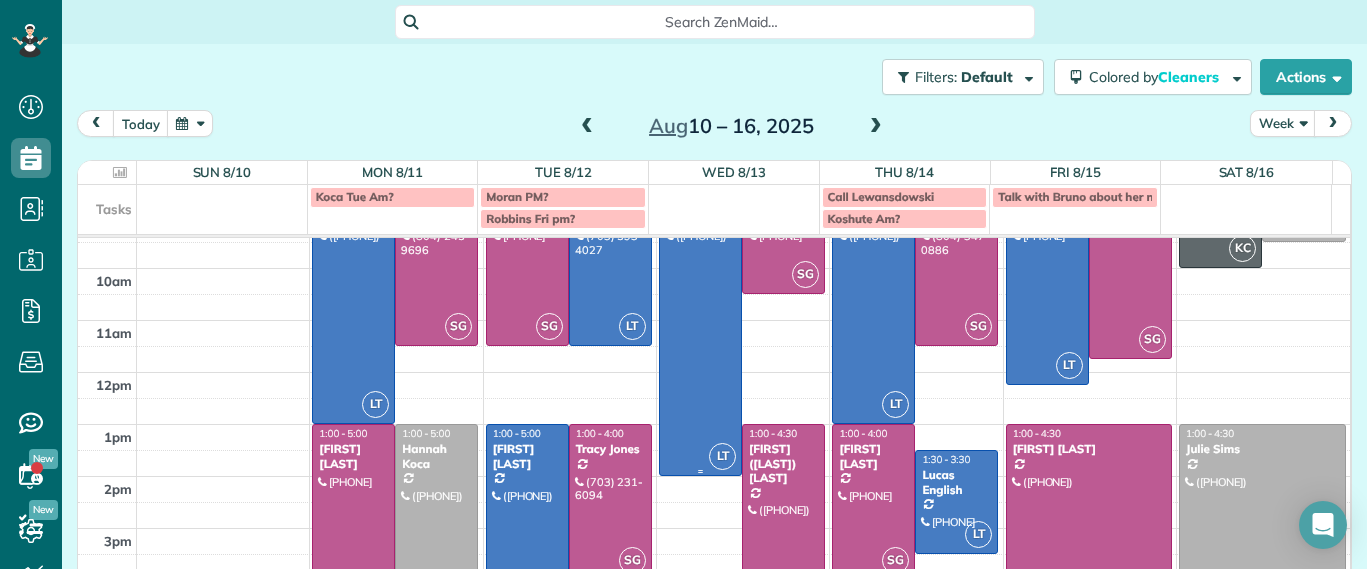scroll, scrollTop: 0, scrollLeft: 0, axis: both 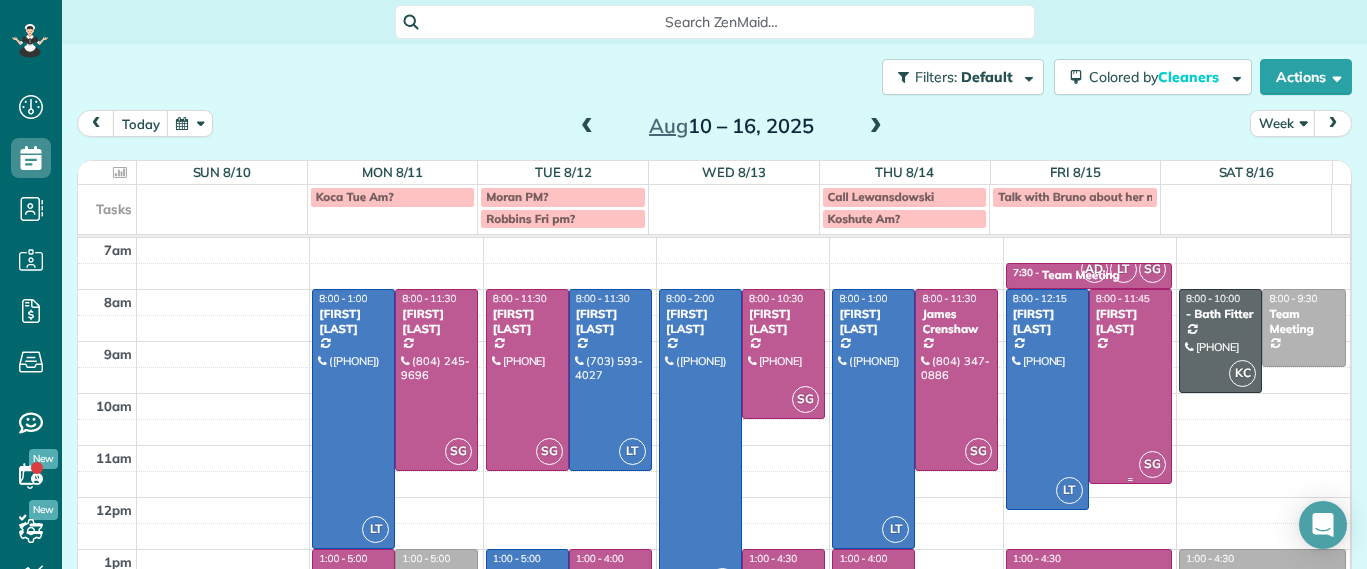 click at bounding box center (1130, 386) 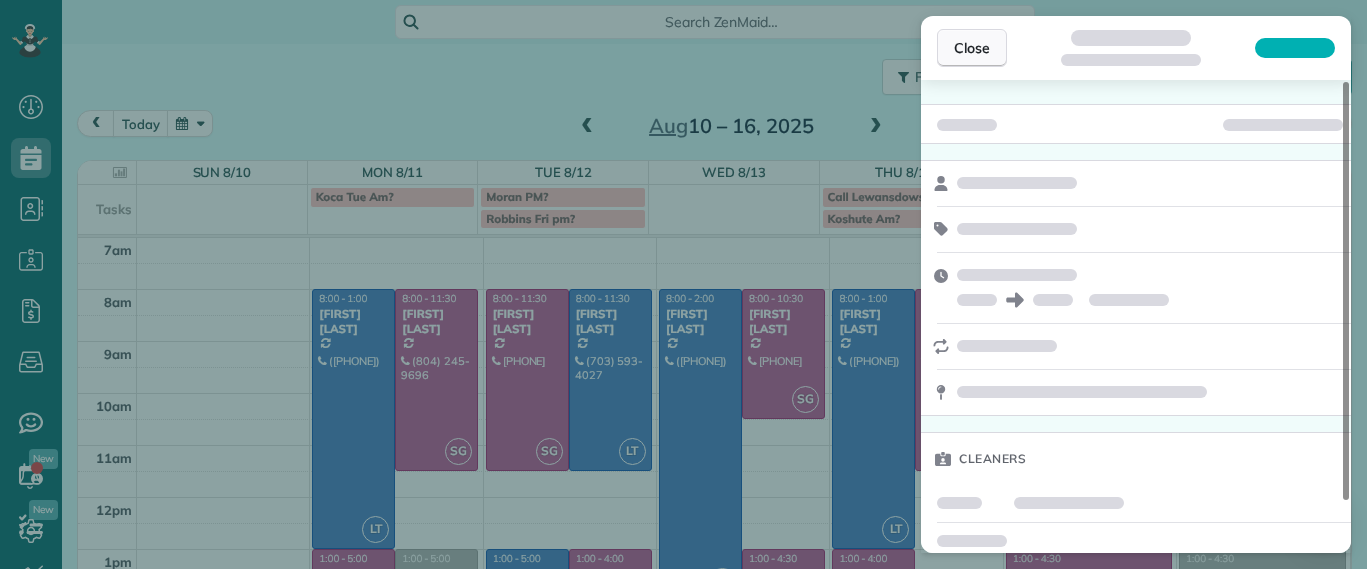 click on "Close" at bounding box center [972, 48] 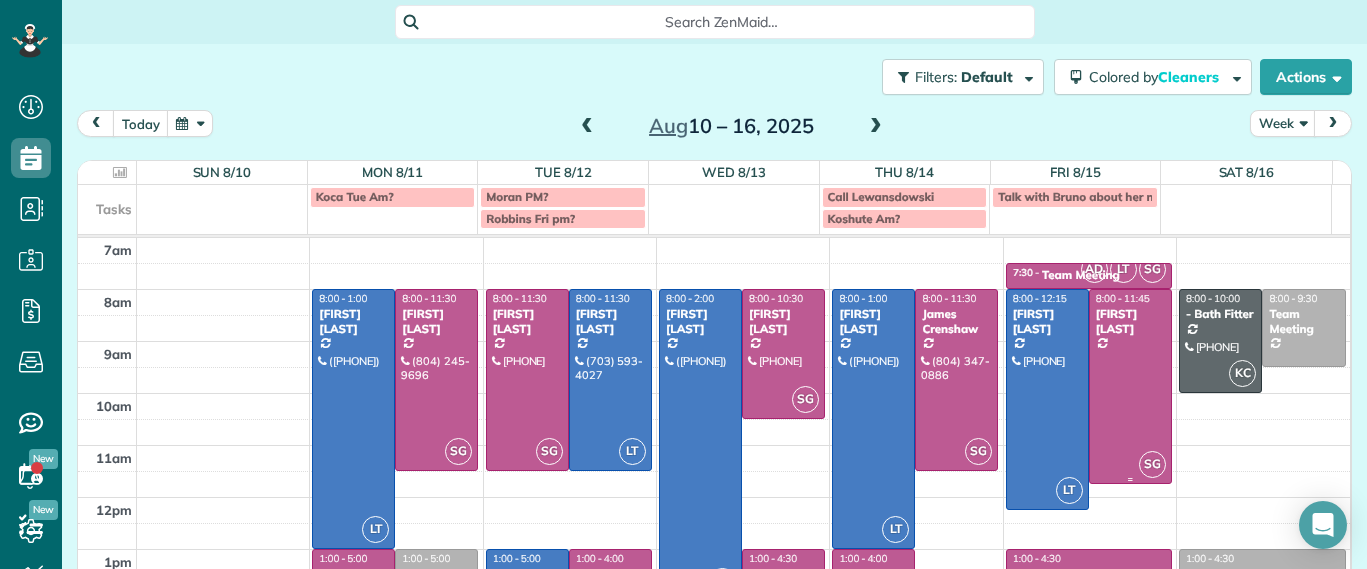 click at bounding box center [1130, 386] 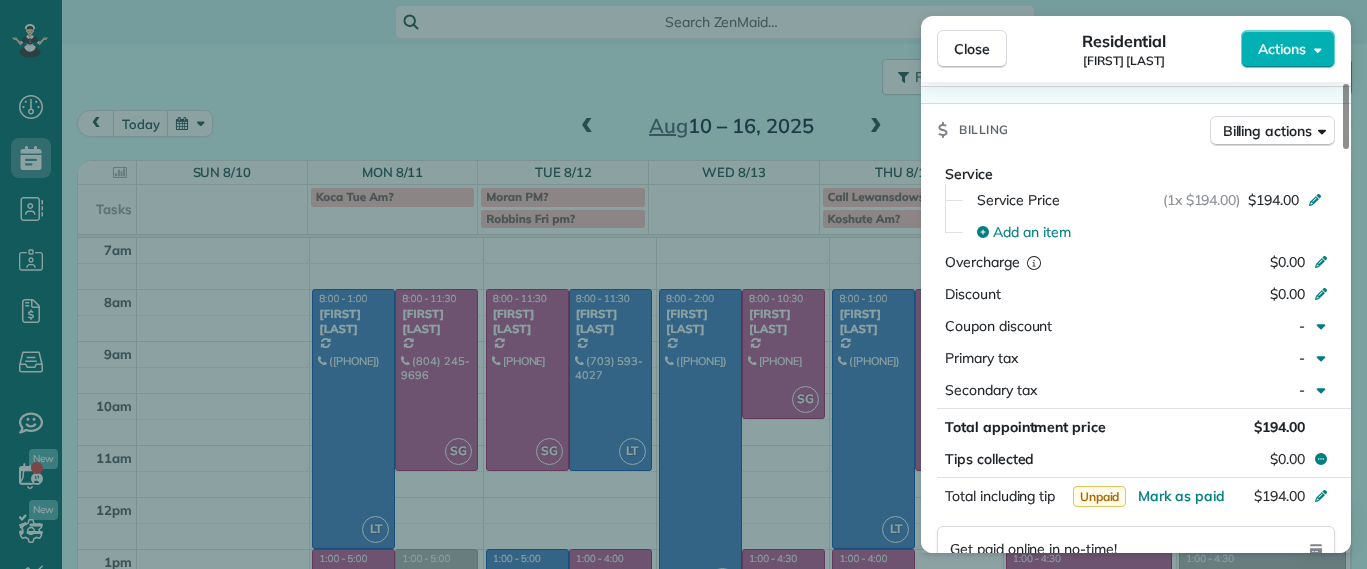 scroll, scrollTop: 623, scrollLeft: 0, axis: vertical 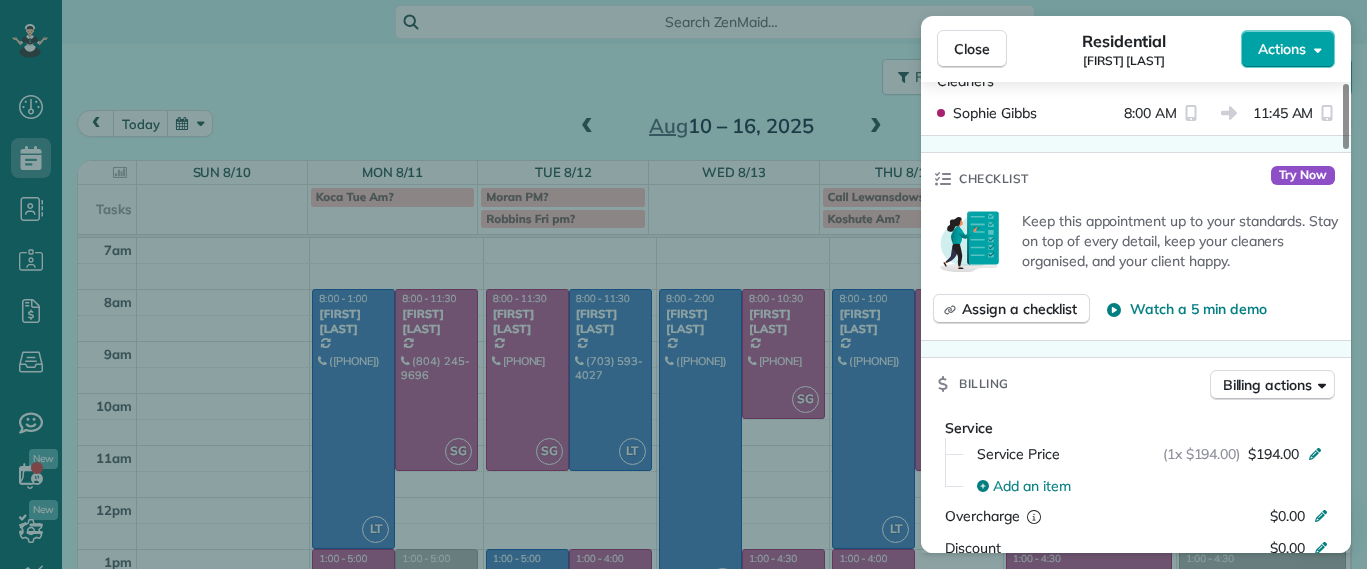click on "Actions" at bounding box center [1282, 49] 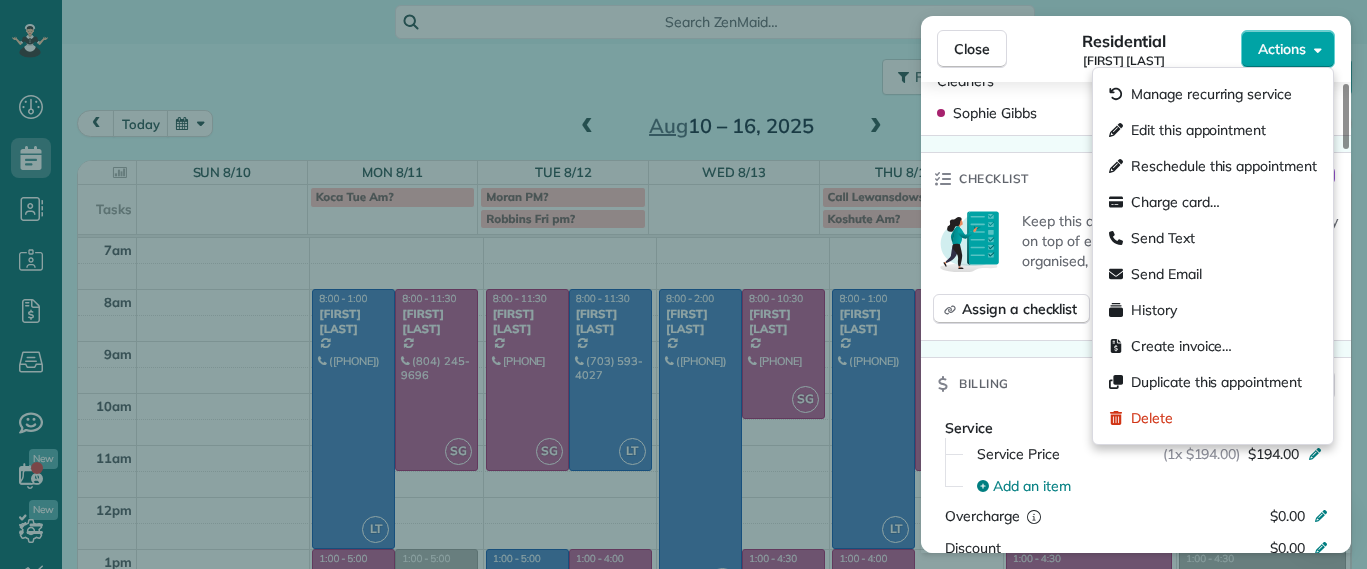 click on "Actions" at bounding box center (1282, 49) 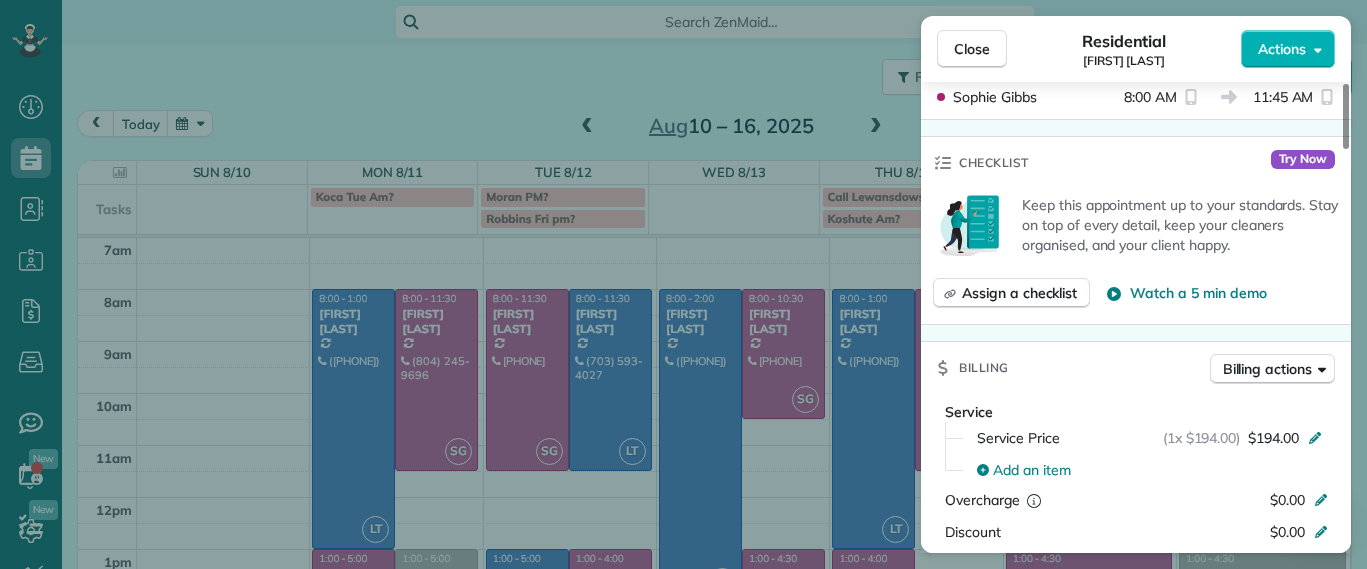 scroll, scrollTop: 5, scrollLeft: 0, axis: vertical 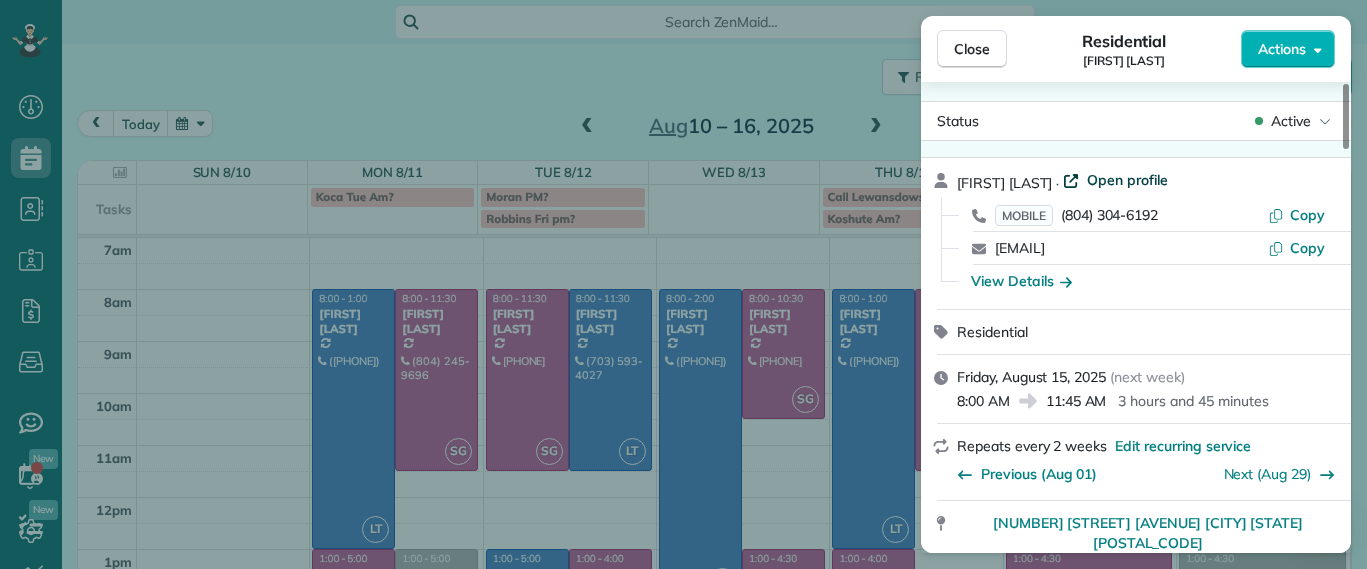 click on "Open profile" at bounding box center (1127, 180) 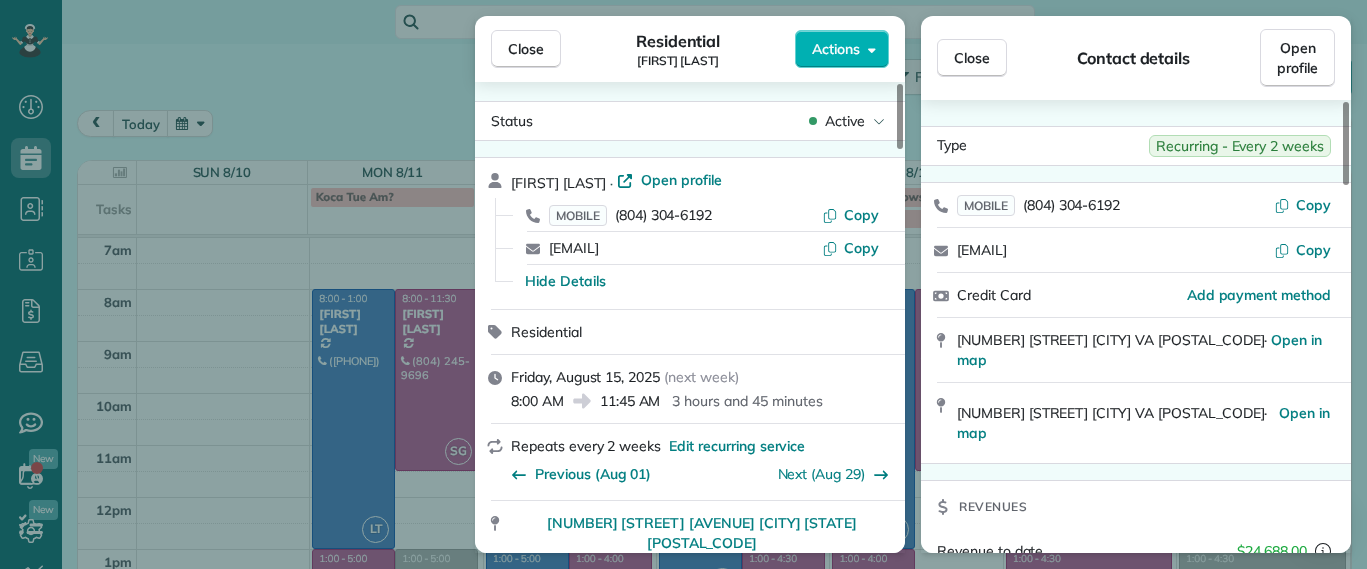 click on "Residential Jill McCormack" at bounding box center (678, 49) 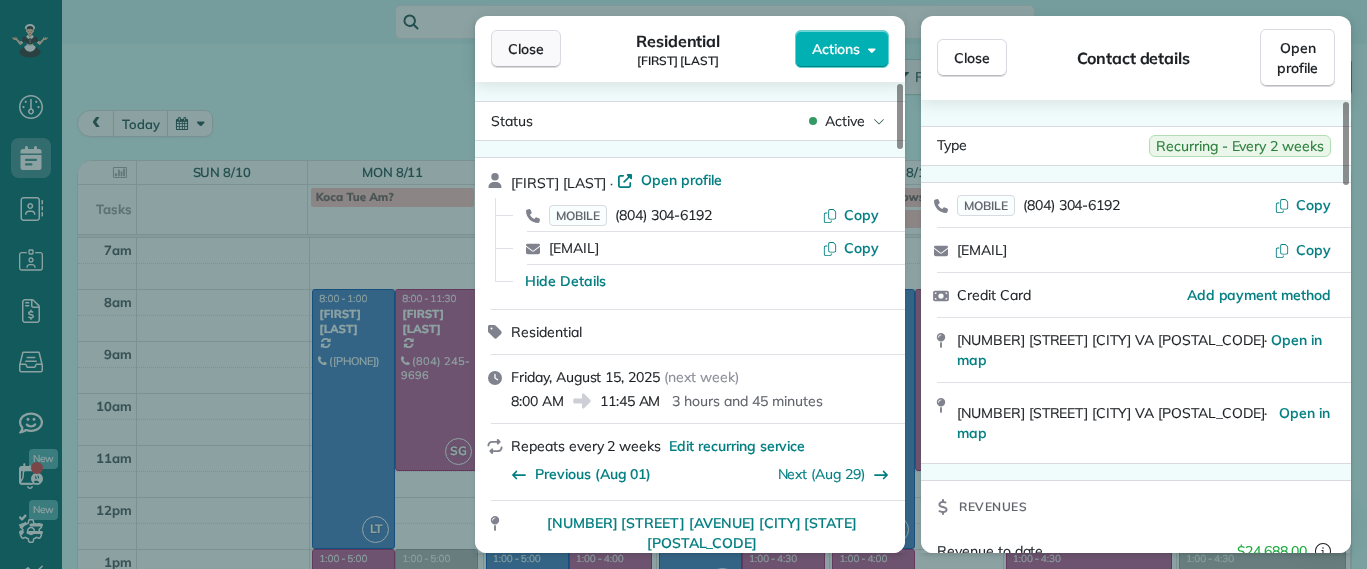 click on "Close" at bounding box center (526, 49) 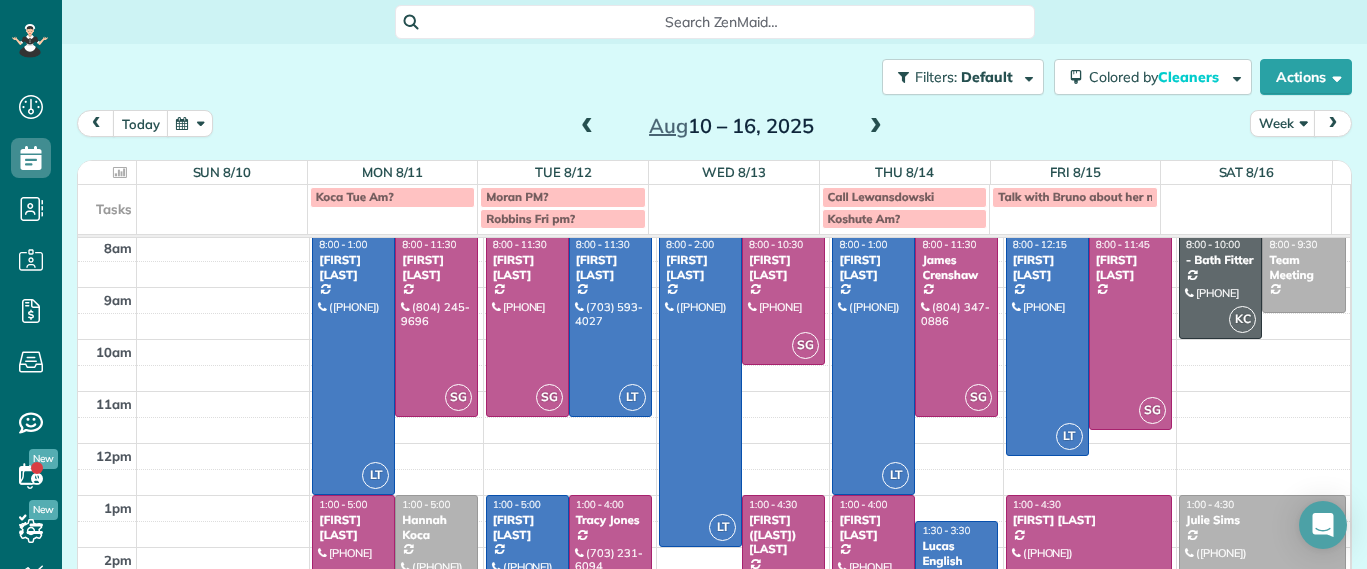 scroll, scrollTop: 0, scrollLeft: 0, axis: both 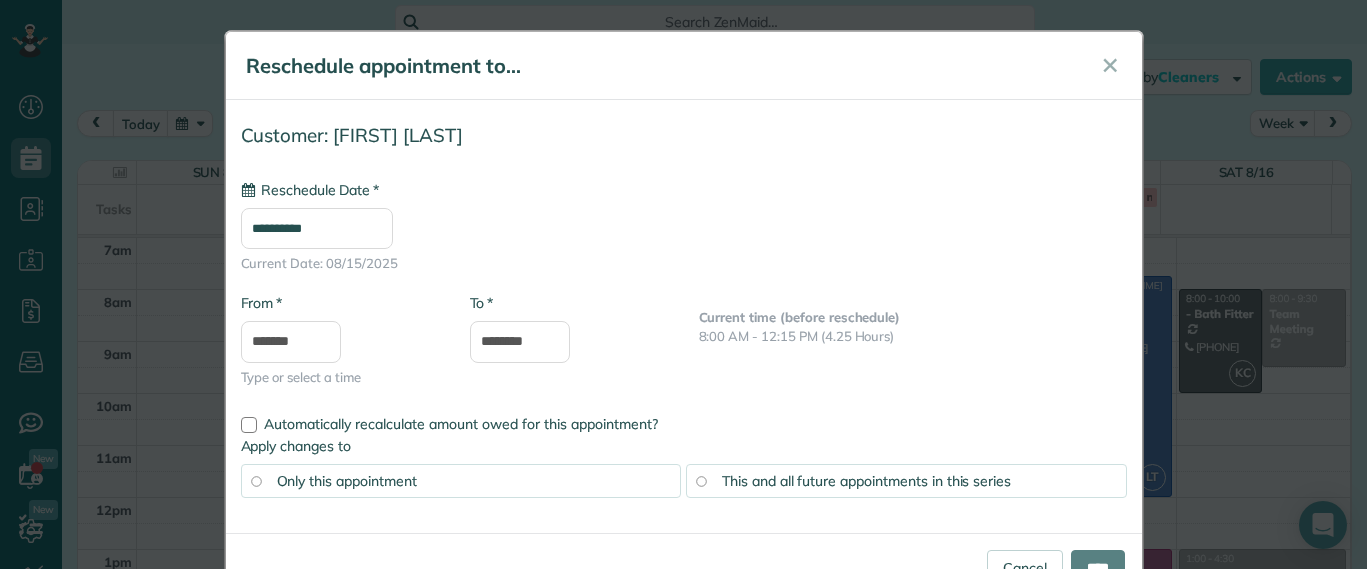 type on "**********" 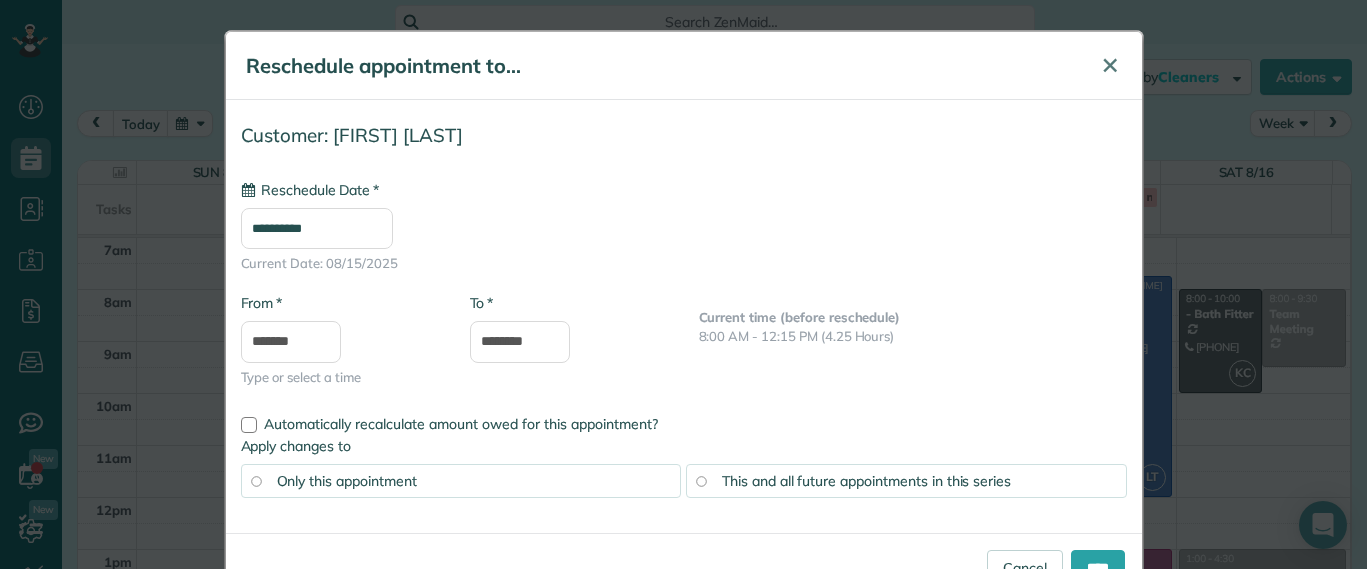 click on "✕" at bounding box center (1110, 65) 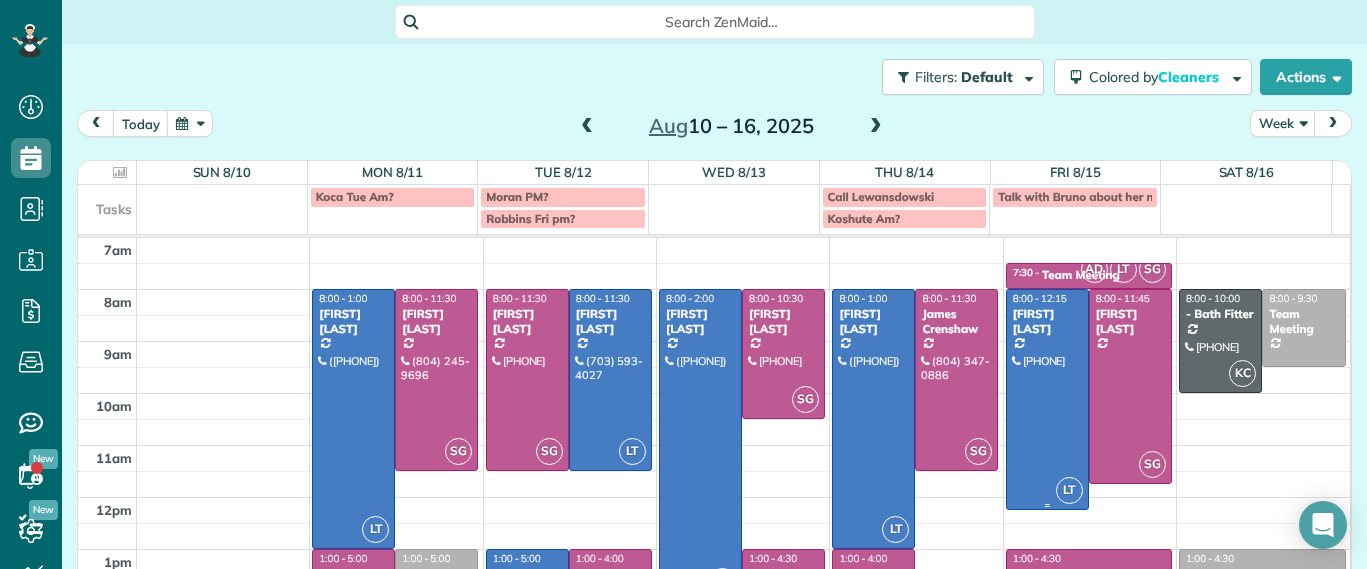 click at bounding box center [1047, 399] 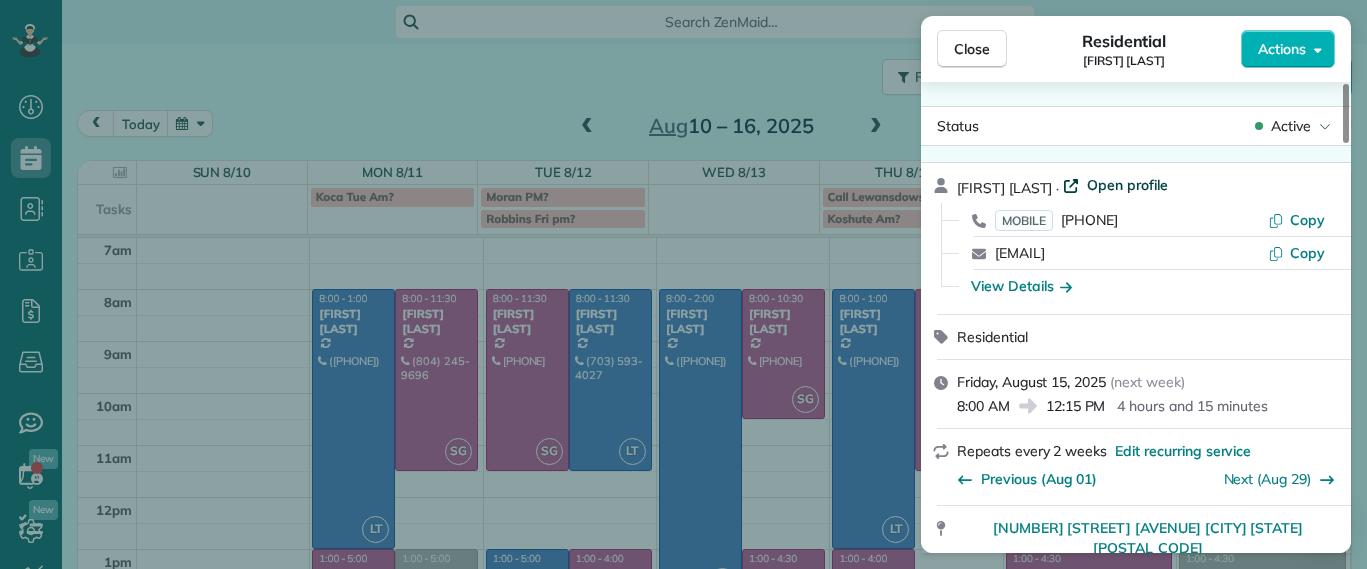 click on "Open profile" at bounding box center [1127, 185] 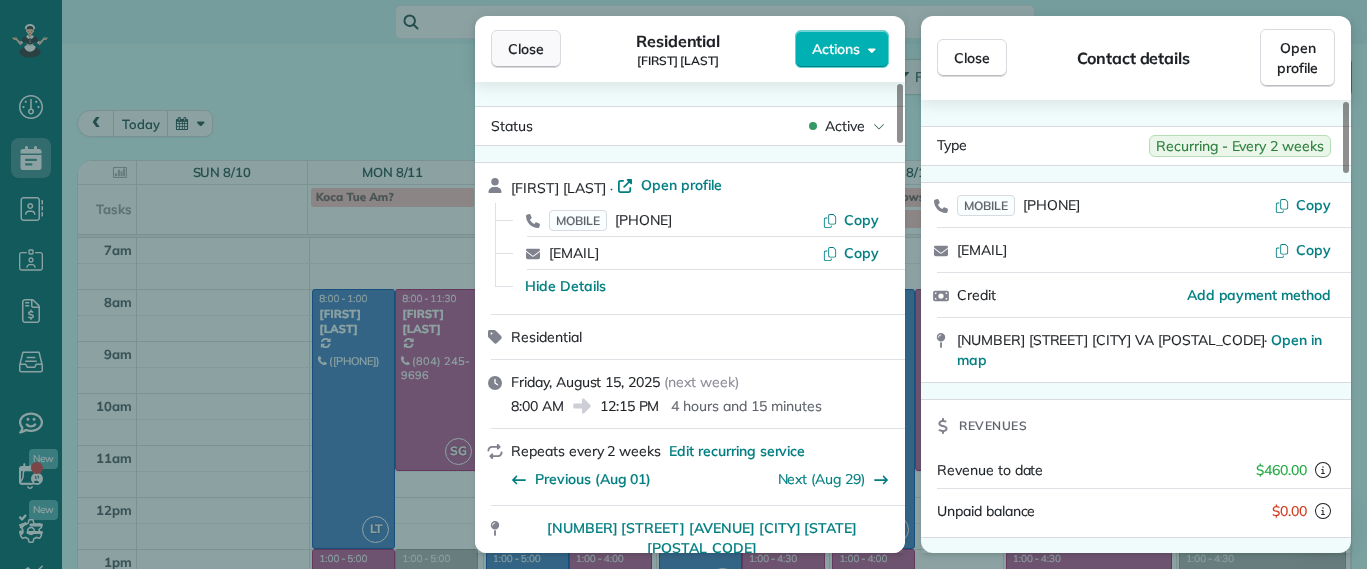 click on "Close" at bounding box center [526, 49] 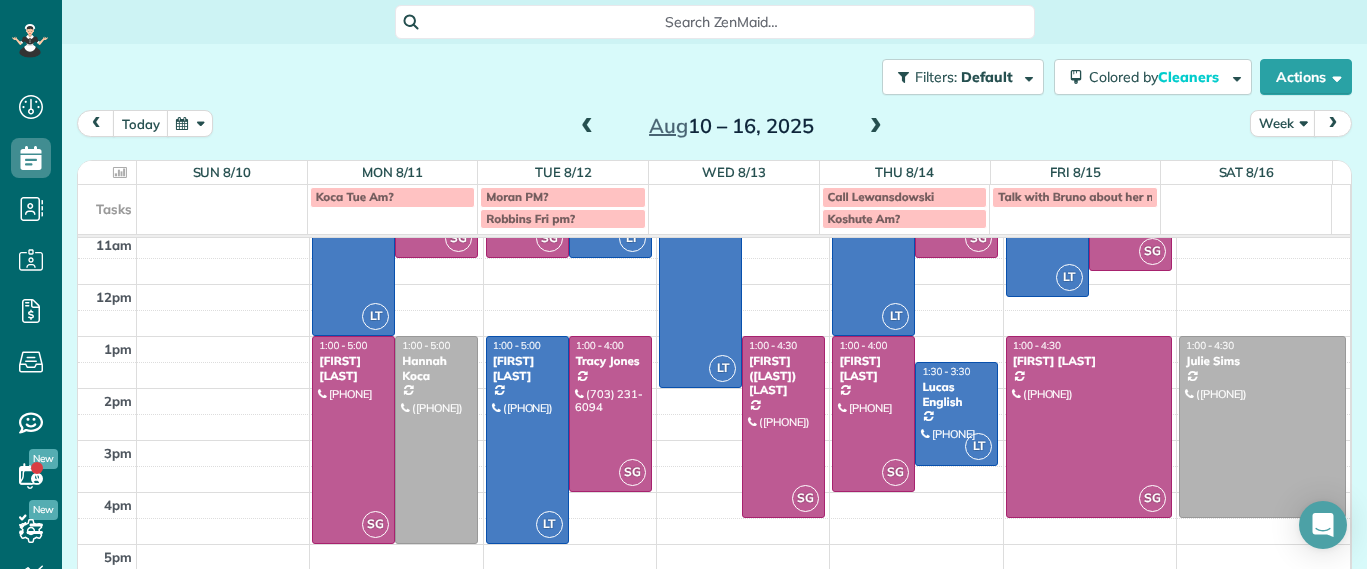 scroll, scrollTop: 214, scrollLeft: 0, axis: vertical 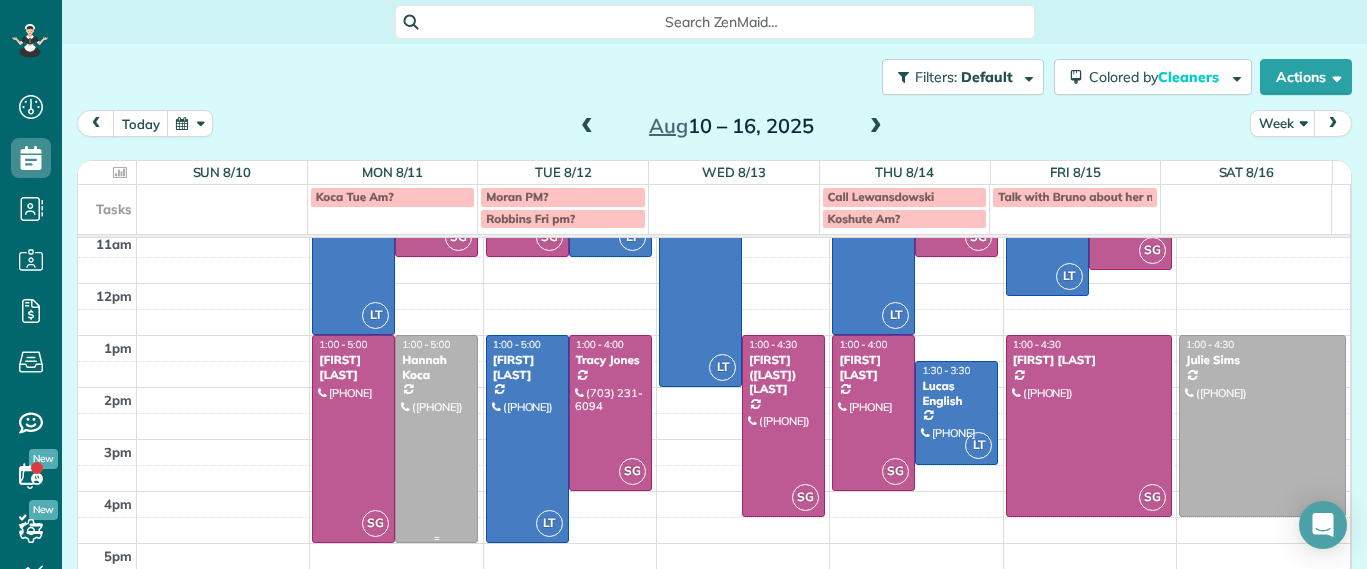click at bounding box center [436, 439] 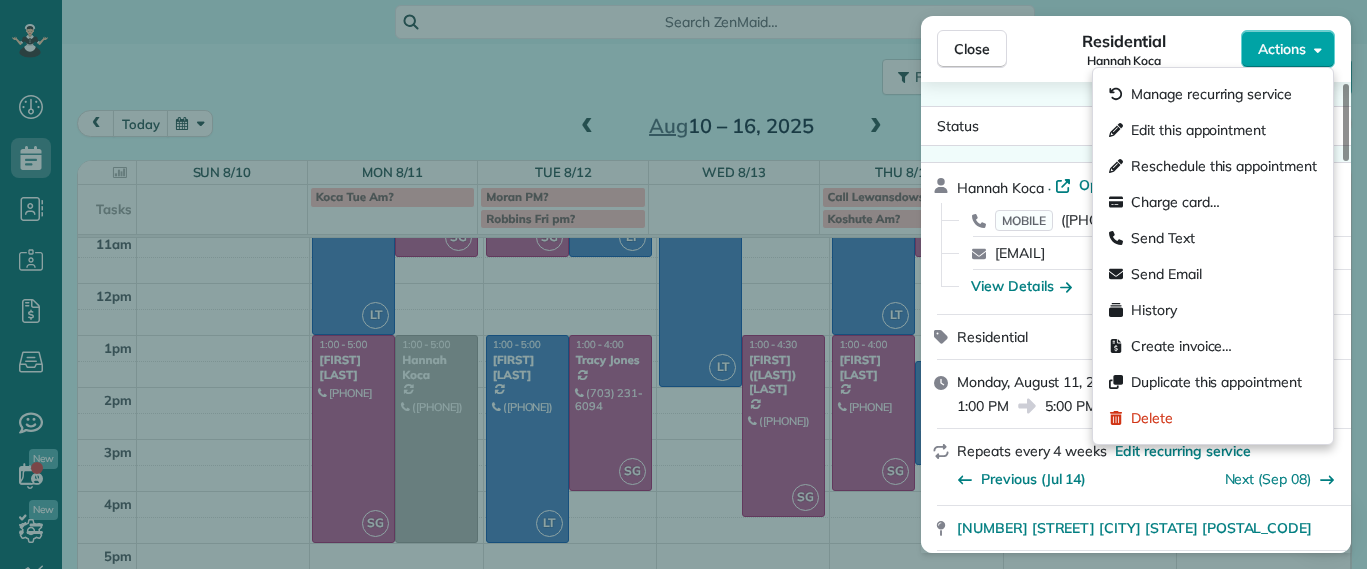 click on "Actions" at bounding box center [1288, 49] 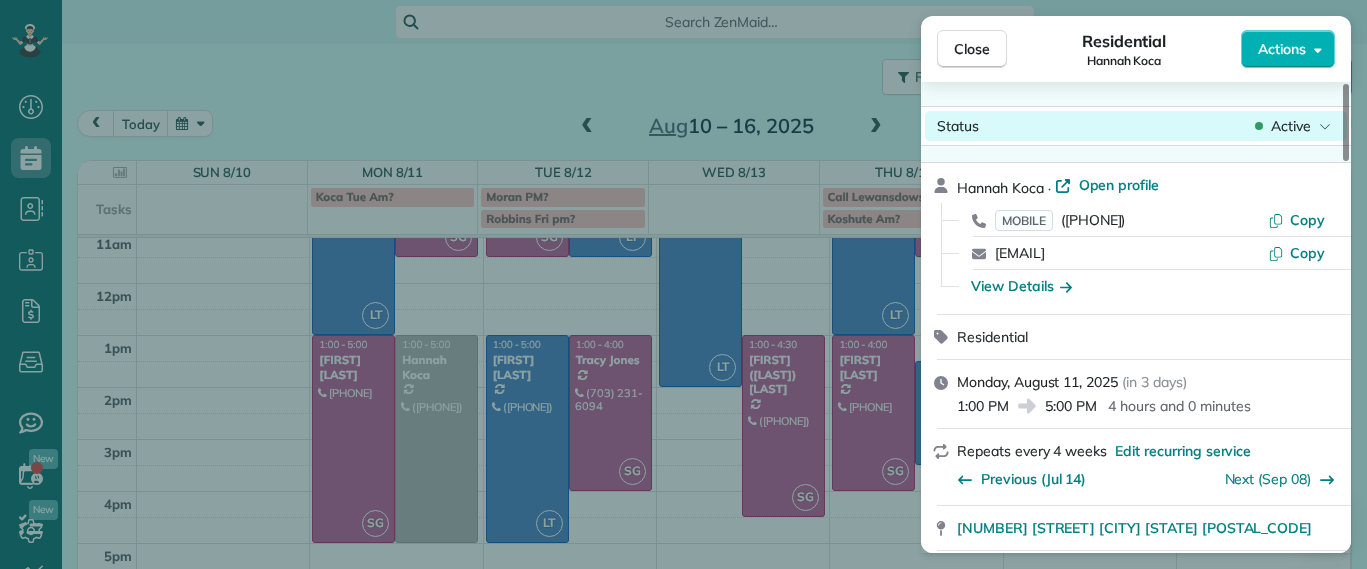 click on "Status Active" at bounding box center [1136, 126] 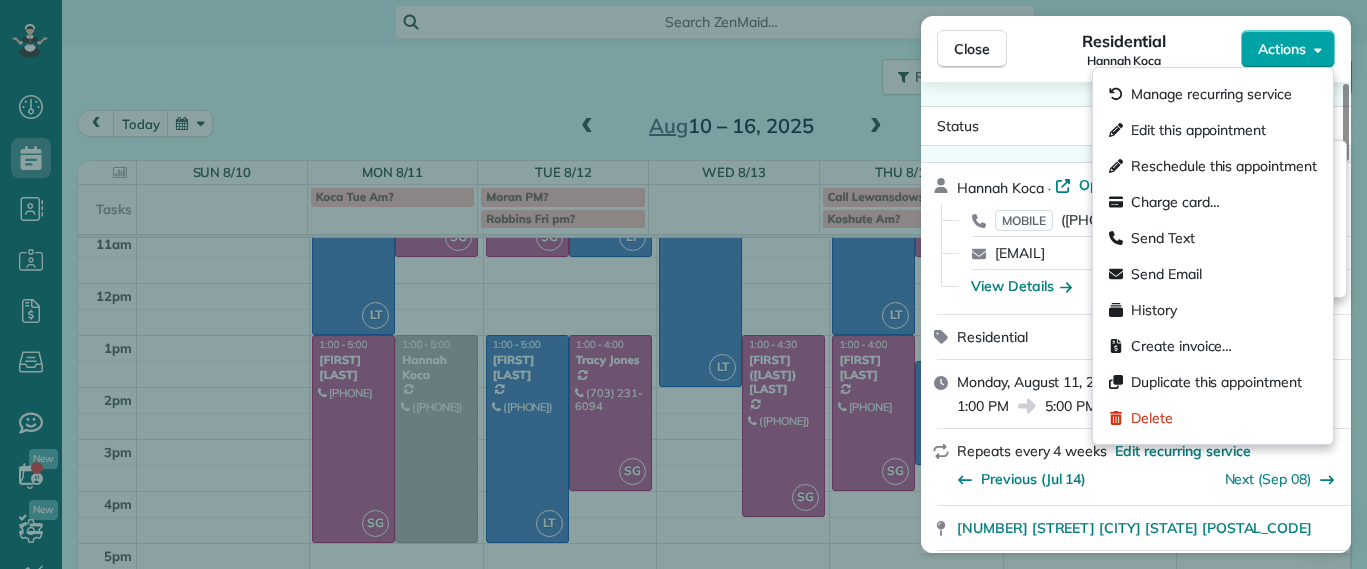 click on "Actions" at bounding box center [1282, 49] 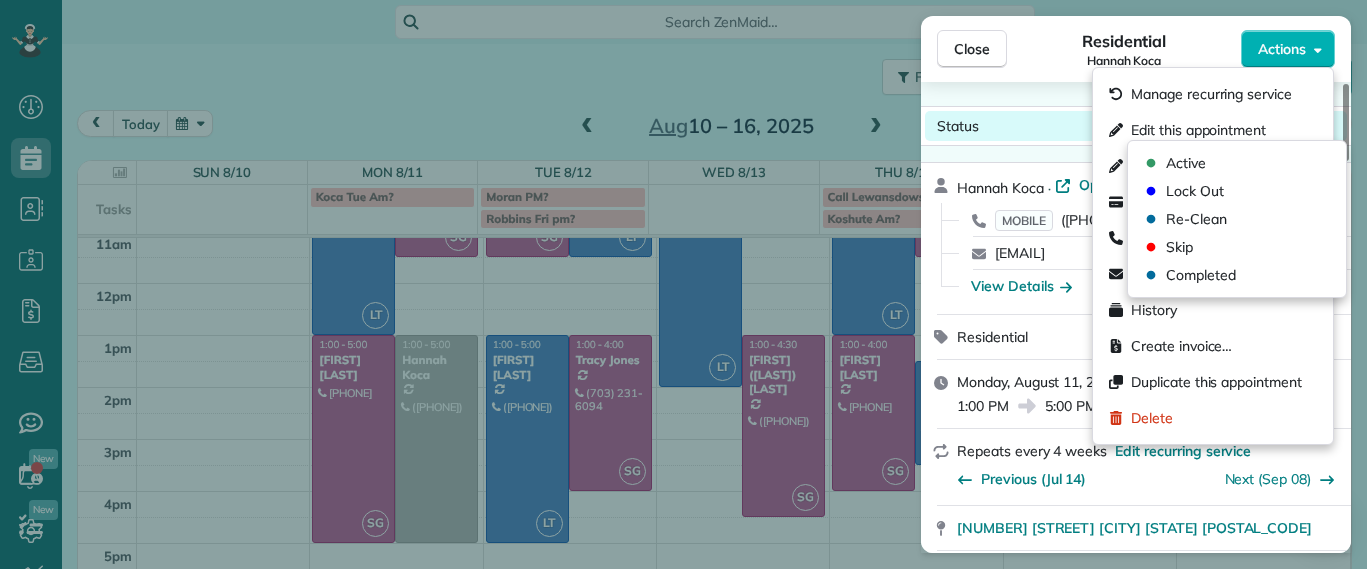 click on "Status Active" at bounding box center [1136, 126] 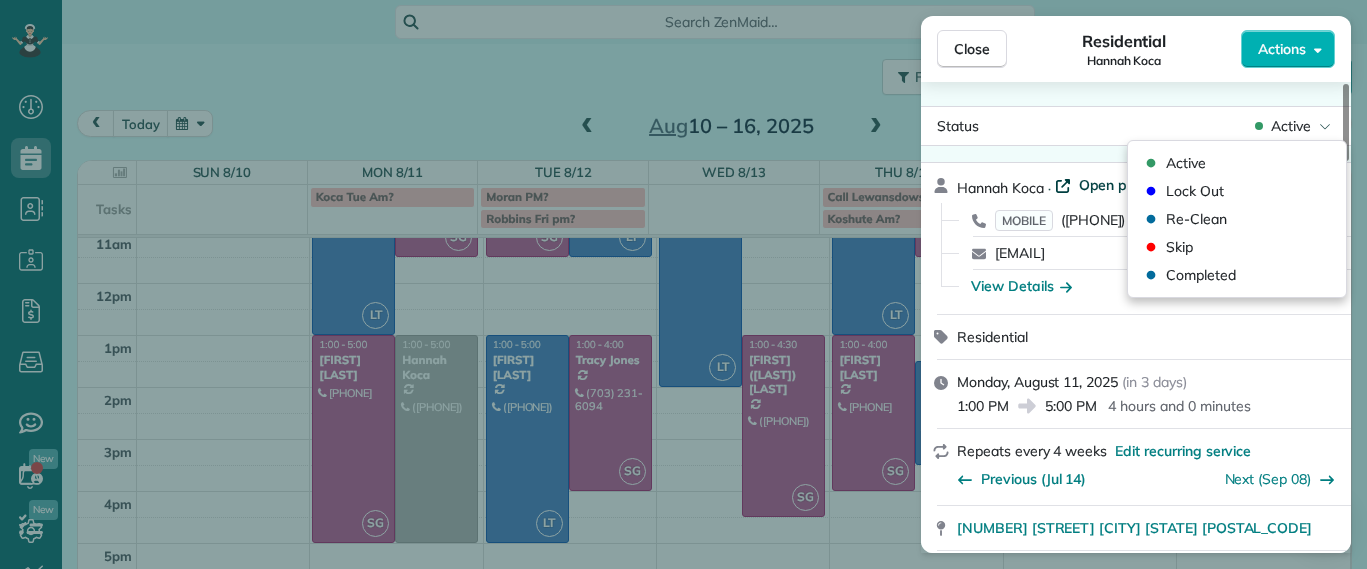 click on "Open profile" at bounding box center [1119, 185] 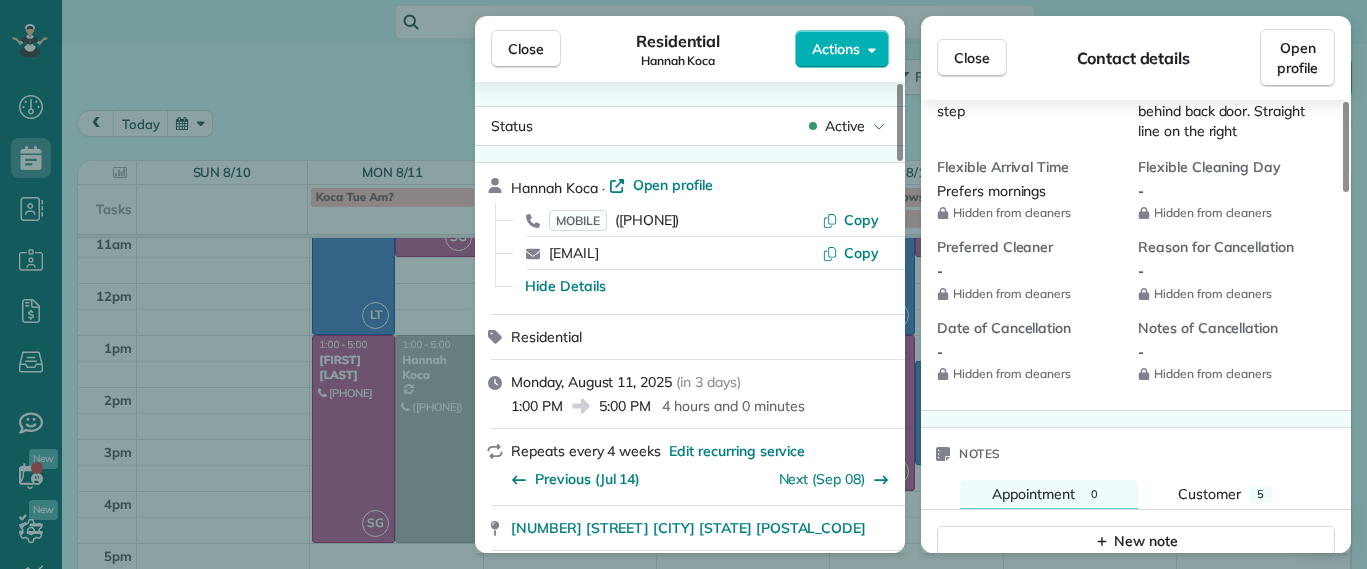 scroll, scrollTop: 1254, scrollLeft: 0, axis: vertical 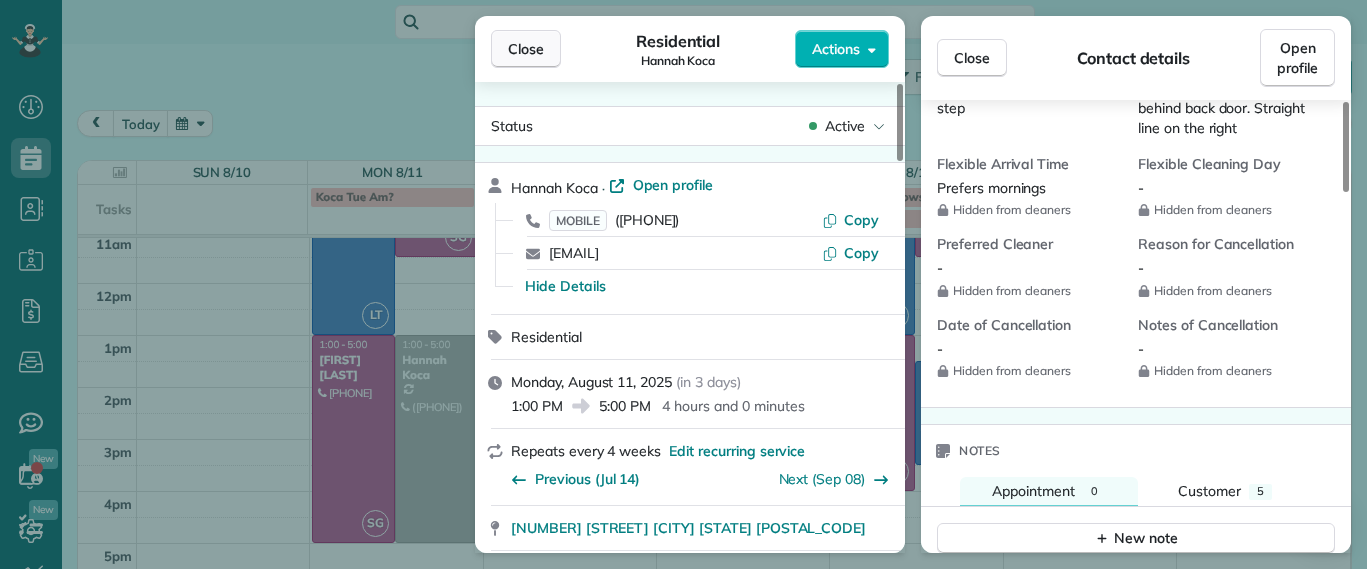 click on "Close" at bounding box center (526, 49) 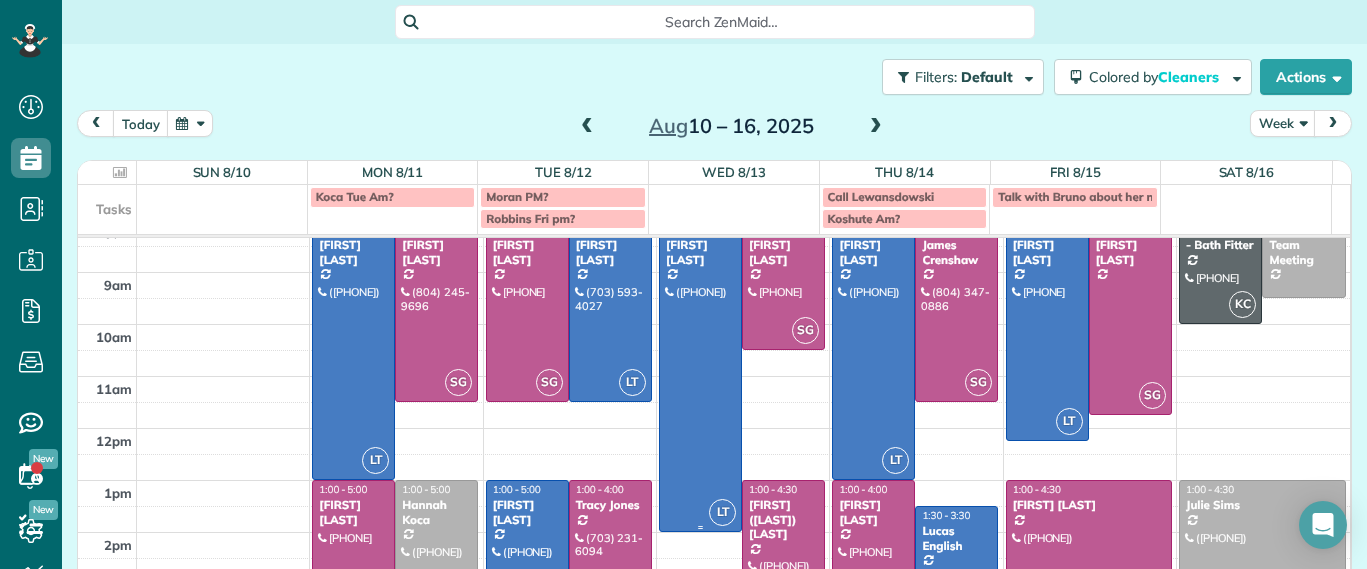 scroll, scrollTop: 125, scrollLeft: 0, axis: vertical 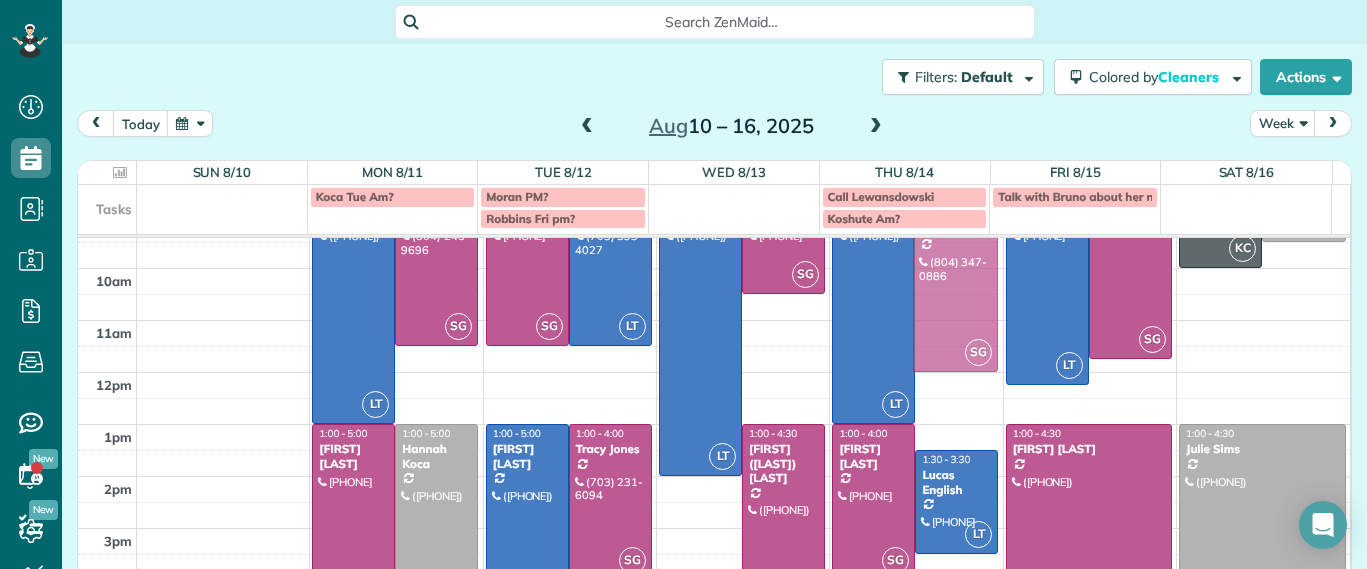 drag, startPoint x: 939, startPoint y: 266, endPoint x: 916, endPoint y: 310, distance: 49.648766 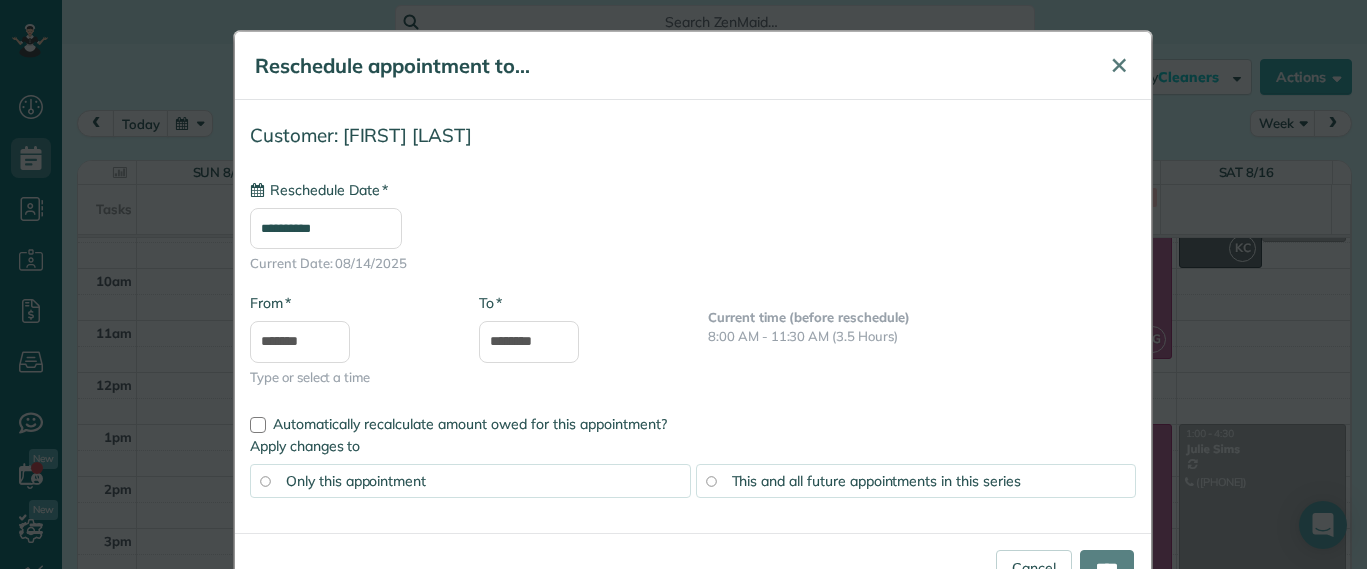 type on "**********" 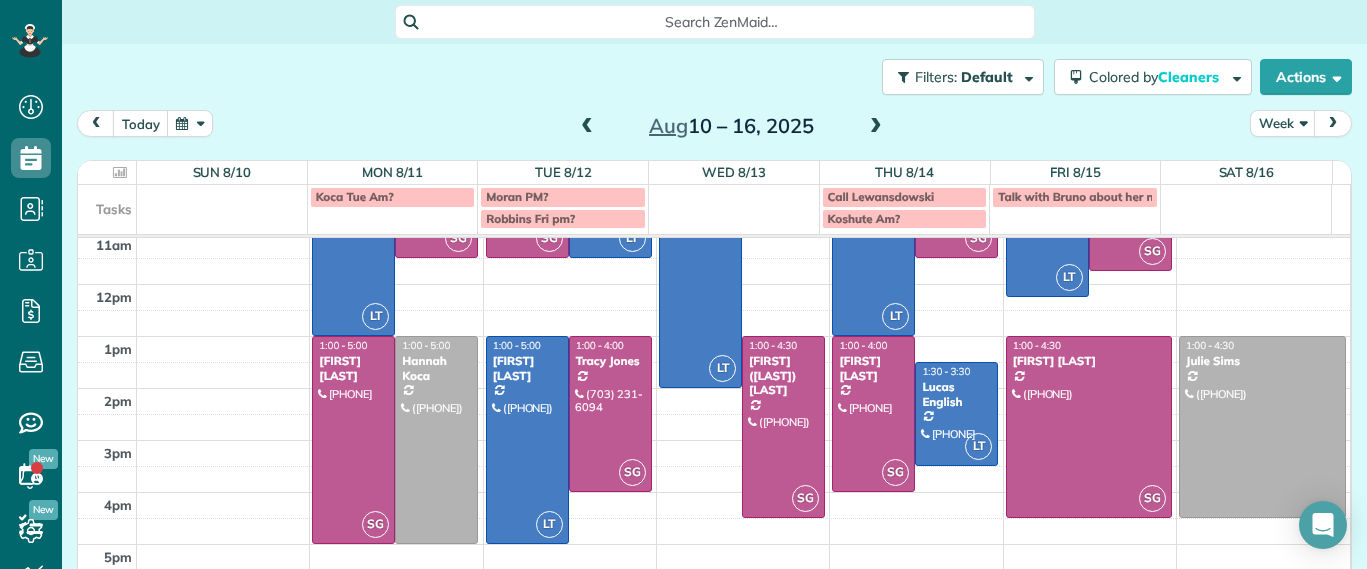 scroll, scrollTop: 214, scrollLeft: 0, axis: vertical 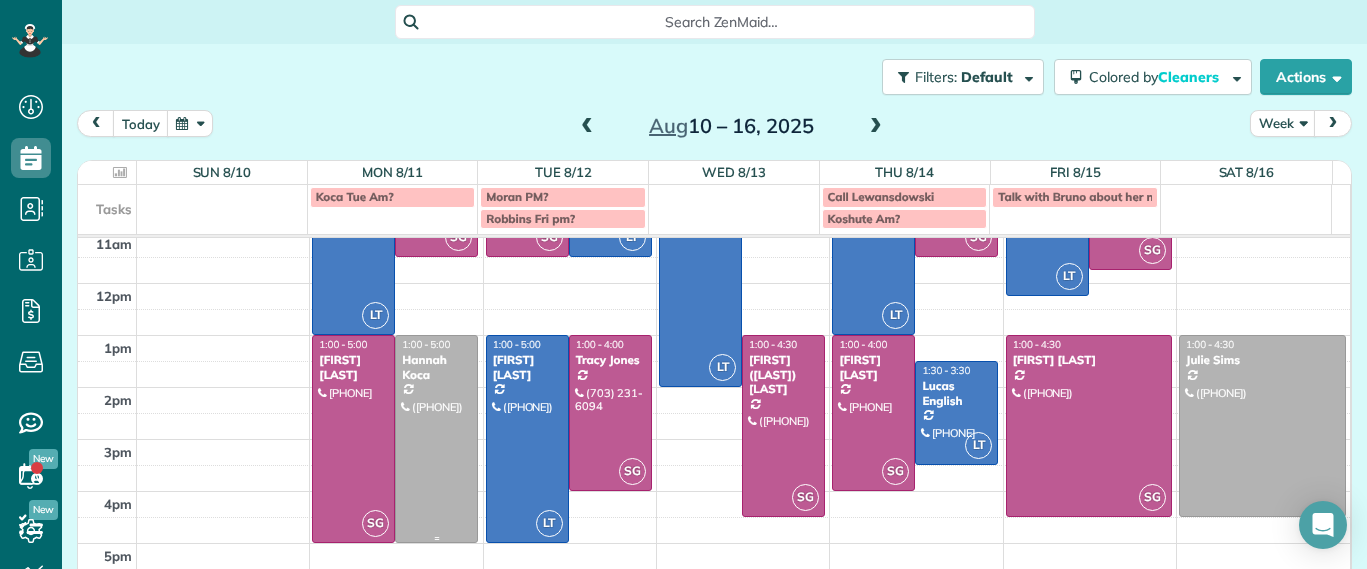 click at bounding box center [436, 439] 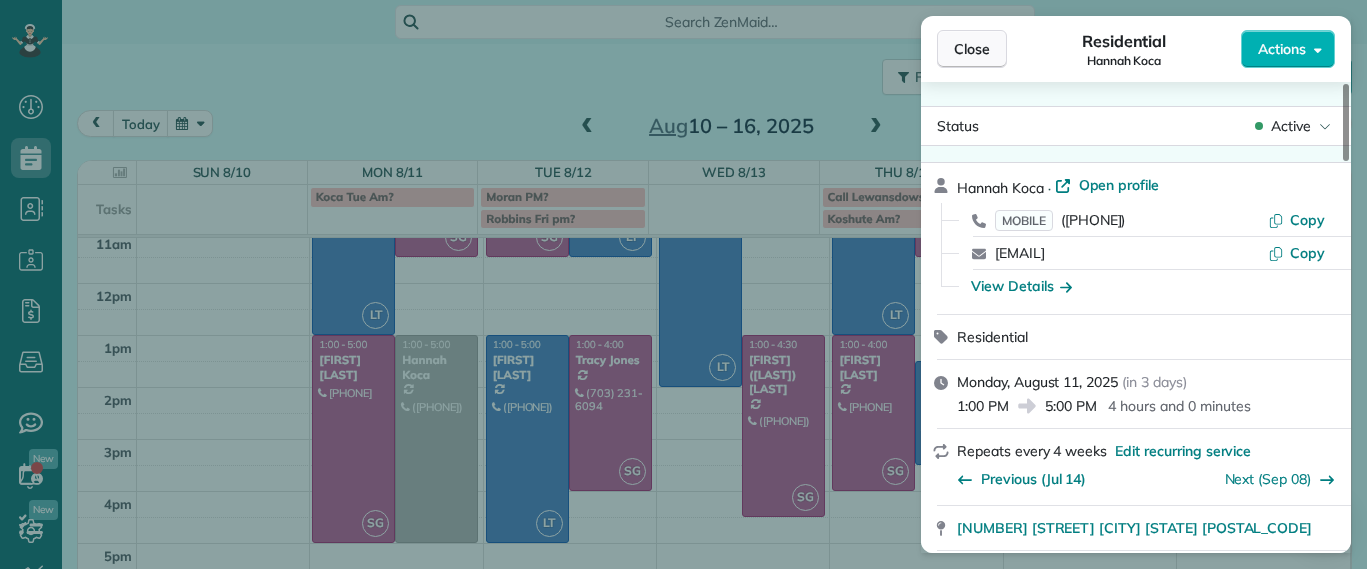 click on "Close" at bounding box center (972, 49) 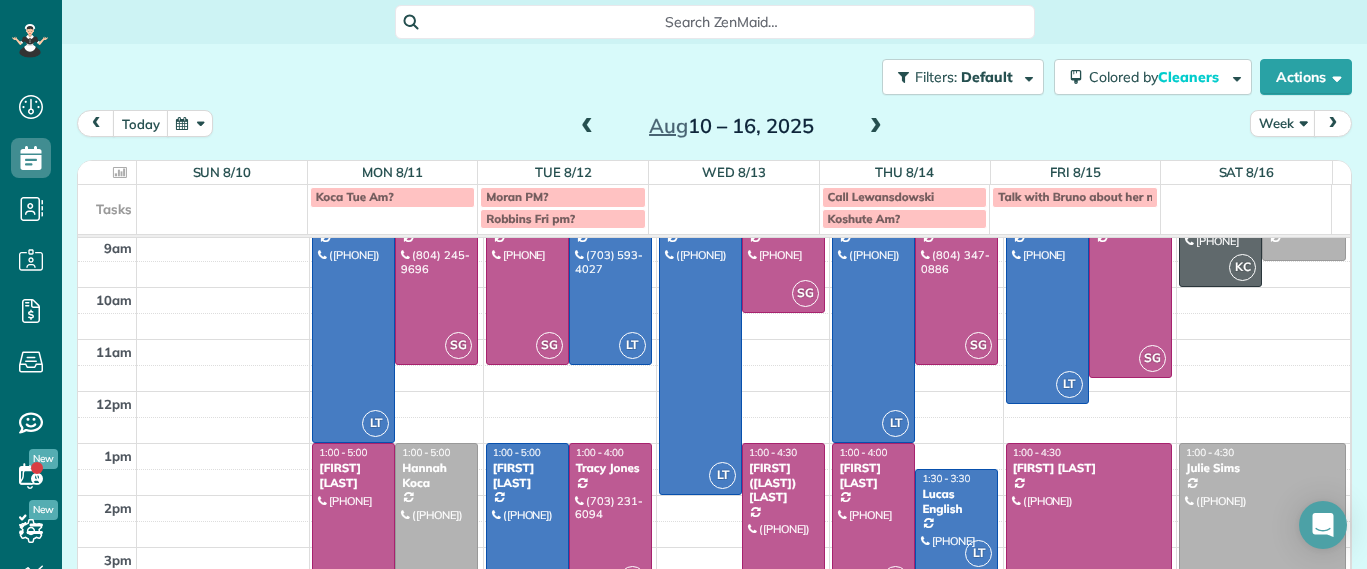 scroll, scrollTop: 0, scrollLeft: 0, axis: both 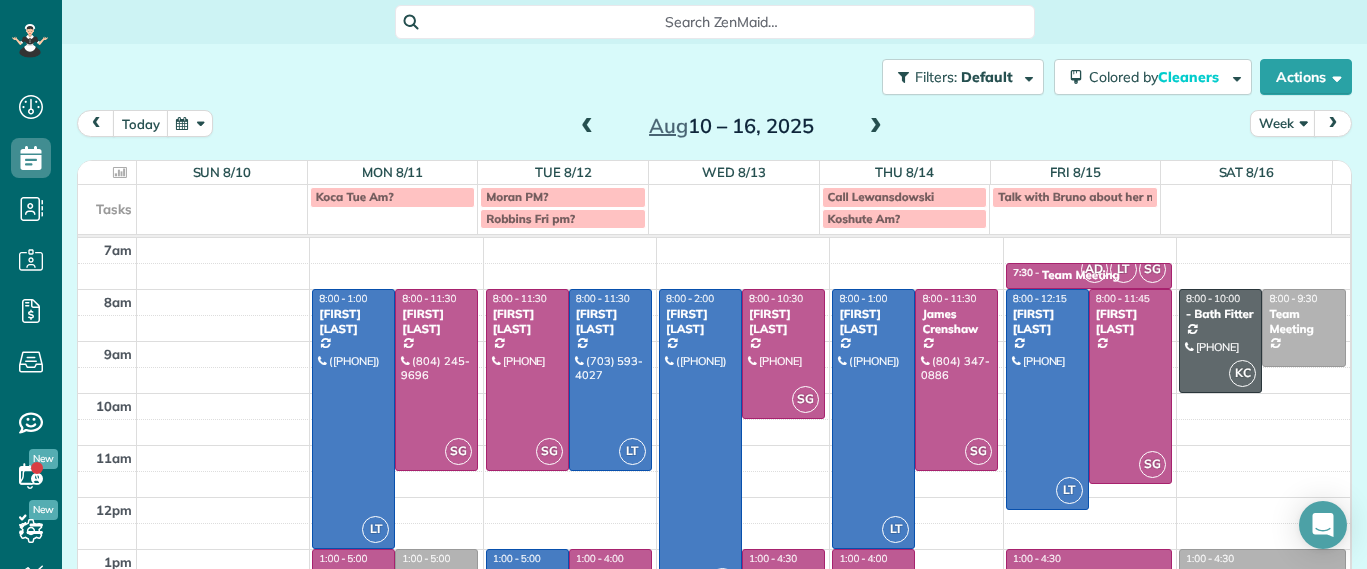 click on "Koca Tue Am?" at bounding box center (393, 197) 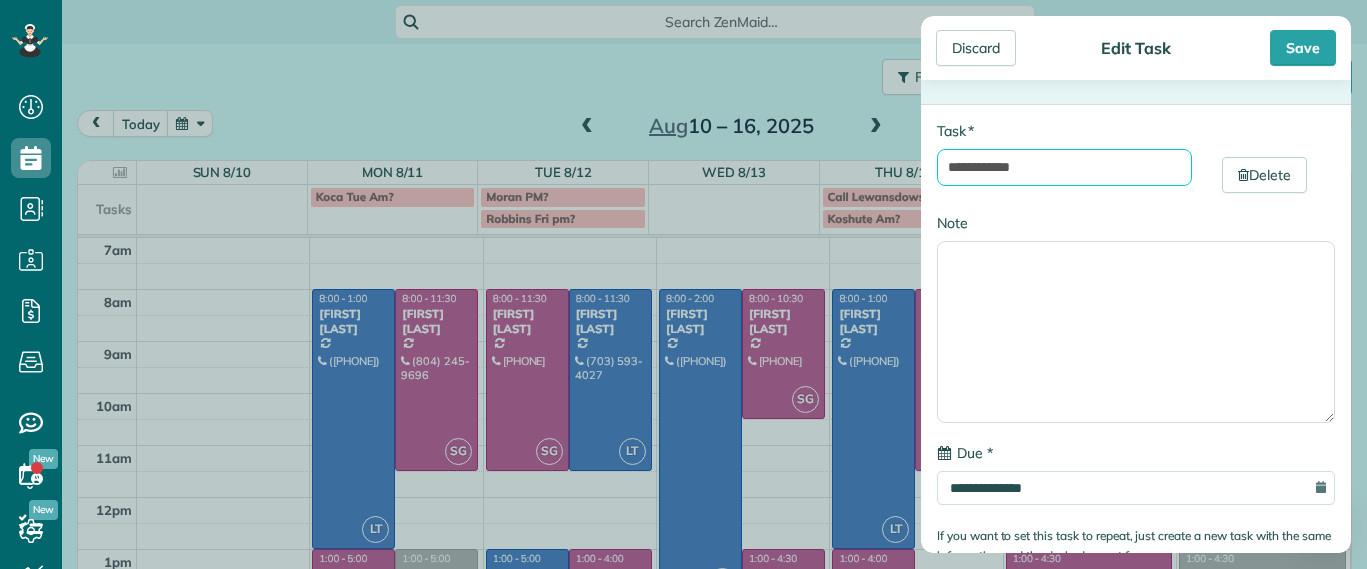 click on "**********" at bounding box center (1064, 167) 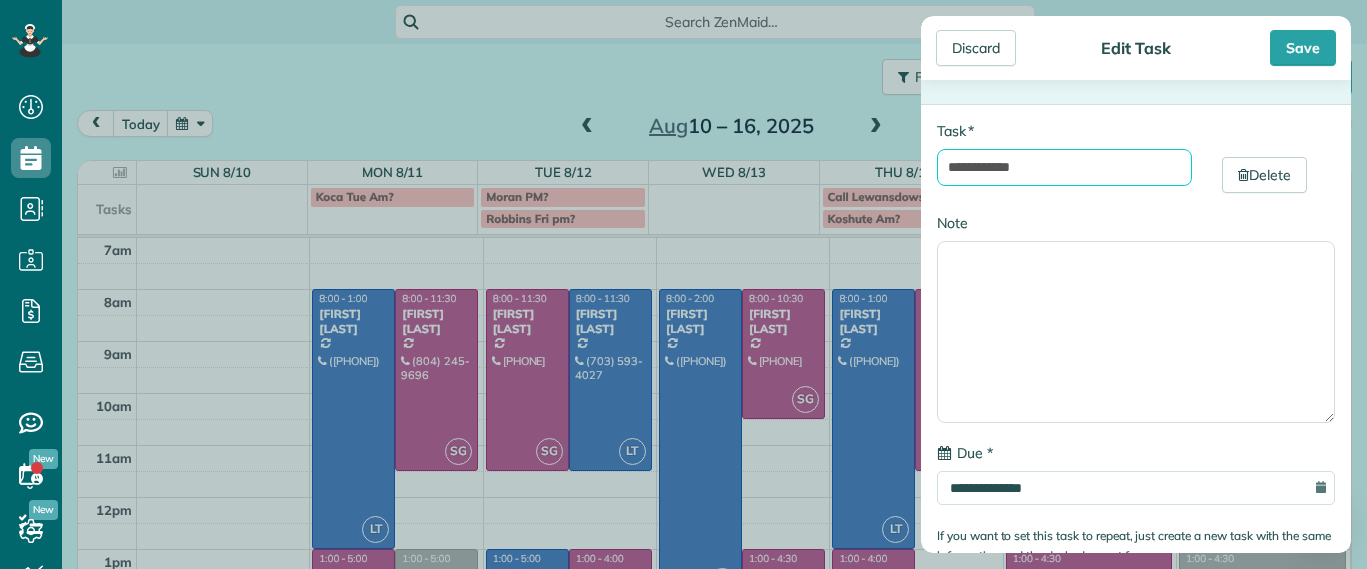 drag, startPoint x: 1008, startPoint y: 167, endPoint x: 990, endPoint y: 171, distance: 18.439089 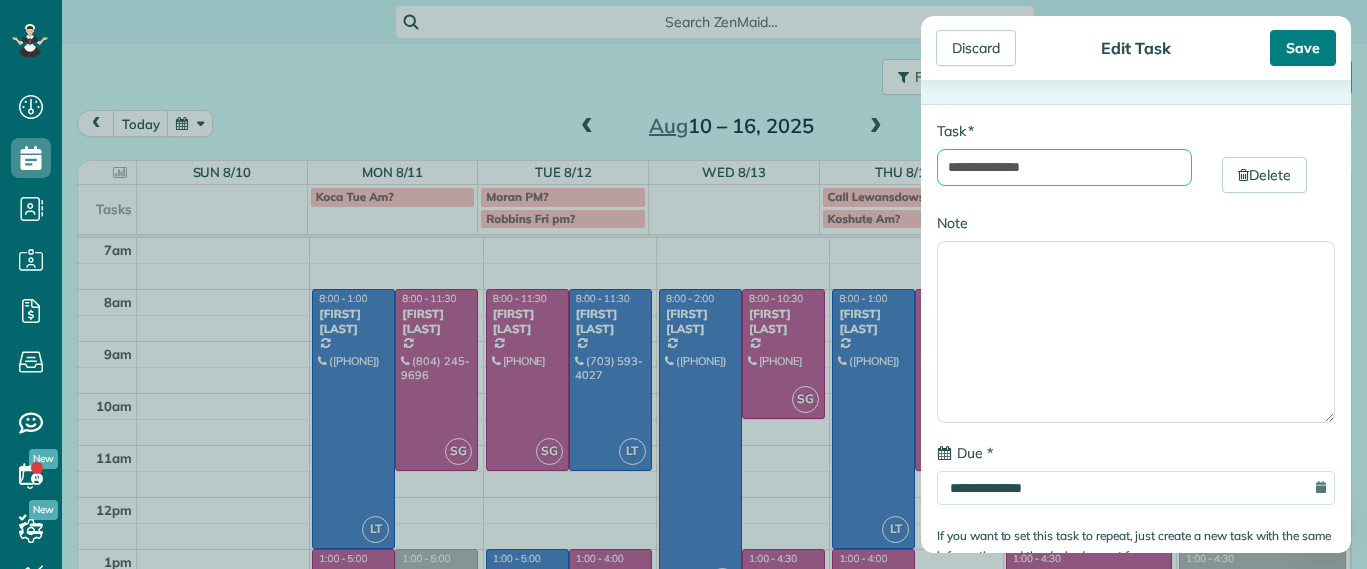 type on "**********" 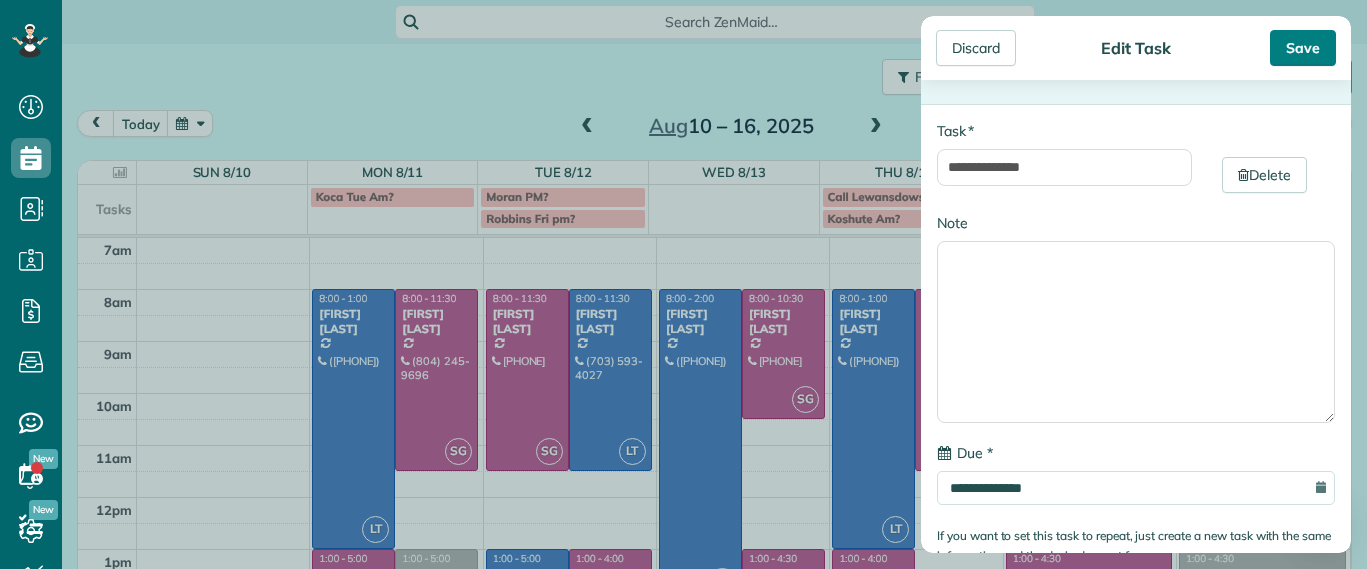 click on "Save" at bounding box center [1303, 48] 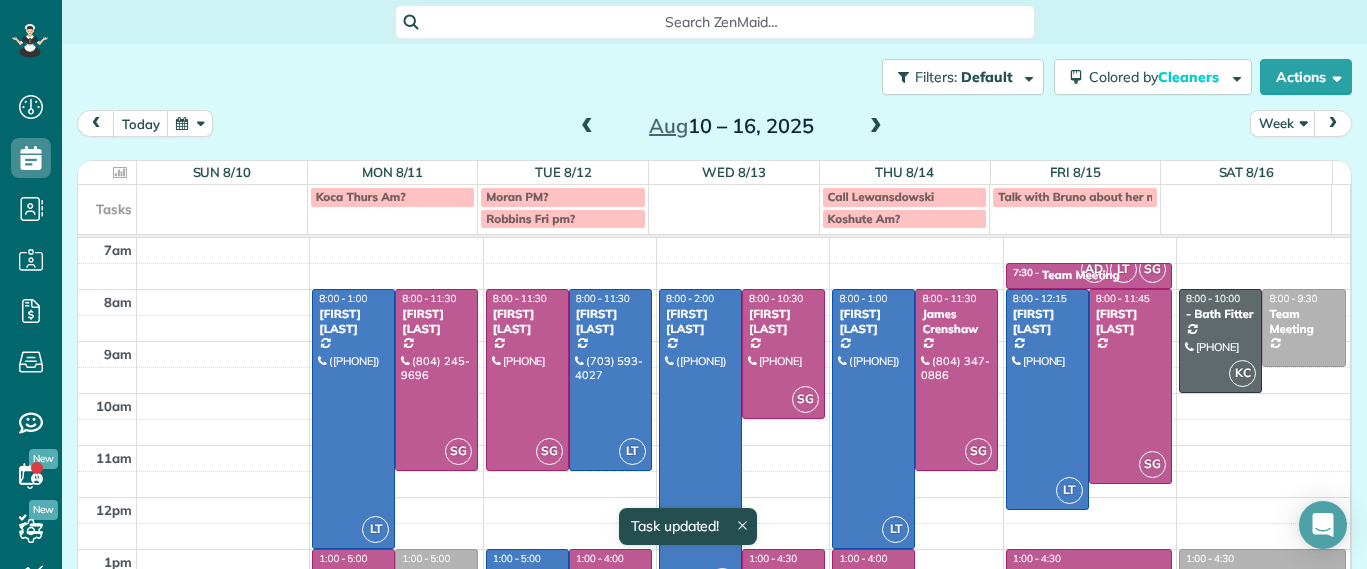drag, startPoint x: 563, startPoint y: 223, endPoint x: 531, endPoint y: 213, distance: 33.526108 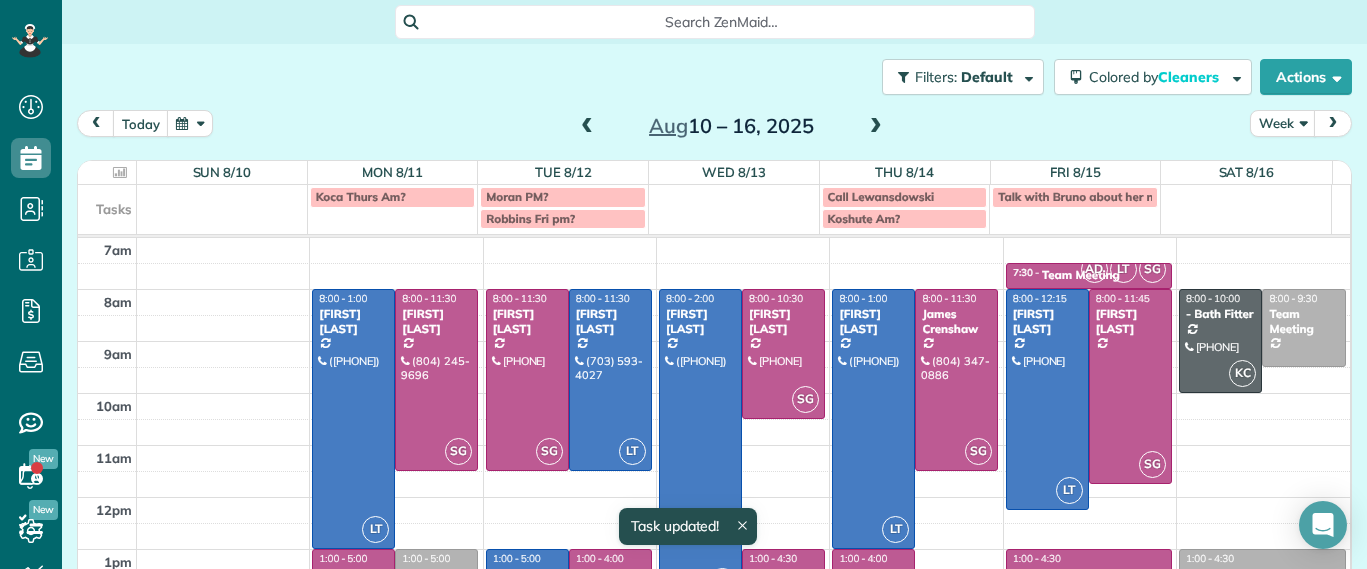 click on "Robbins Fri pm?" at bounding box center [530, 218] 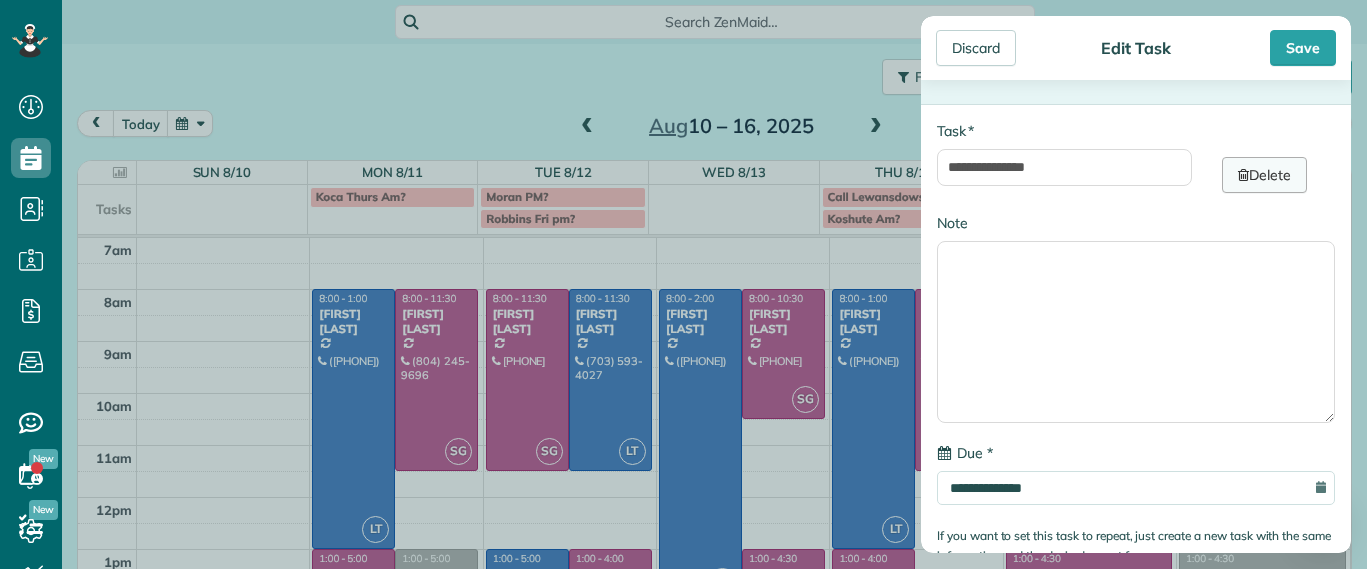 click on "Delete" at bounding box center (1264, 175) 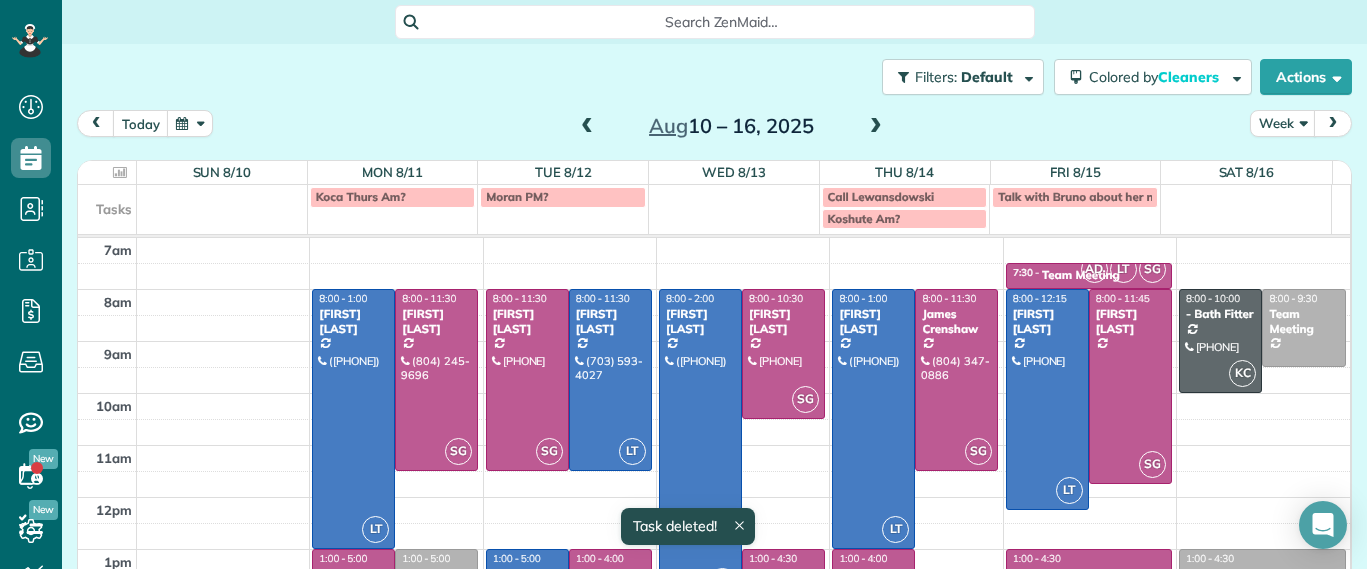 drag, startPoint x: 598, startPoint y: 193, endPoint x: 577, endPoint y: 194, distance: 21.023796 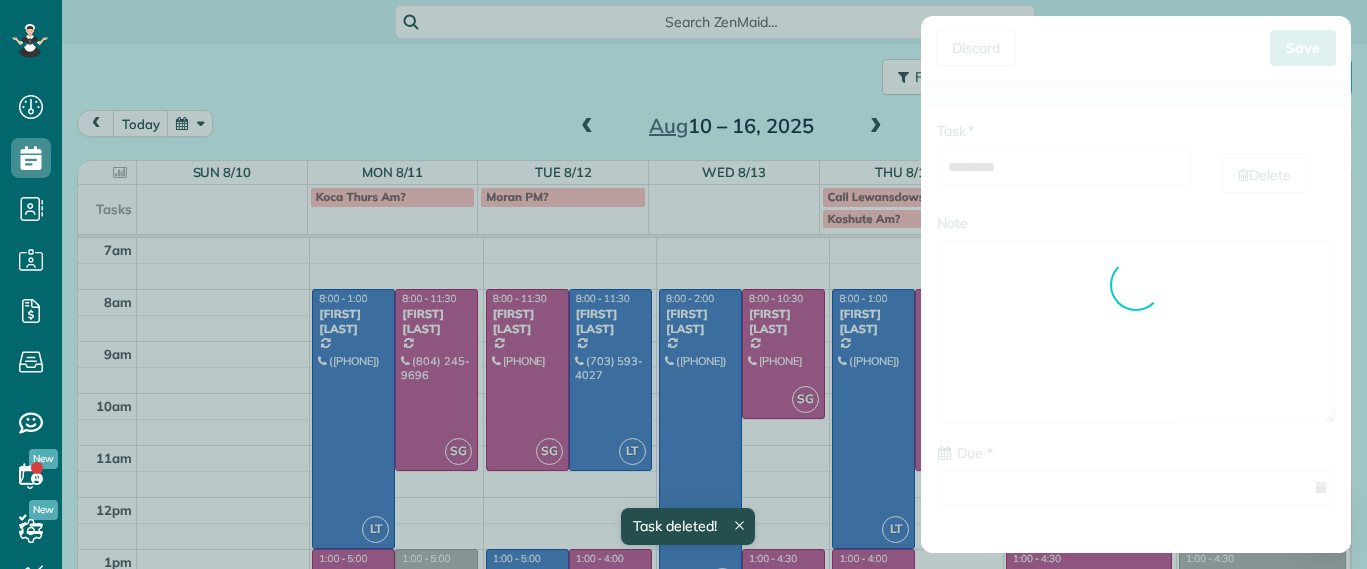 type on "**********" 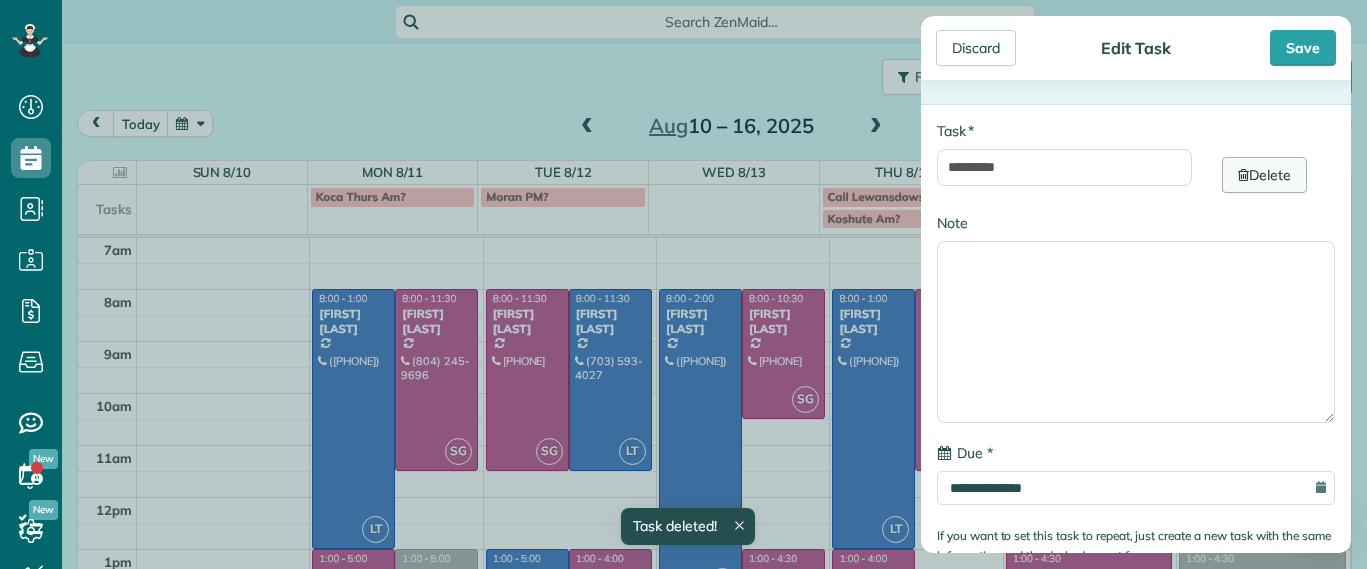 click on "Delete" at bounding box center (1264, 175) 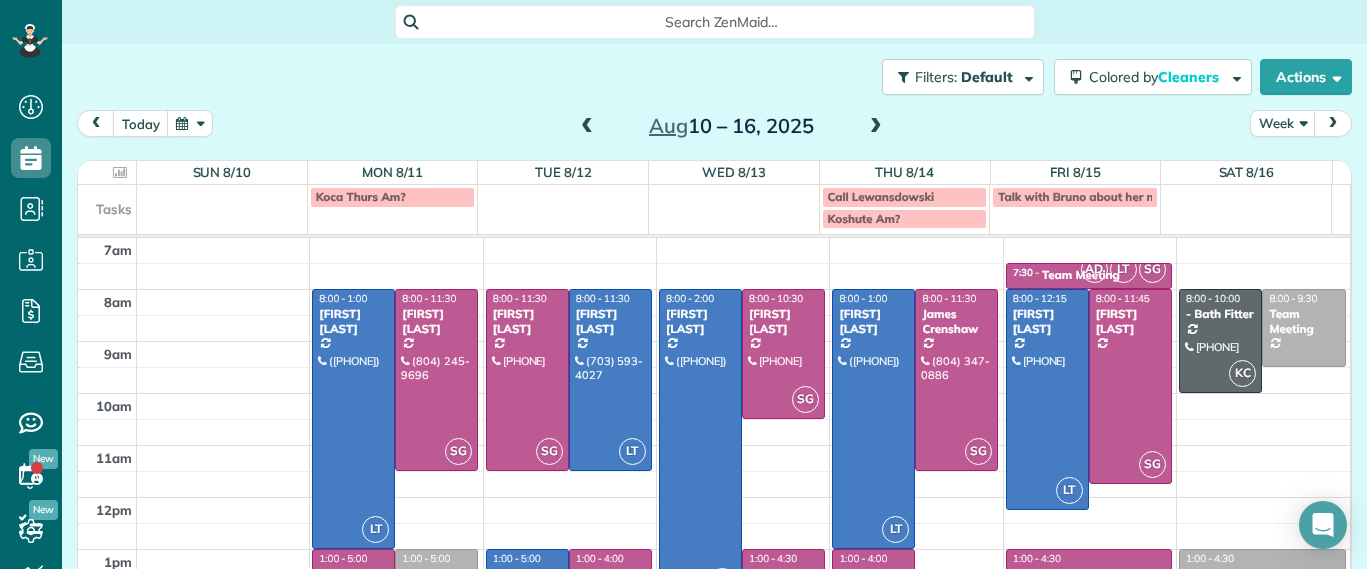 click on "Koshute Am?" at bounding box center (905, 219) 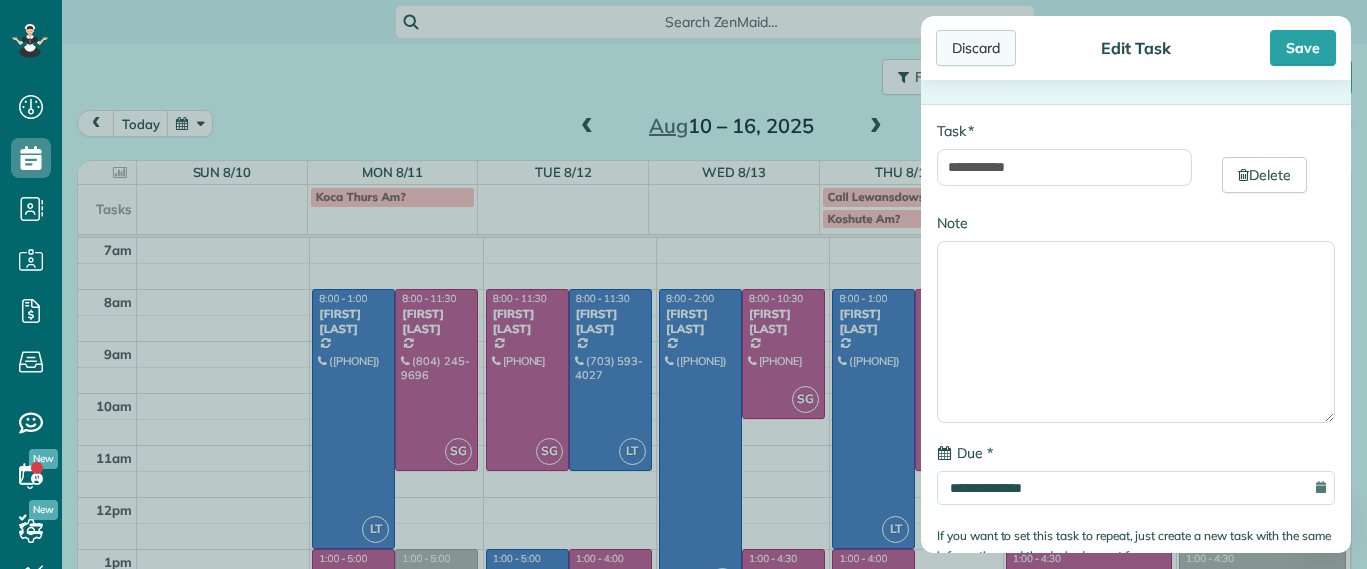 click on "Discard" at bounding box center [976, 48] 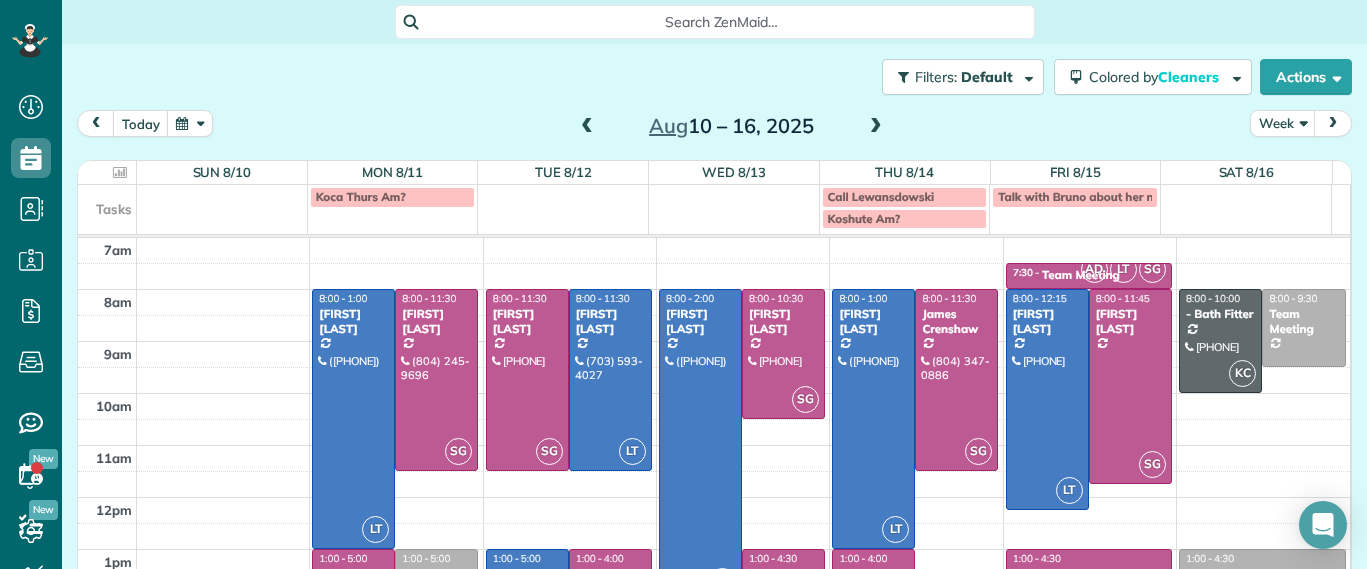 click on "Koca Thurs Am?   Call Lewansdowski   Talk with Bruno about her new address   Koshute Am?" at bounding box center (704, 209) 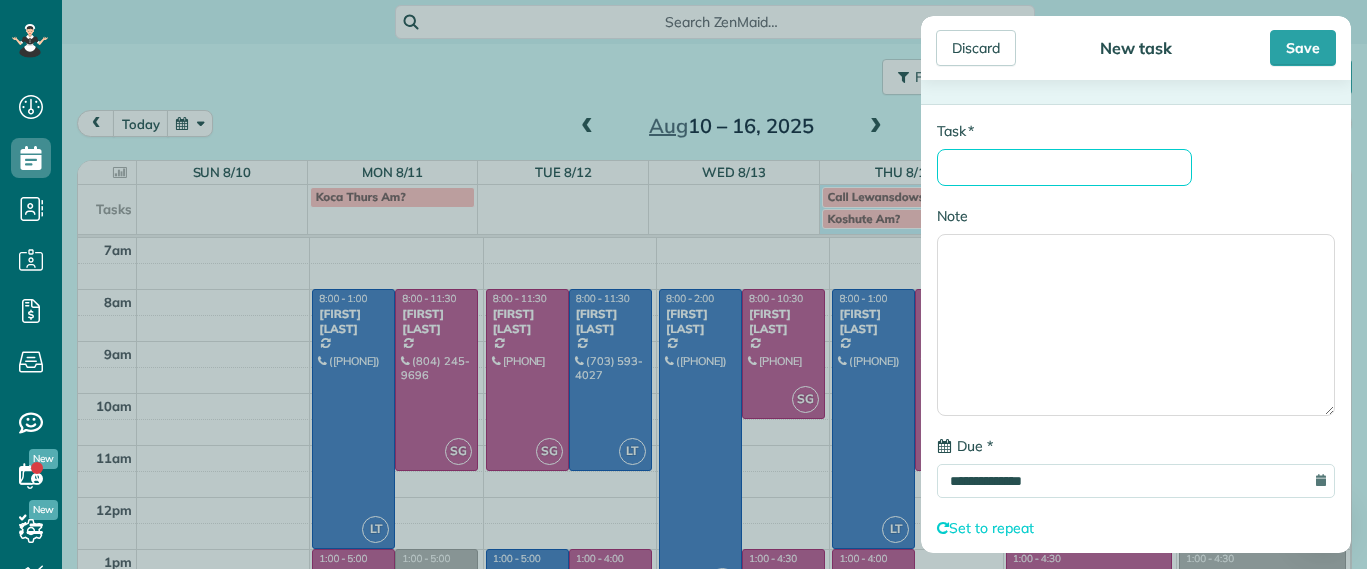 click on "*  Task" at bounding box center [1064, 167] 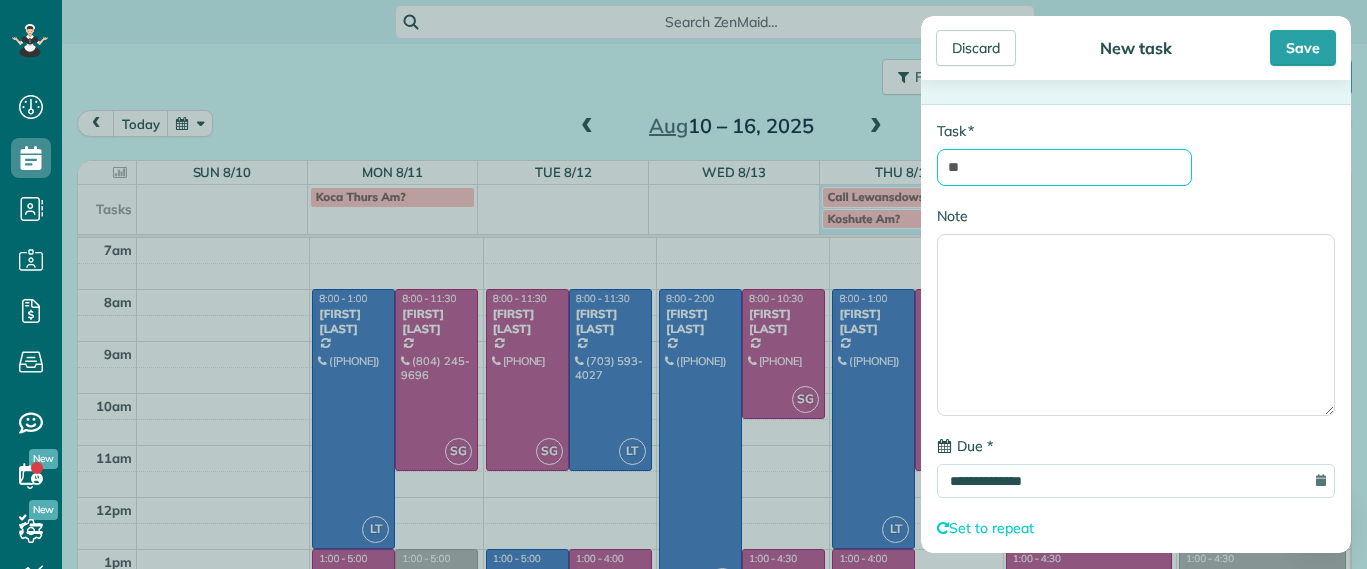 type on "*" 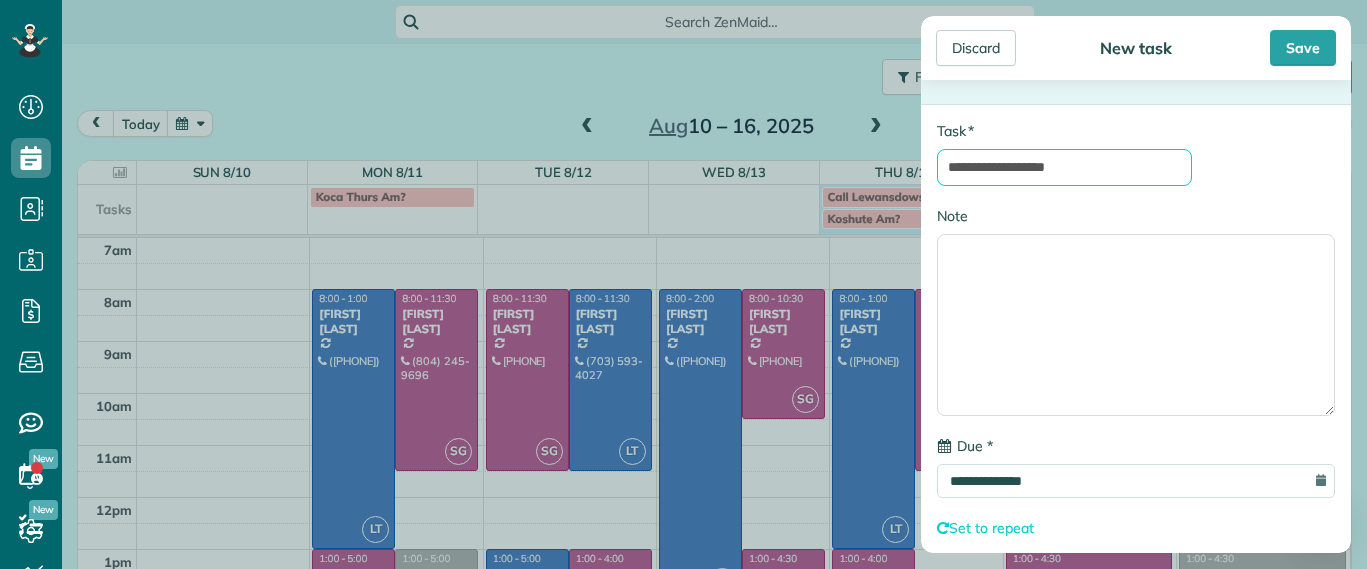 type on "**********" 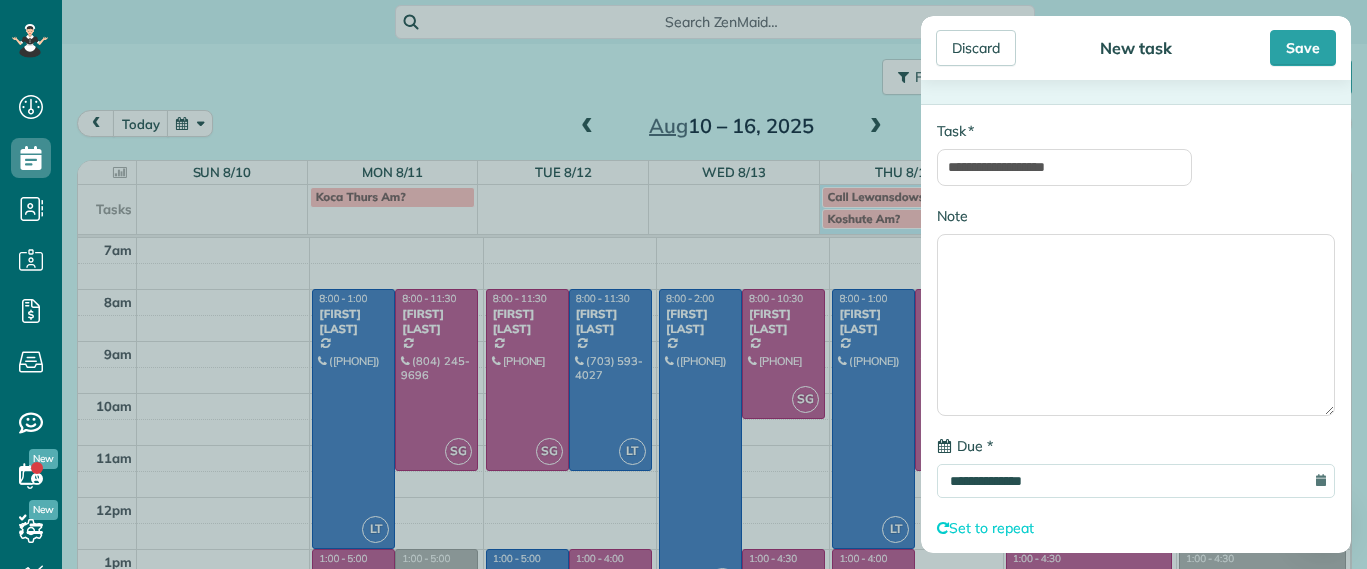 click on "Discard
New task
Save" at bounding box center [1136, 48] 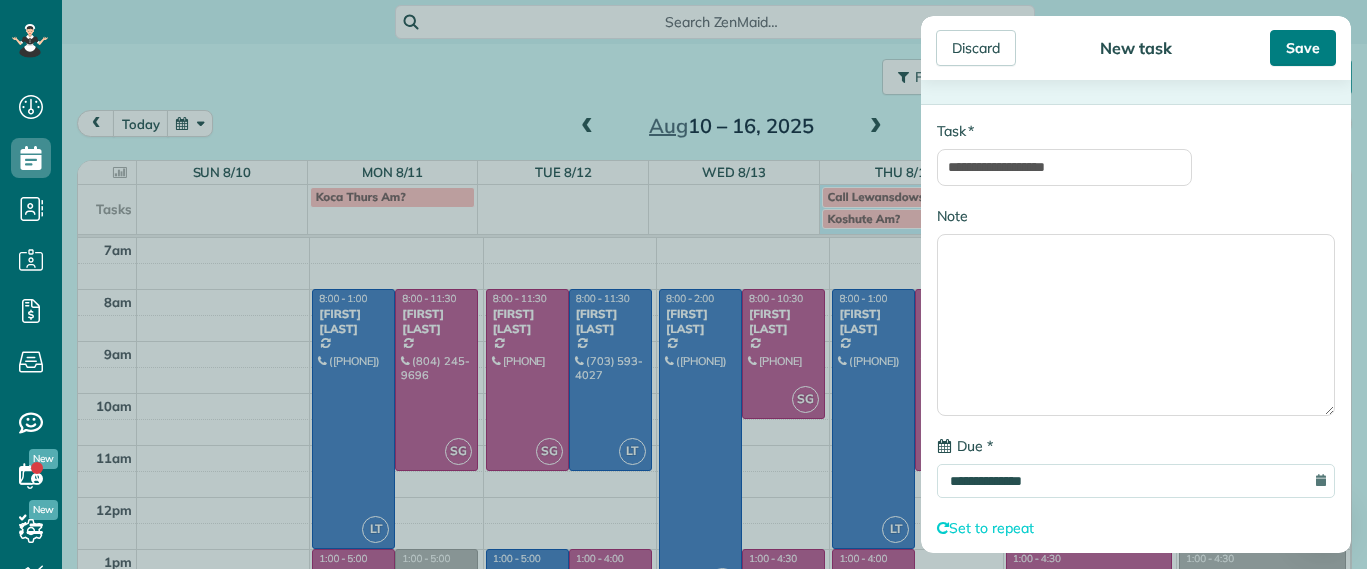 click on "Save" at bounding box center (1303, 48) 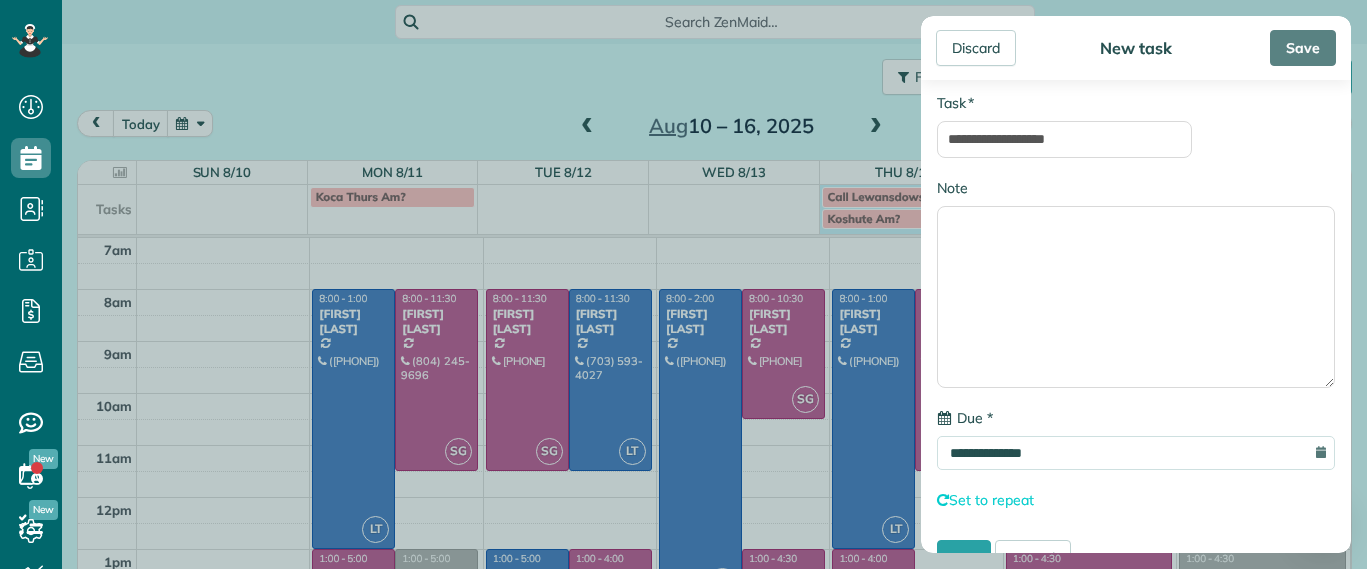 scroll, scrollTop: 0, scrollLeft: 0, axis: both 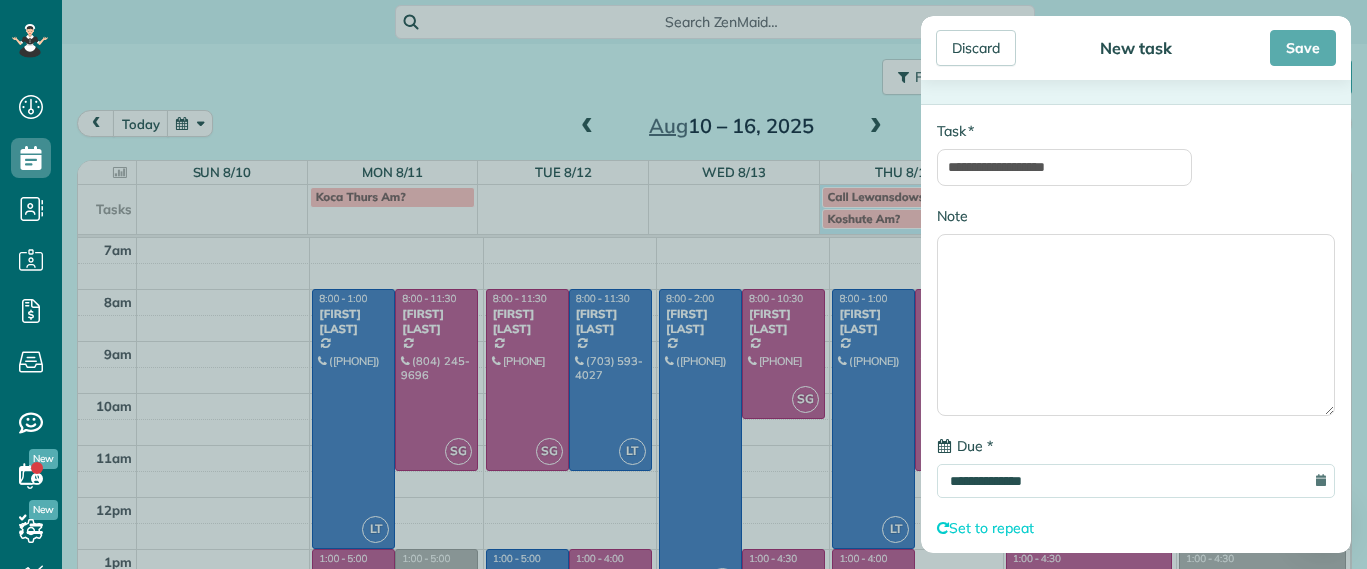 click on "Save" at bounding box center [1303, 48] 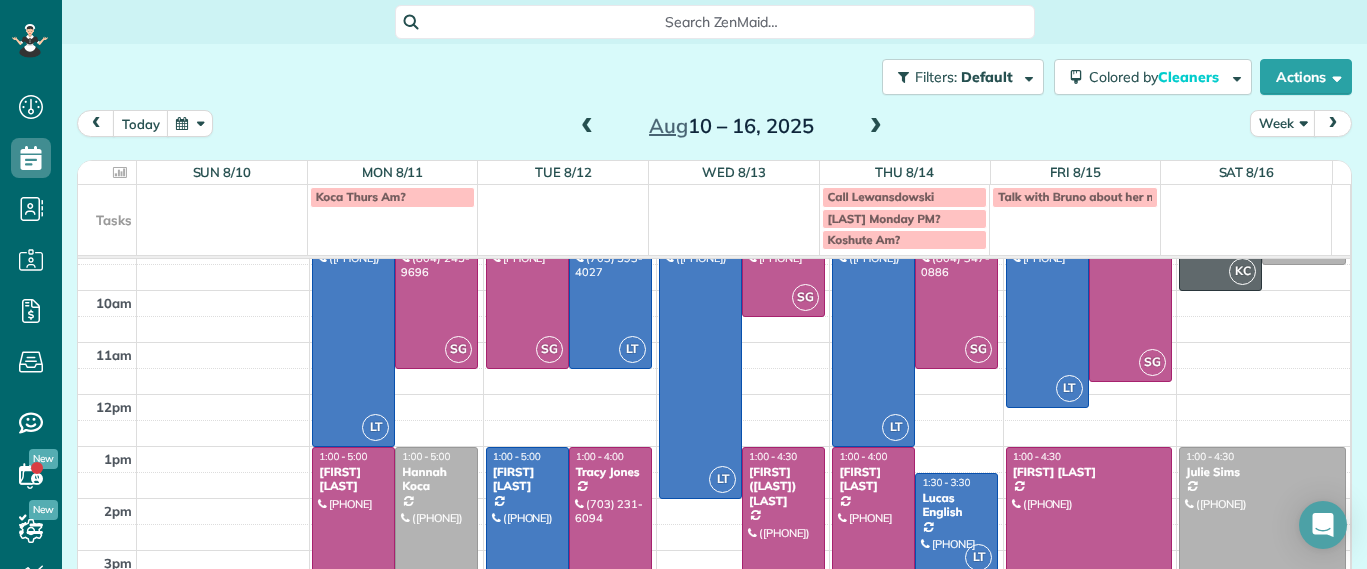 scroll, scrollTop: 125, scrollLeft: 0, axis: vertical 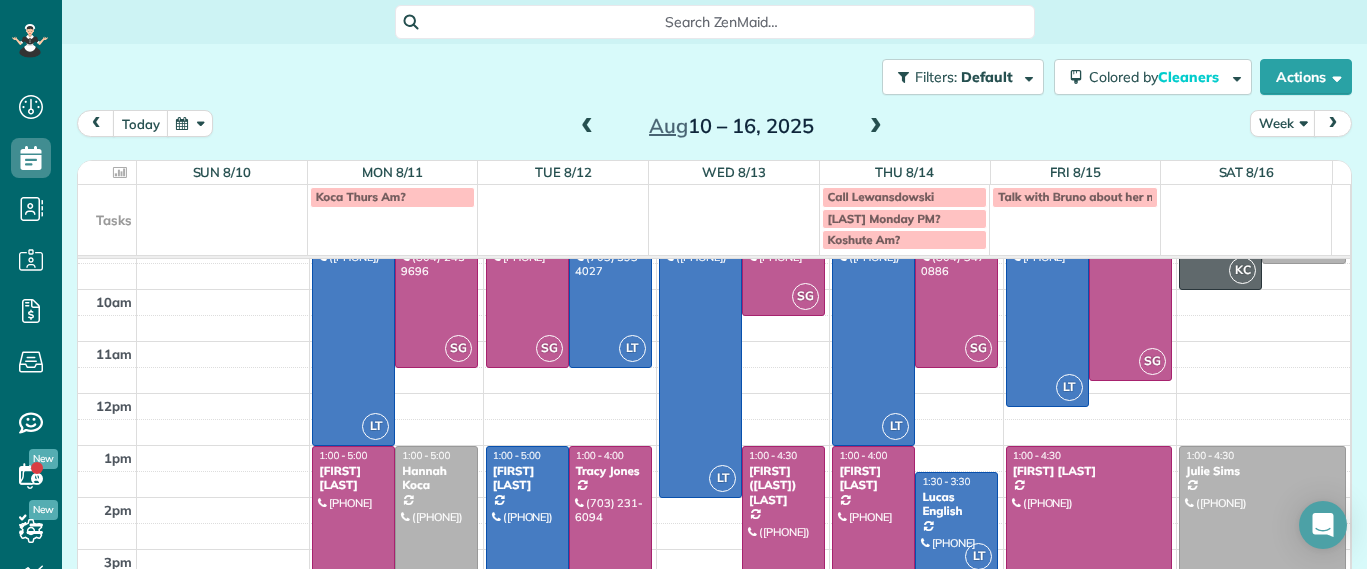 drag, startPoint x: 952, startPoint y: 274, endPoint x: 355, endPoint y: 102, distance: 621.2833 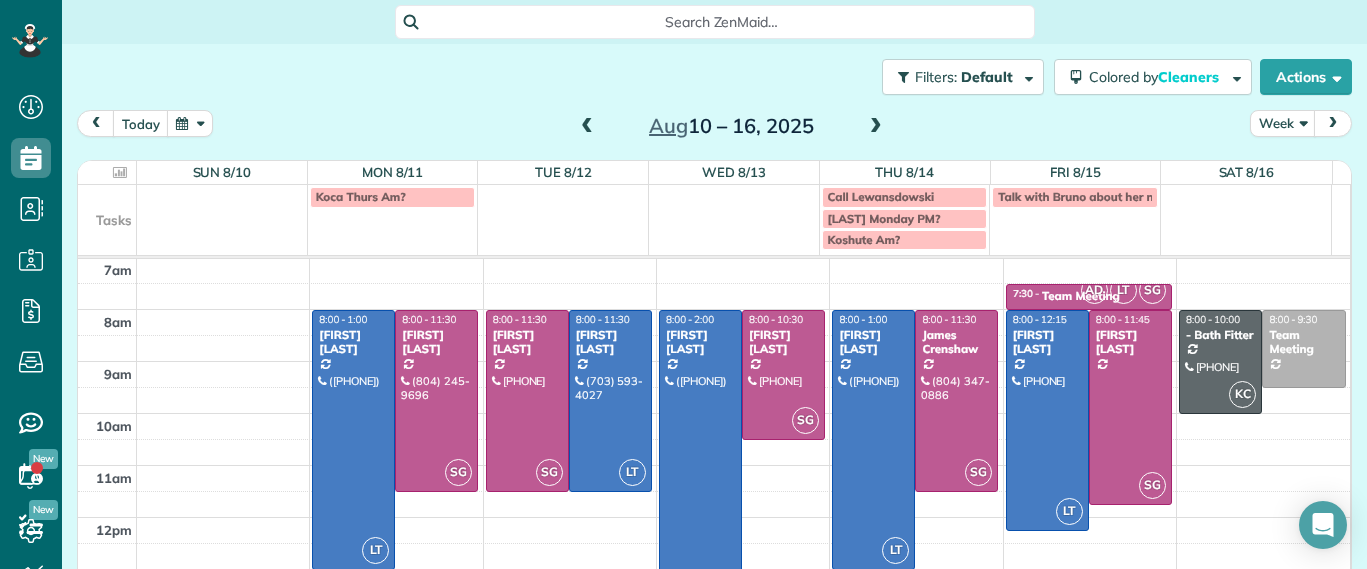 scroll, scrollTop: 0, scrollLeft: 0, axis: both 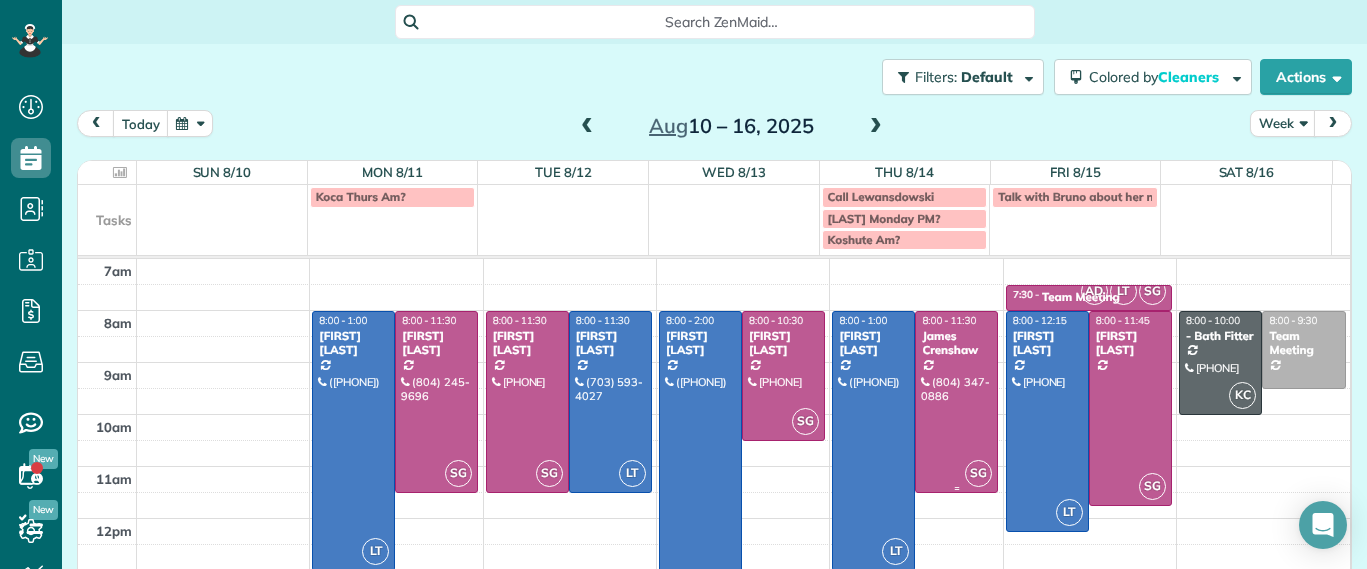 click at bounding box center [956, 402] 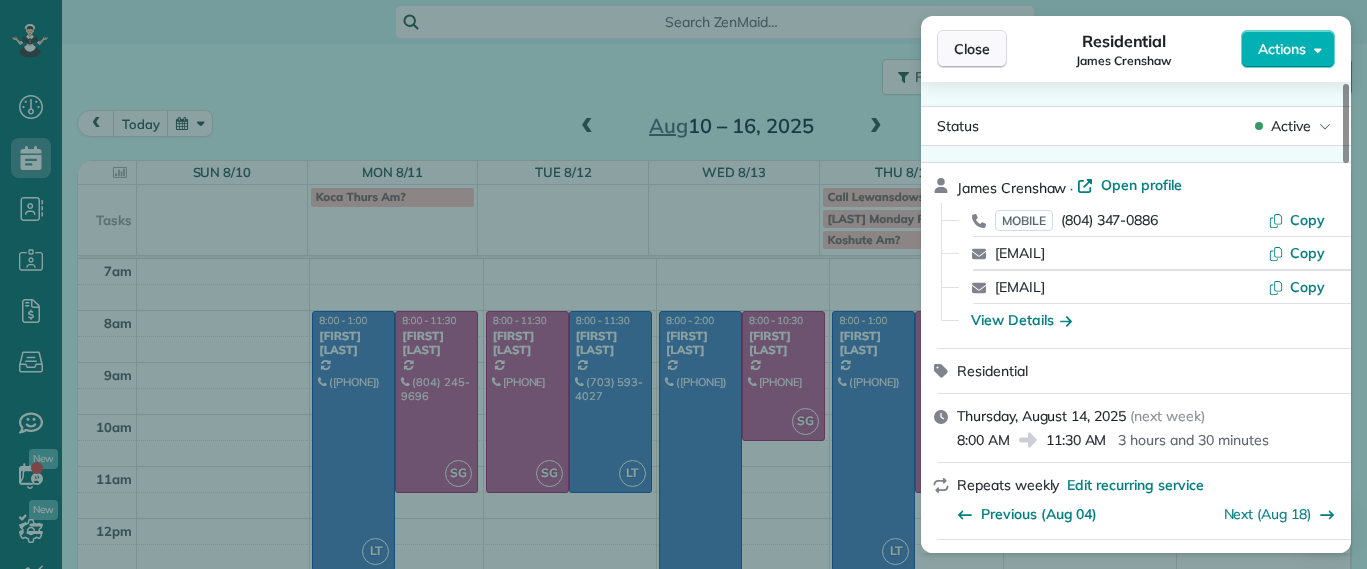 click on "Close" at bounding box center (972, 49) 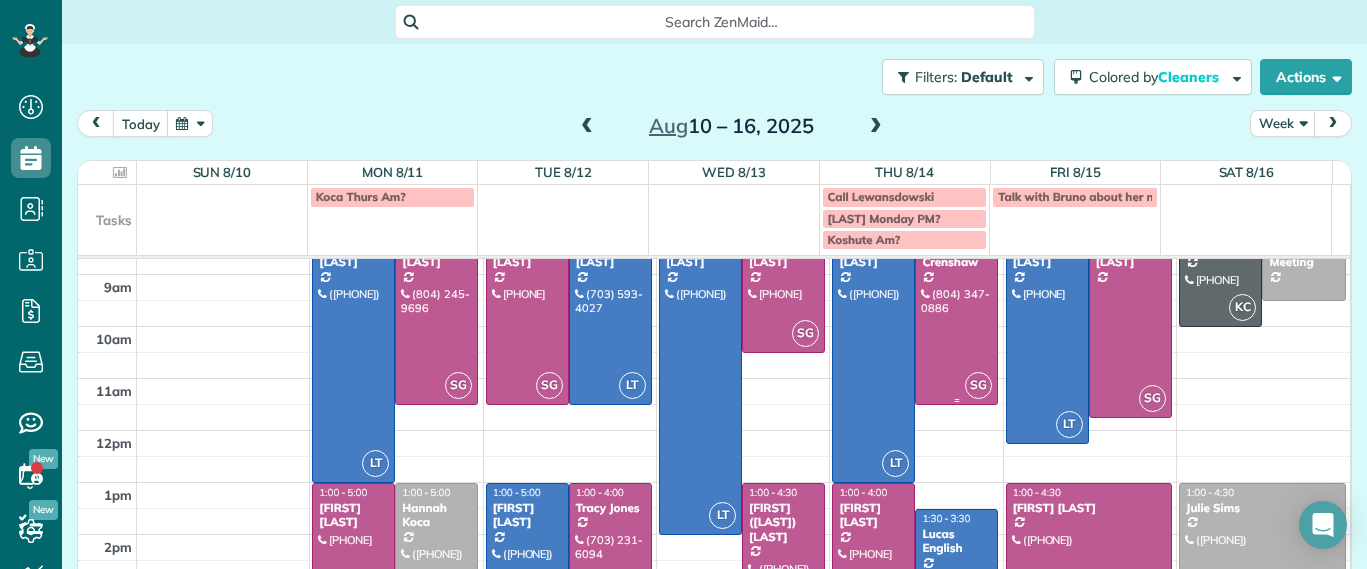 scroll, scrollTop: 125, scrollLeft: 0, axis: vertical 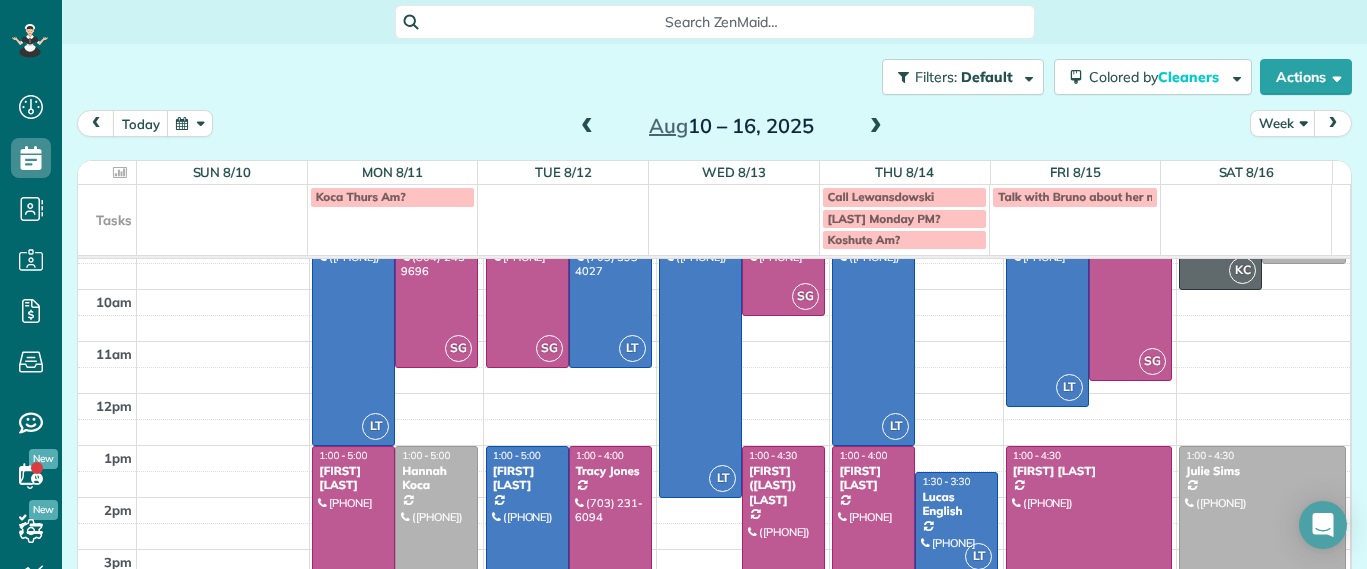 drag, startPoint x: 922, startPoint y: 262, endPoint x: 995, endPoint y: 318, distance: 92.00543 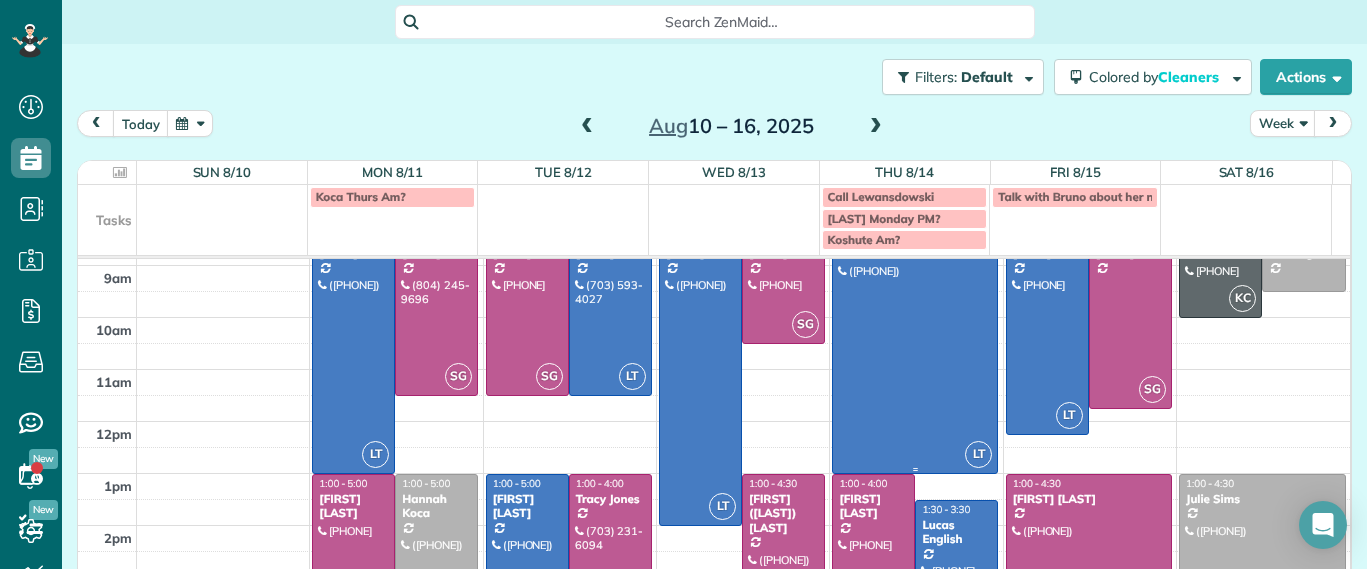 scroll, scrollTop: 0, scrollLeft: 0, axis: both 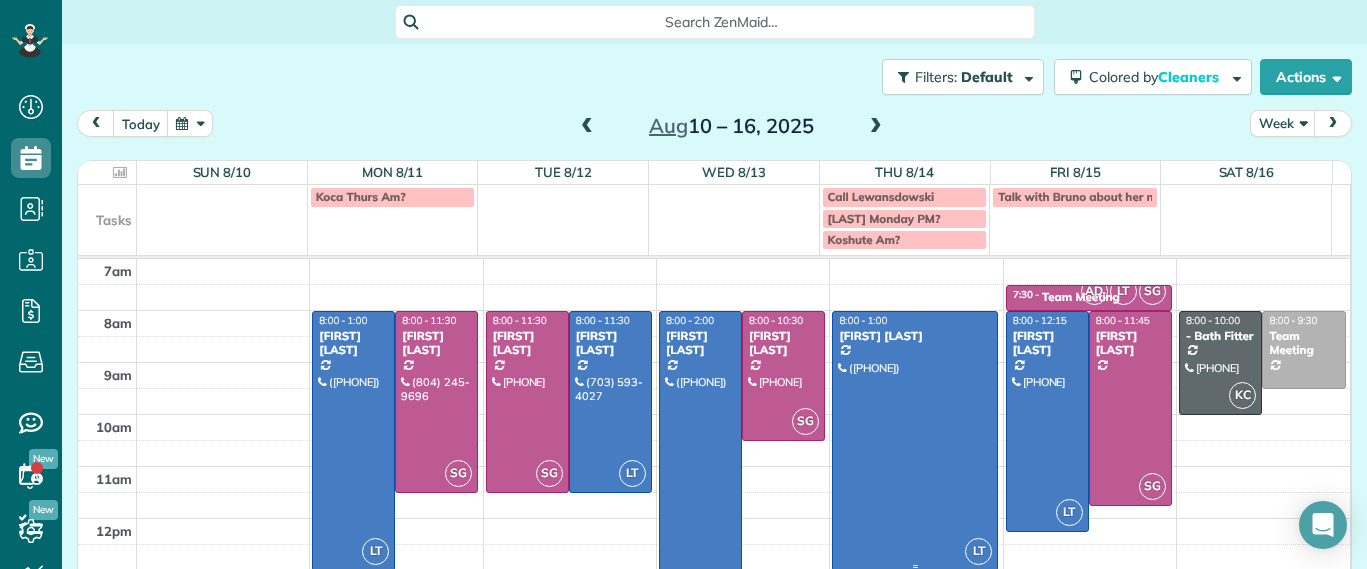 click at bounding box center (915, 441) 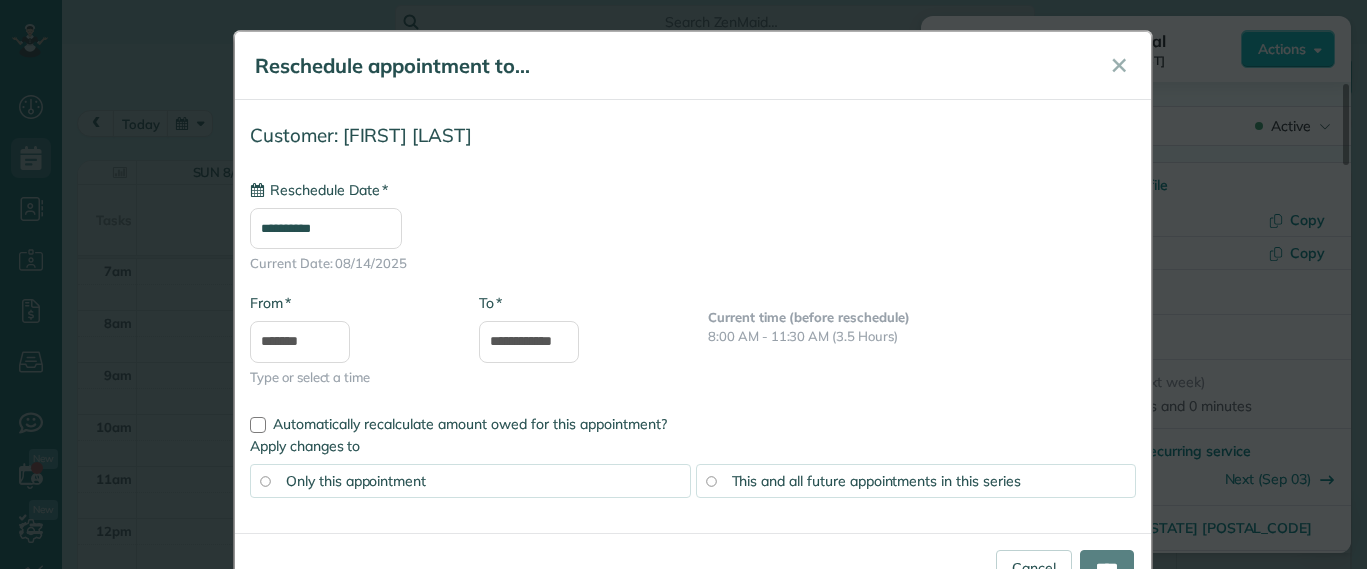 type on "**********" 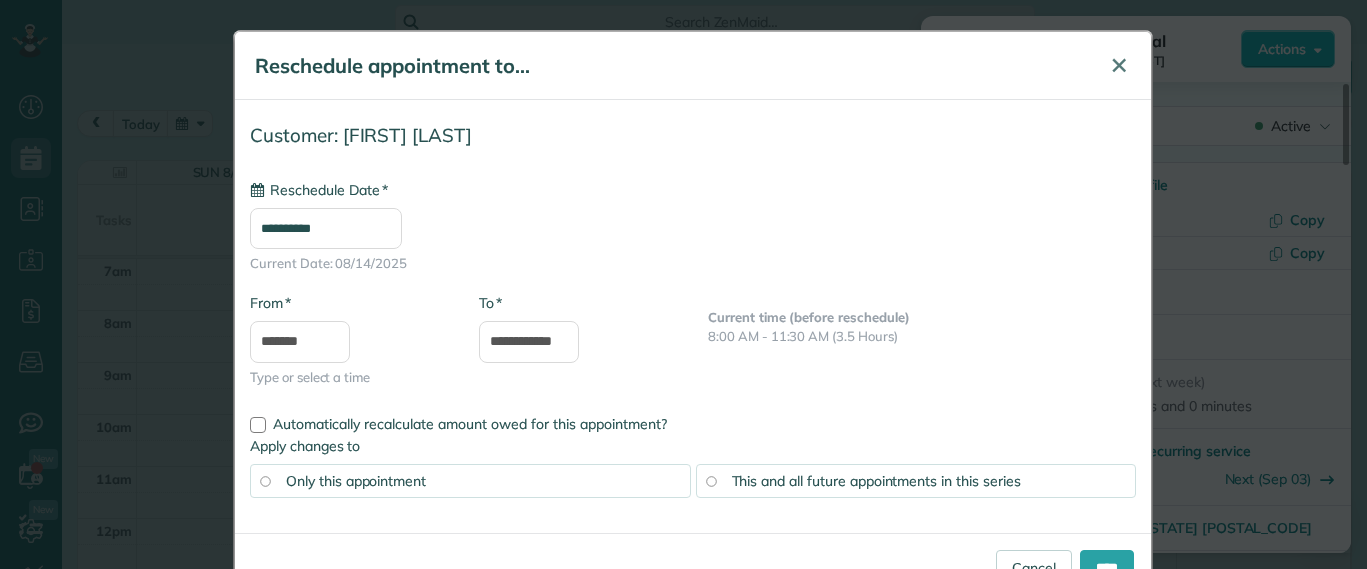 click on "✕" at bounding box center (1119, 65) 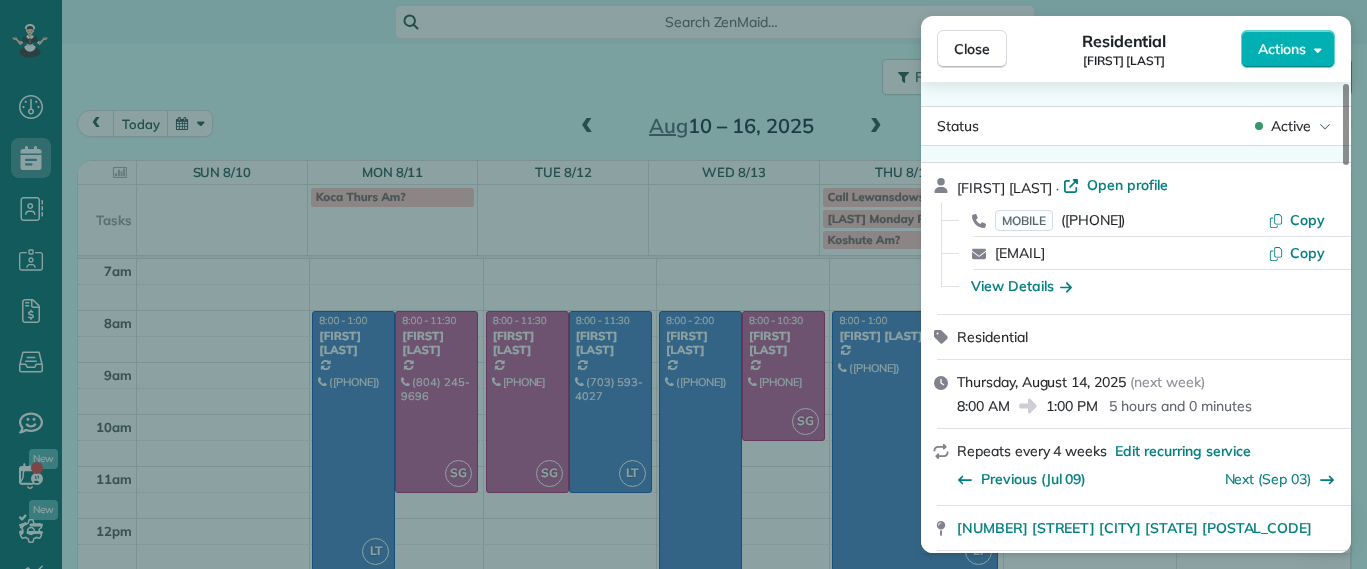 click on "Close Residential Kellie Koshute Actions Status Active Kellie Koshute · Open profile MOBILE (215) 939-5360 Copy koshutekl@gmail.com Copy View Details Residential Thursday, August 14, 2025 ( next week ) 8:00 AM 1:00 PM 5 hours and 0 minutes Repeats every 4 weeks Edit recurring service Previous (Jul 09) Next (Sep 03) 2040 Old Manchester Street Richmond VA 23225 Service was not rated yet Setup ratings Cleaners Time in and out Assign Invite Cleaners Laura   Thaller 8:00 AM 1:00 PM Checklist Try Now Keep this appointment up to your standards. Stay on top of every detail, keep your cleaners organised, and your client happy. Assign a checklist Watch a 5 min demo Billing Billing actions Service Service Price (1x $270.00) $270.00 Add an item Overcharge $0.00 Discount $0.00 Coupon discount - Primary tax - Secondary tax - Total appointment price $270.00 Tips collected $0.00 Unpaid Mark as paid Total including tip $270.00 Get paid online in no-time! Send an invoice and reward your cleaners with tips Man Hours 5.0 hours" at bounding box center (683, 284) 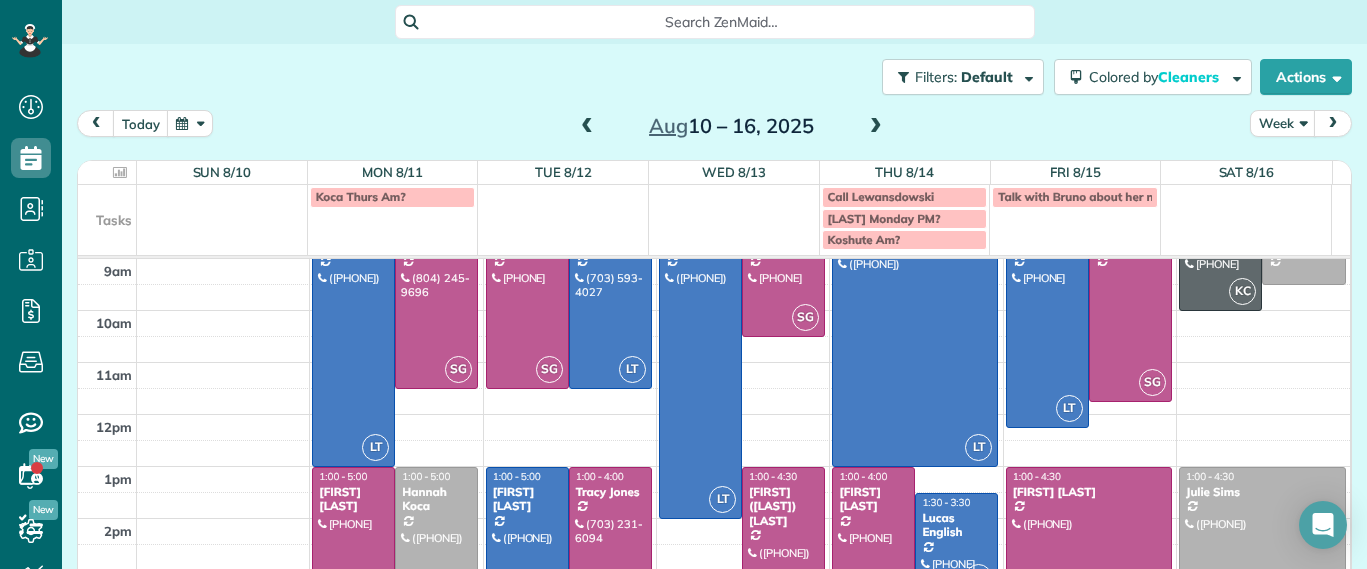 scroll, scrollTop: 0, scrollLeft: 0, axis: both 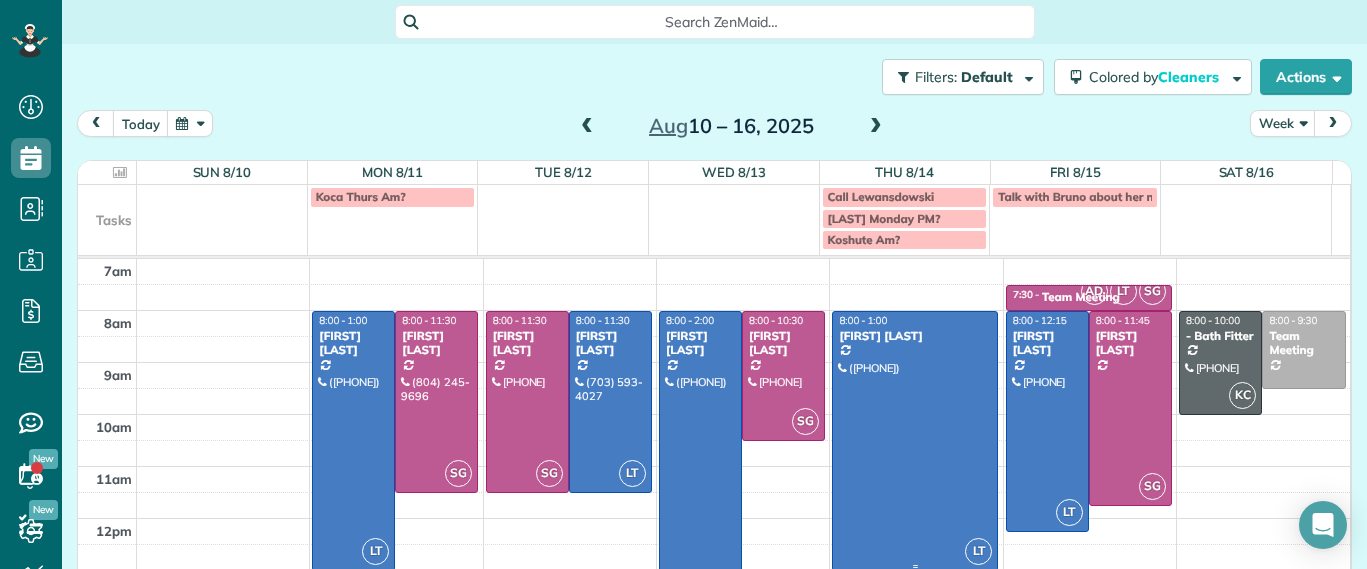 click at bounding box center (915, 441) 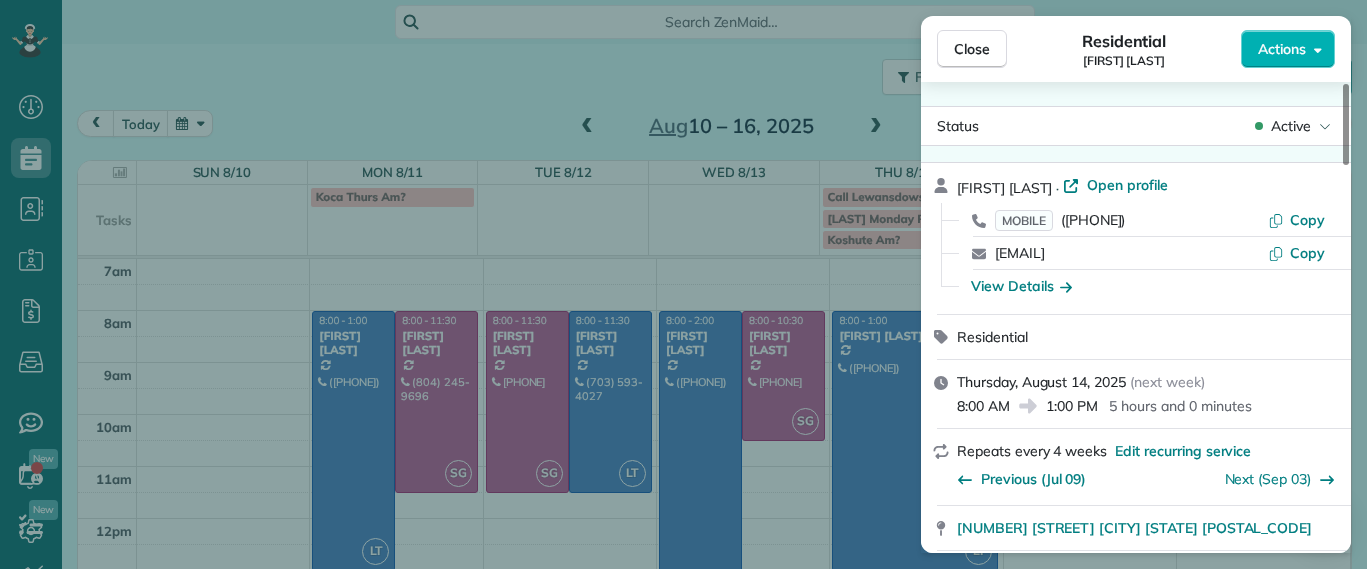 click on "Close Residential Kellie Koshute Actions Status Active Kellie Koshute · Open profile MOBILE (215) 939-5360 Copy koshutekl@gmail.com Copy View Details Residential Thursday, August 14, 2025 ( next week ) 8:00 AM 1:00 PM 5 hours and 0 minutes Repeats every 4 weeks Edit recurring service Previous (Jul 09) Next (Sep 03) 2040 Old Manchester Street Richmond VA 23225 Service was not rated yet Setup ratings Cleaners Time in and out Assign Invite Cleaners Laura   Thaller 8:00 AM 1:00 PM Checklist Try Now Keep this appointment up to your standards. Stay on top of every detail, keep your cleaners organised, and your client happy. Assign a checklist Watch a 5 min demo Billing Billing actions Service Service Price (1x $270.00) $270.00 Add an item Overcharge $0.00 Discount $0.00 Coupon discount - Primary tax - Secondary tax - Total appointment price $270.00 Tips collected $0.00 Unpaid Mark as paid Total including tip $270.00 Get paid online in no-time! Send an invoice and reward your cleaners with tips Man Hours 5.0 hours" at bounding box center [683, 284] 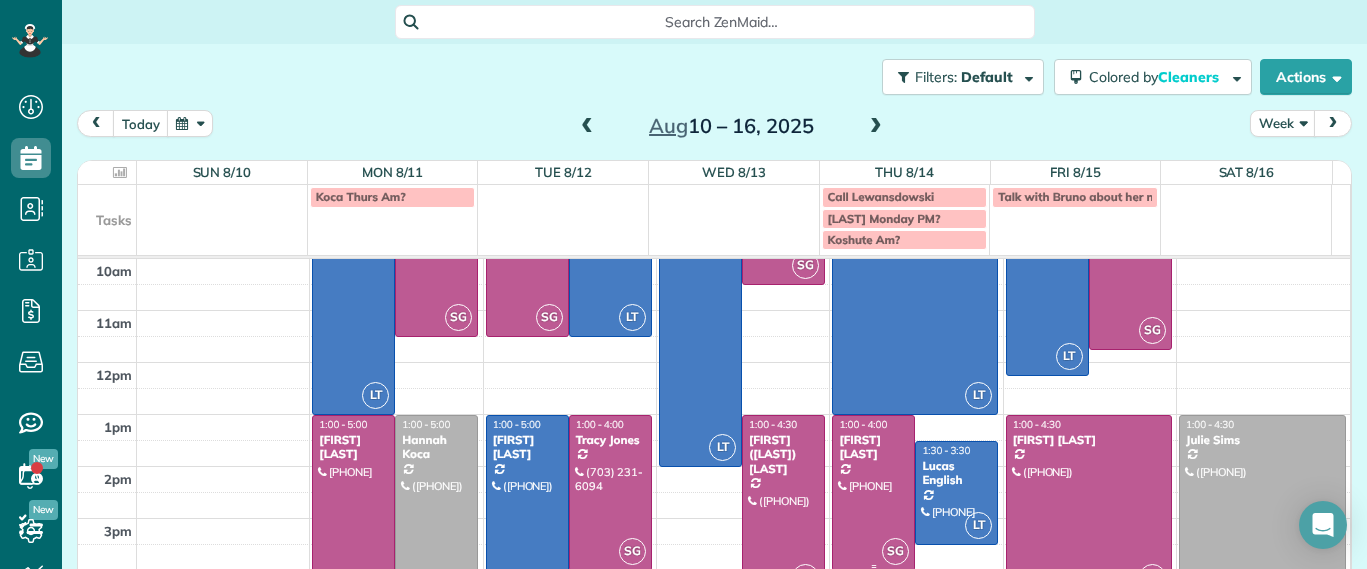 scroll, scrollTop: 0, scrollLeft: 0, axis: both 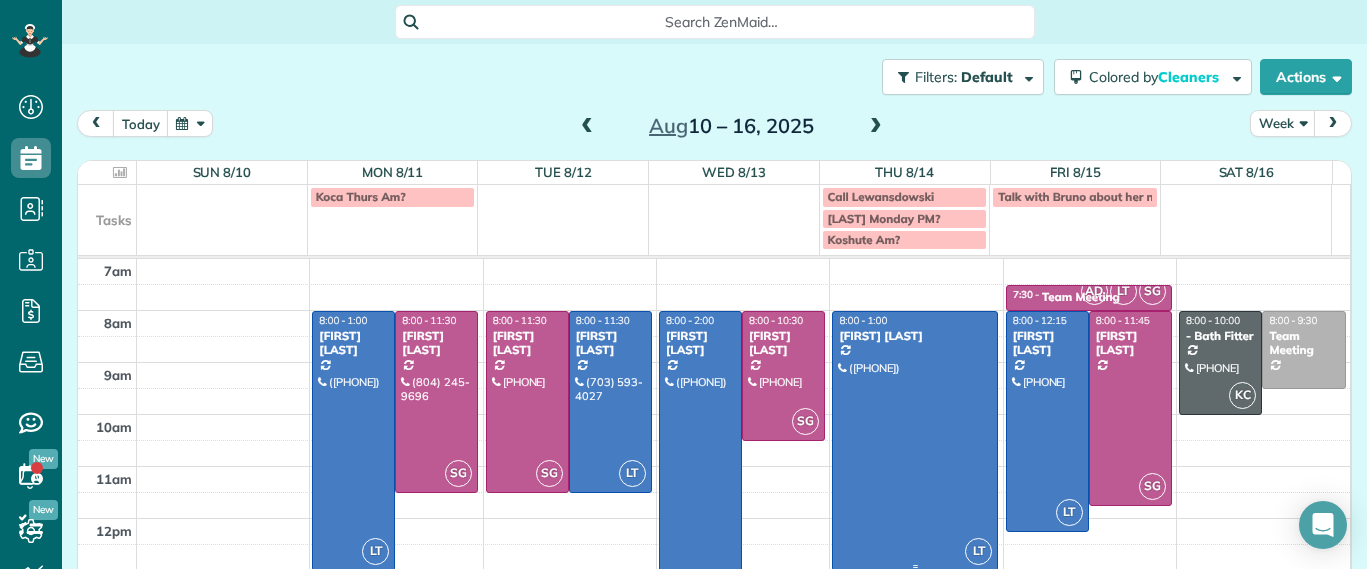 click at bounding box center (915, 441) 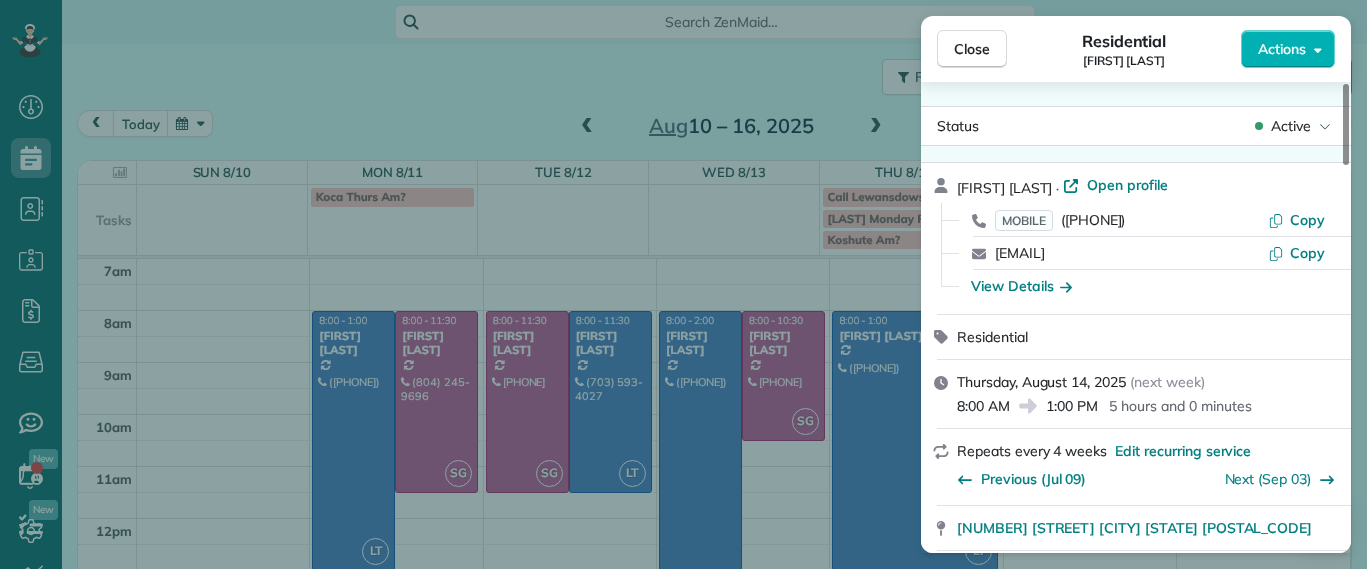 click on "Close Residential Kellie Koshute Actions Status Active Kellie Koshute · Open profile MOBILE (215) 939-5360 Copy koshutekl@gmail.com Copy View Details Residential Thursday, August 14, 2025 ( next week ) 8:00 AM 1:00 PM 5 hours and 0 minutes Repeats every 4 weeks Edit recurring service Previous (Jul 09) Next (Sep 03) 2040 Old Manchester Street Richmond VA 23225 Service was not rated yet Setup ratings Cleaners Time in and out Assign Invite Cleaners Laura   Thaller 8:00 AM 1:00 PM Checklist Try Now Keep this appointment up to your standards. Stay on top of every detail, keep your cleaners organised, and your client happy. Assign a checklist Watch a 5 min demo Billing Billing actions Service Service Price (1x $270.00) $270.00 Add an item Overcharge $0.00 Discount $0.00 Coupon discount - Primary tax - Secondary tax - Total appointment price $270.00 Tips collected $0.00 Unpaid Mark as paid Total including tip $270.00 Get paid online in no-time! Send an invoice and reward your cleaners with tips Man Hours 5.0 hours" at bounding box center (683, 284) 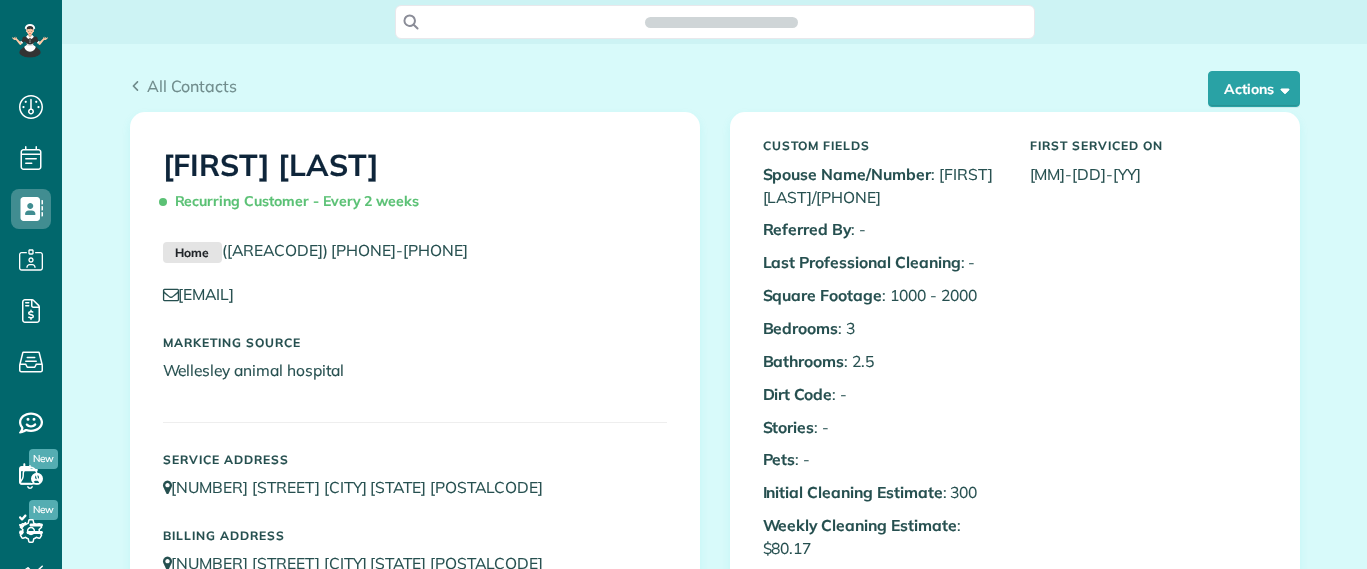 scroll, scrollTop: 0, scrollLeft: 0, axis: both 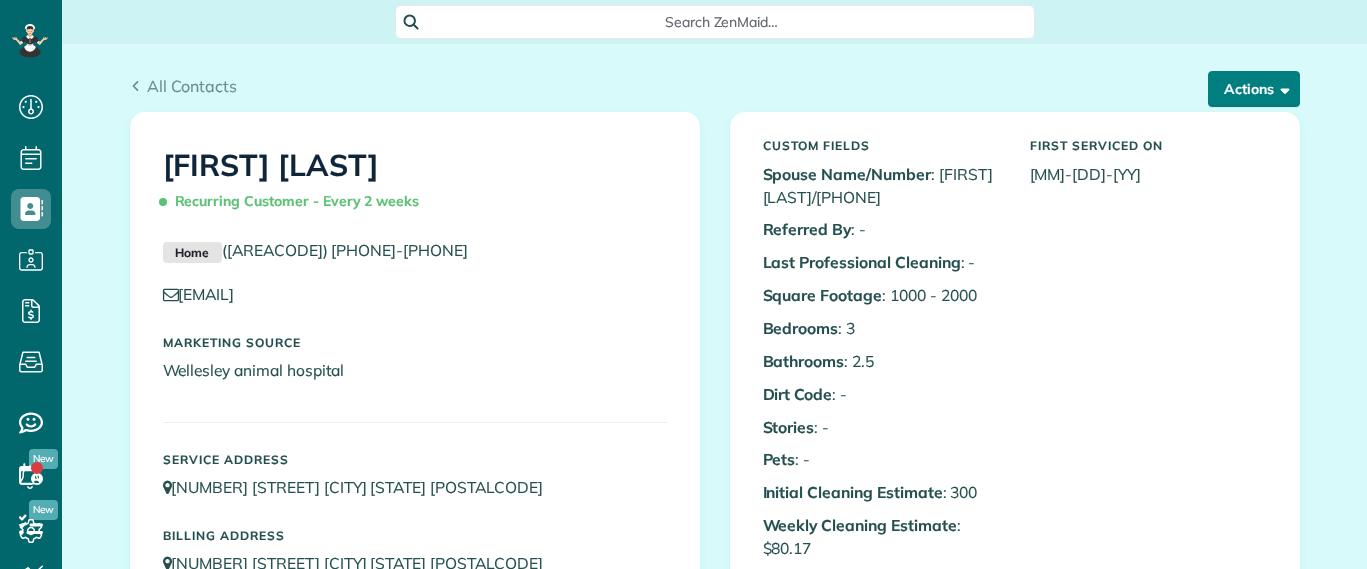 click on "Actions" at bounding box center [1254, 89] 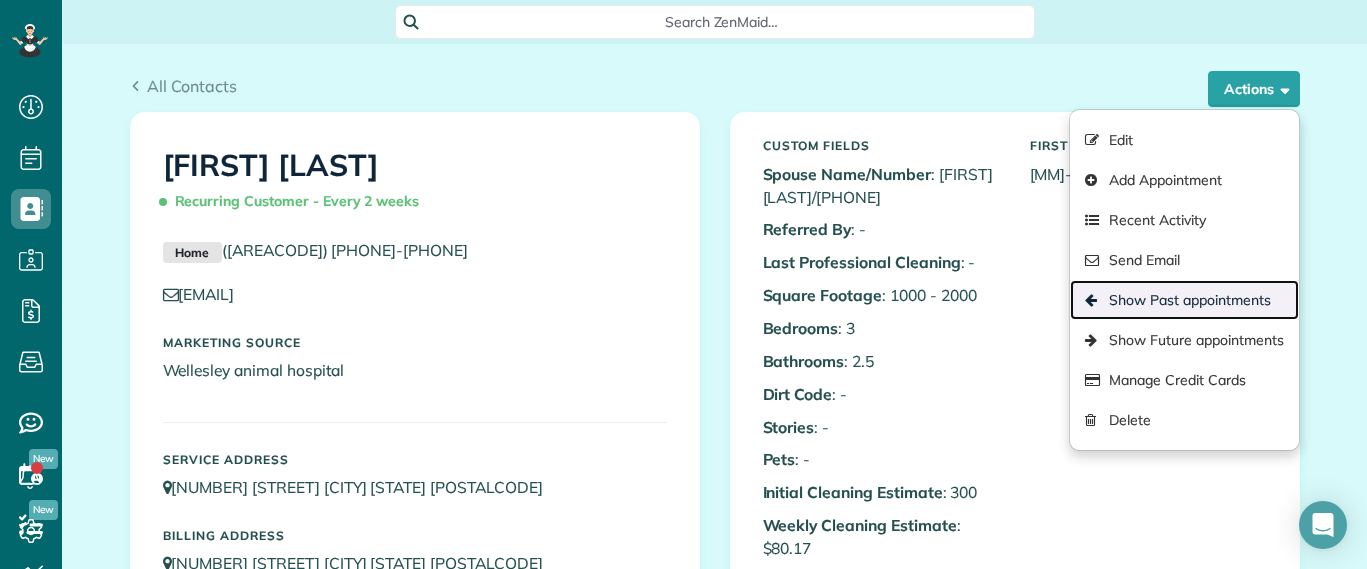 click on "Show Past appointments" at bounding box center (1184, 300) 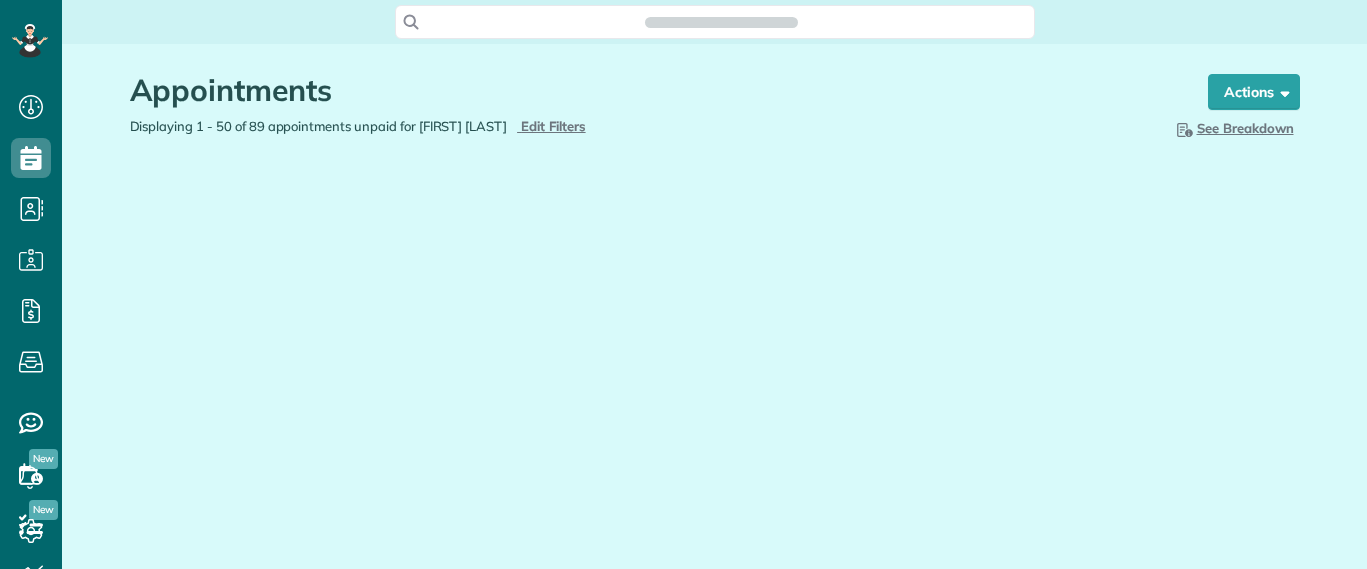 scroll, scrollTop: 0, scrollLeft: 0, axis: both 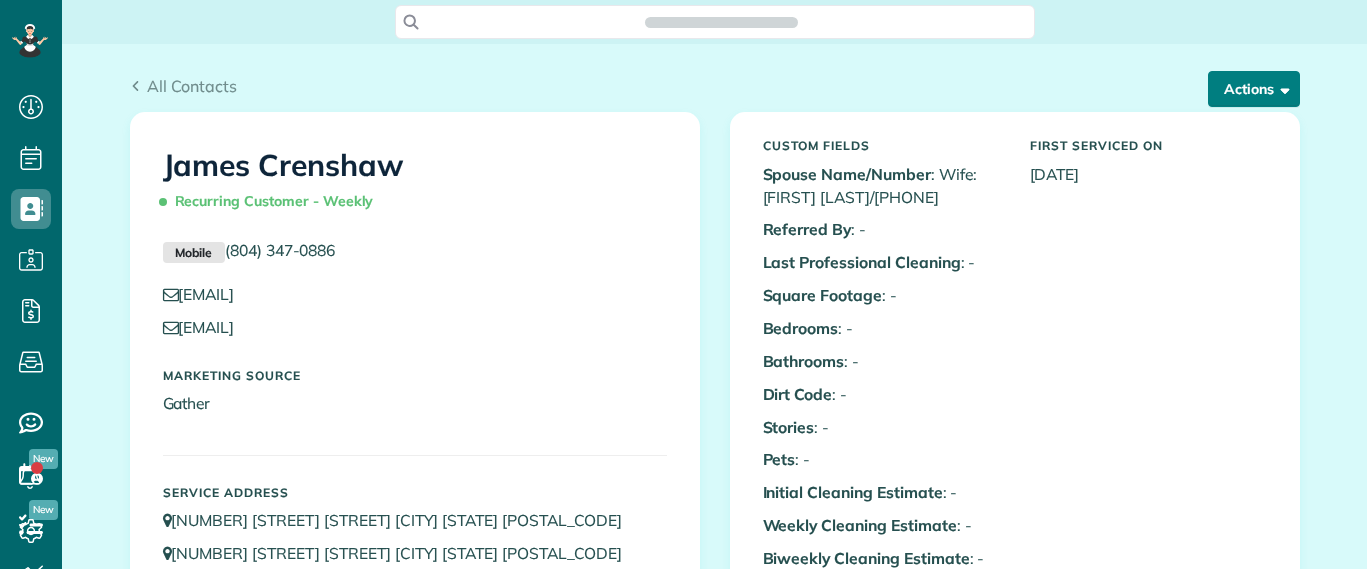 click on "Actions" at bounding box center (1254, 89) 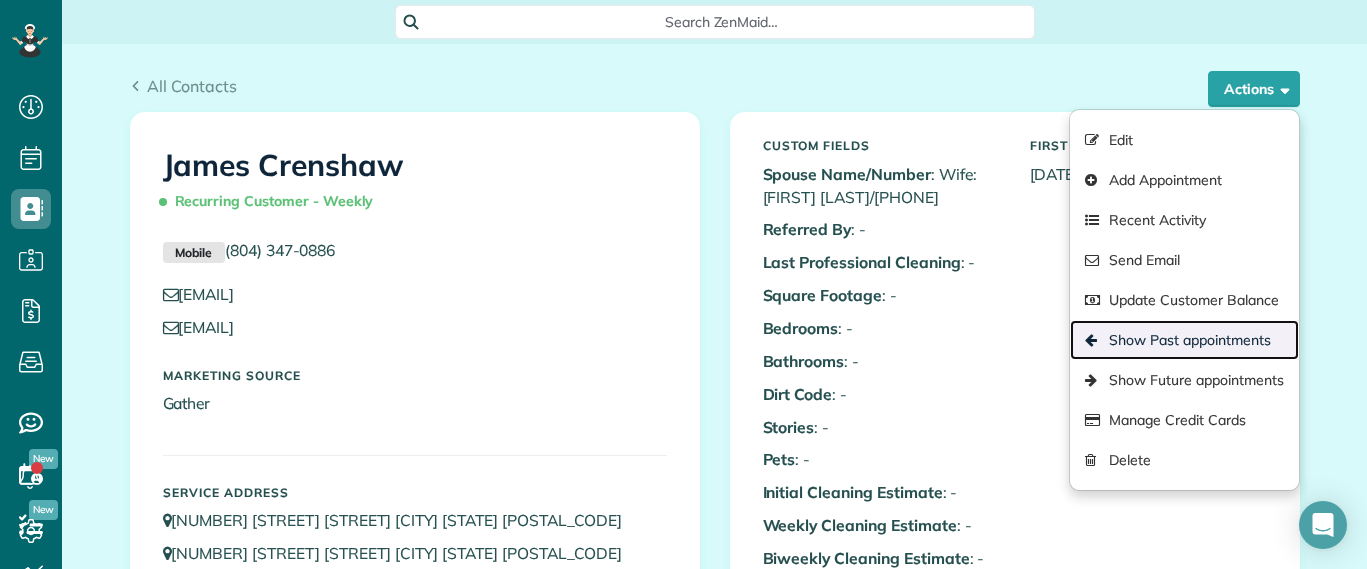 click on "Show Past appointments" at bounding box center (1184, 340) 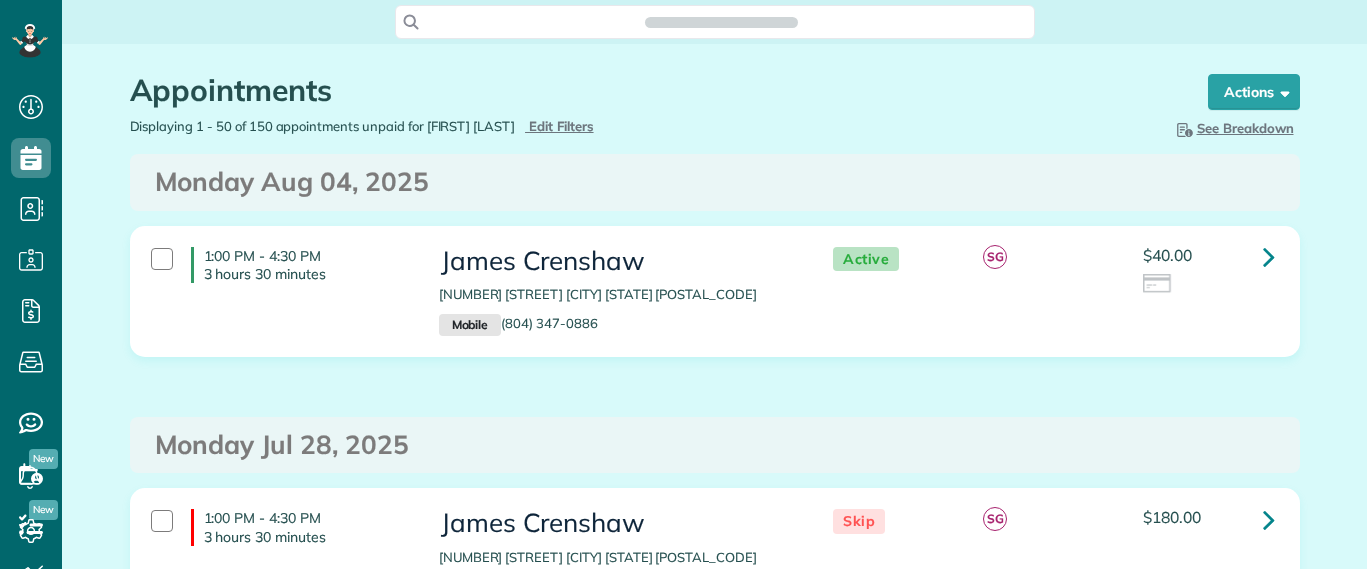 scroll, scrollTop: 0, scrollLeft: 0, axis: both 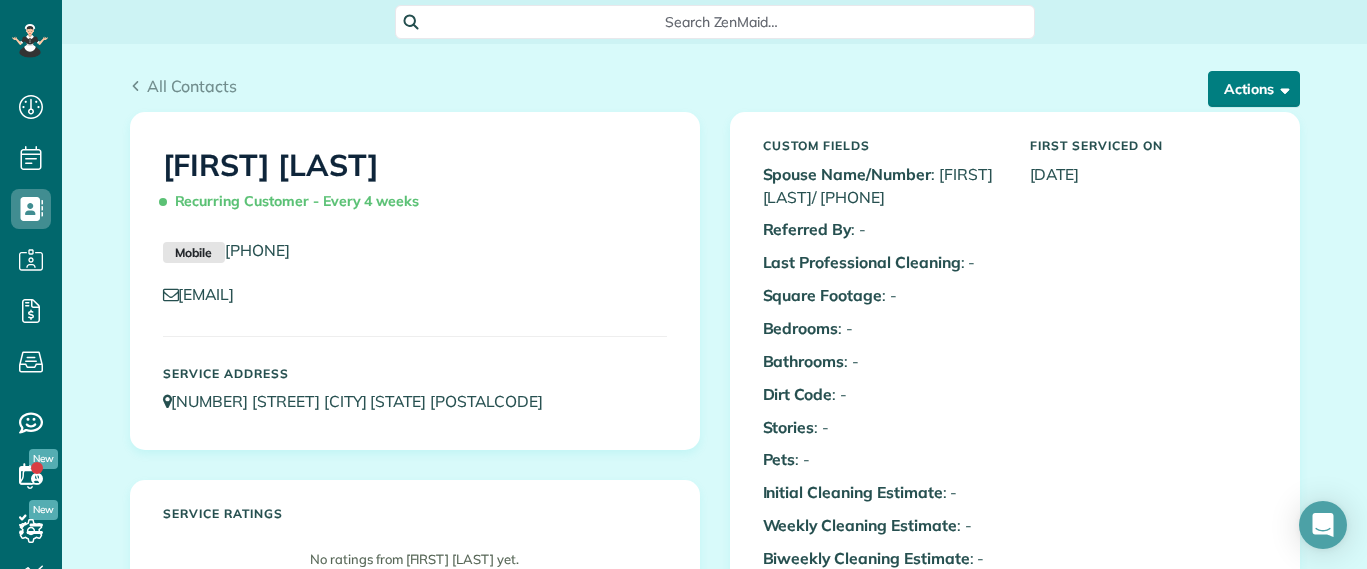 click on "Actions" at bounding box center [1254, 89] 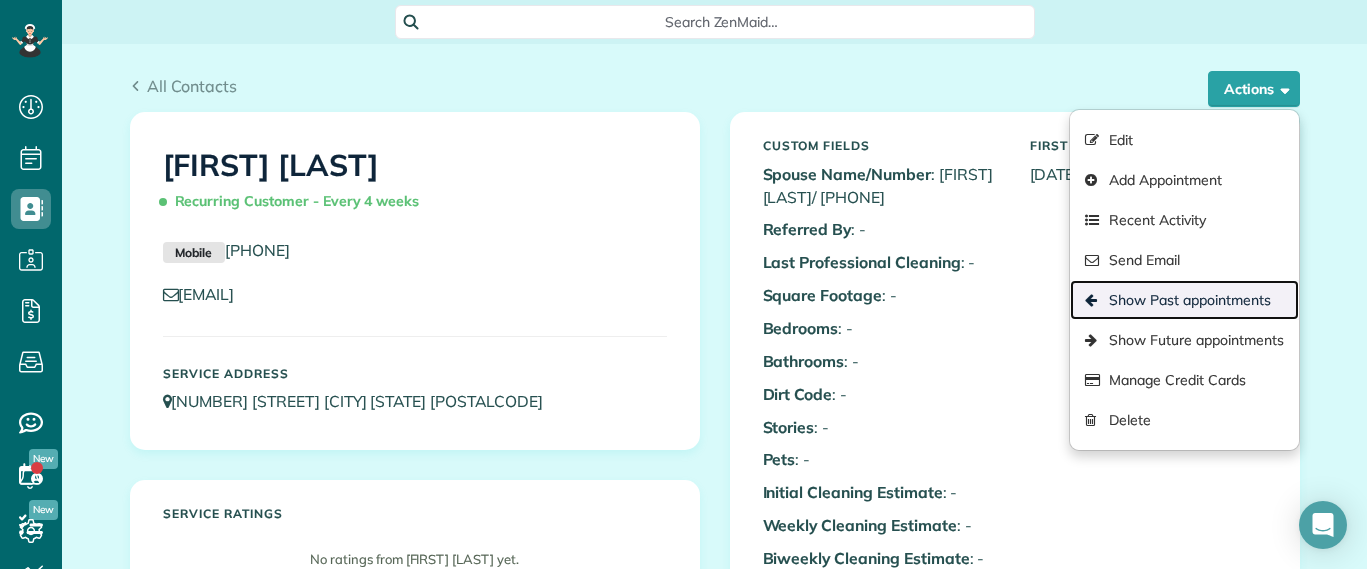 click on "Show Past appointments" at bounding box center (1184, 300) 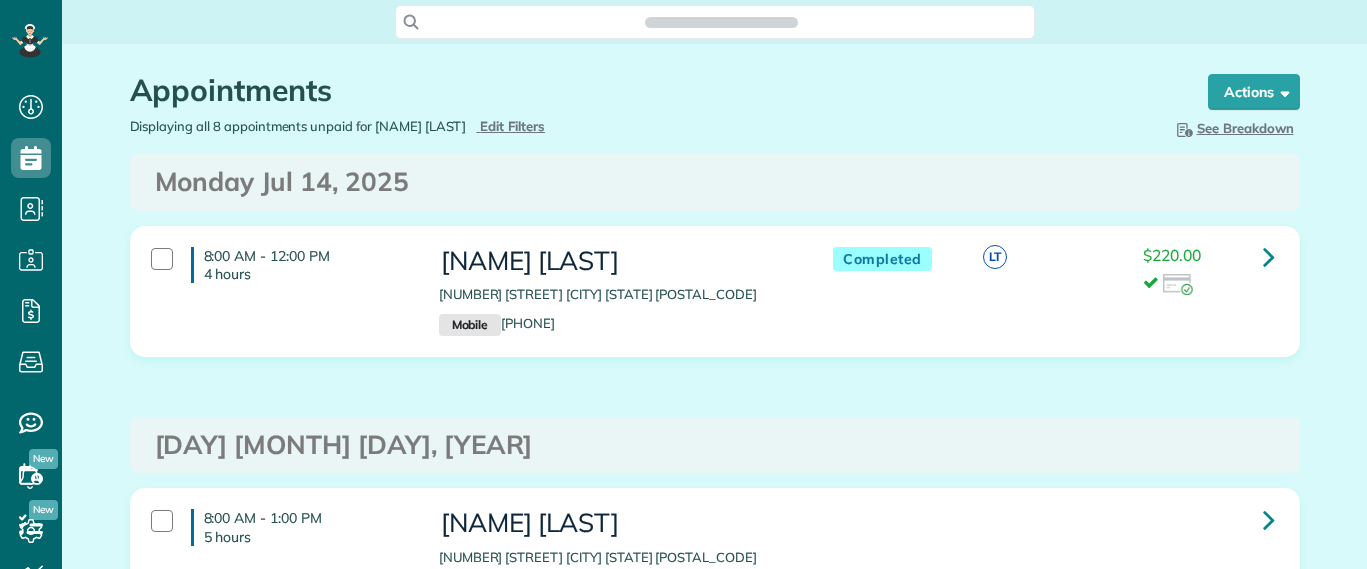 scroll, scrollTop: 0, scrollLeft: 0, axis: both 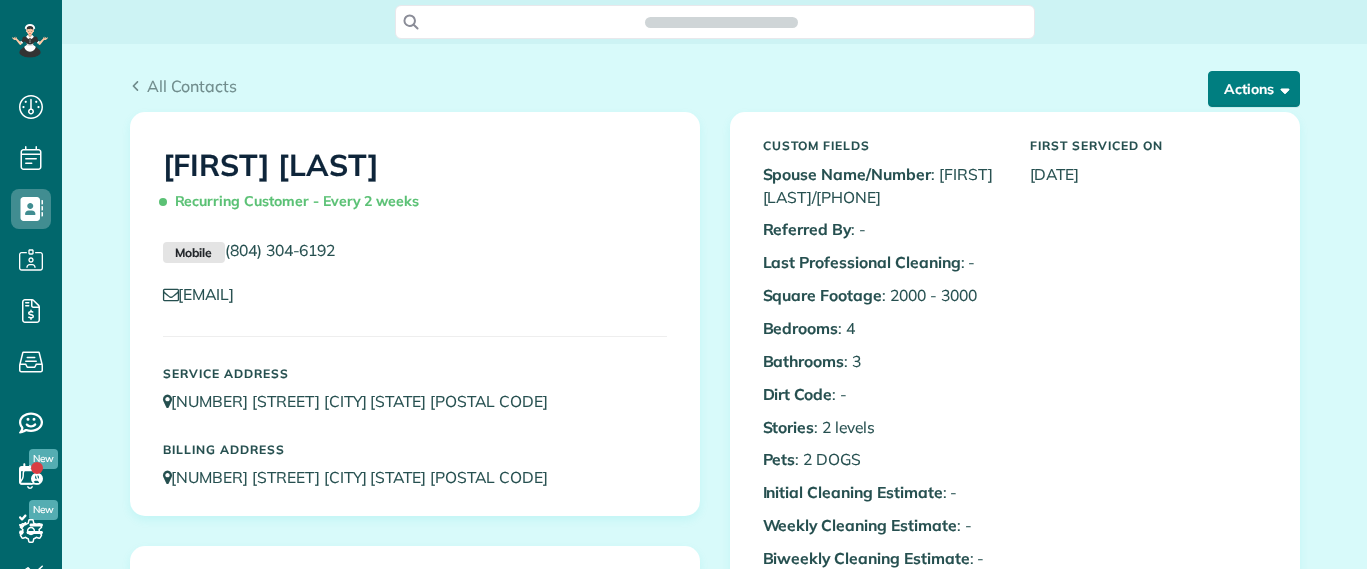 click on "Actions" at bounding box center [1254, 89] 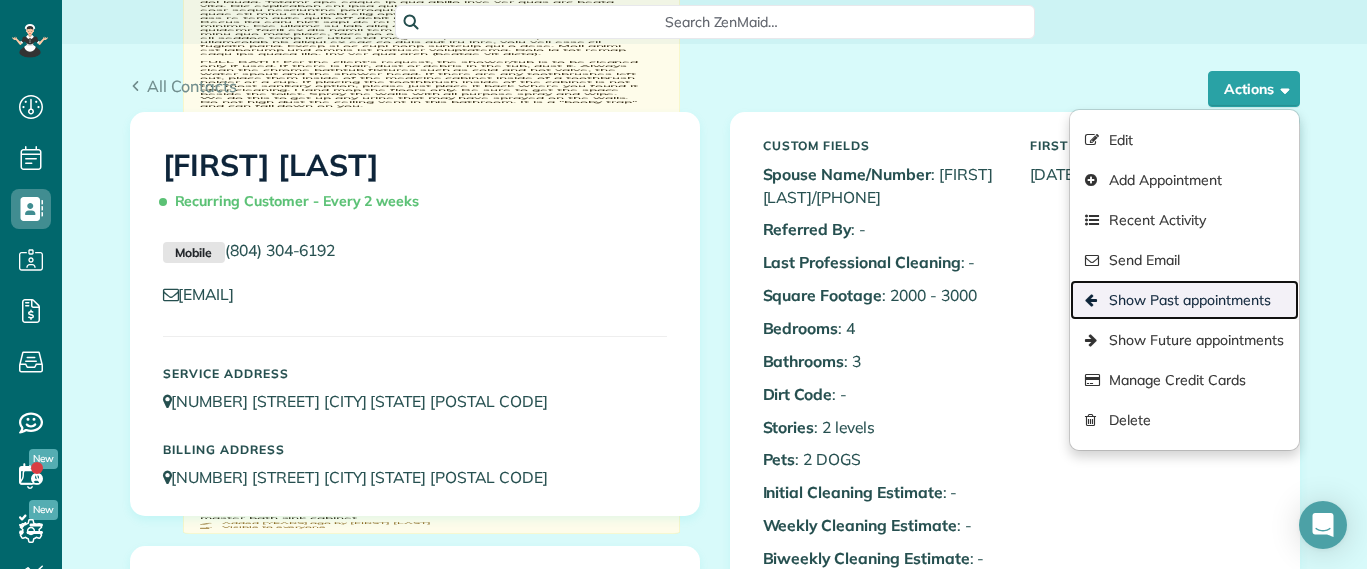 click on "Show Past appointments" at bounding box center (1184, 300) 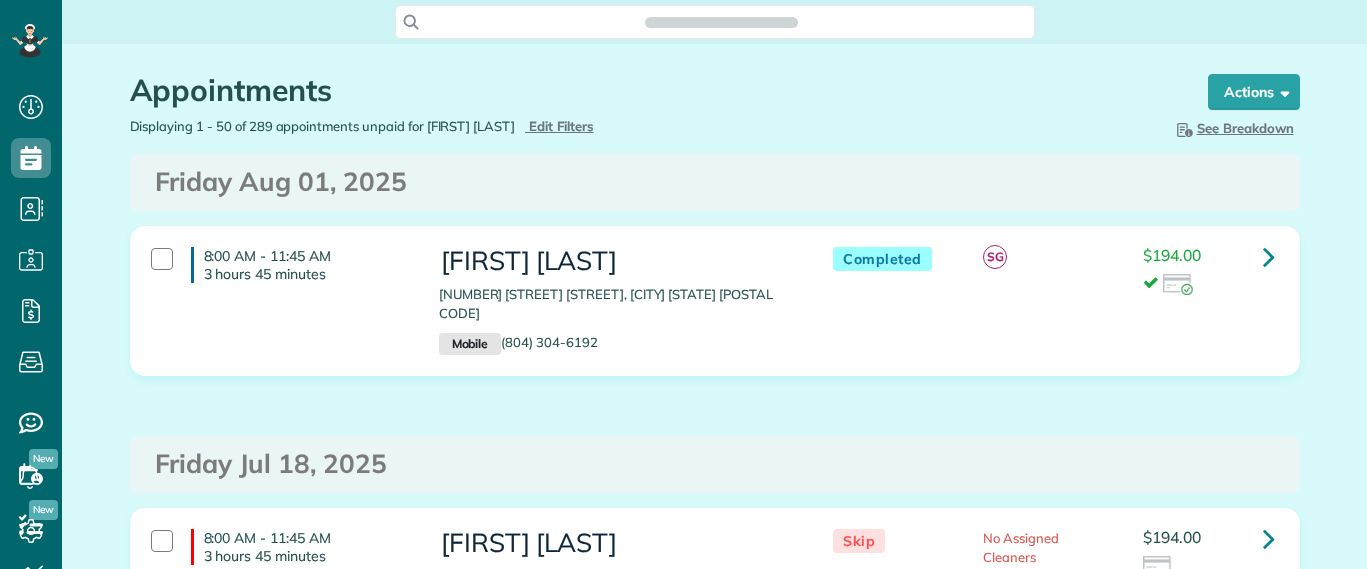 scroll, scrollTop: 0, scrollLeft: 0, axis: both 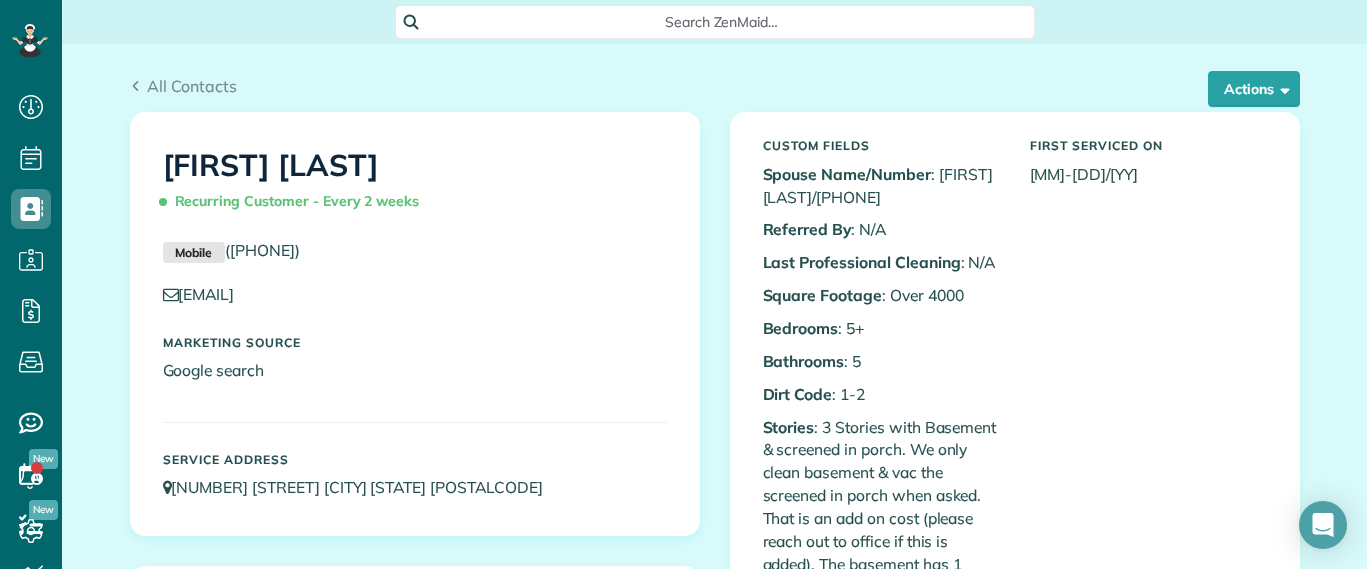 click on "Actions
Edit
Add Appointment
Recent Activity
Send Email
Show Past appointments
Show Future appointments
Manage Credit Cards
Delete" at bounding box center [1246, 89] 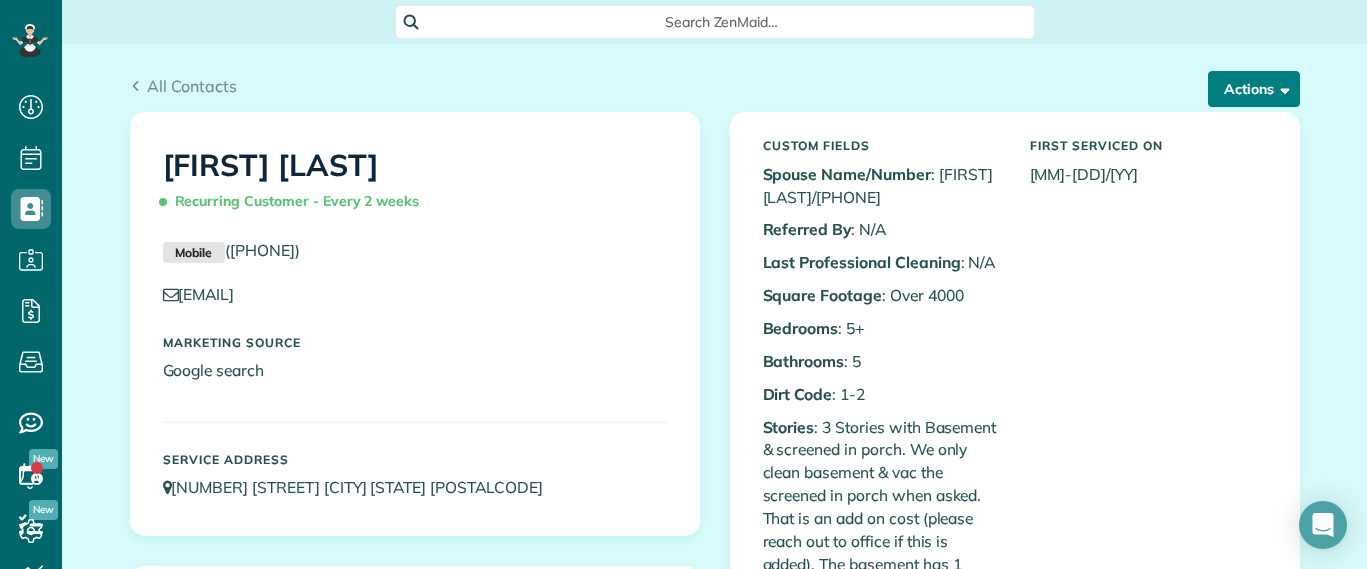 click on "Actions" at bounding box center (1254, 89) 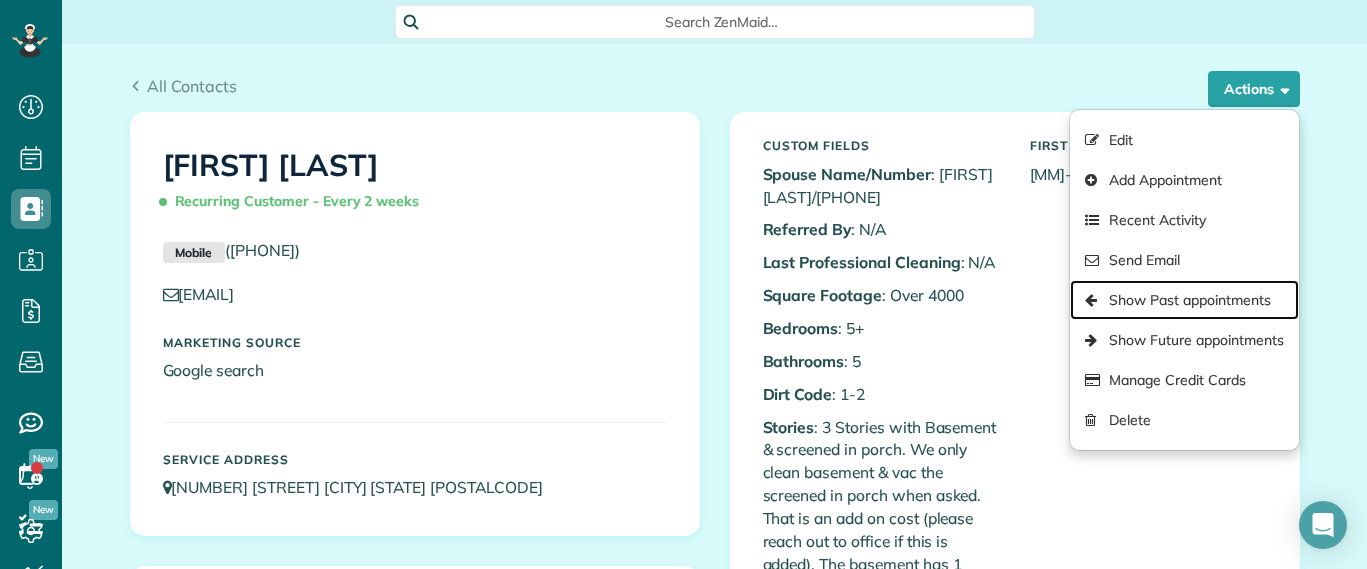click on "Show Past appointments" at bounding box center [1184, 300] 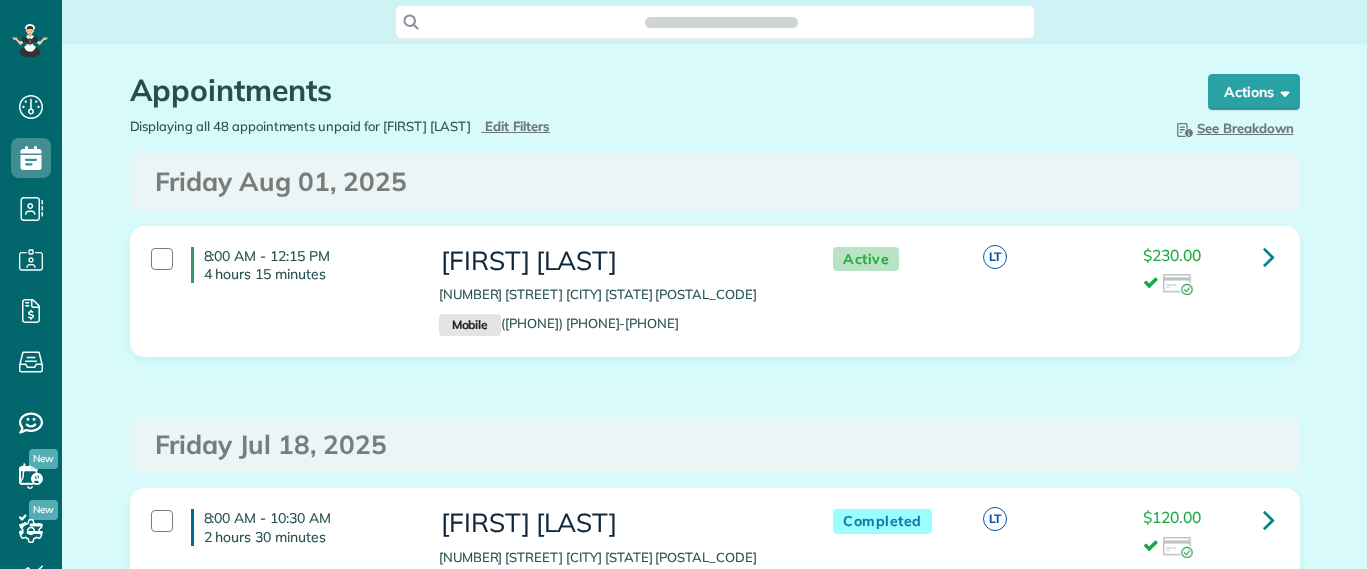 scroll, scrollTop: 0, scrollLeft: 0, axis: both 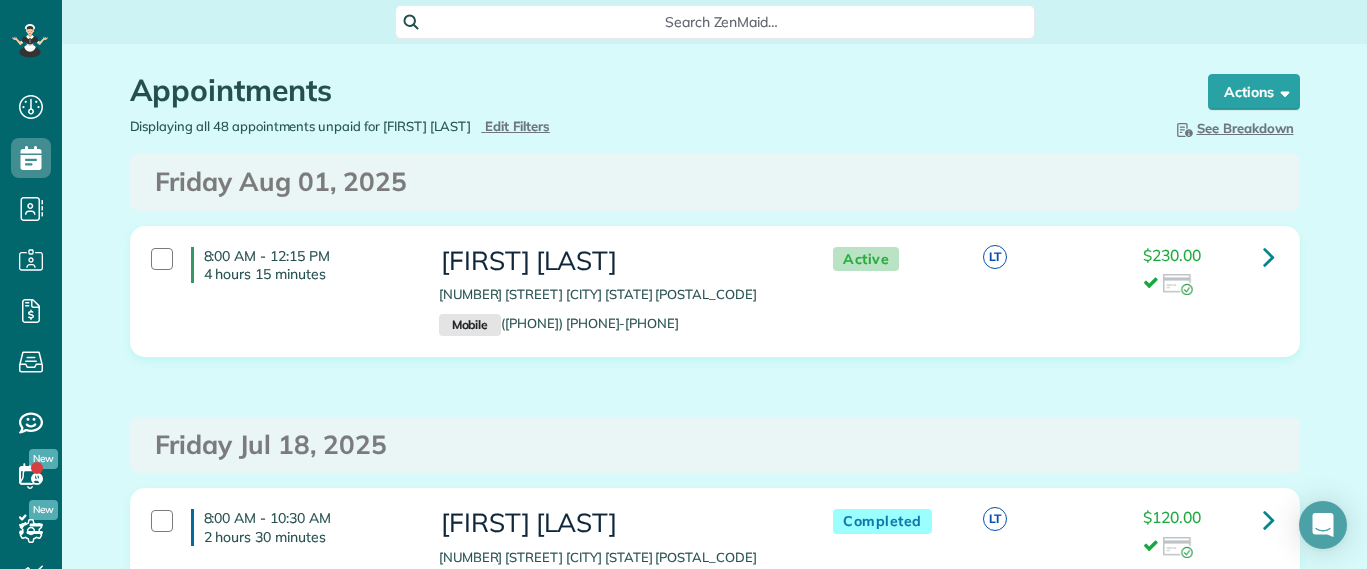 click on "Actions
Create Appointment
Create Task
Clock In/Out
Send Work Orders
Print Route Sheets
Today's Emails/Texts
Export data (Owner Only)..
Bulk Actions
Set status to: Active
Set status to: Lock Out
Set status to: Re-Clean
Set status to: Skip
Set status to: Completed" at bounding box center (1242, 95) 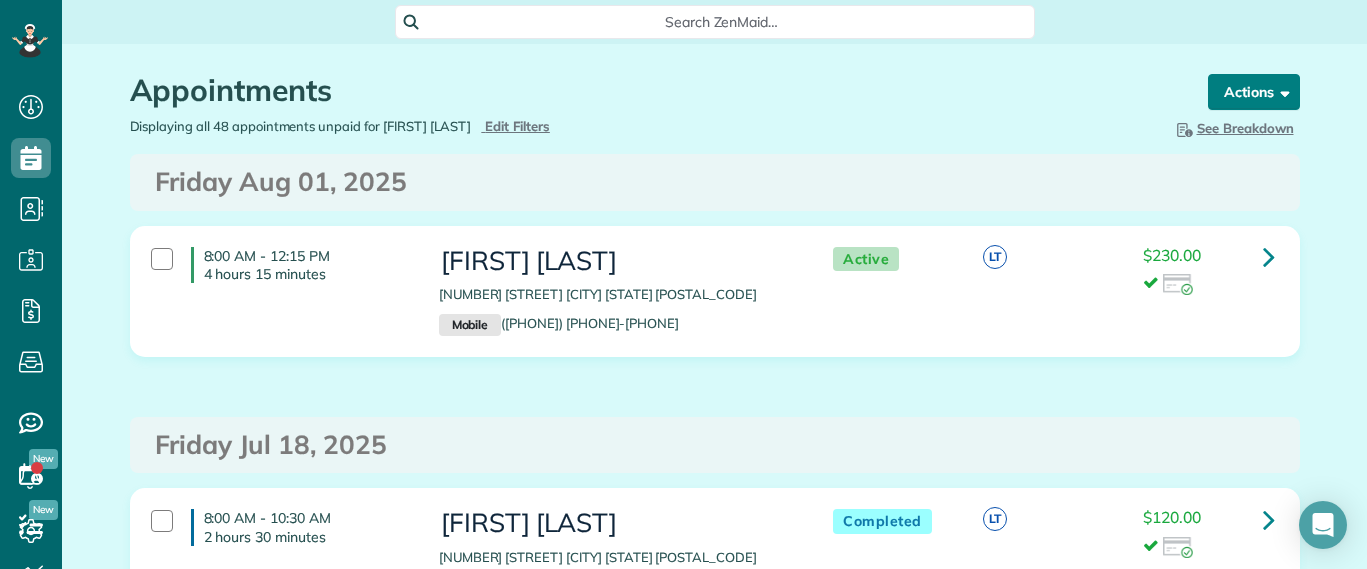 click on "Actions" at bounding box center [1254, 92] 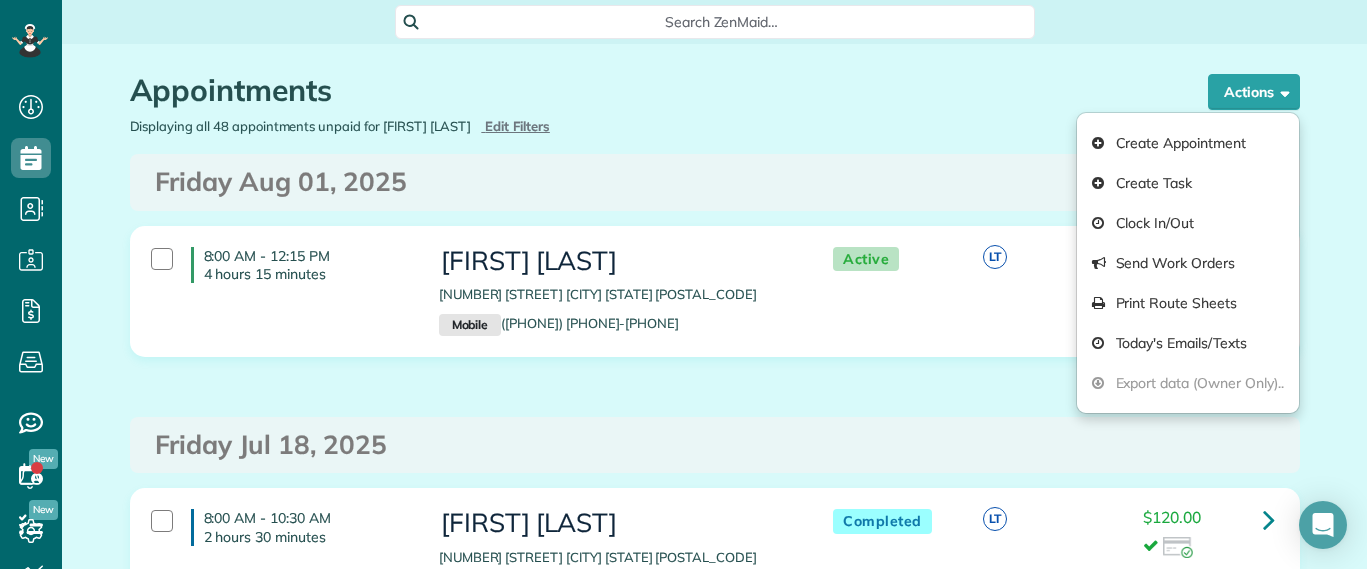 click on "Appointments" at bounding box center (650, 90) 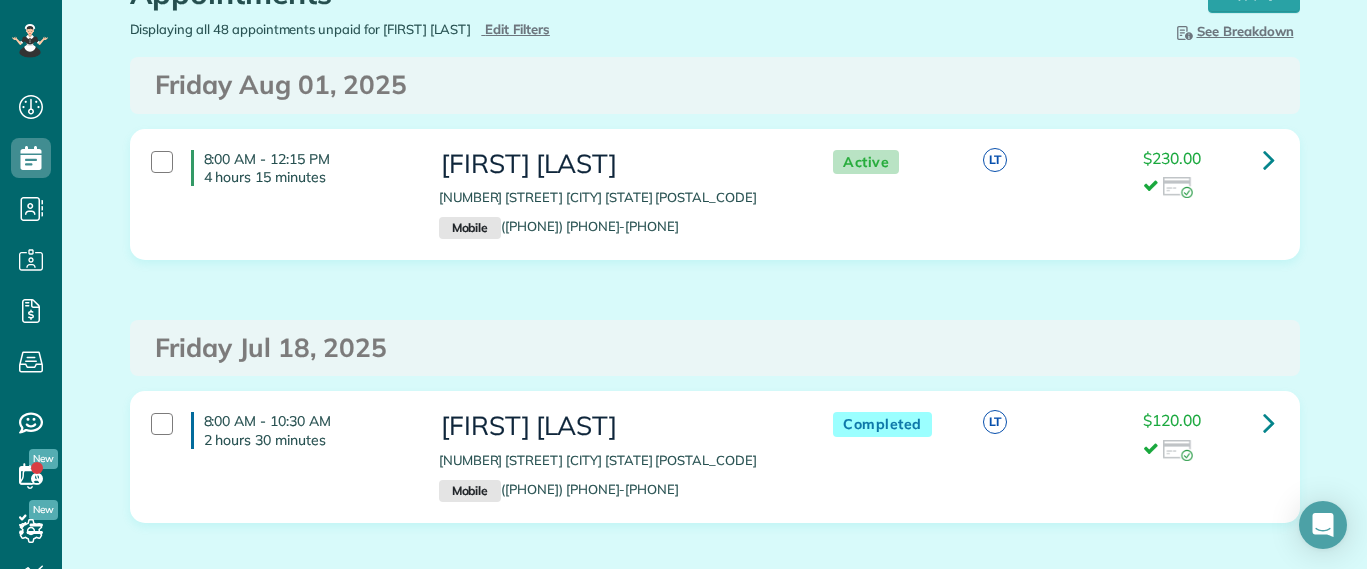 scroll, scrollTop: 0, scrollLeft: 0, axis: both 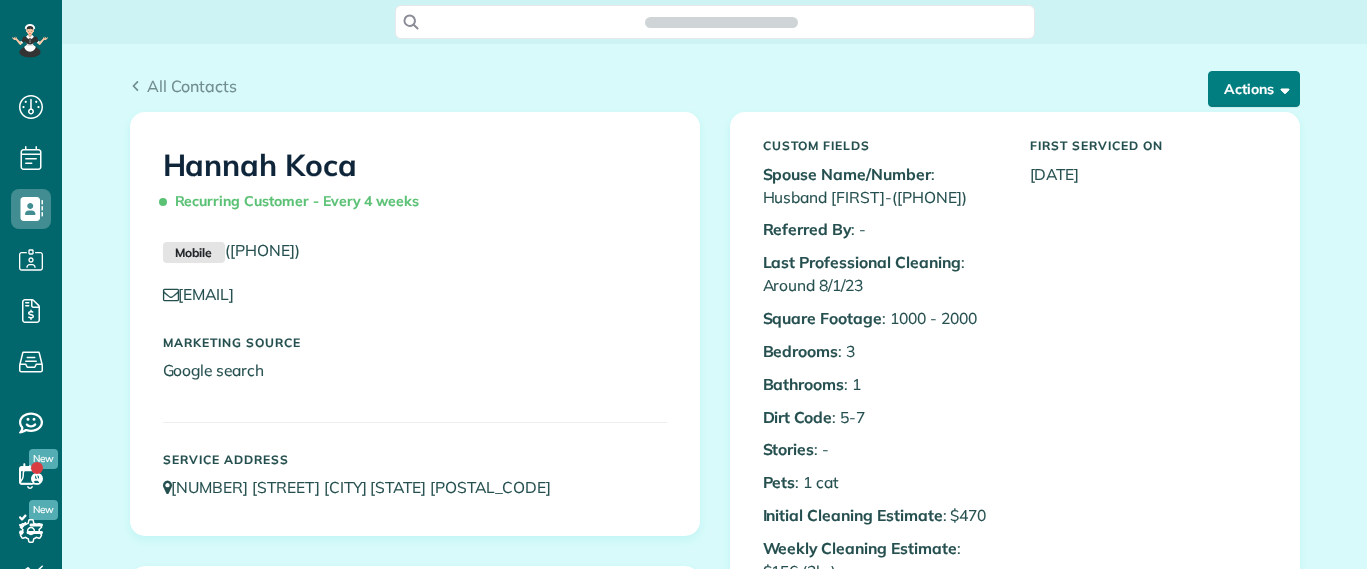 click on "All Contacts
Actions
Edit
Add Appointment
Recent Activity
Send Email
Show Past appointments
Show Future appointments
Manage Credit Cards
Delete" at bounding box center [715, 93] 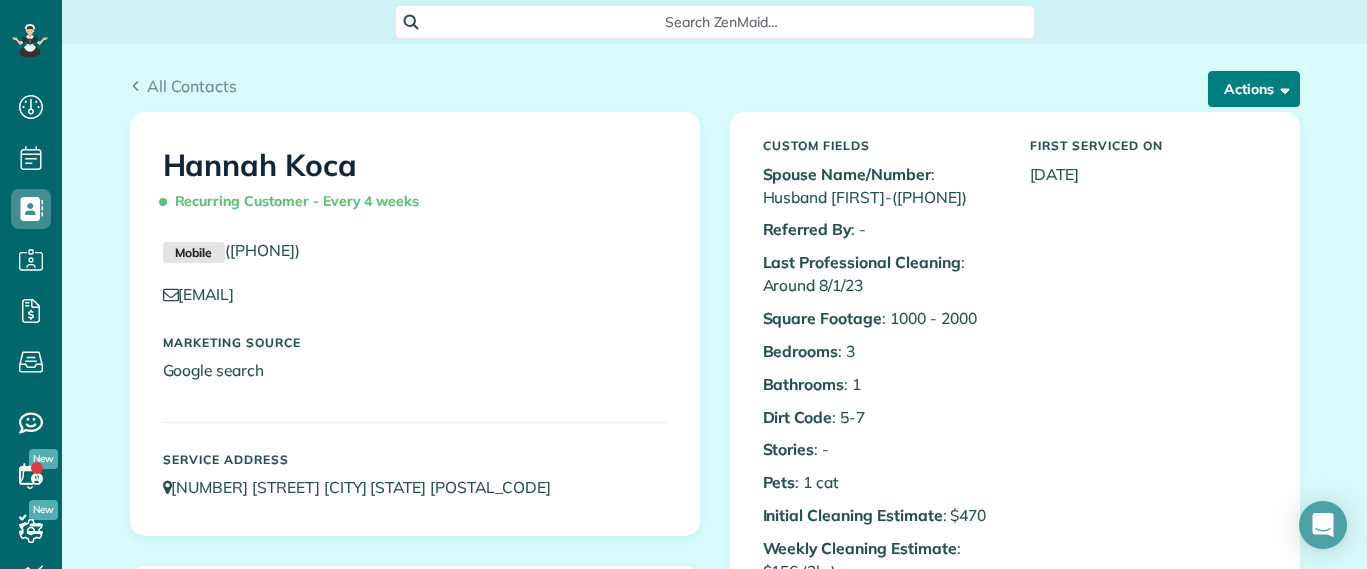 click on "Actions" at bounding box center (1254, 89) 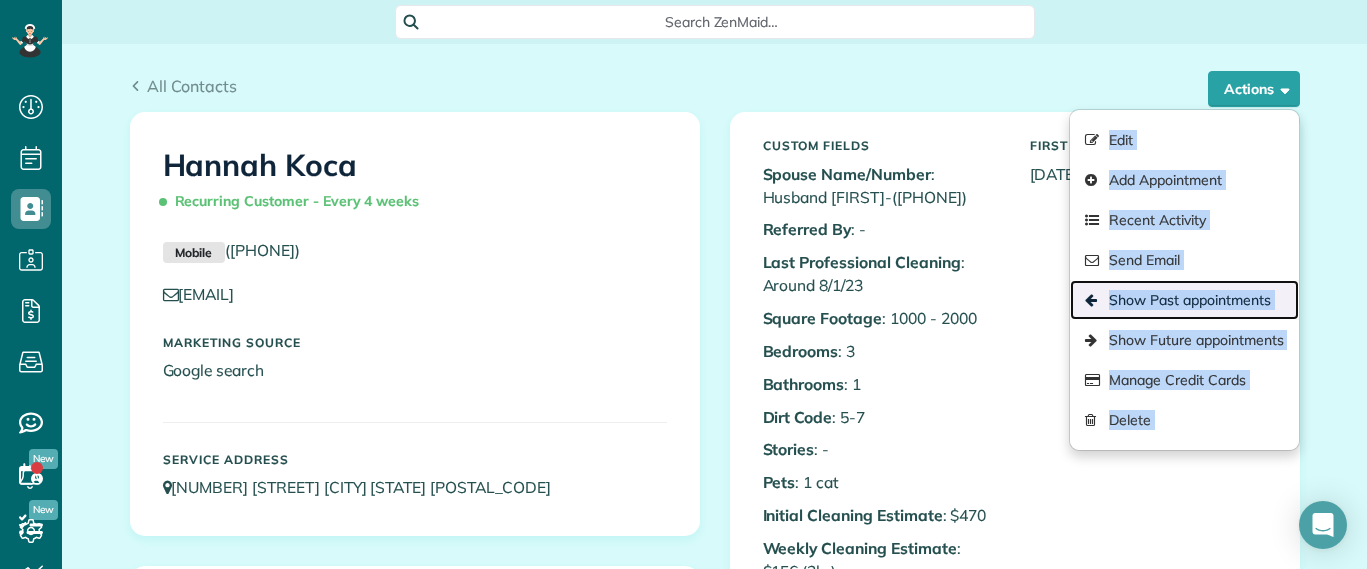 click on "Show Past appointments" at bounding box center [1184, 300] 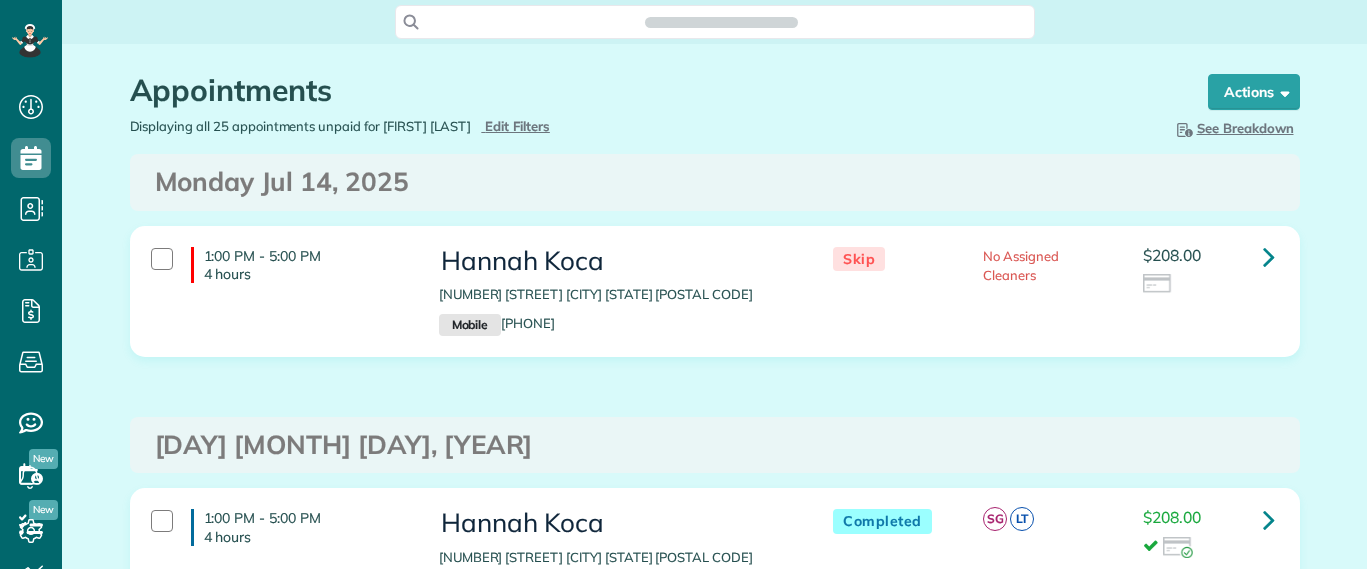 scroll, scrollTop: 0, scrollLeft: 0, axis: both 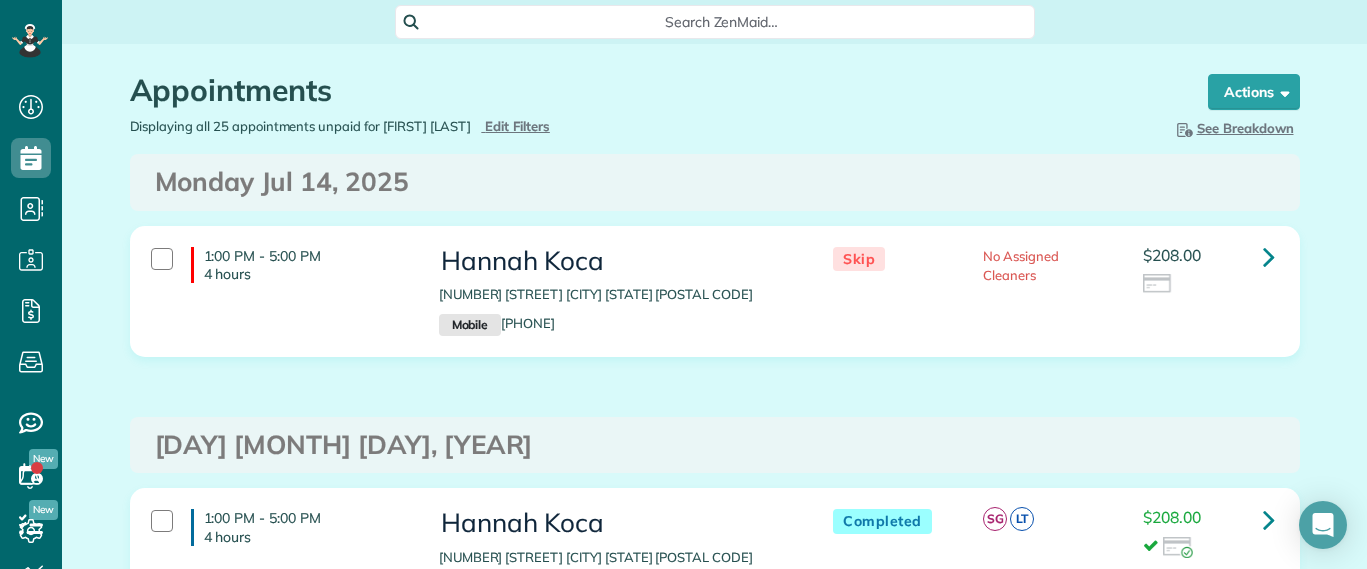 click at bounding box center [1208, 285] 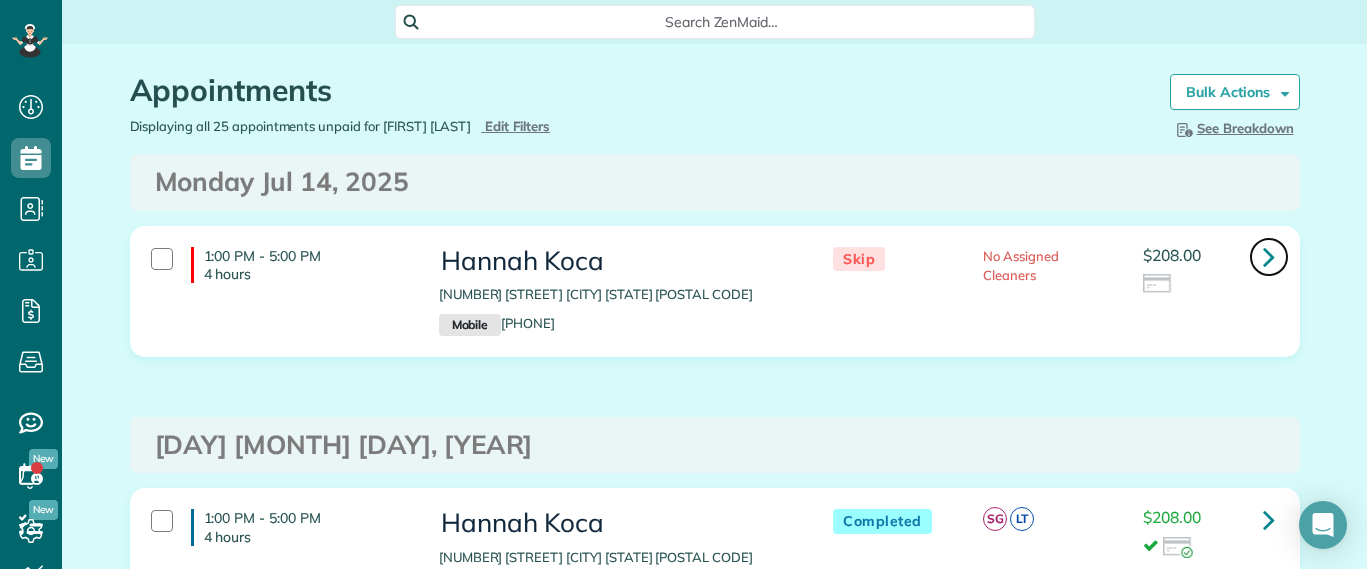 click at bounding box center [1269, 257] 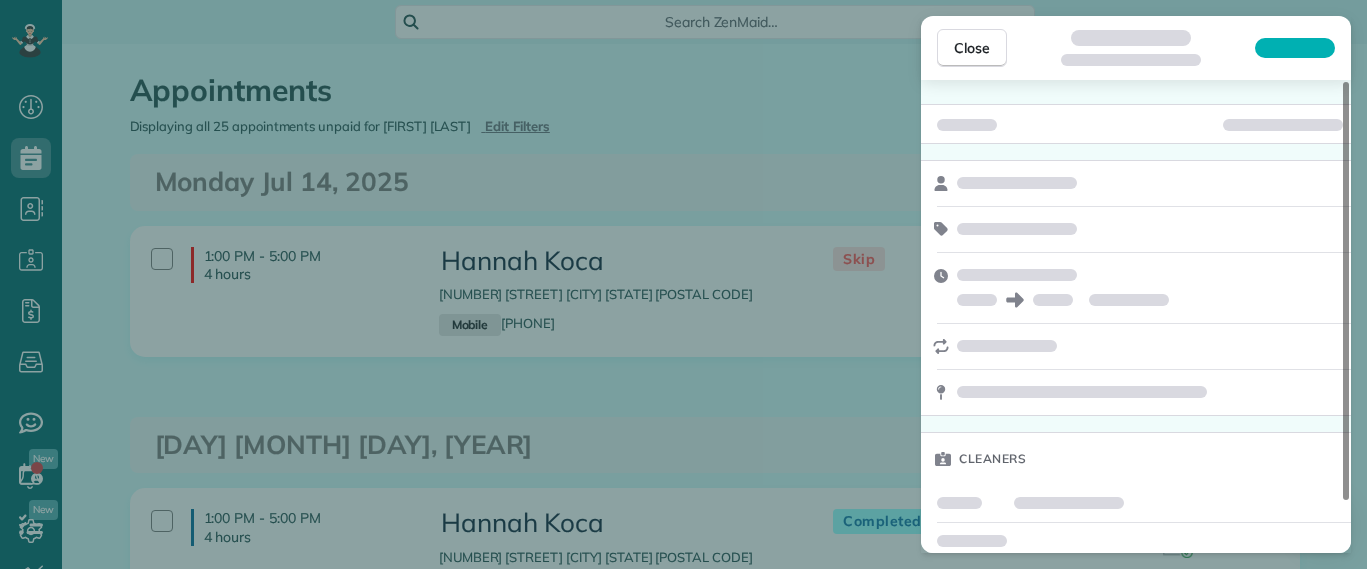 scroll, scrollTop: 0, scrollLeft: 0, axis: both 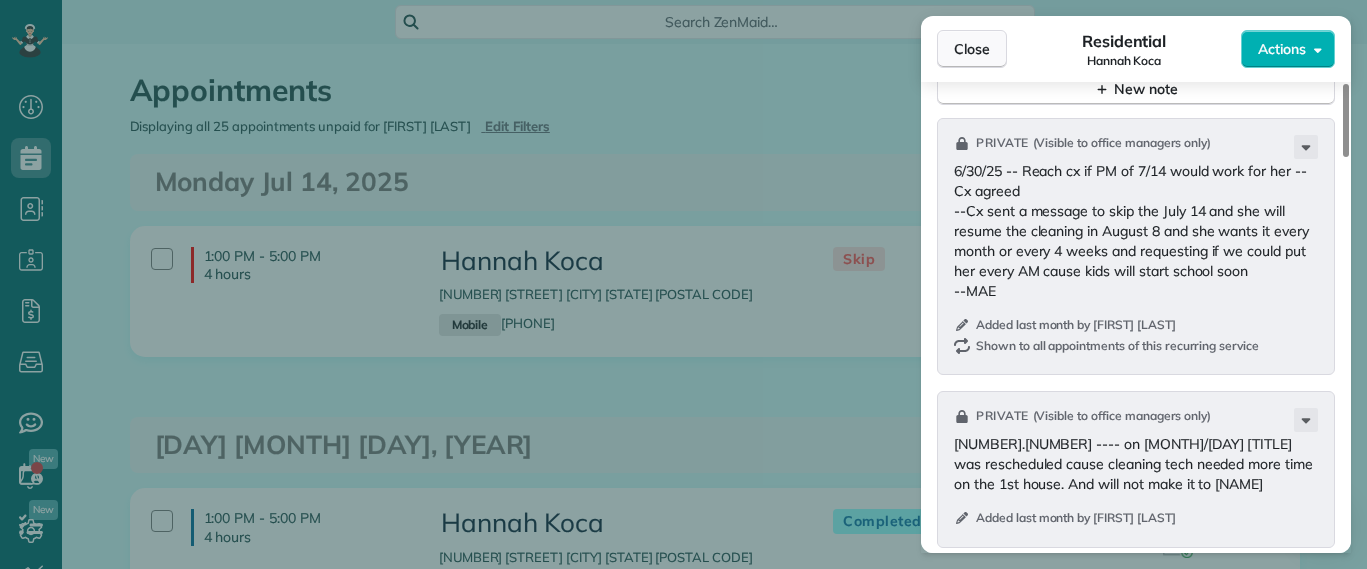 click on "Close" at bounding box center (972, 49) 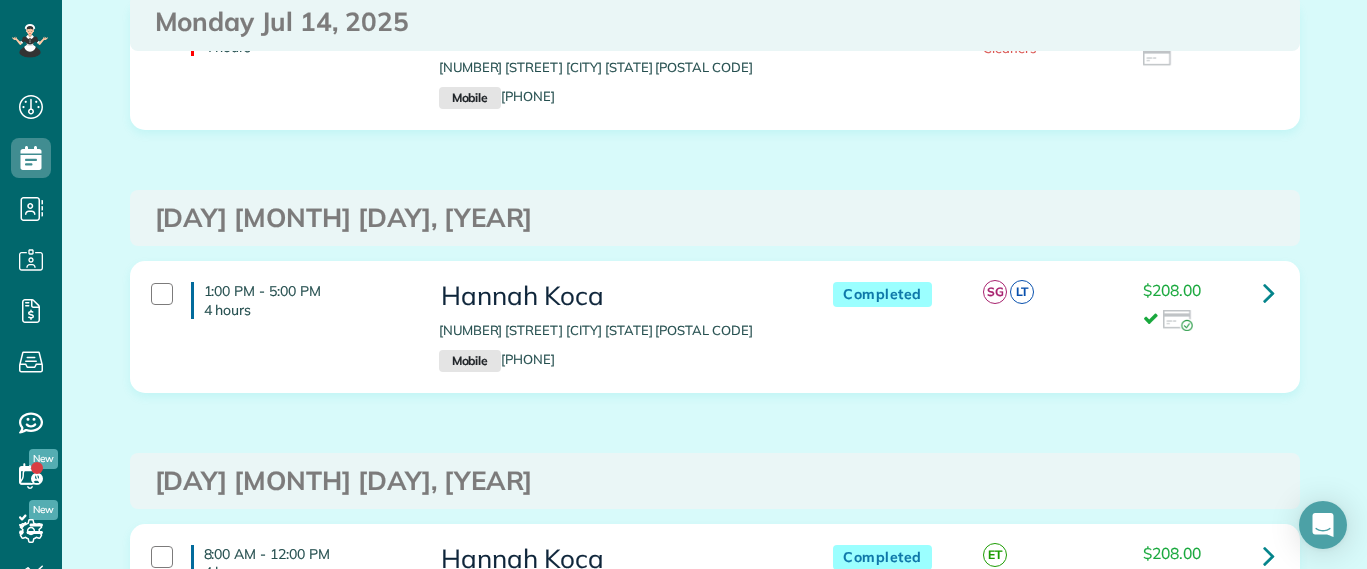 scroll, scrollTop: 250, scrollLeft: 0, axis: vertical 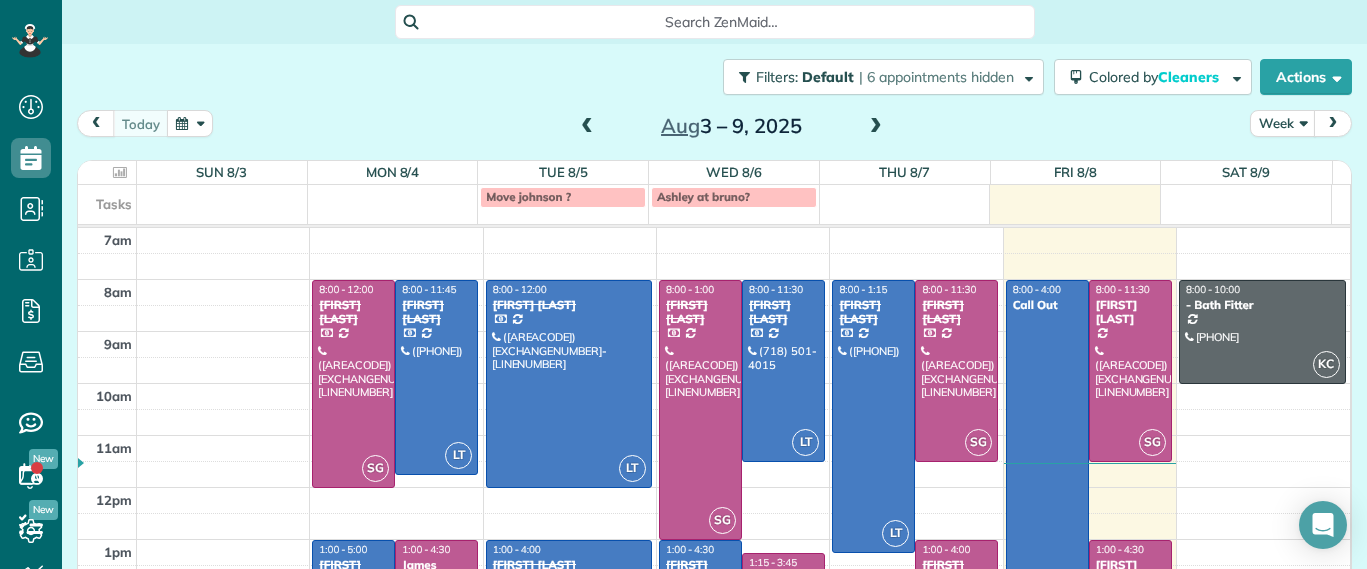 click at bounding box center (876, 127) 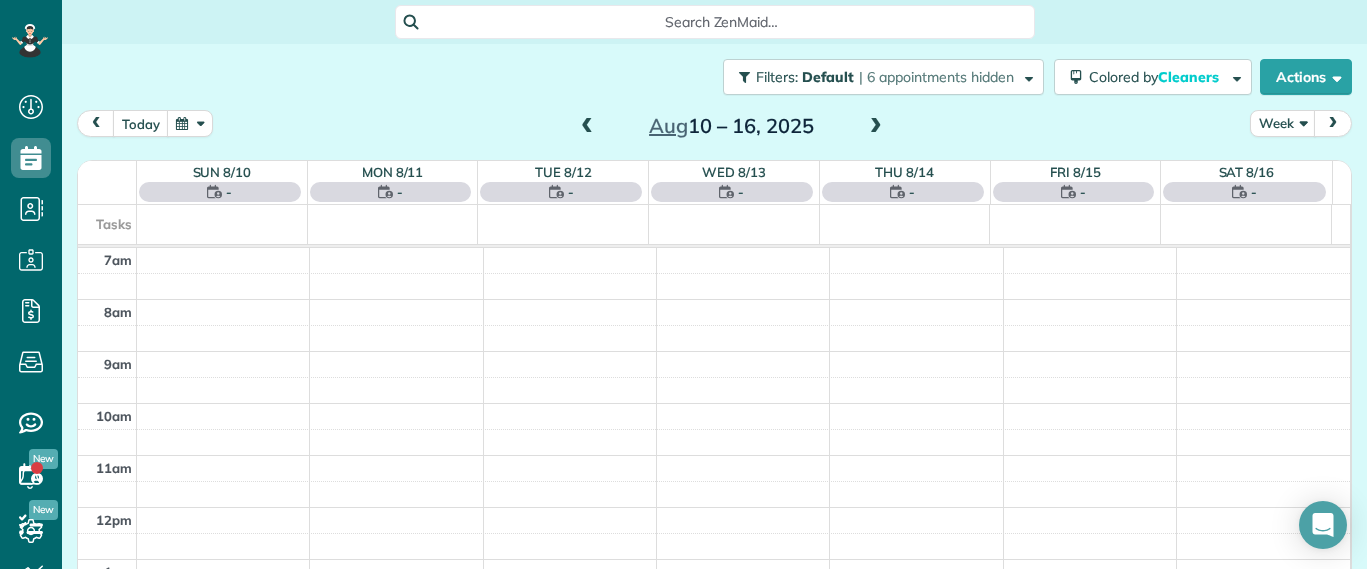 click at bounding box center [876, 127] 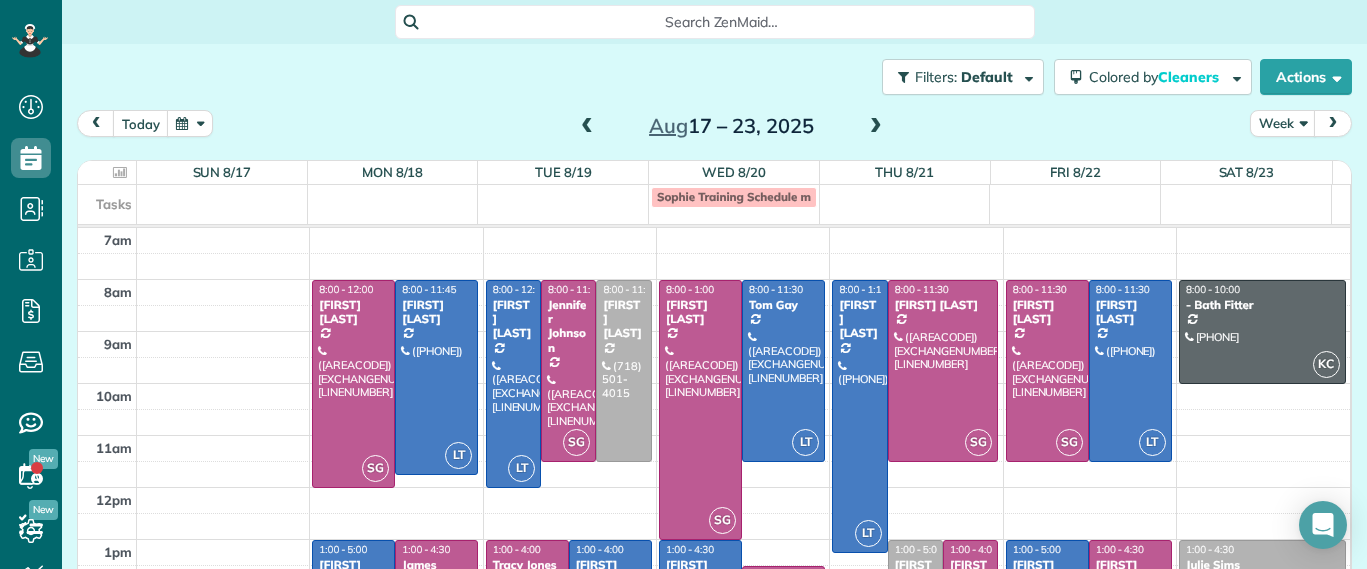 click at bounding box center [587, 127] 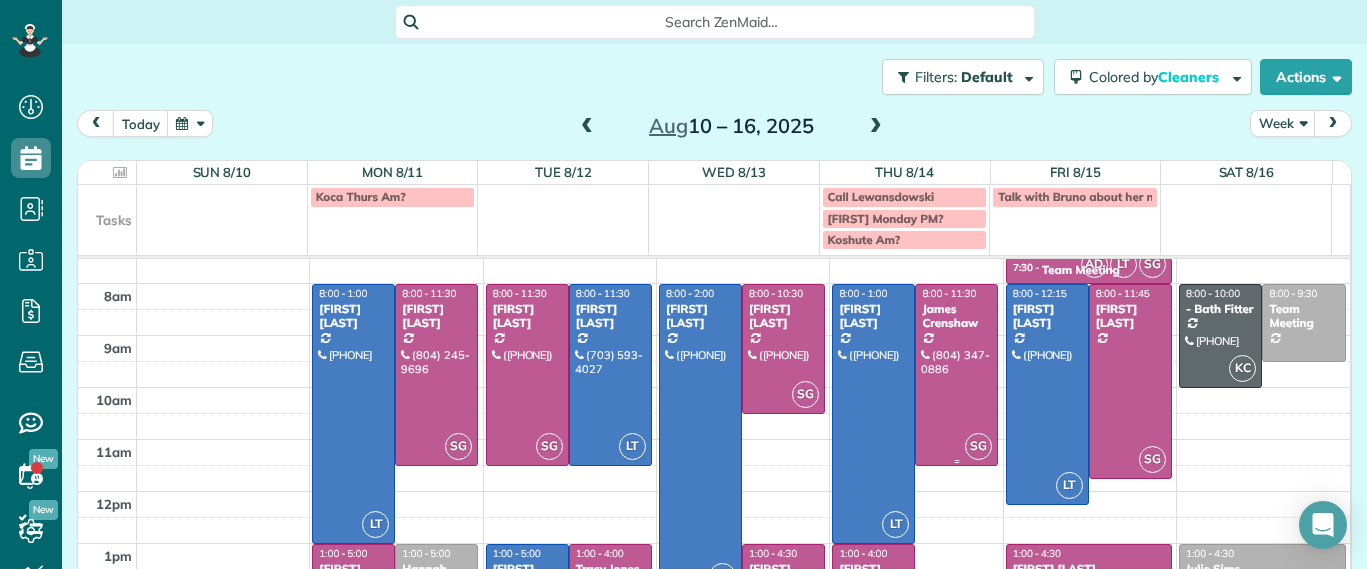 scroll, scrollTop: 0, scrollLeft: 0, axis: both 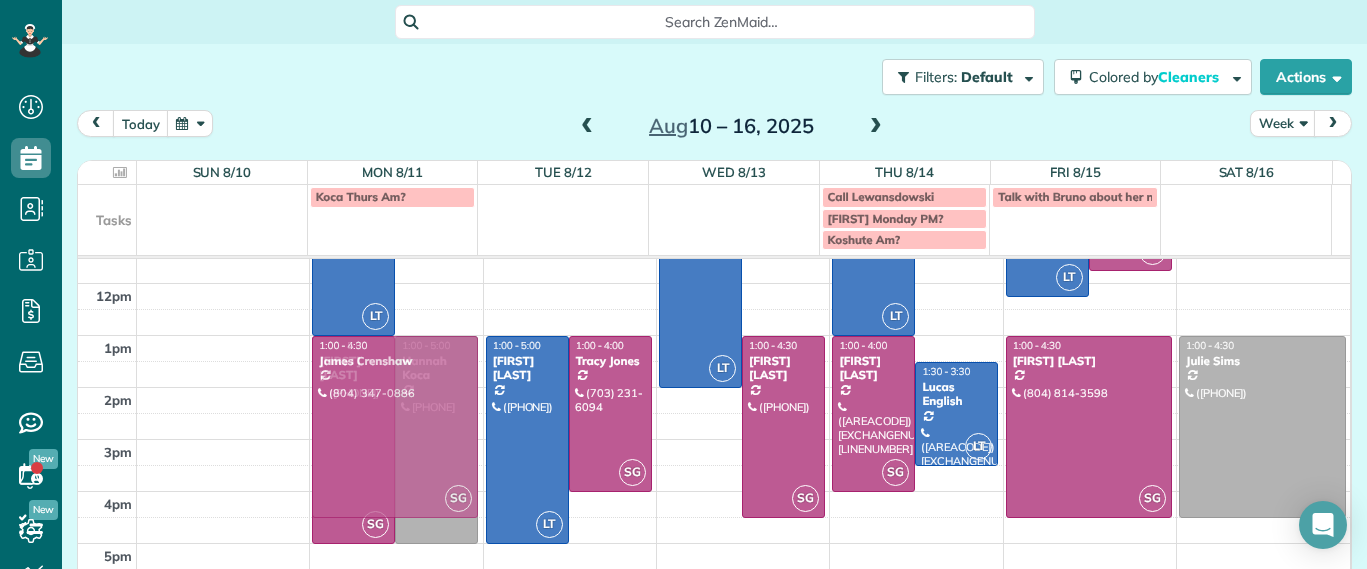 drag, startPoint x: 947, startPoint y: 326, endPoint x: 466, endPoint y: 581, distance: 544.41345 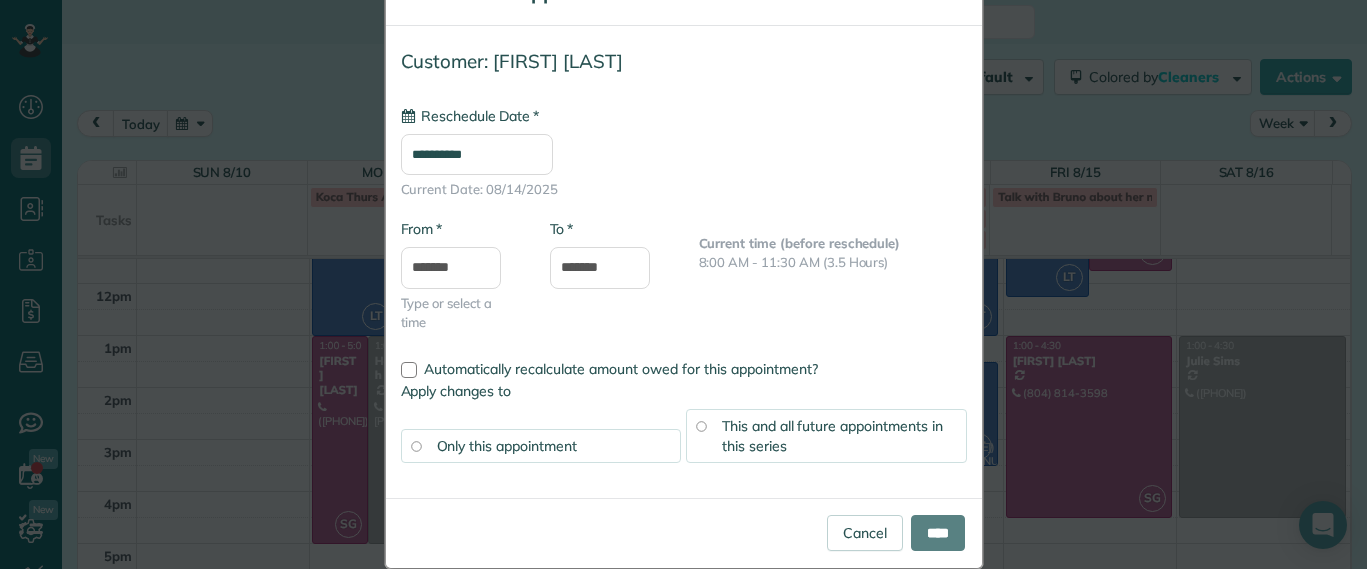 scroll, scrollTop: 105, scrollLeft: 0, axis: vertical 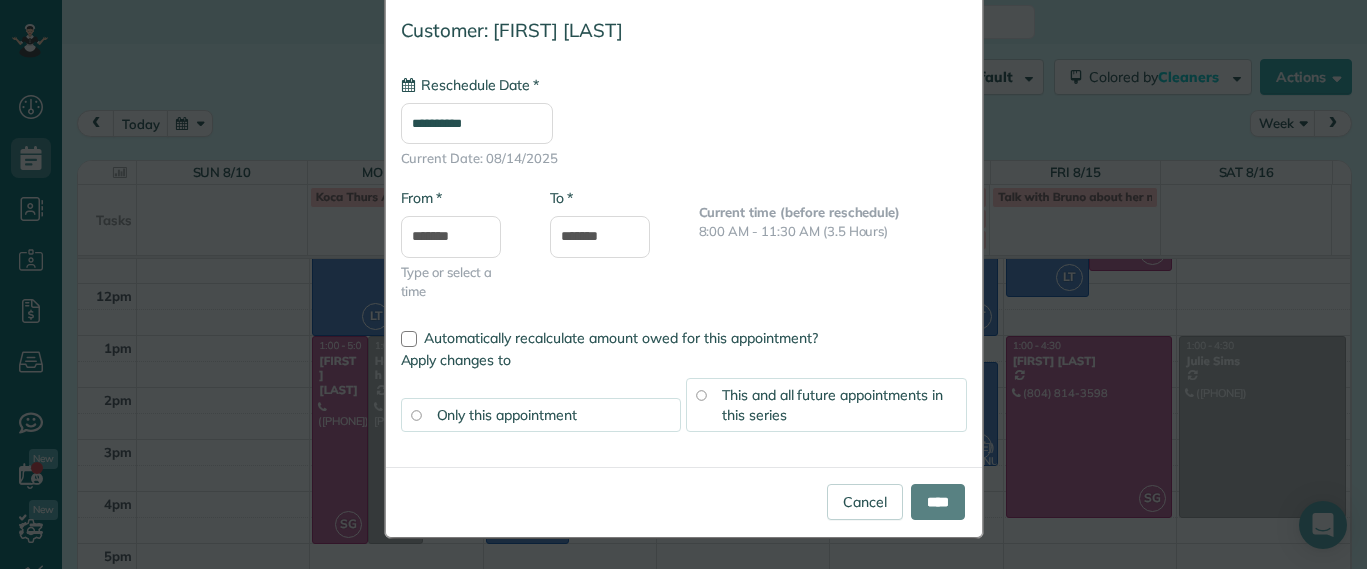 type on "**********" 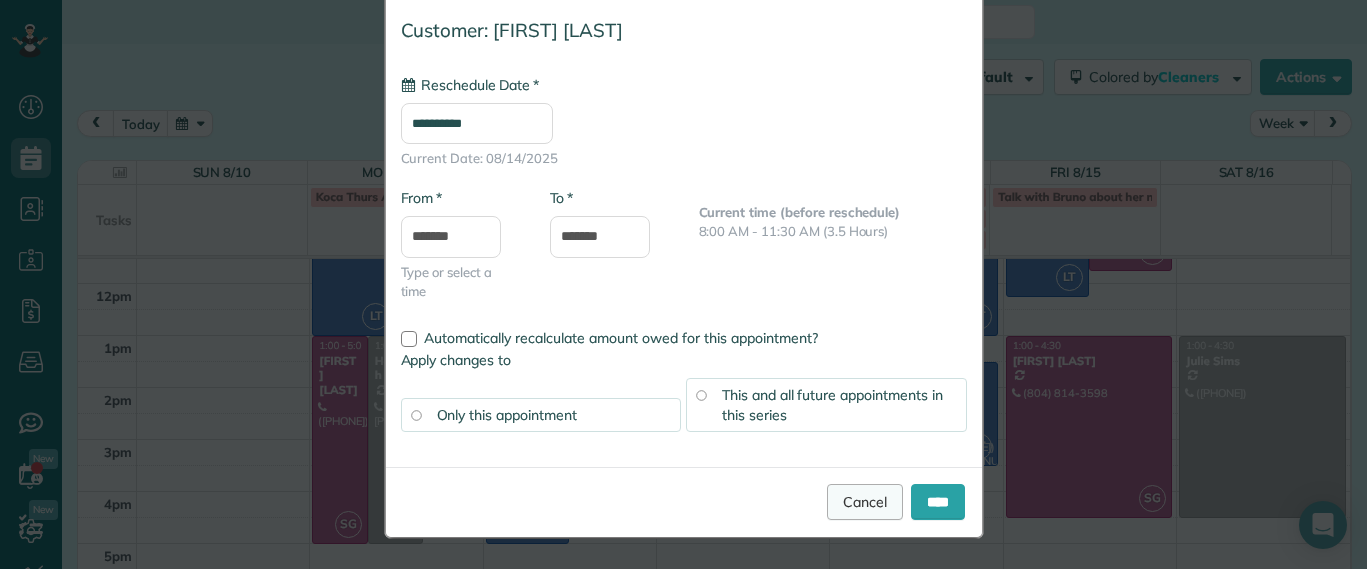 click on "Cancel" at bounding box center (865, 502) 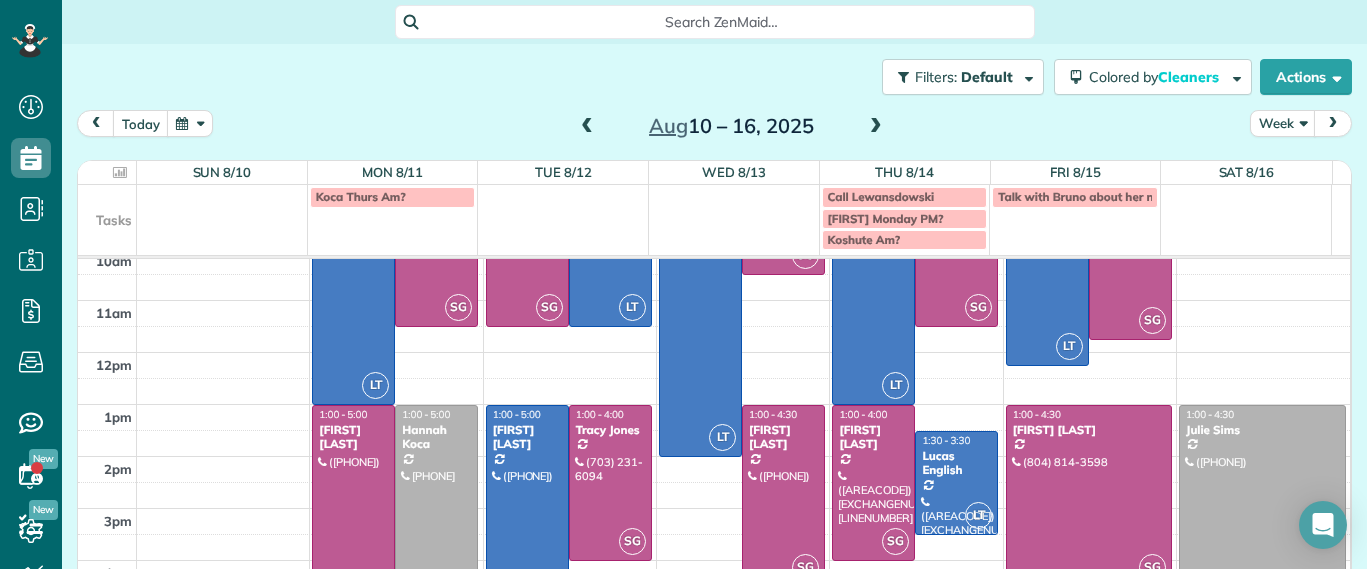 scroll, scrollTop: 110, scrollLeft: 0, axis: vertical 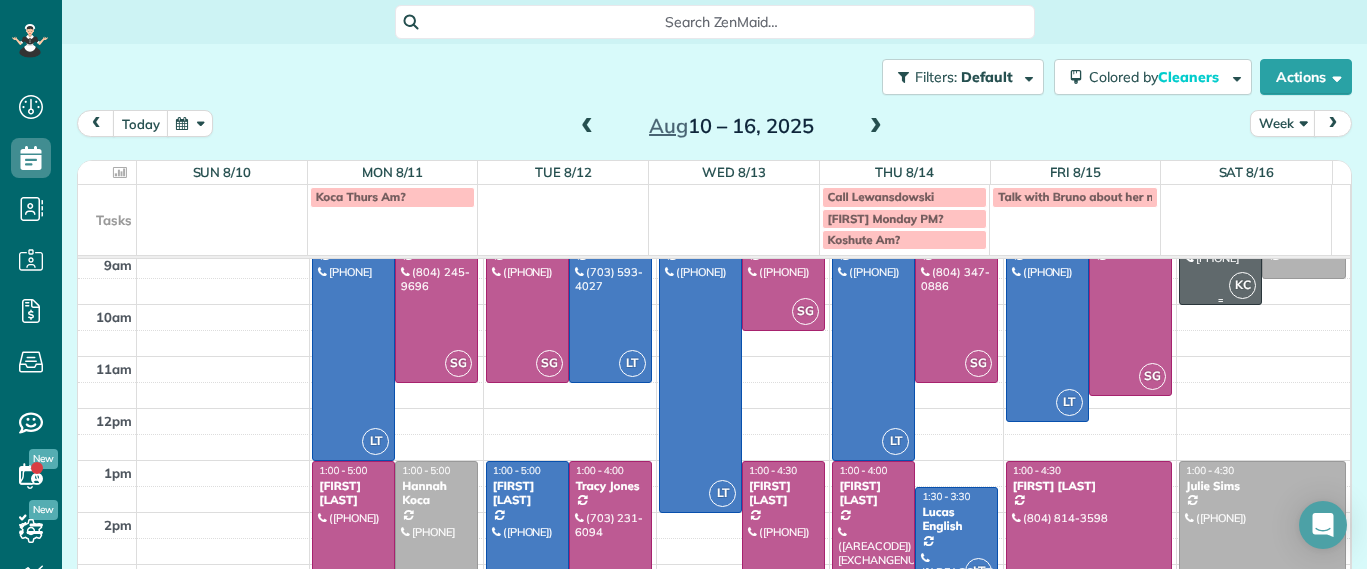 drag, startPoint x: 936, startPoint y: 219, endPoint x: 1185, endPoint y: 269, distance: 253.97047 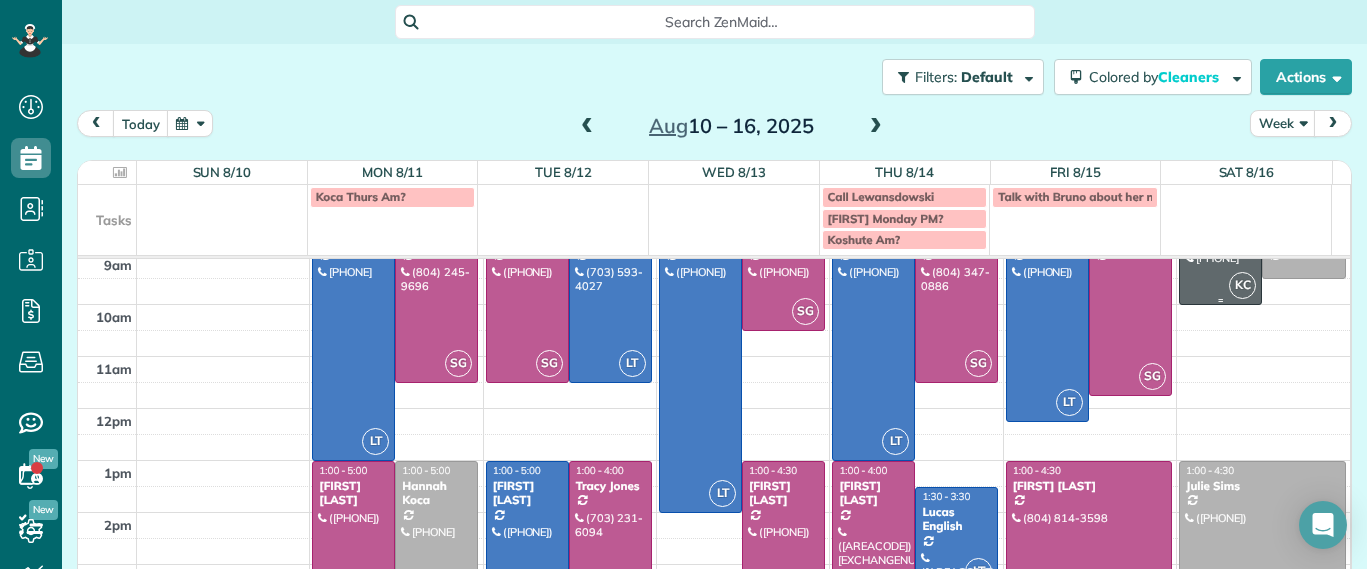 click at bounding box center (1220, 253) 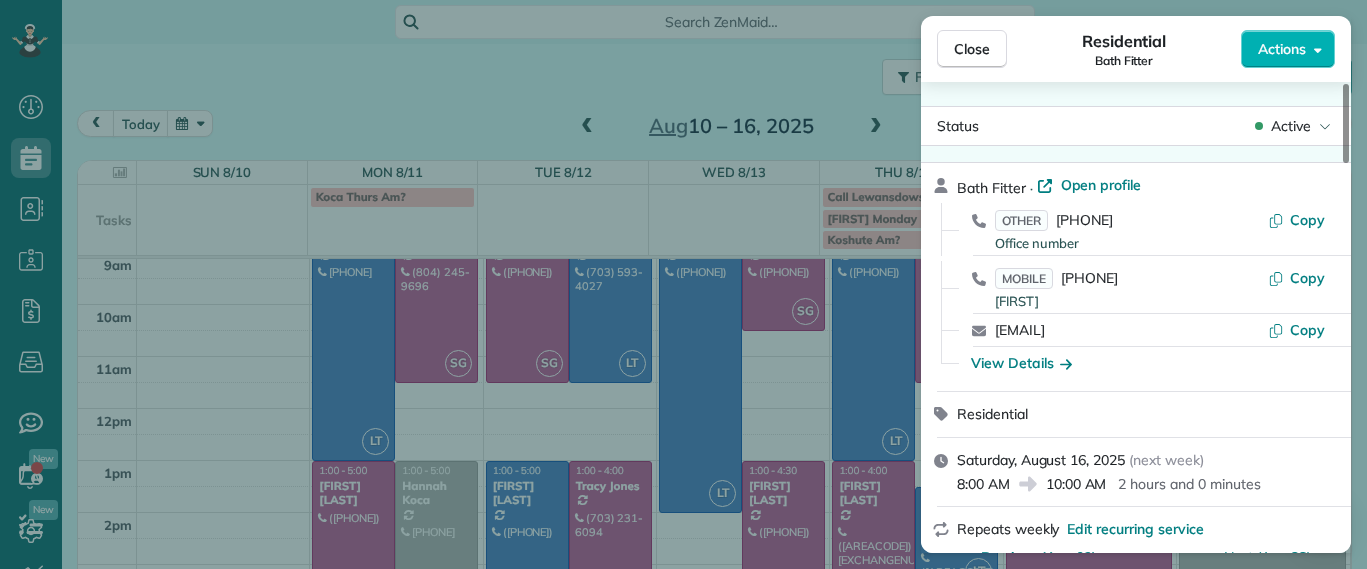 drag, startPoint x: 858, startPoint y: 221, endPoint x: 832, endPoint y: 218, distance: 26.172504 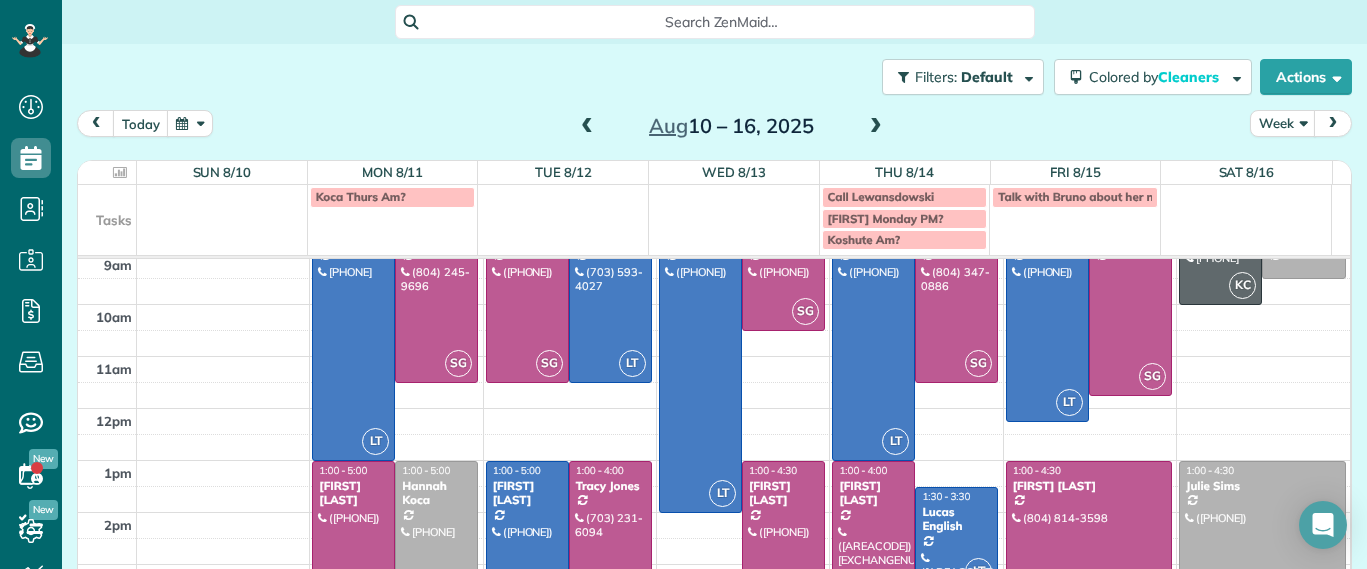 drag, startPoint x: 832, startPoint y: 218, endPoint x: 552, endPoint y: 114, distance: 298.69046 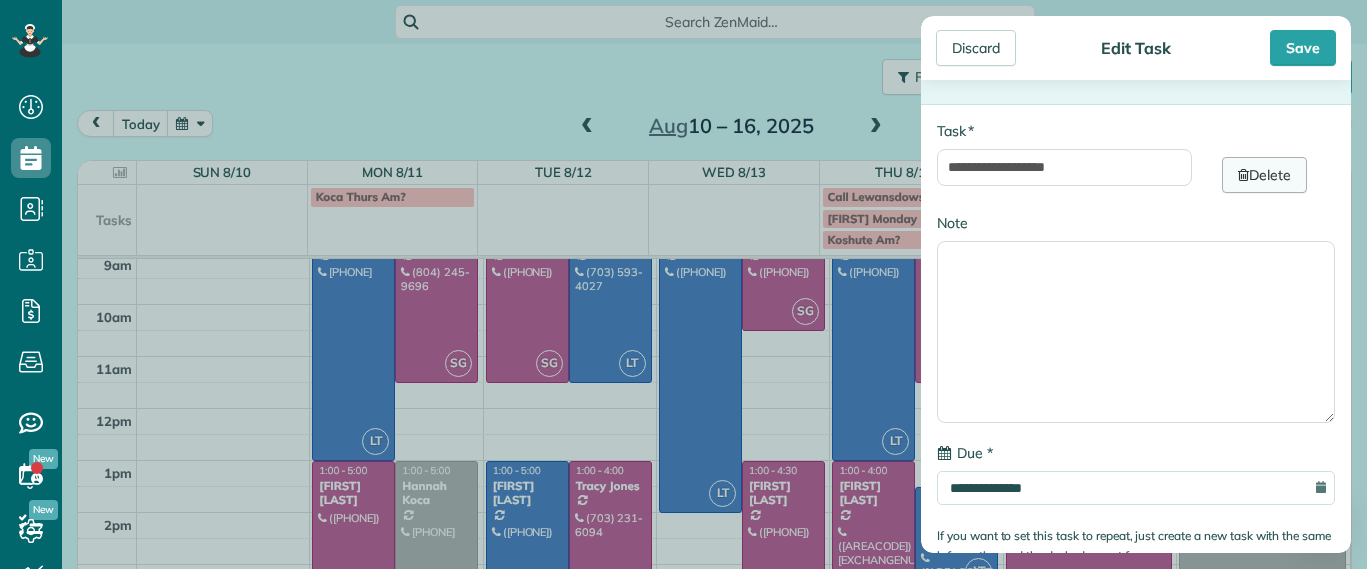click on "Delete" at bounding box center (1264, 175) 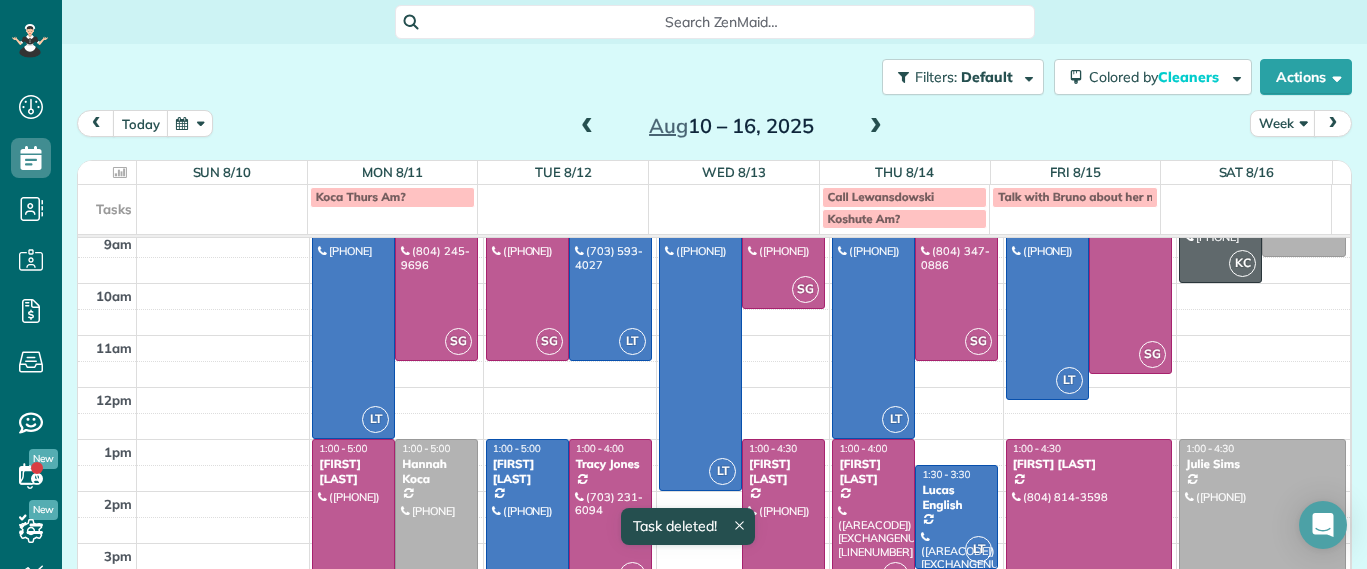 click on "Koca Thurs Am?" at bounding box center [393, 197] 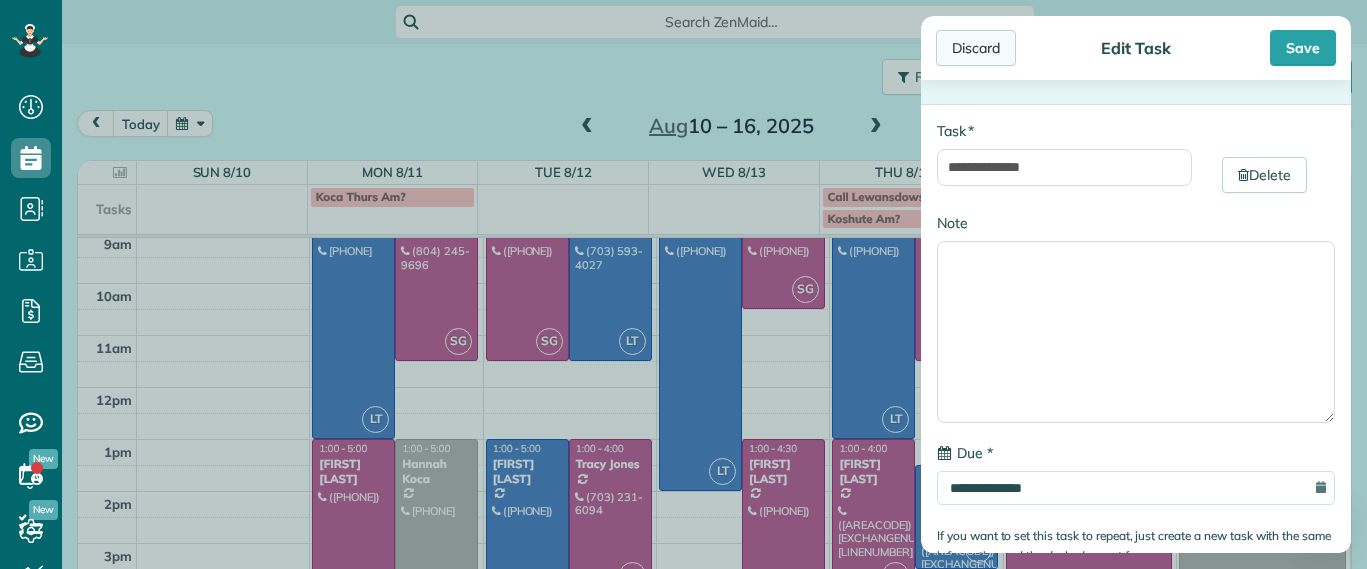 click on "Discard" at bounding box center [976, 48] 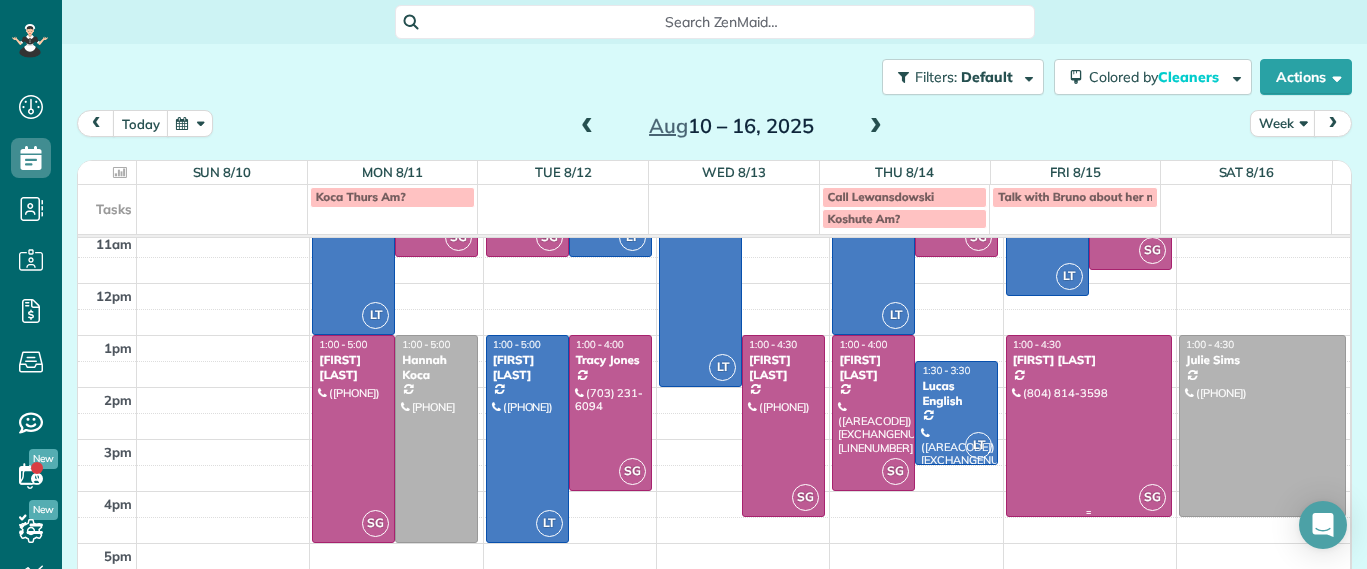 scroll, scrollTop: 0, scrollLeft: 0, axis: both 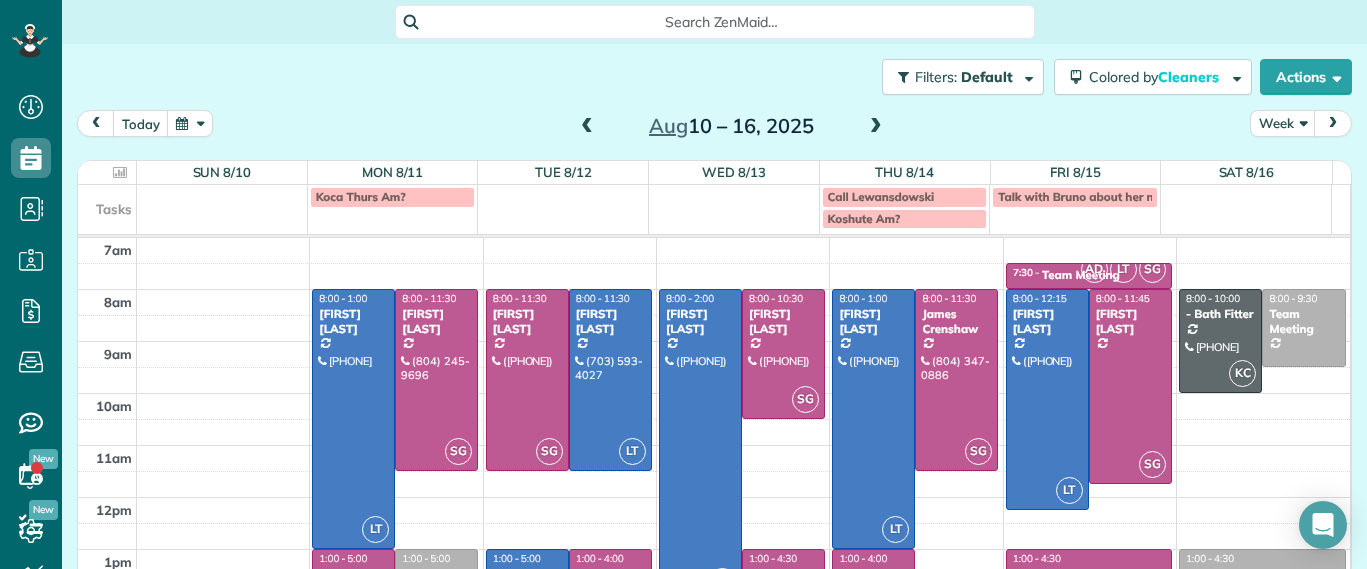 click on "Koca Thurs Am?   Call Lewansdowski   Talk with Bruno about her new address   Koshute Am?" at bounding box center (704, 209) 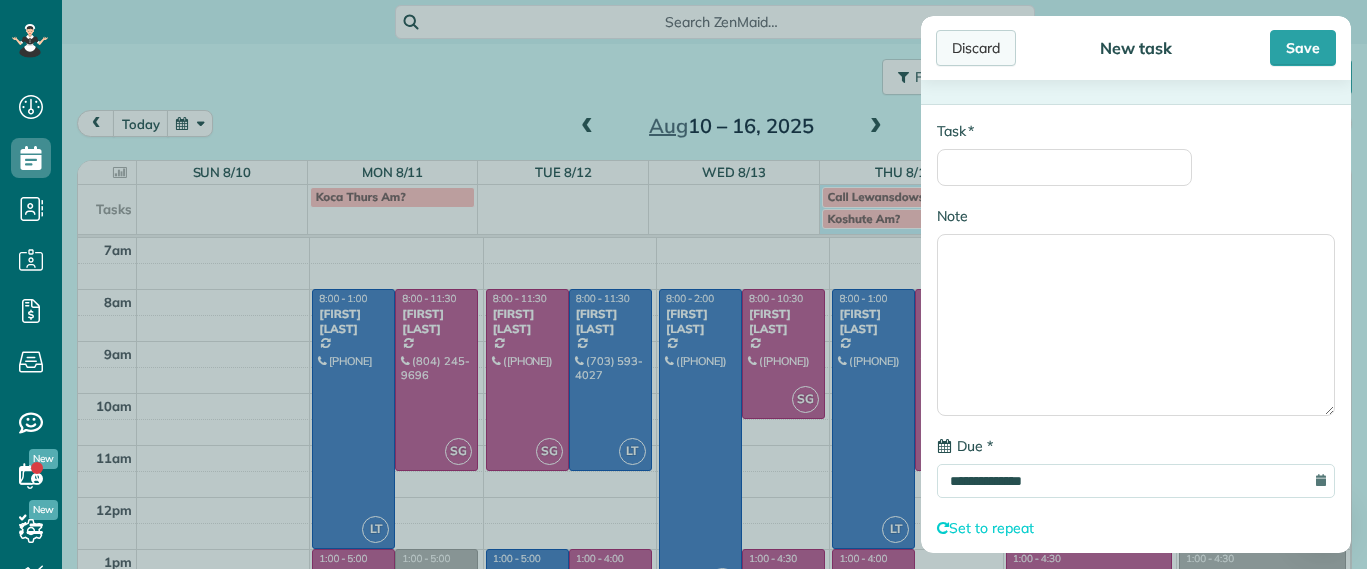 click on "Discard" at bounding box center (976, 48) 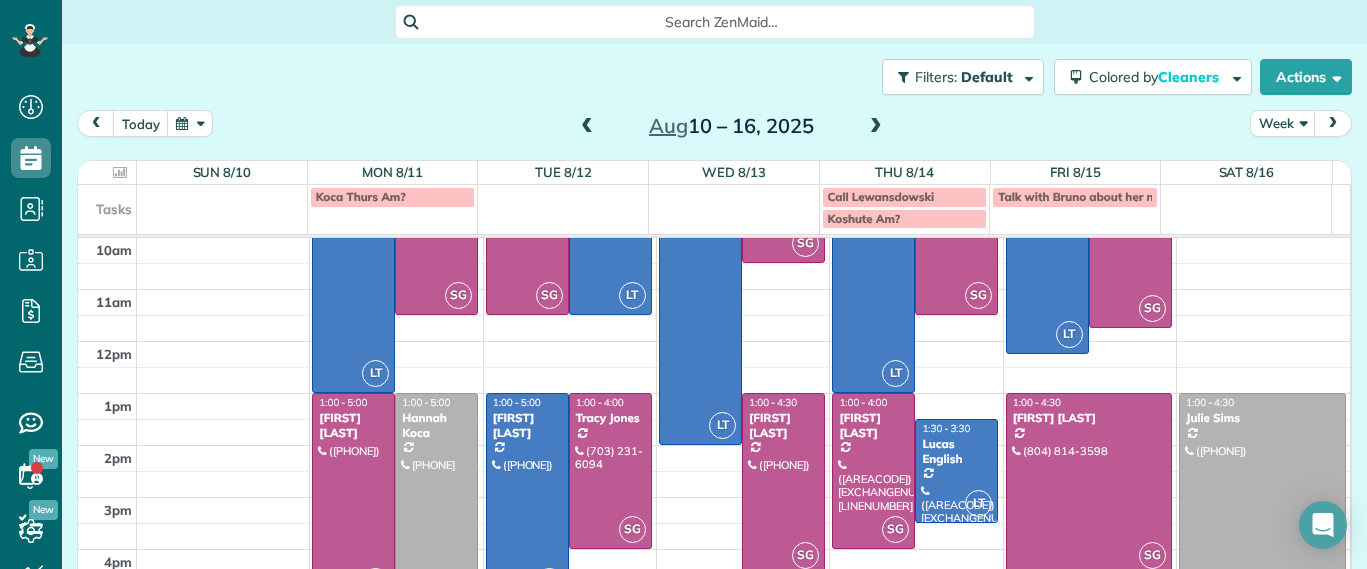 scroll, scrollTop: 214, scrollLeft: 0, axis: vertical 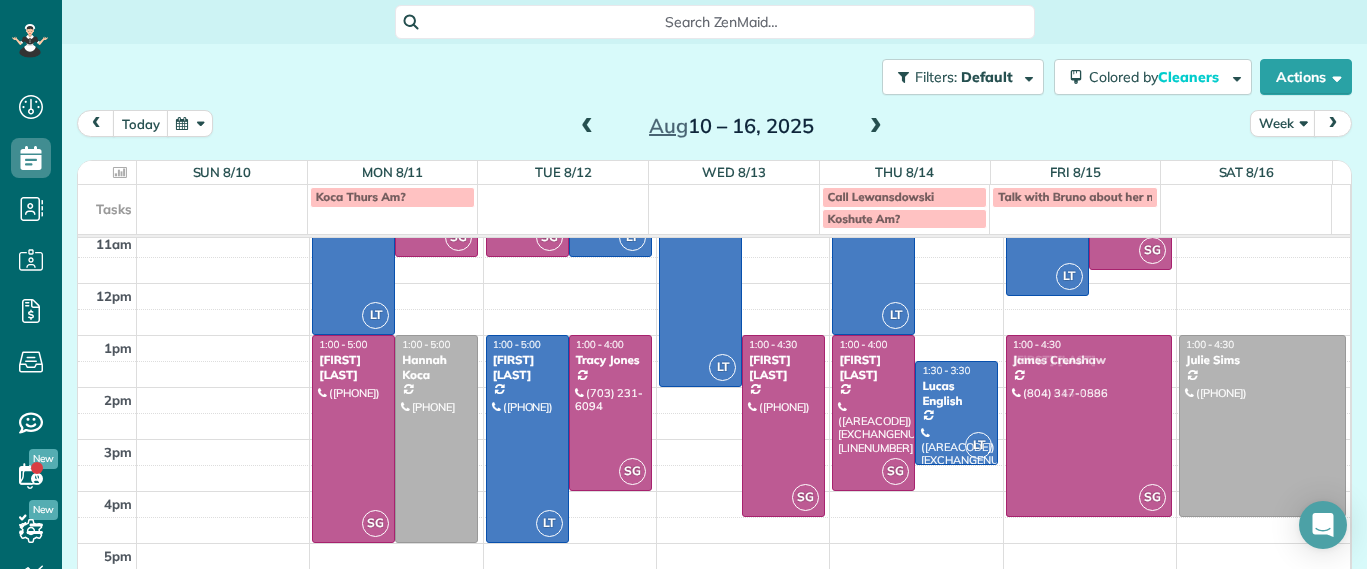 drag, startPoint x: 936, startPoint y: 243, endPoint x: 1043, endPoint y: 505, distance: 283.00708 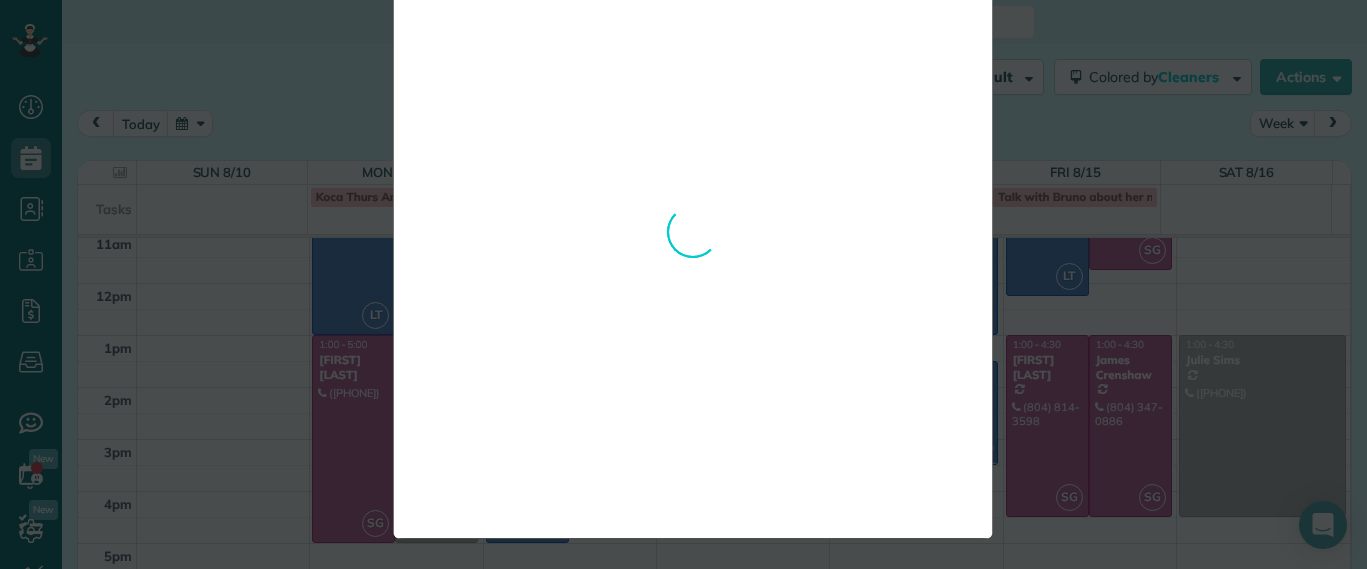 scroll, scrollTop: 0, scrollLeft: 0, axis: both 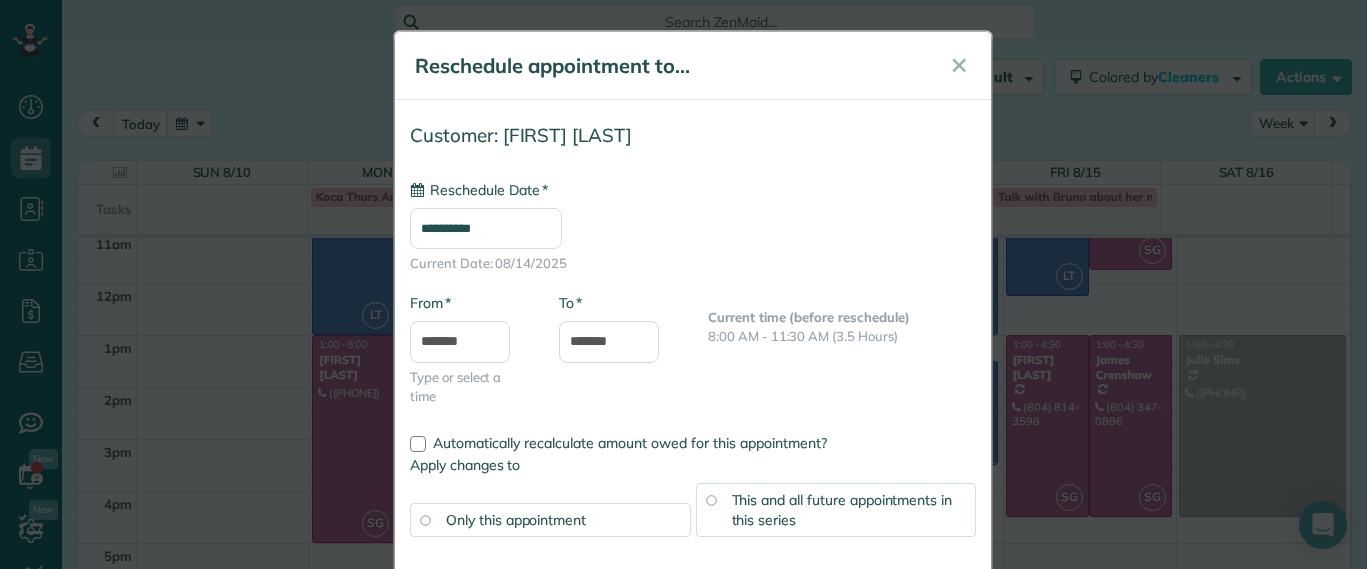 type on "**********" 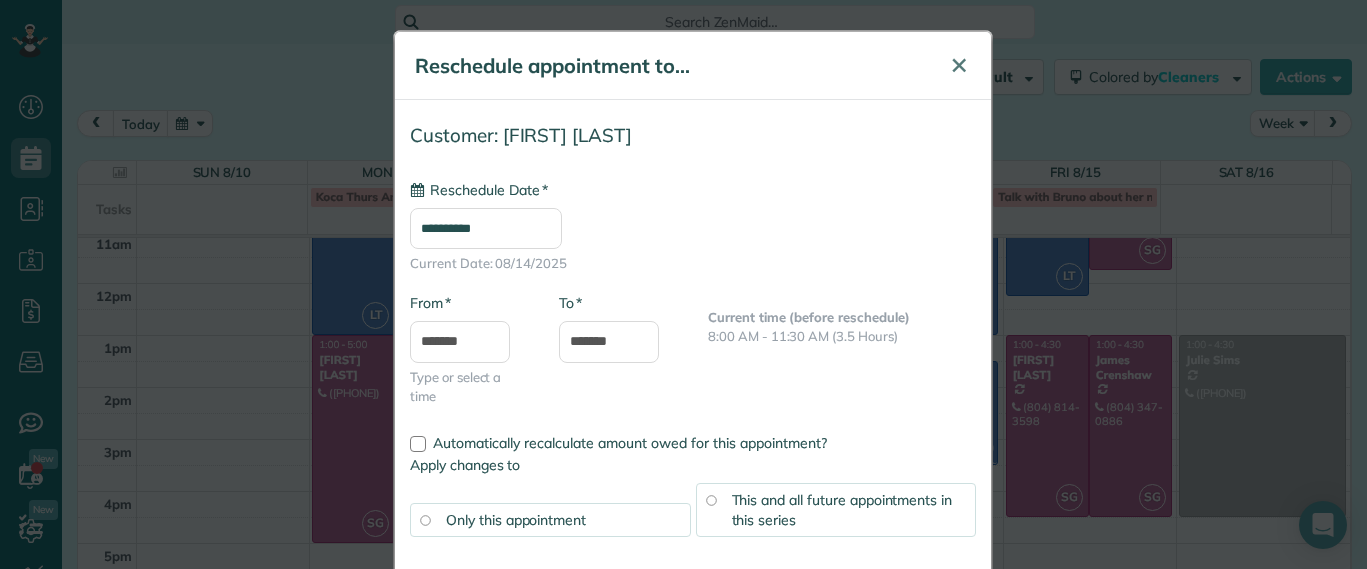 click on "✕" at bounding box center [959, 65] 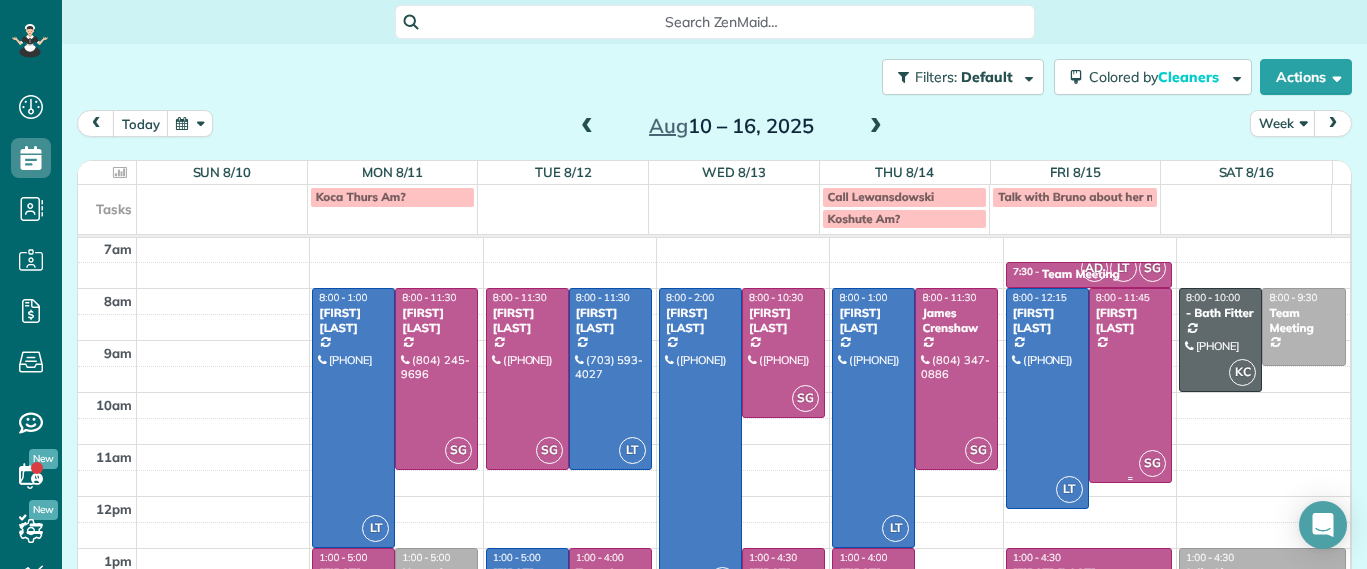 scroll, scrollTop: 0, scrollLeft: 0, axis: both 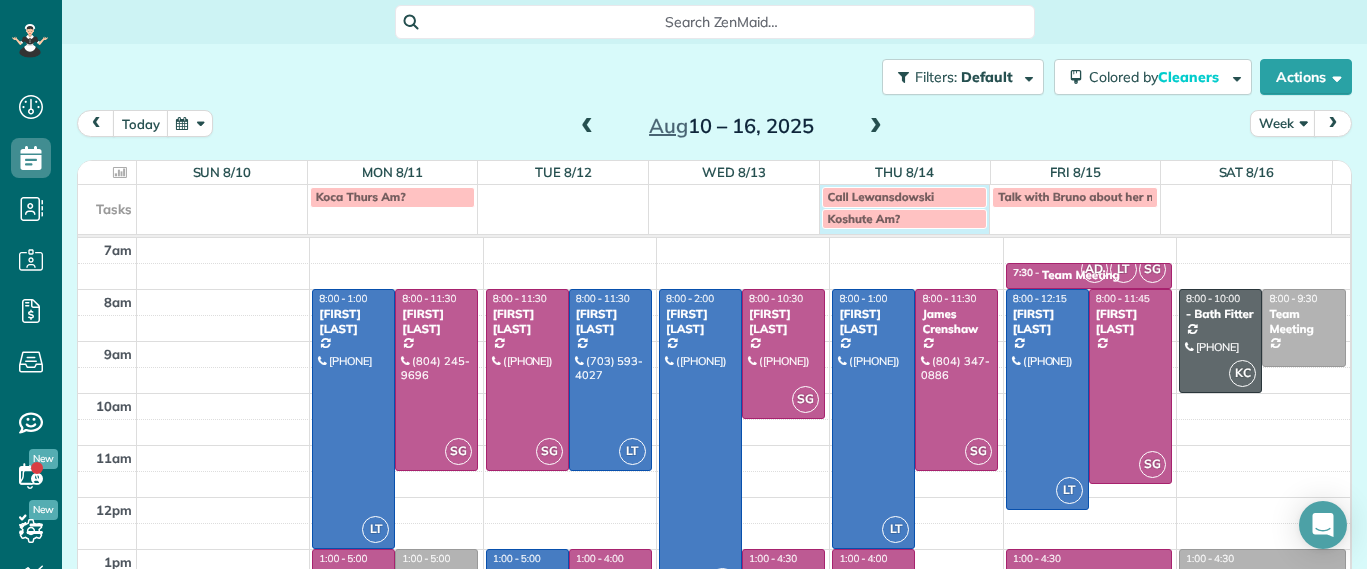 click on "Koca Thurs Am?   Call Lewansdowski   Talk with Bruno about her new address   Koshute Am?" at bounding box center [704, 209] 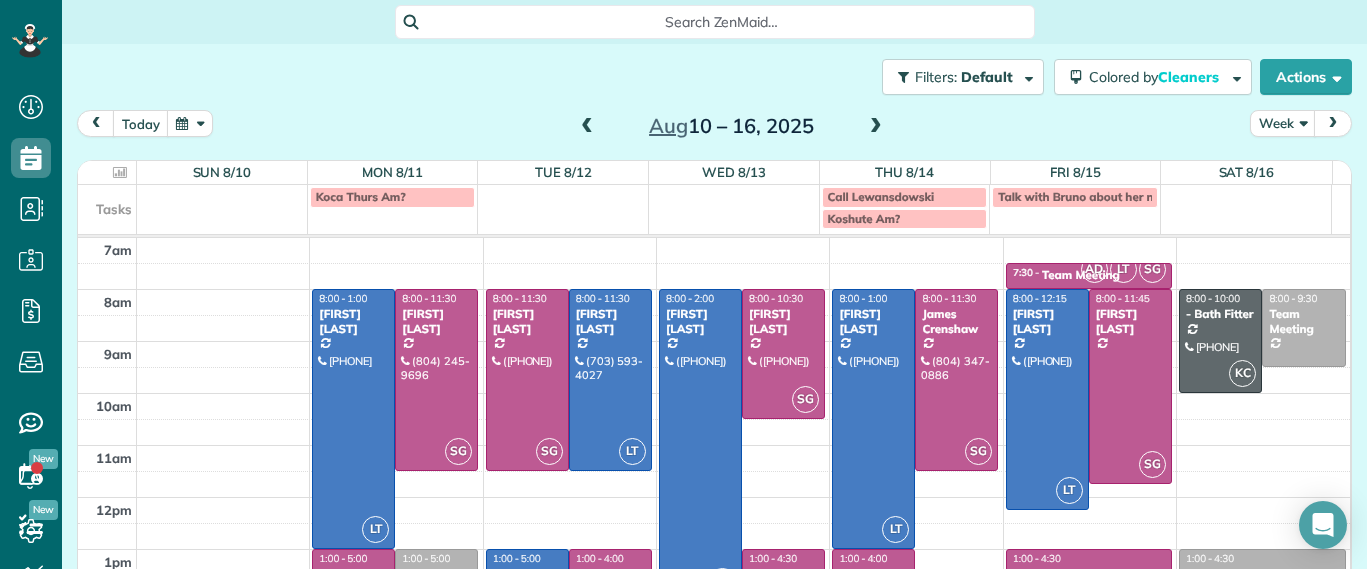 click on "**********" at bounding box center (683, 284) 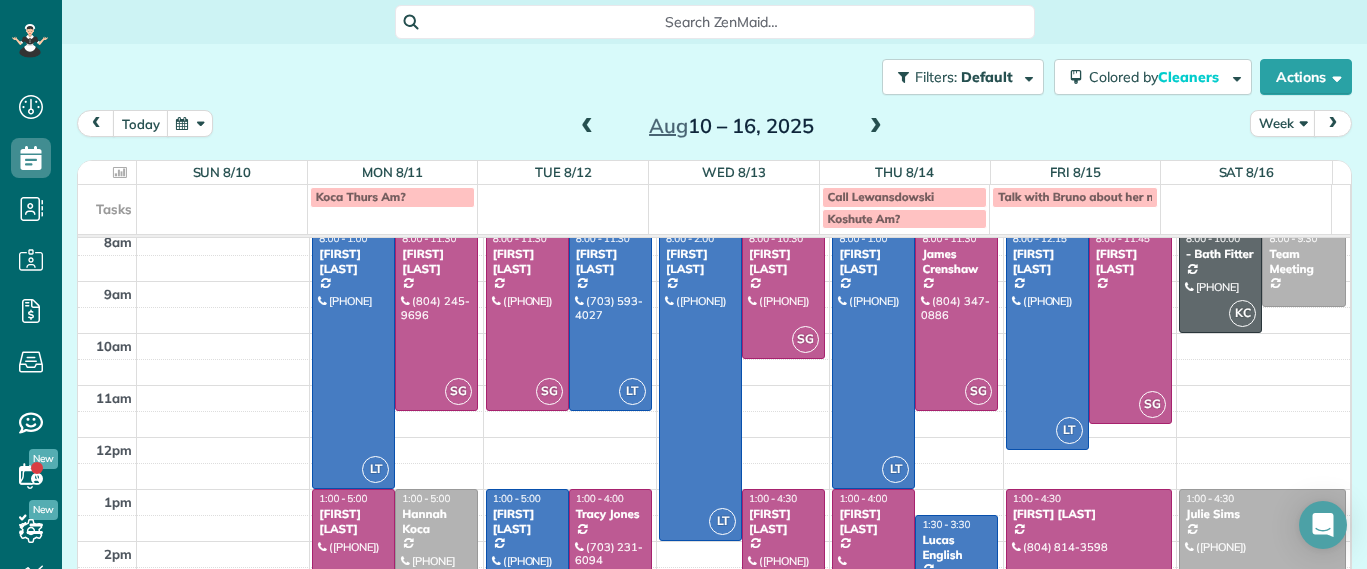 scroll, scrollTop: 0, scrollLeft: 0, axis: both 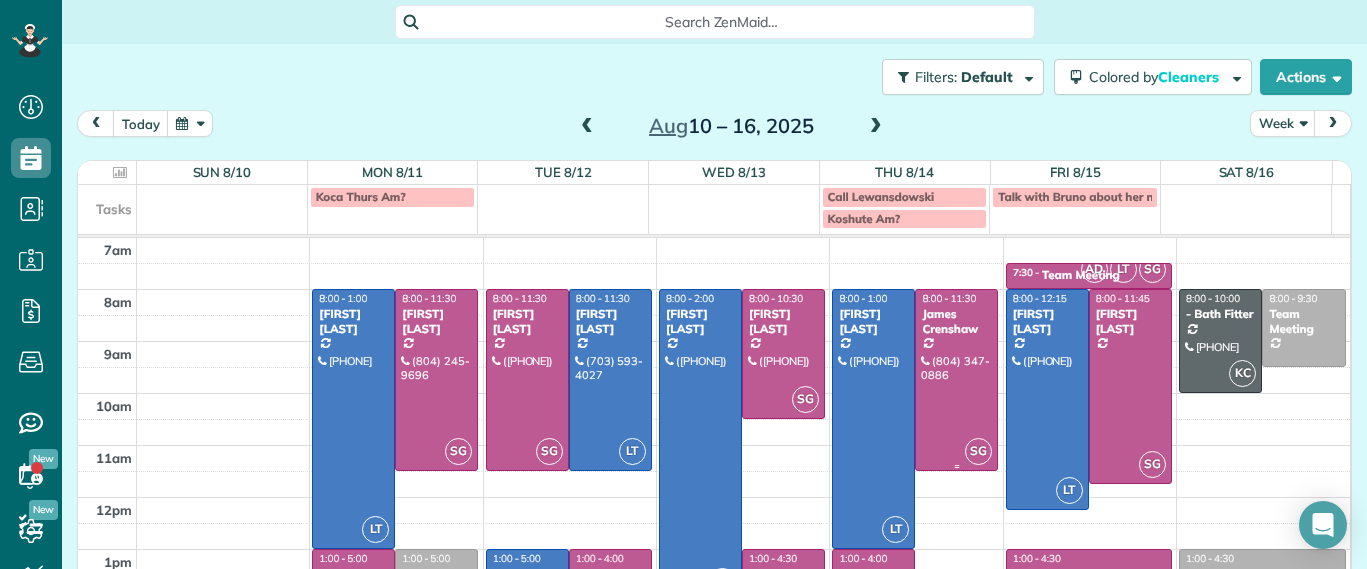 click at bounding box center (956, 380) 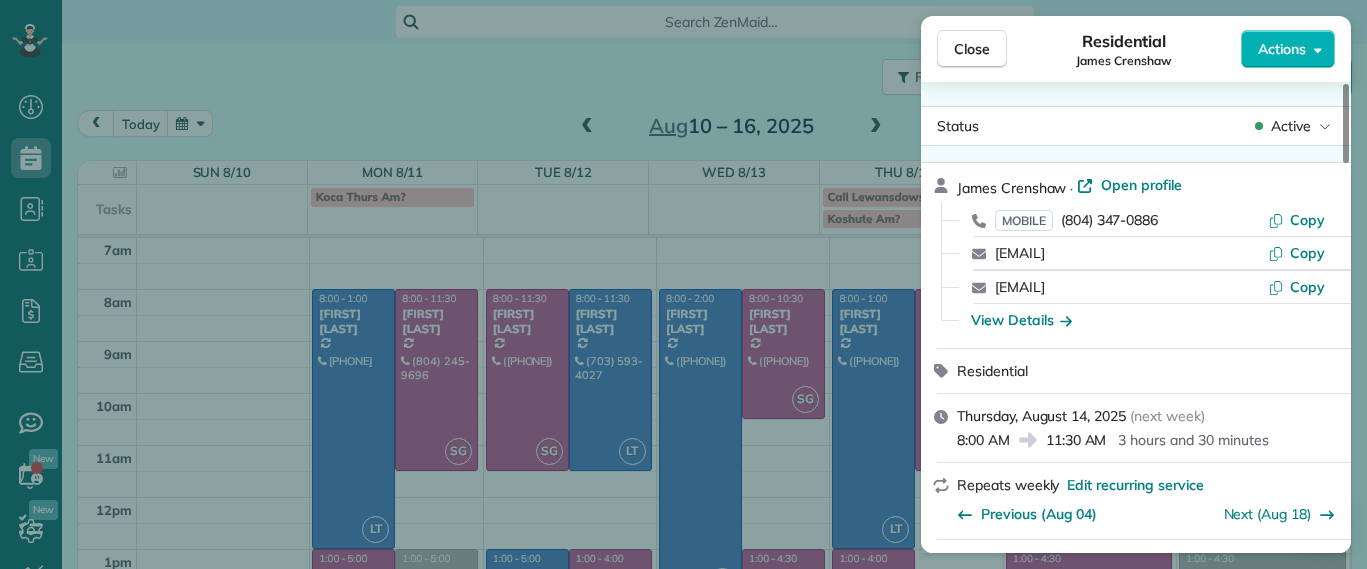 click on "Close Residential James Crenshaw Actions Status Active James Crenshaw · Open profile MOBILE (804) 347-0886 Copy james@gatherrva.com Copy elizasimp@gmail.com Copy View Details Residential Thursday, August 14, 2025 ( next week ) 8:00 AM 11:30 AM 3 hours and 30 minutes Repeats weekly Edit recurring service Previous (Aug 04) Next (Aug 18) 2911 Moss Side Avenue Richmond VA 23222 Service was not rated yet Setup ratings Cleaners Time in and out Assign Invite Cleaners Sophie   Gibbs 8:00 AM 11:30 AM Checklist Try Now Keep this appointment up to your standards. Stay on top of every detail, keep your cleaners organised, and your client happy. Assign a checklist Watch a 5 min demo Billing Billing actions Service Service Price (1x $110.00) $110.00 Add an item Overcharge $0.00 Discount $70.00 Coupon discount - Primary tax - Secondary tax - Total appointment price $40.00 Tips collected $0.00 Unpaid Mark as paid Total including tip $40.00 Get paid online in no-time! Send an invoice and reward your cleaners with tips -   1" at bounding box center [683, 284] 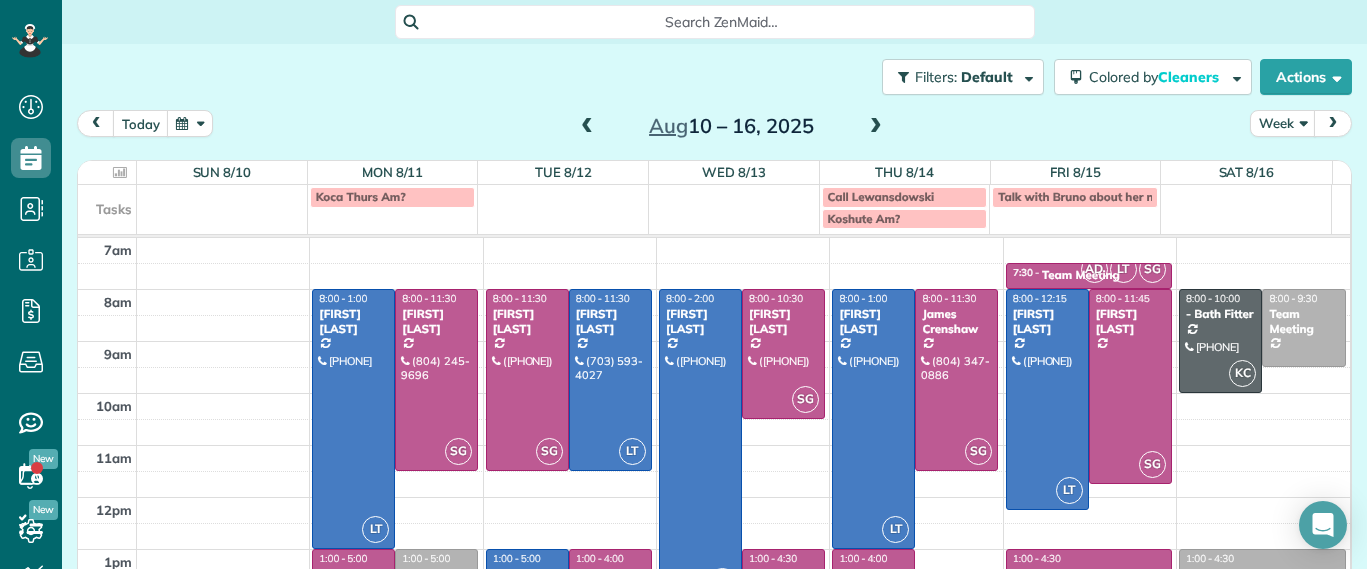 click on "Koca Thurs Am?   Call Lewansdowski   Talk with Bruno about her new address   Koshute Am?" at bounding box center [704, 209] 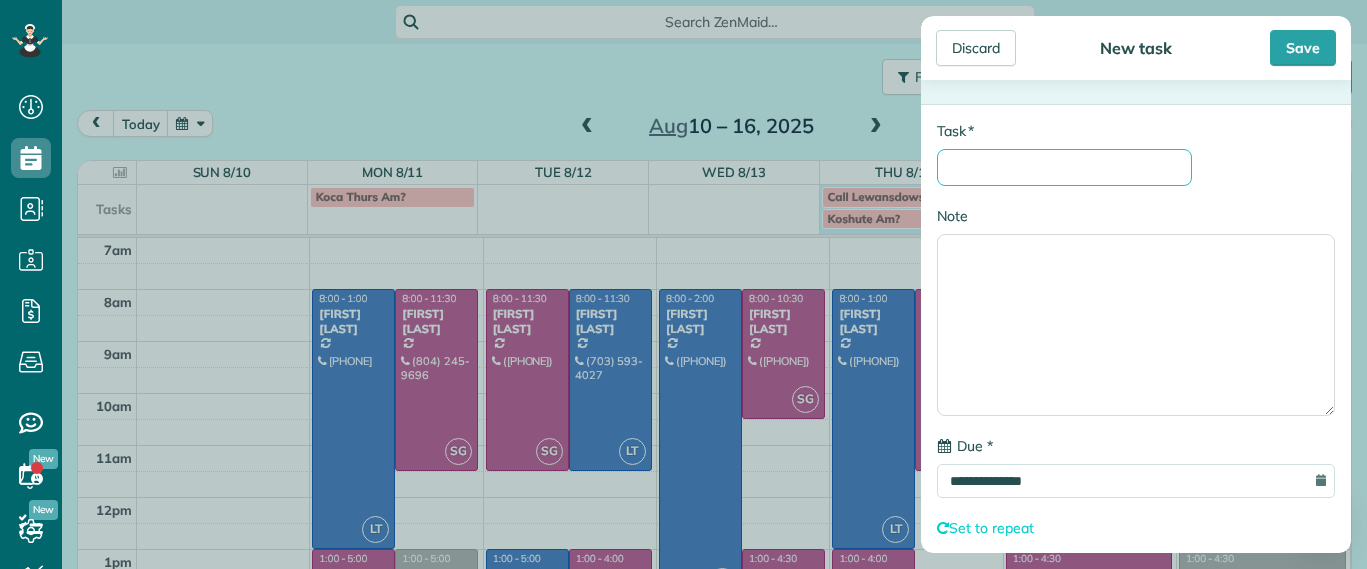 click on "*  Task" at bounding box center [1064, 167] 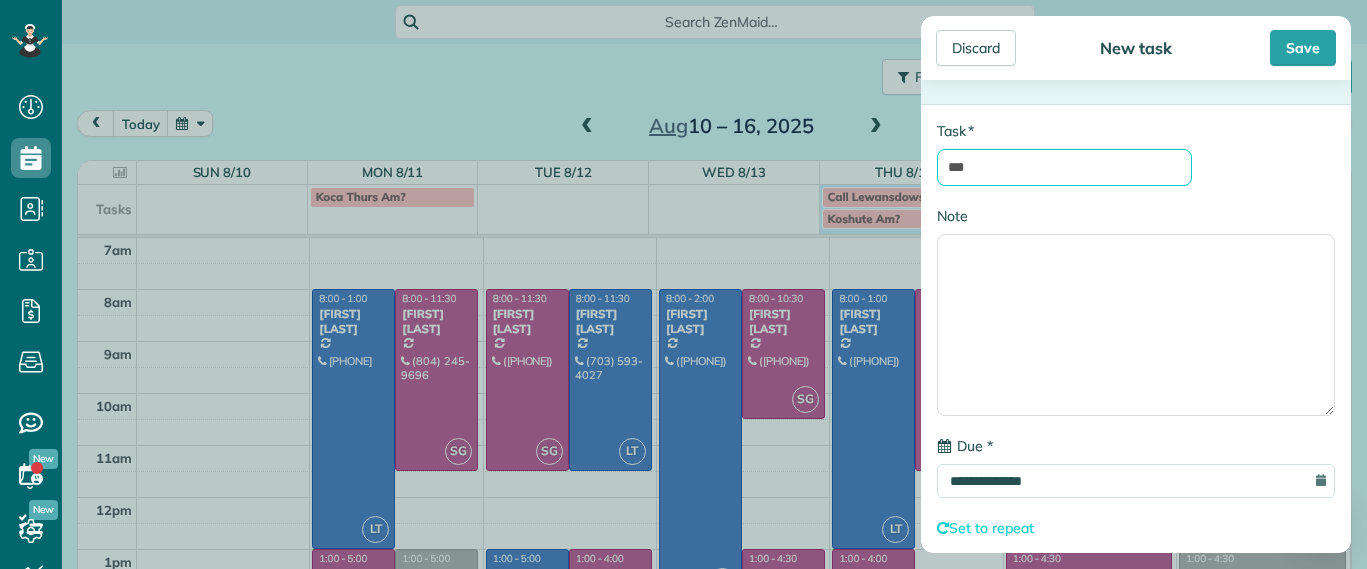 click on "***" at bounding box center [1064, 167] 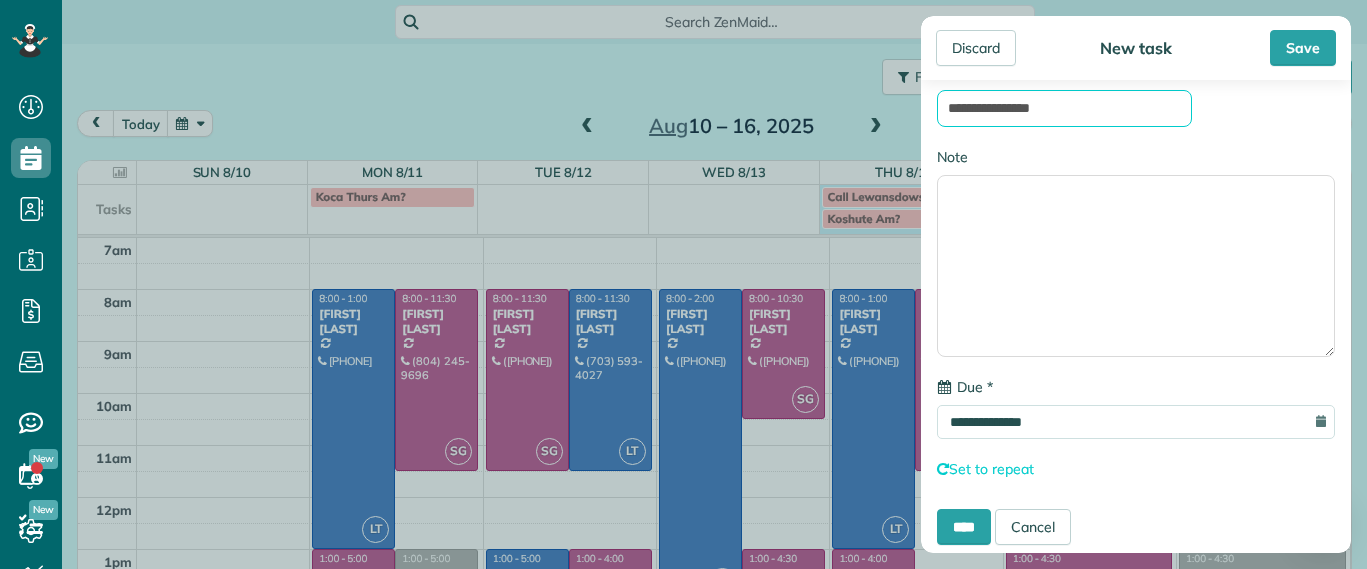 scroll, scrollTop: 87, scrollLeft: 0, axis: vertical 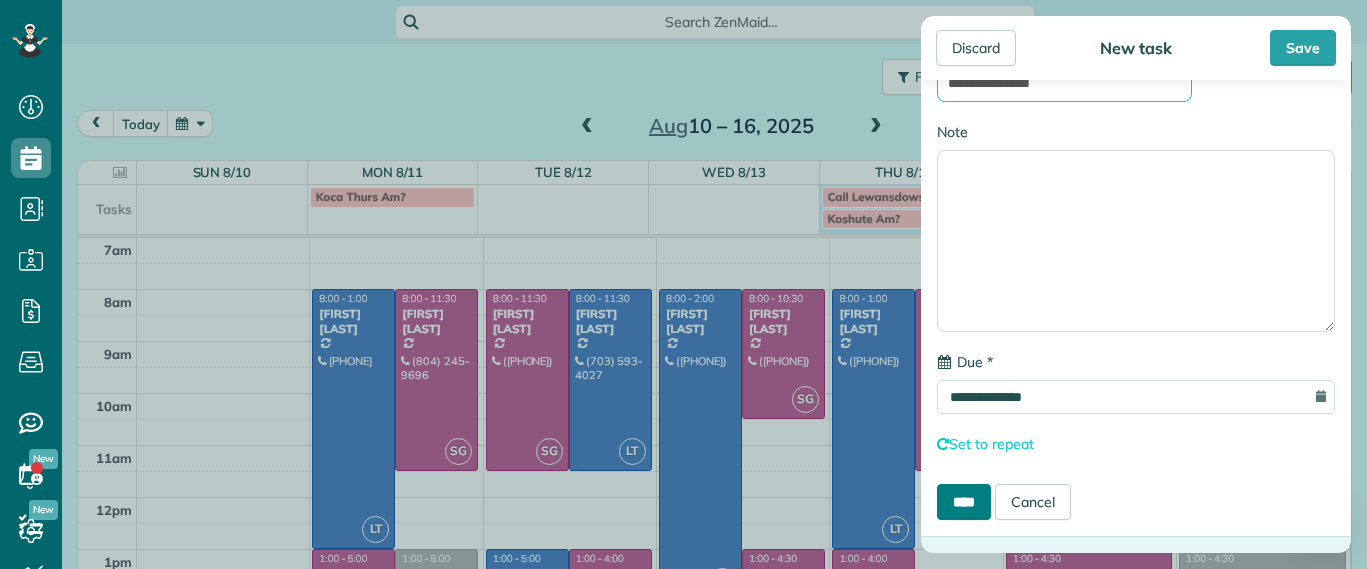type on "**********" 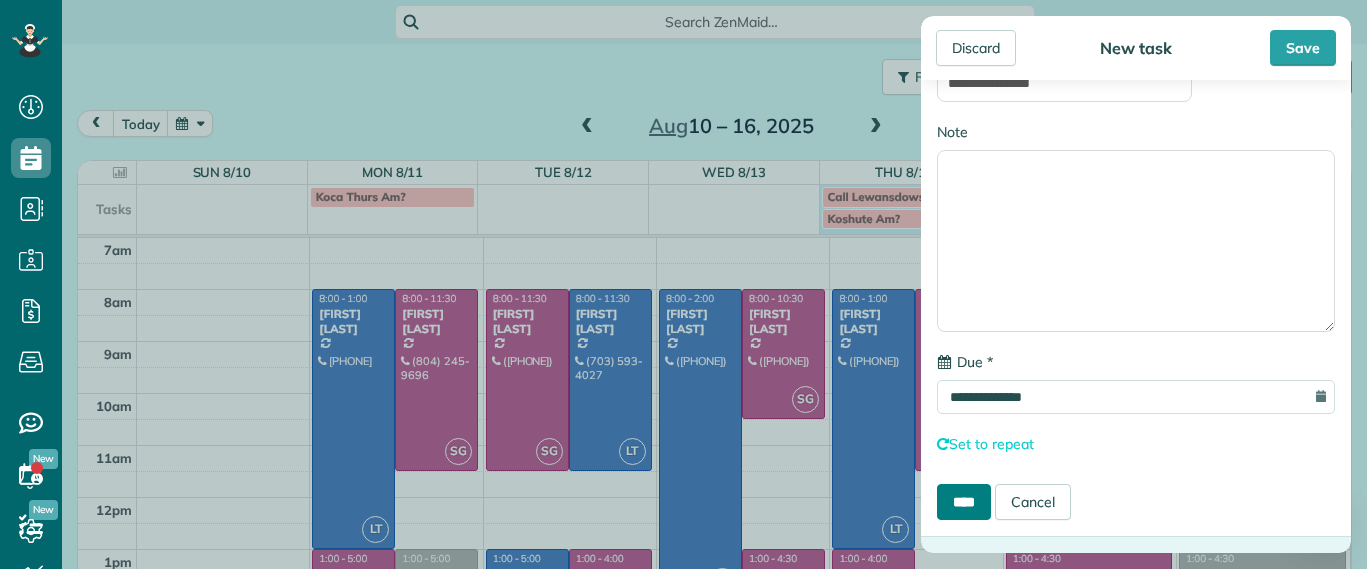 click on "****" at bounding box center (964, 502) 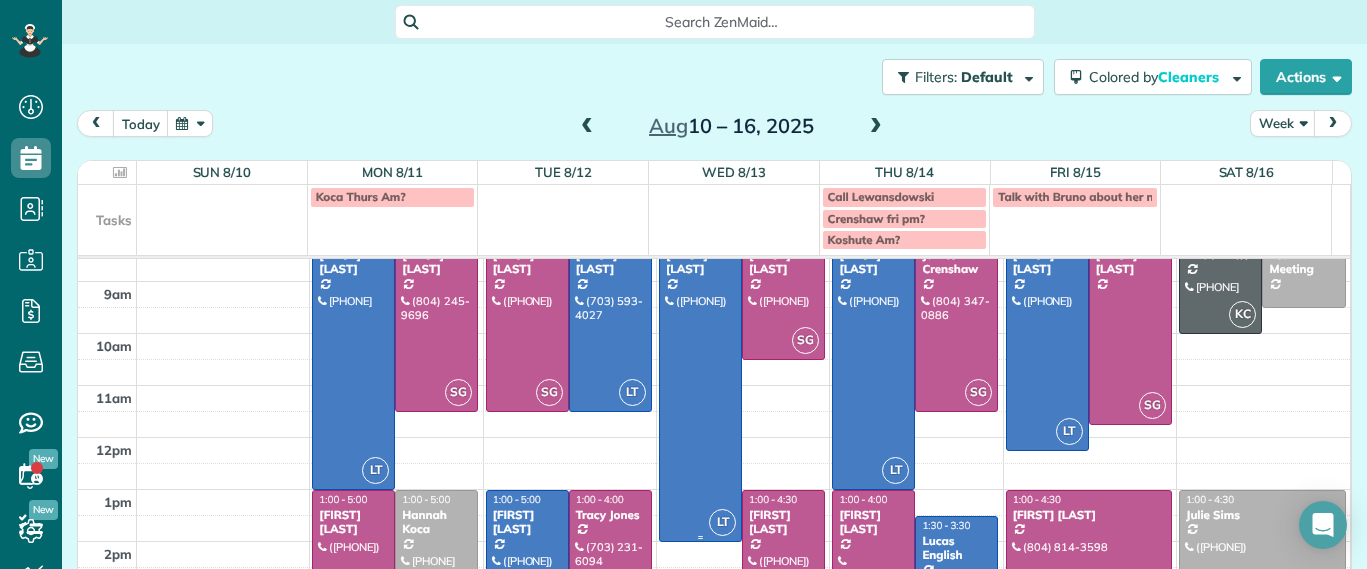 scroll, scrollTop: 125, scrollLeft: 0, axis: vertical 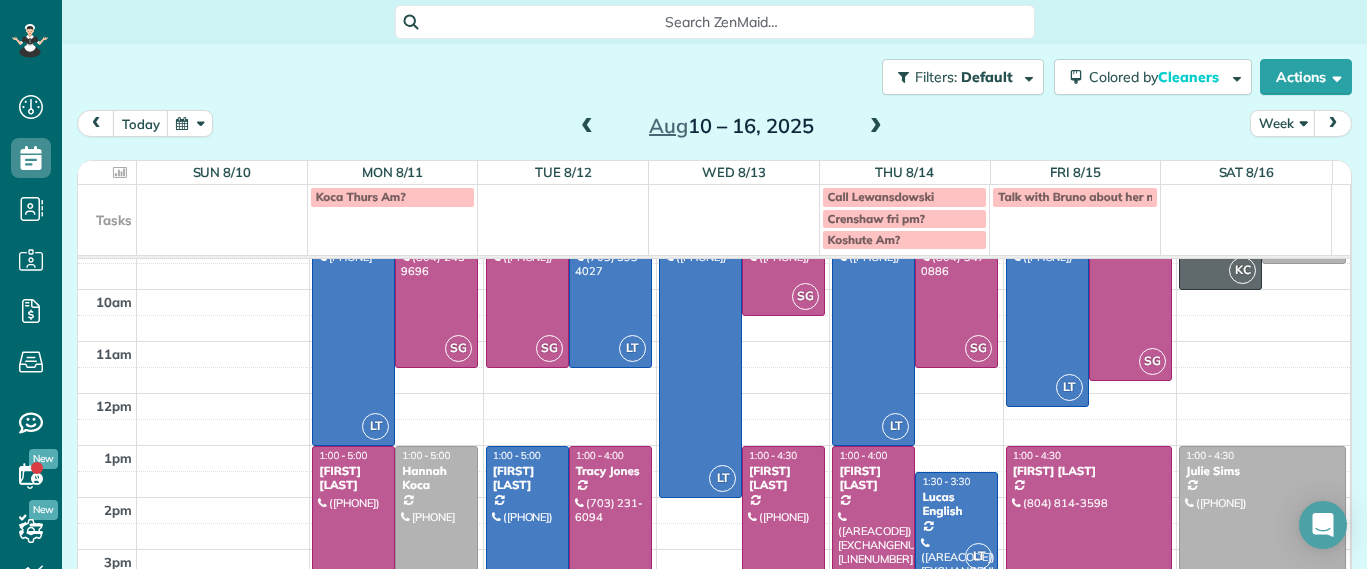 click on "Hannah Koca" at bounding box center (436, 478) 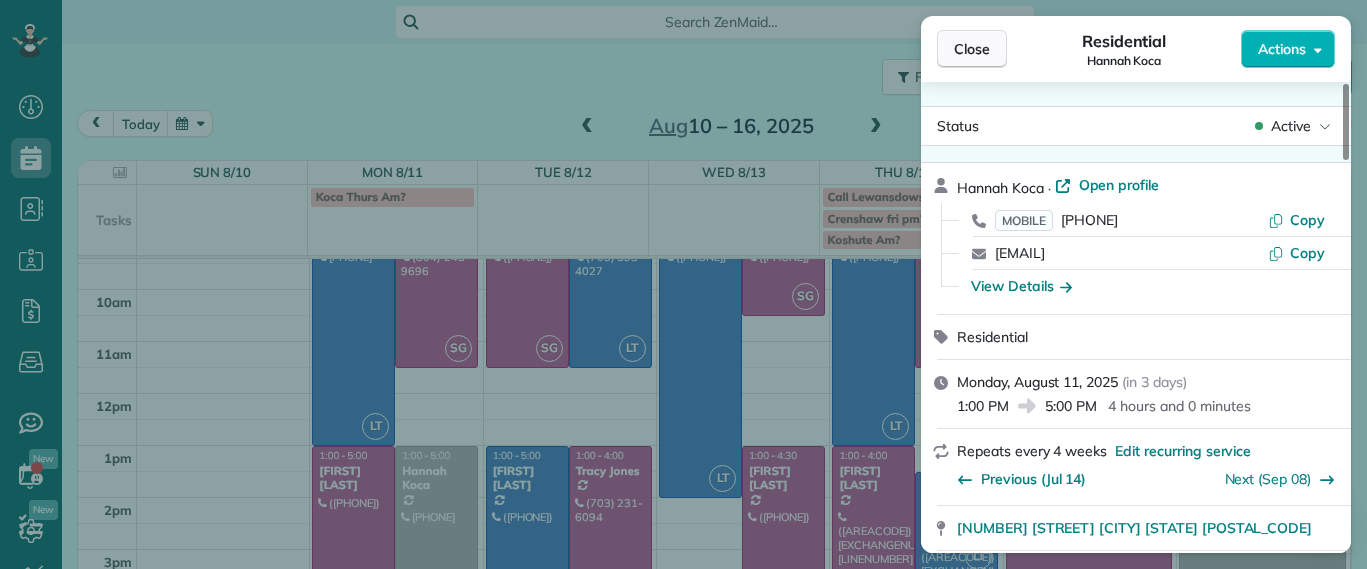 click on "Close" at bounding box center (972, 49) 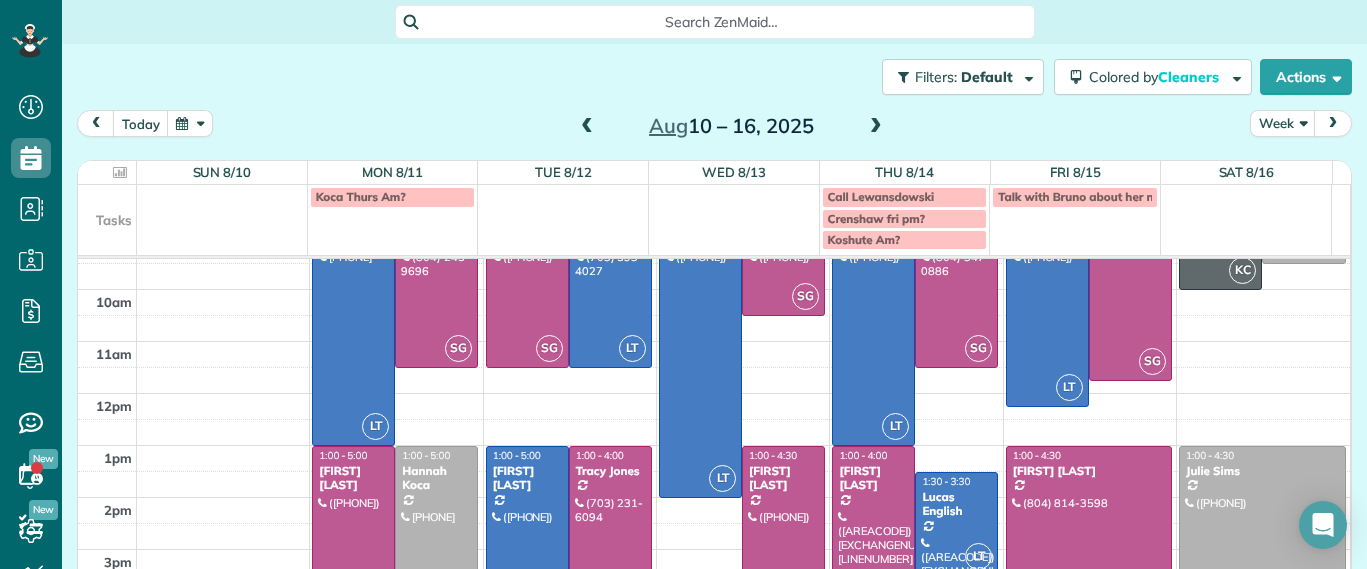 click at bounding box center (956, 524) 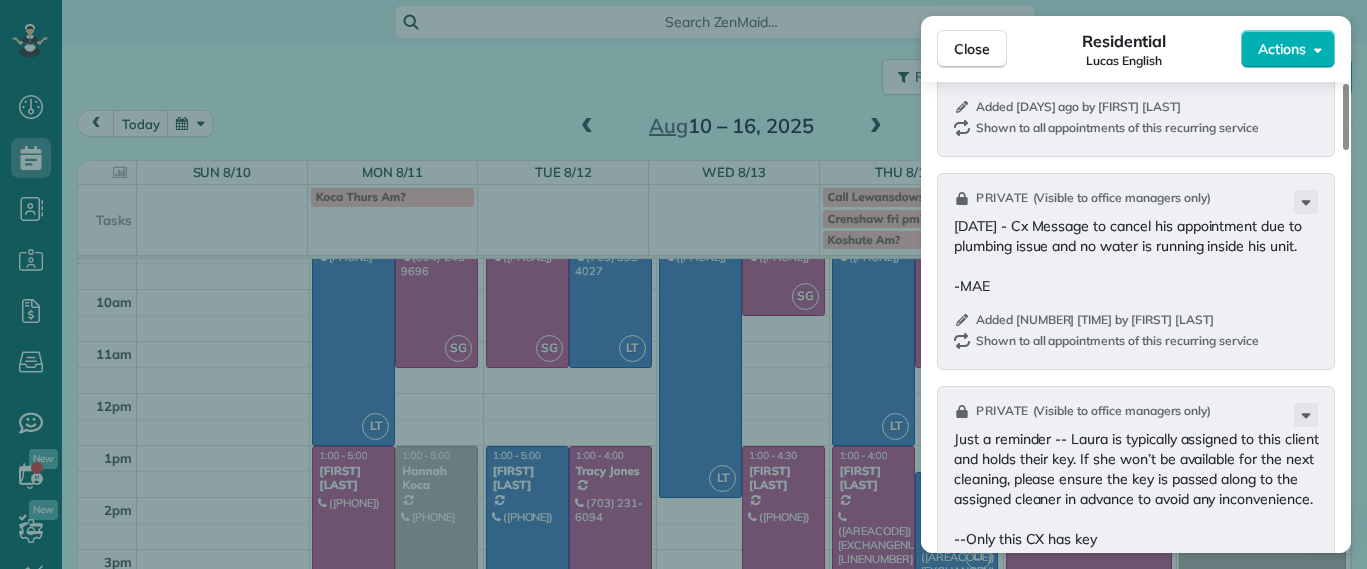 scroll, scrollTop: 1875, scrollLeft: 0, axis: vertical 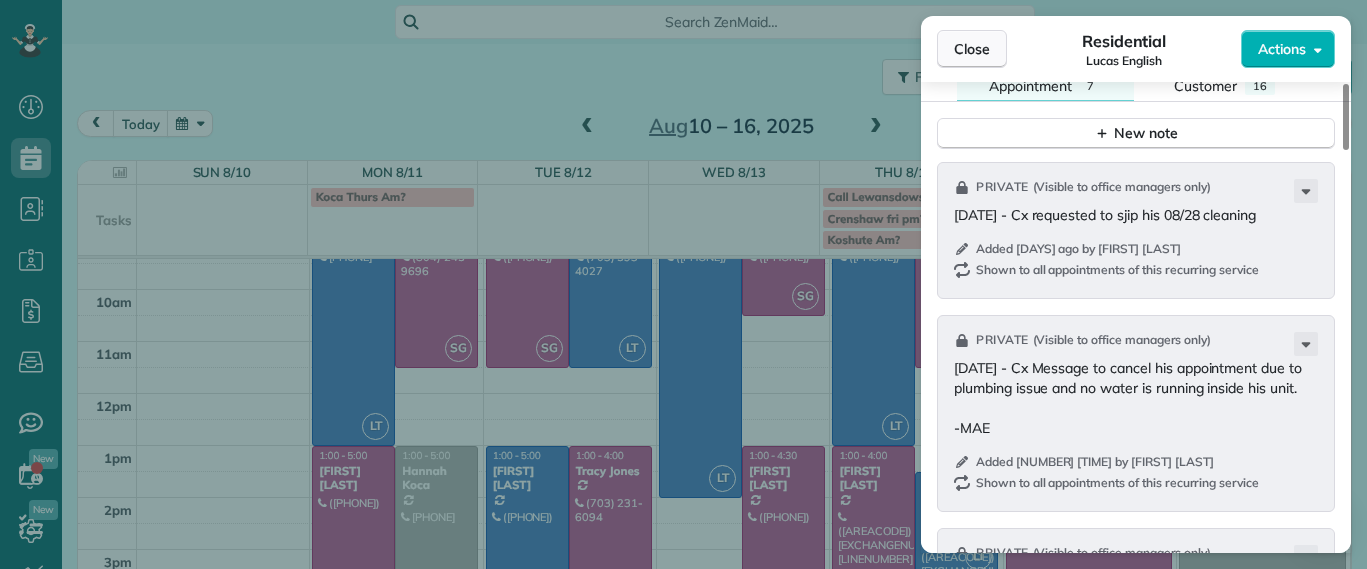 click on "Close" at bounding box center [972, 49] 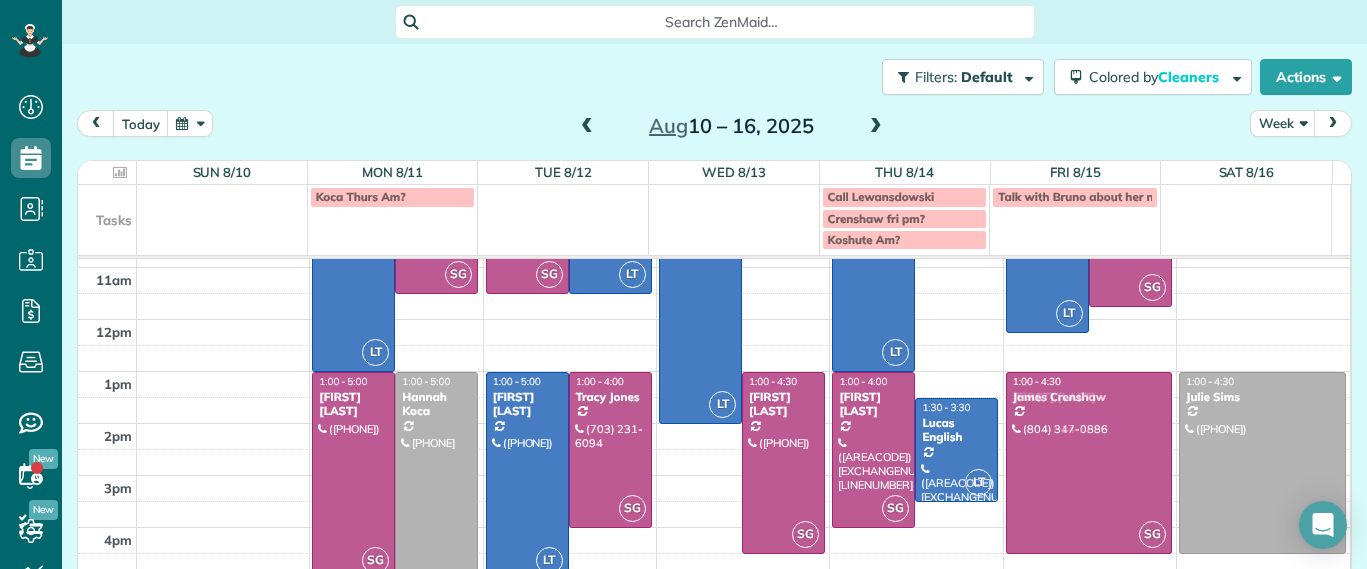scroll, scrollTop: 211, scrollLeft: 0, axis: vertical 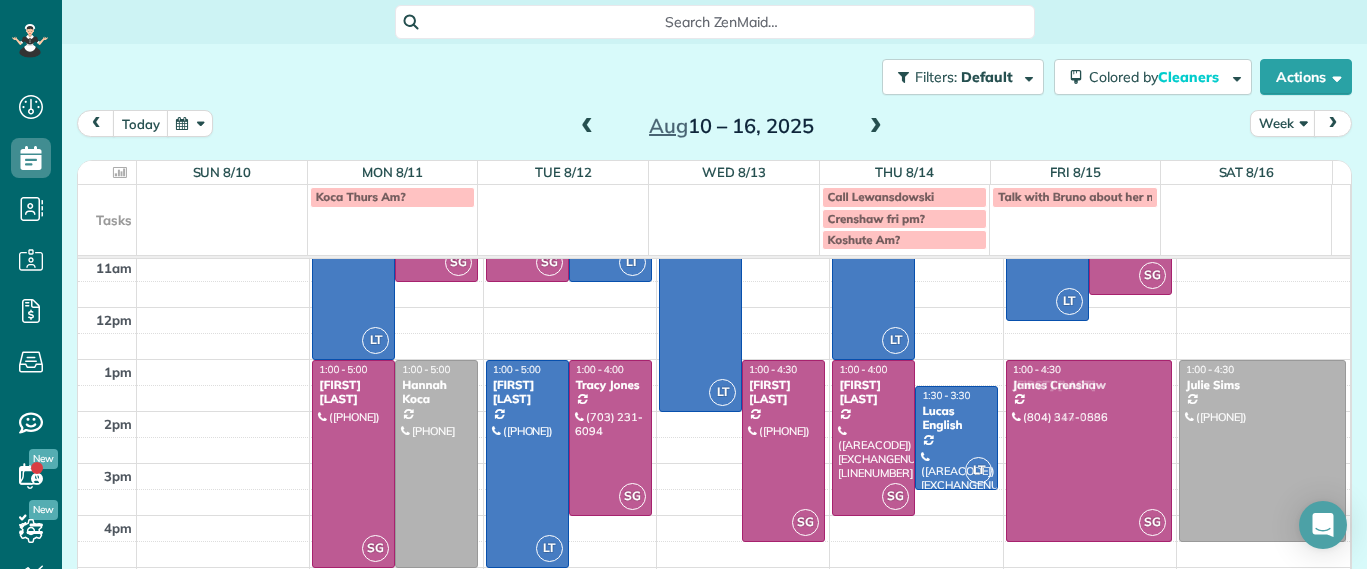 drag, startPoint x: 931, startPoint y: 322, endPoint x: 1036, endPoint y: 573, distance: 272.0772 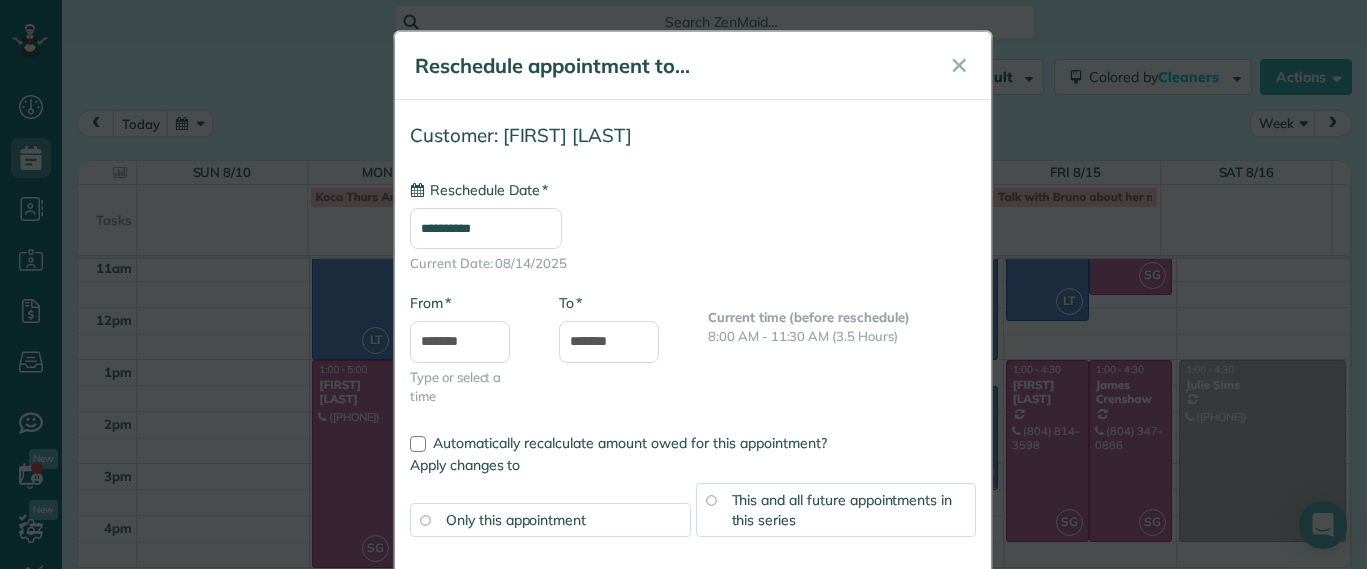 type on "**********" 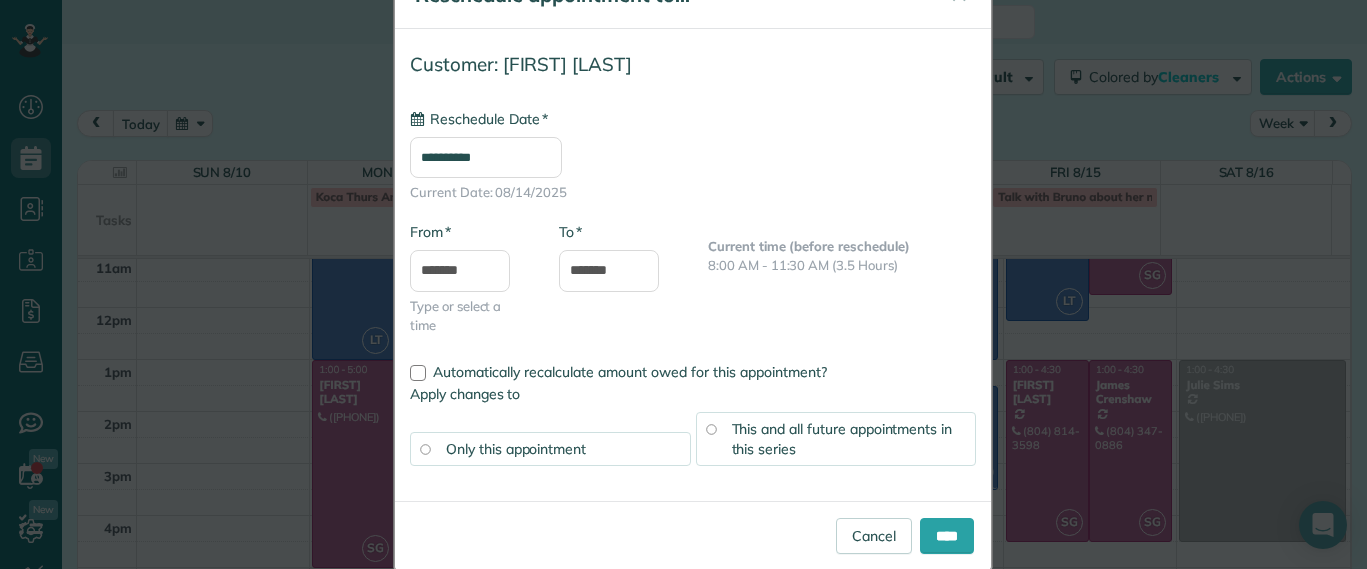 scroll, scrollTop: 105, scrollLeft: 0, axis: vertical 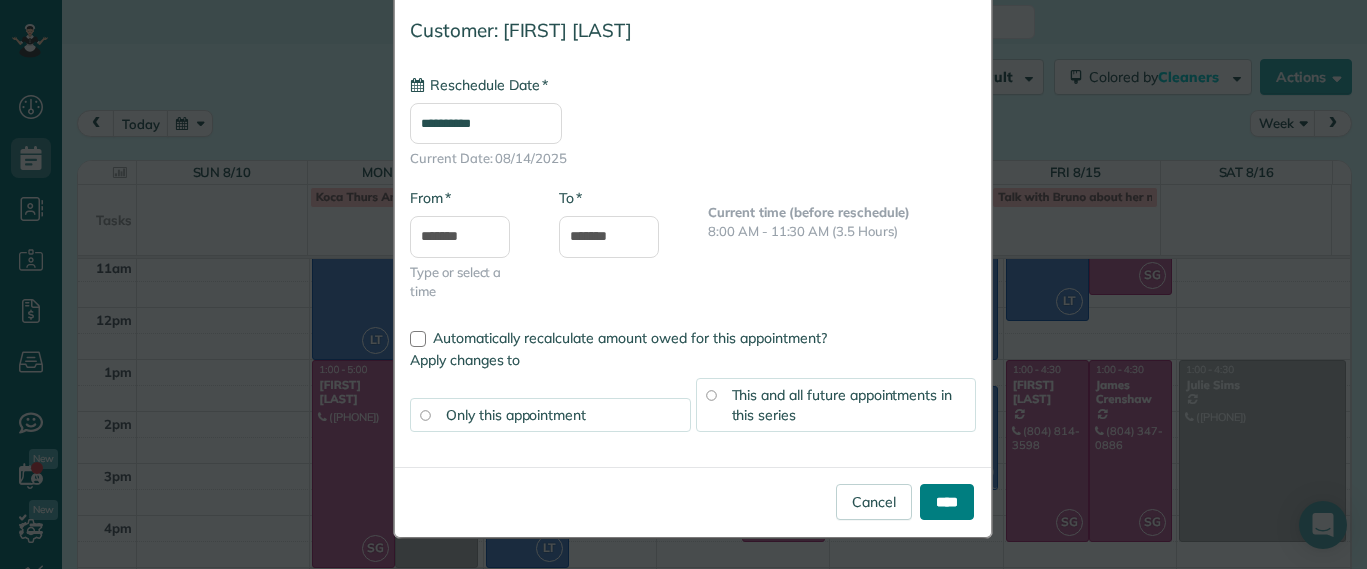 click on "****" at bounding box center [947, 502] 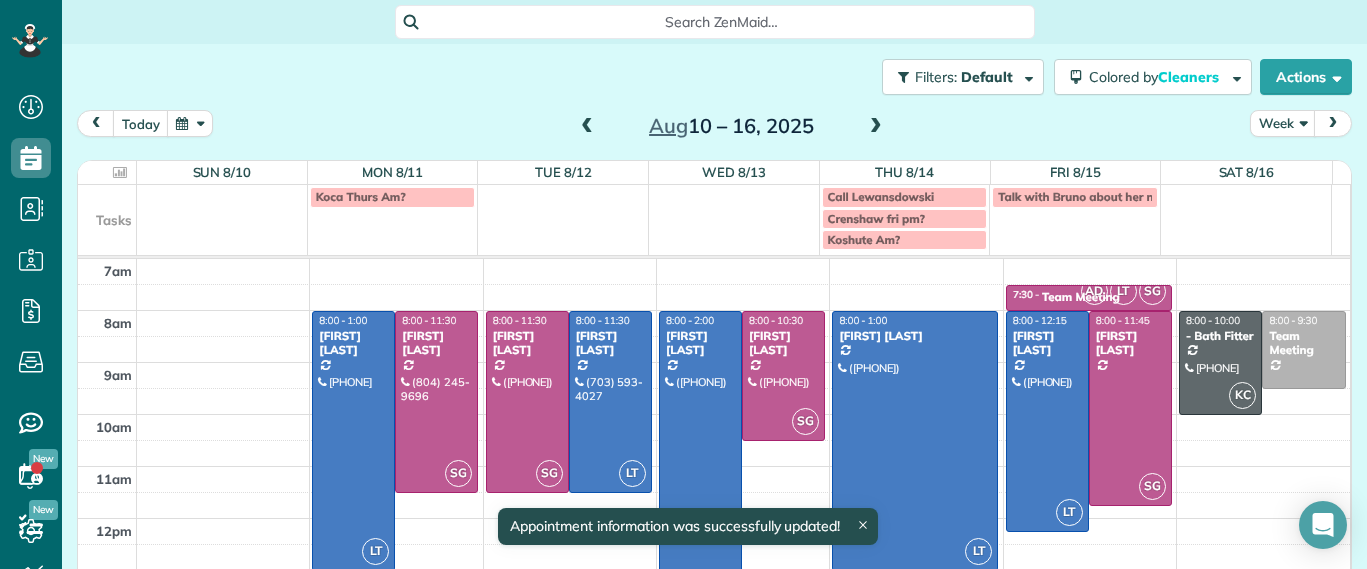 scroll, scrollTop: 211, scrollLeft: 0, axis: vertical 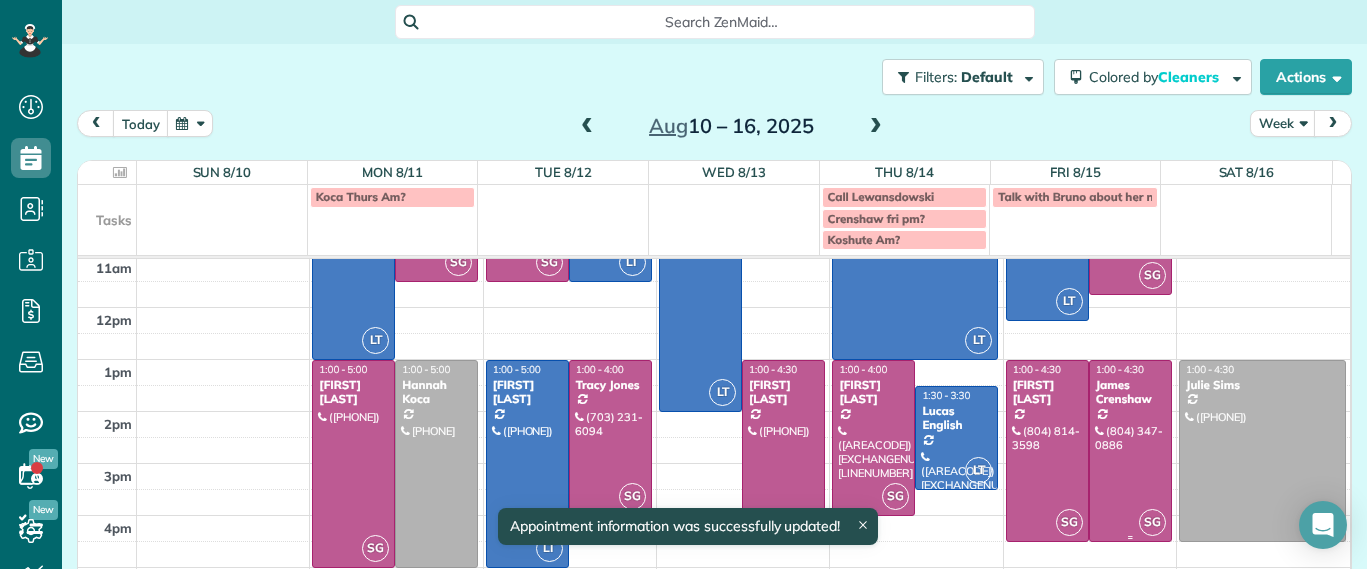 click at bounding box center [1130, 451] 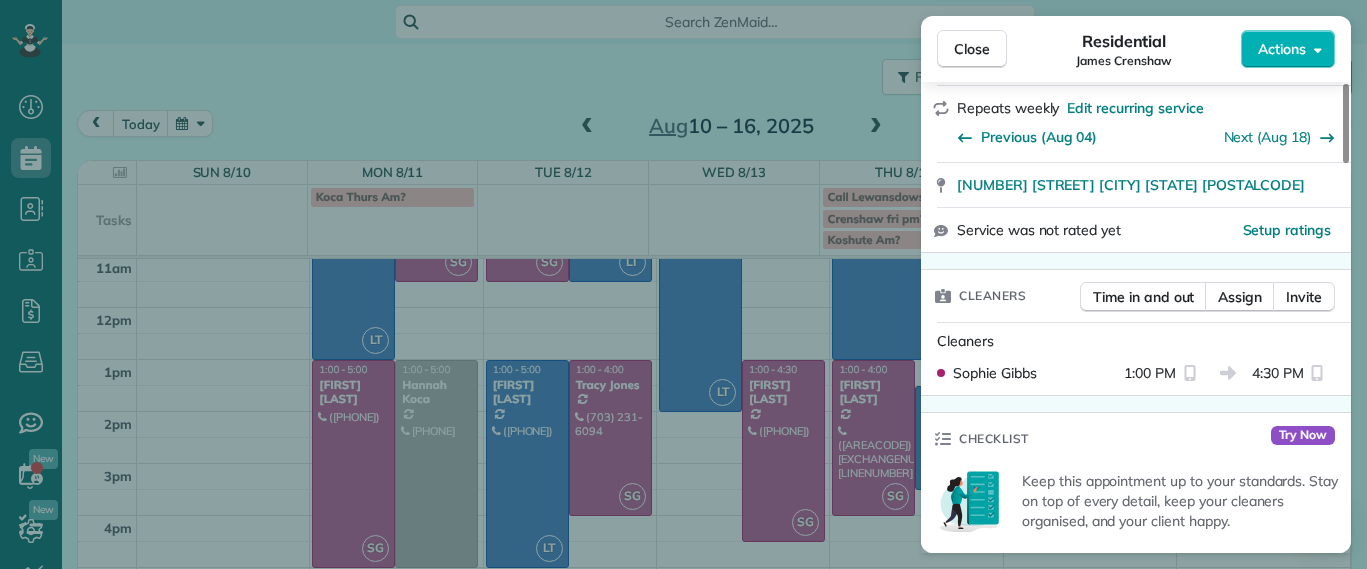 scroll, scrollTop: 0, scrollLeft: 0, axis: both 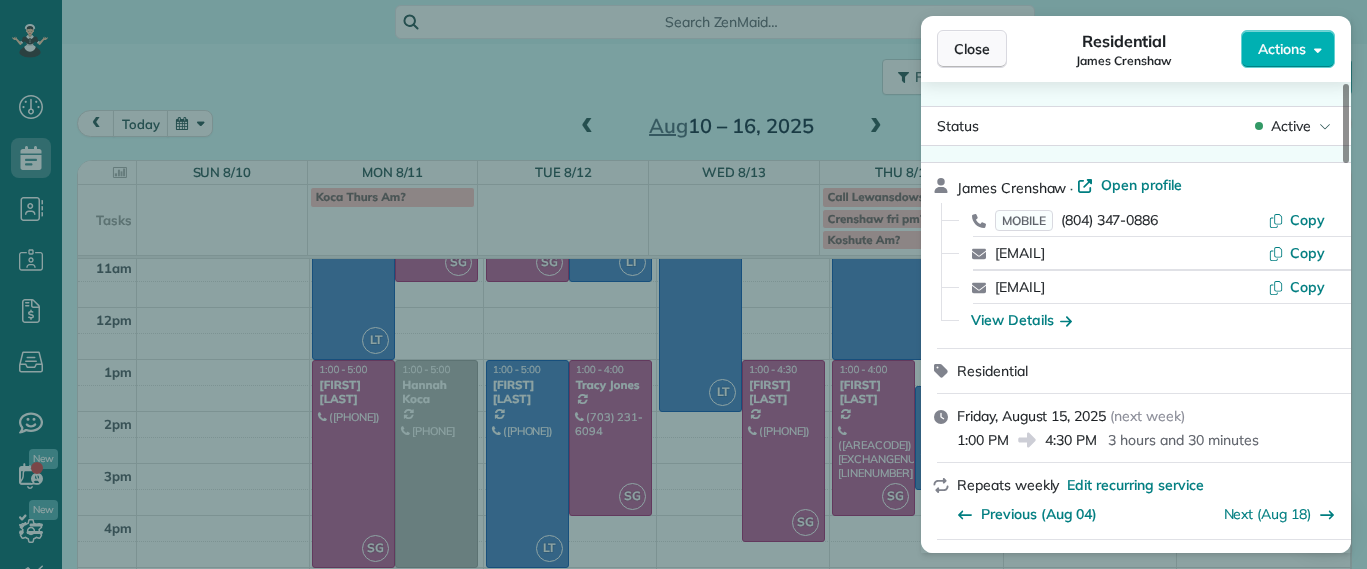 click on "Close" at bounding box center (972, 49) 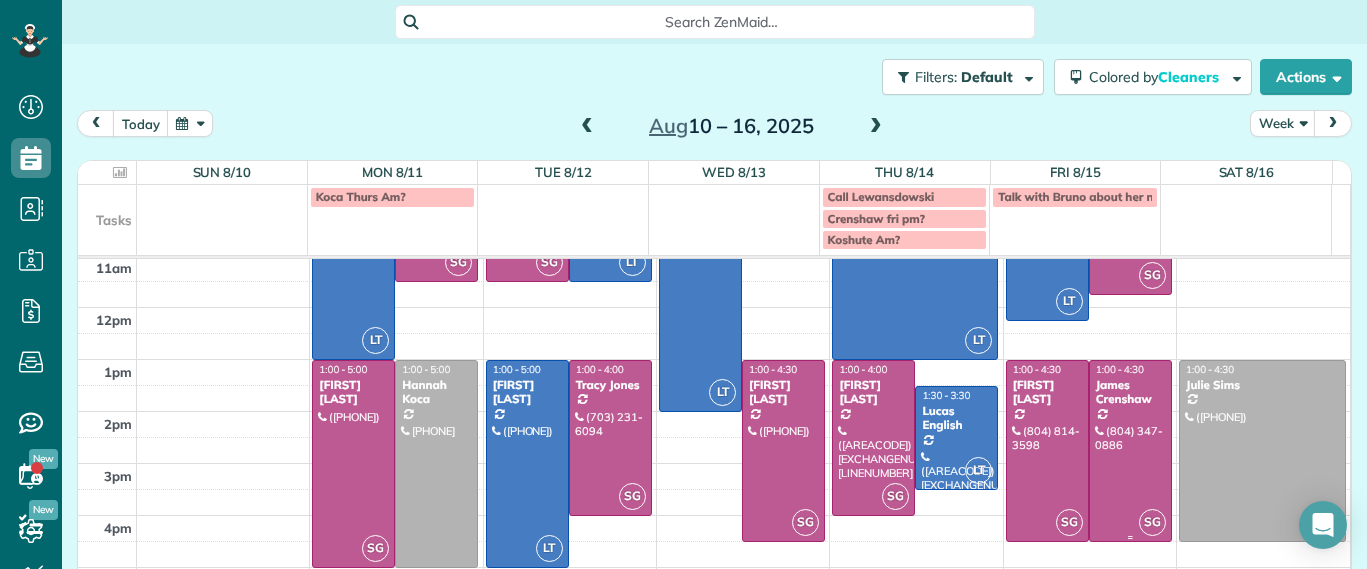 click at bounding box center [1130, 451] 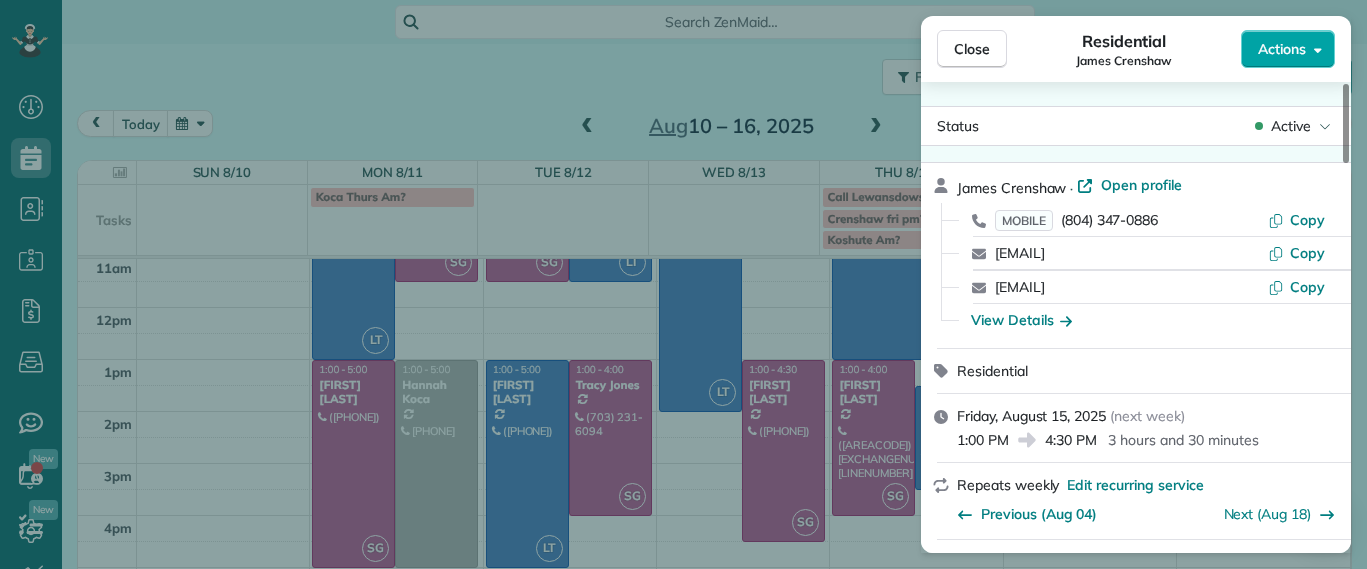 click on "Actions" at bounding box center [1282, 49] 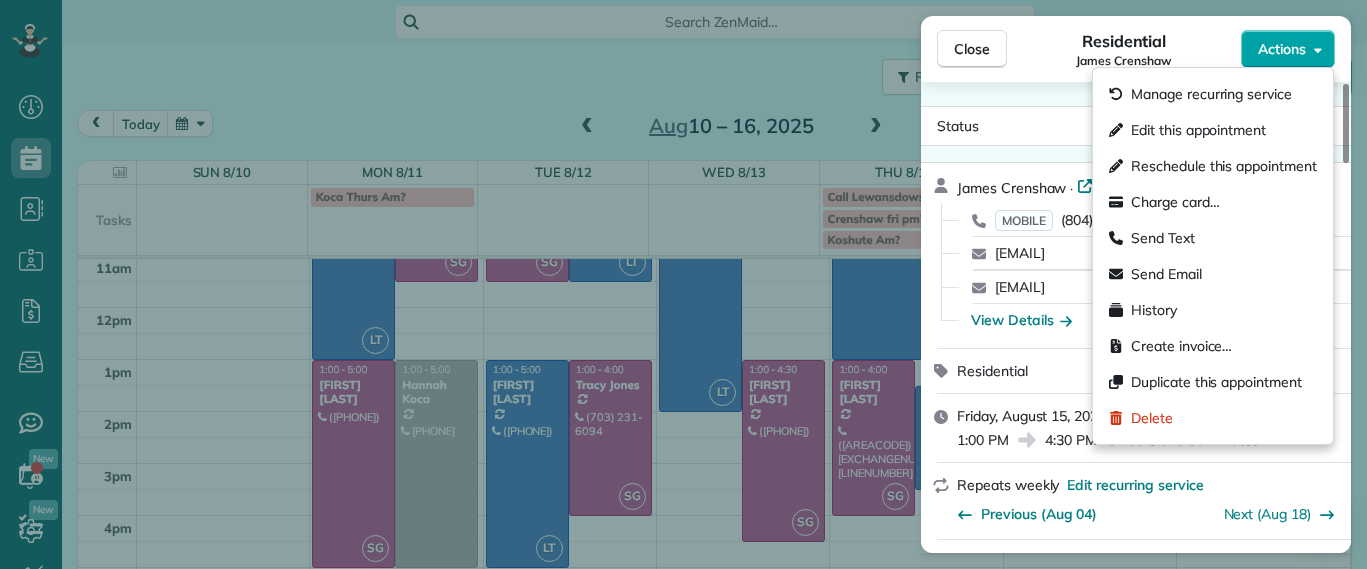 click on "Actions" at bounding box center (1282, 49) 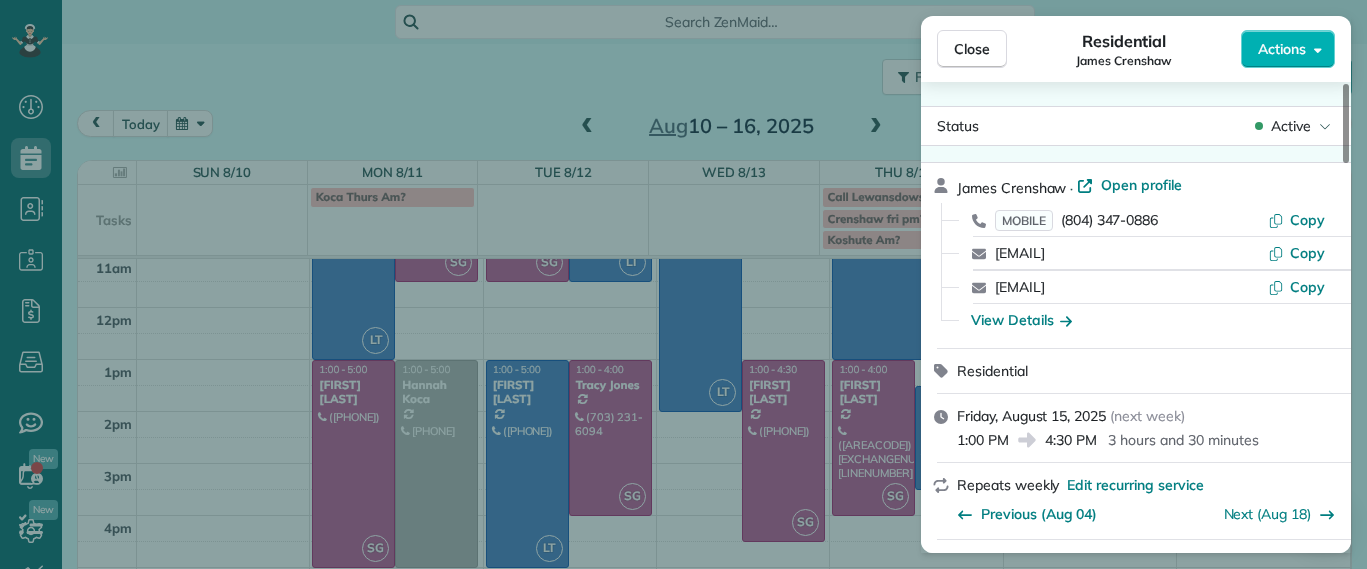 click on "Close" at bounding box center [972, 49] 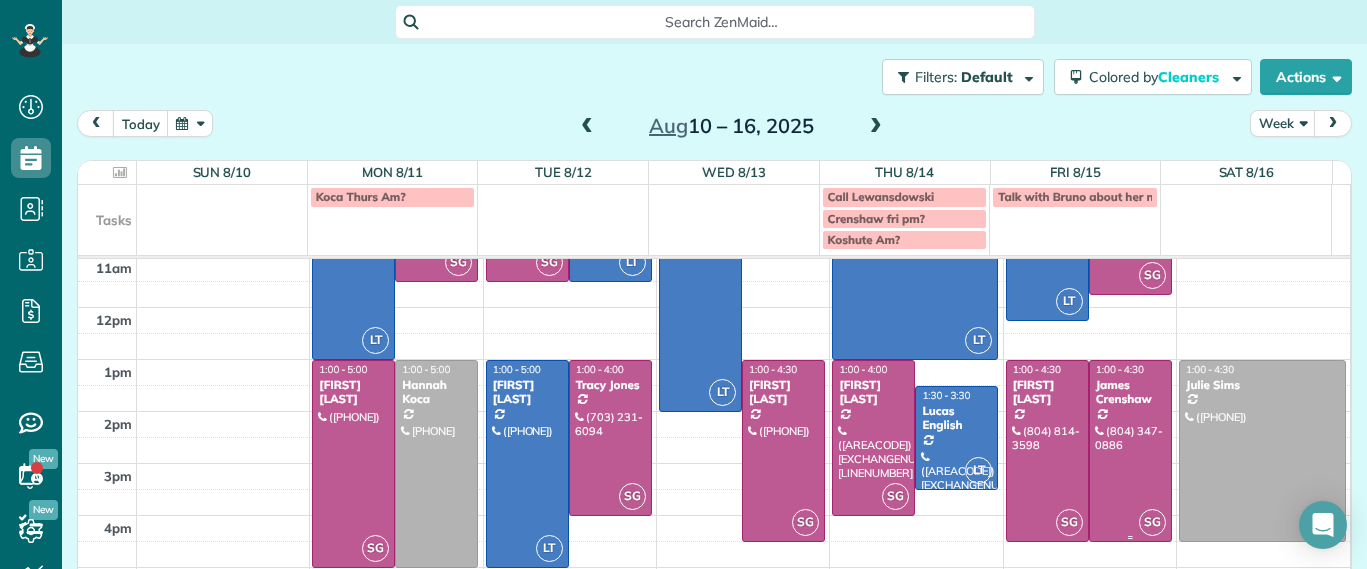 click at bounding box center [1130, 451] 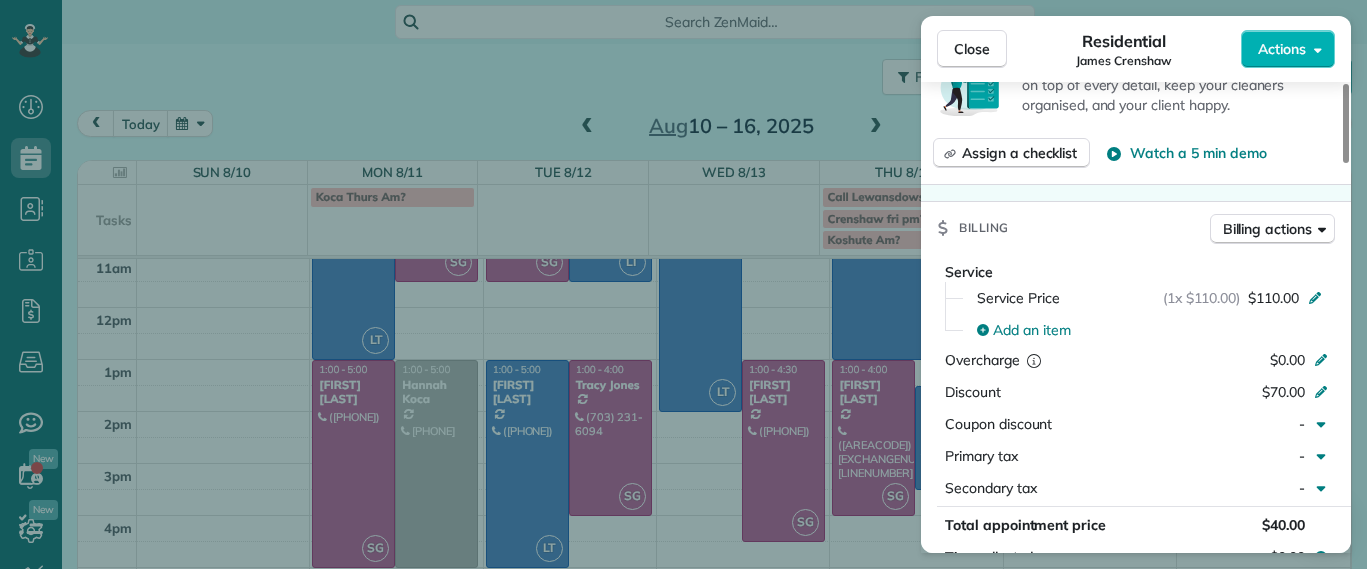 scroll, scrollTop: 539, scrollLeft: 0, axis: vertical 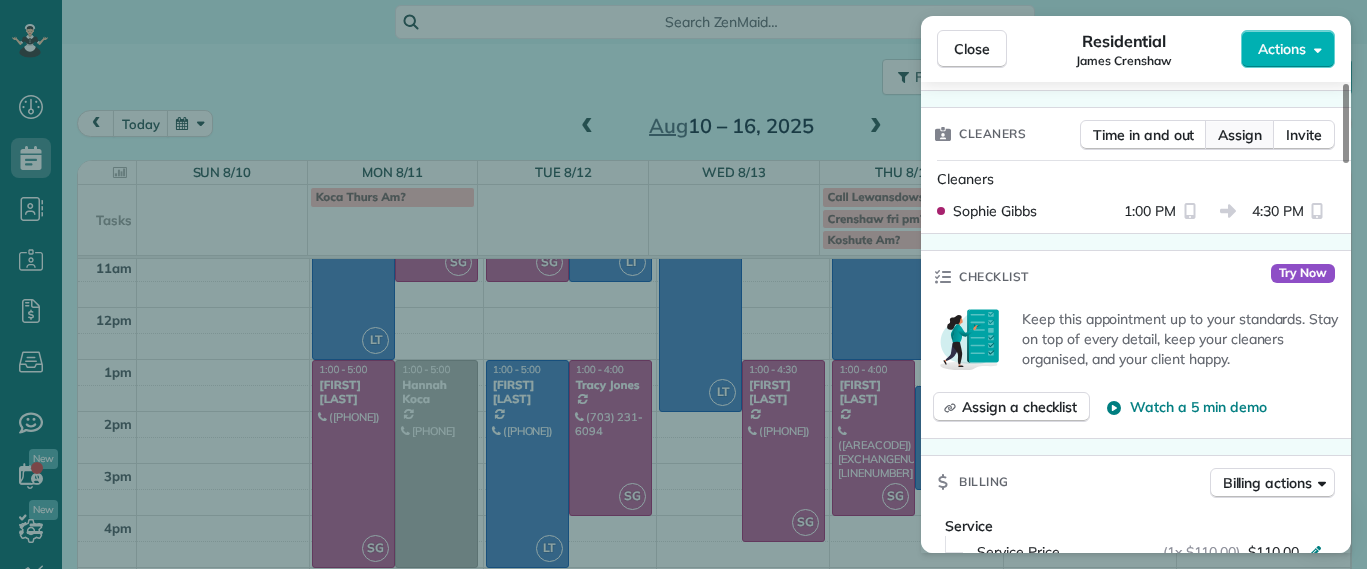 click on "Assign" at bounding box center [1240, 135] 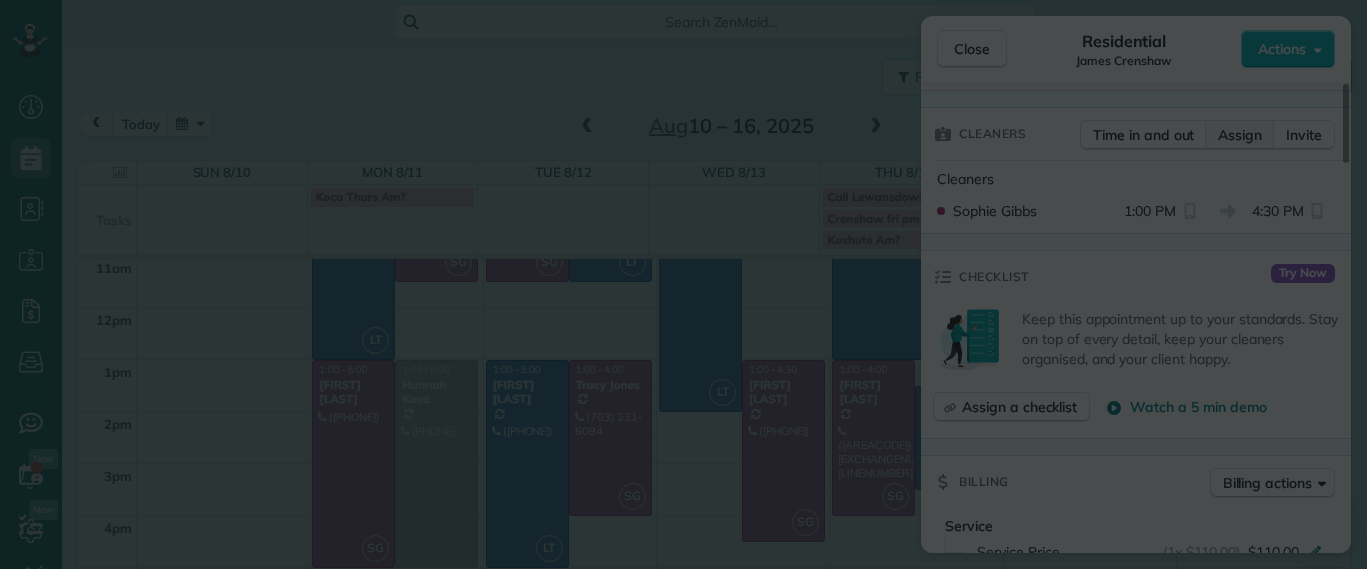 scroll, scrollTop: 0, scrollLeft: 0, axis: both 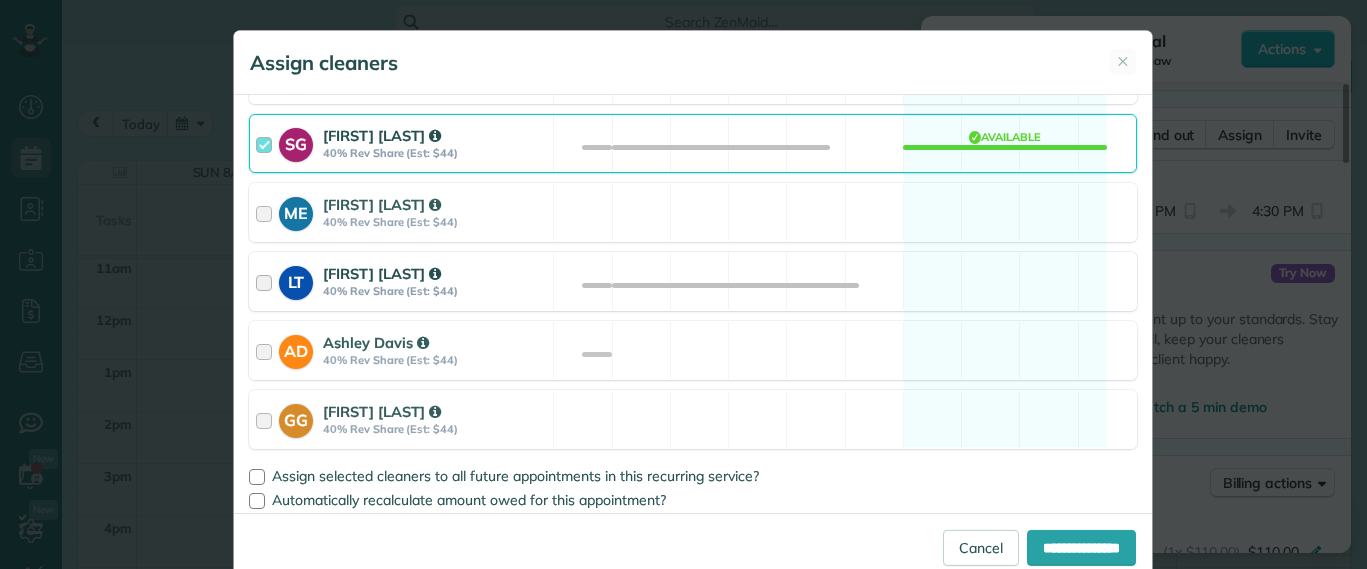 click on "LT
Laura Thaller
40% Rev Share (Est: $44)
Available" at bounding box center [693, 281] 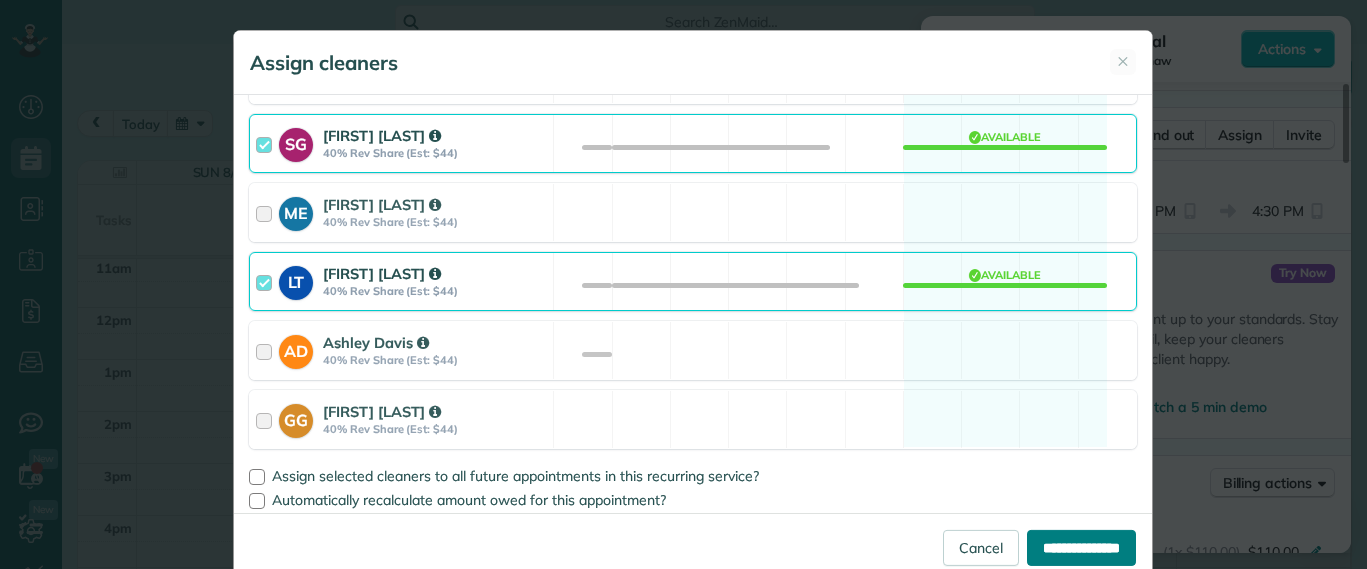 click on "**********" at bounding box center (1081, 548) 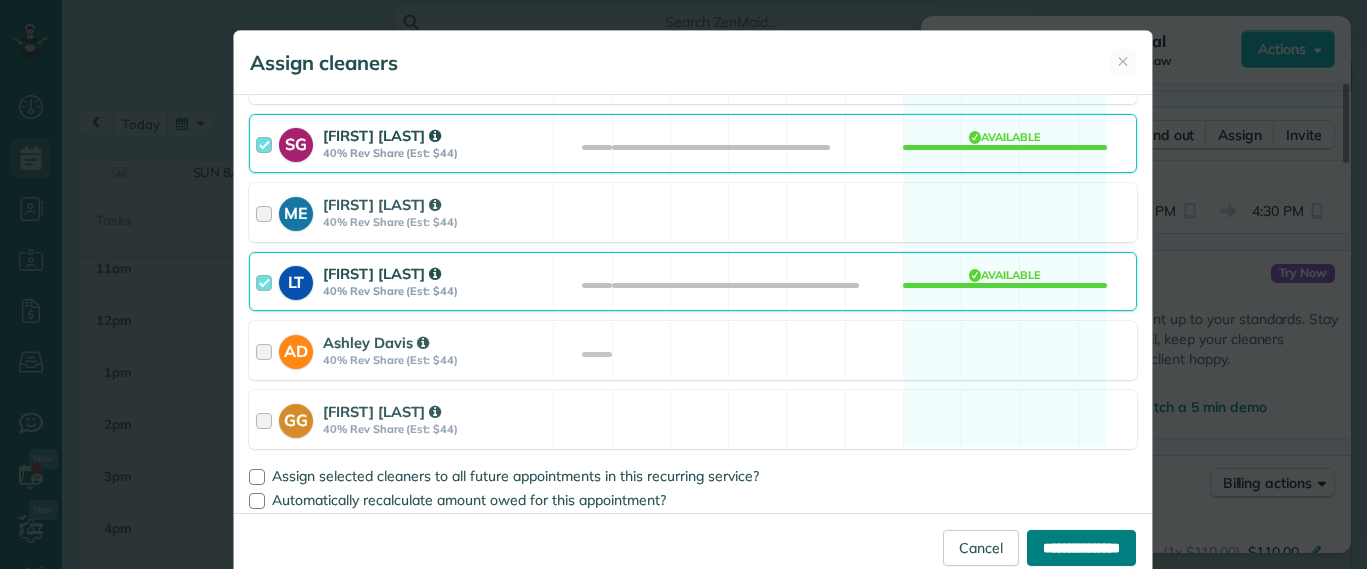 type on "**********" 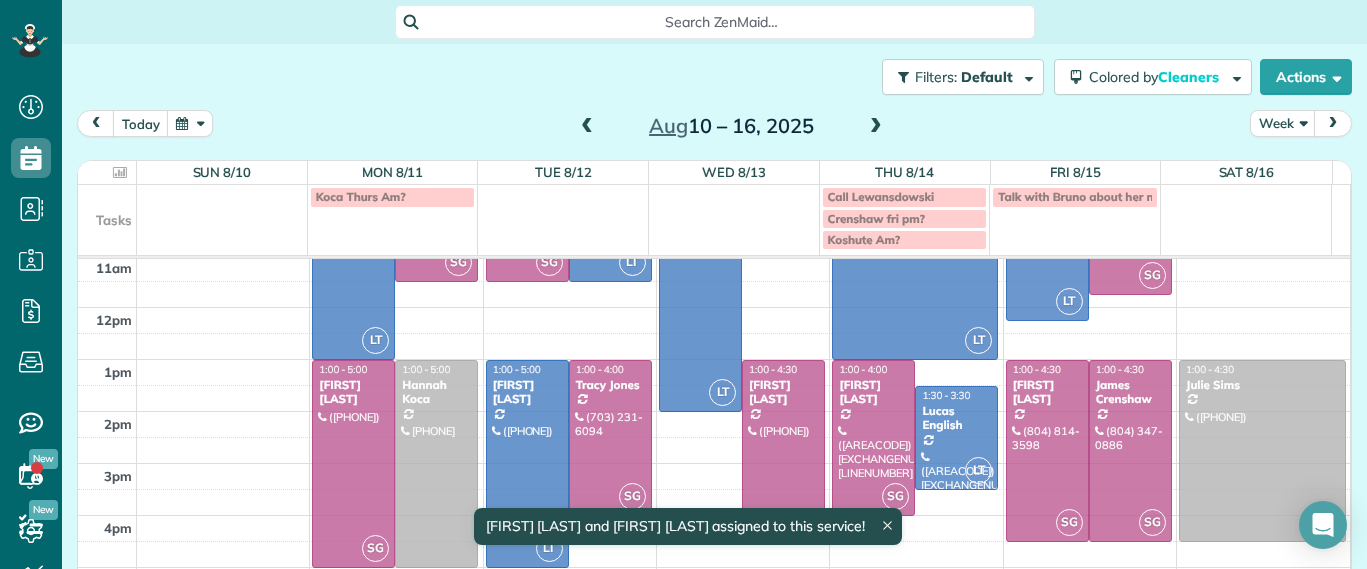 scroll, scrollTop: 211, scrollLeft: 0, axis: vertical 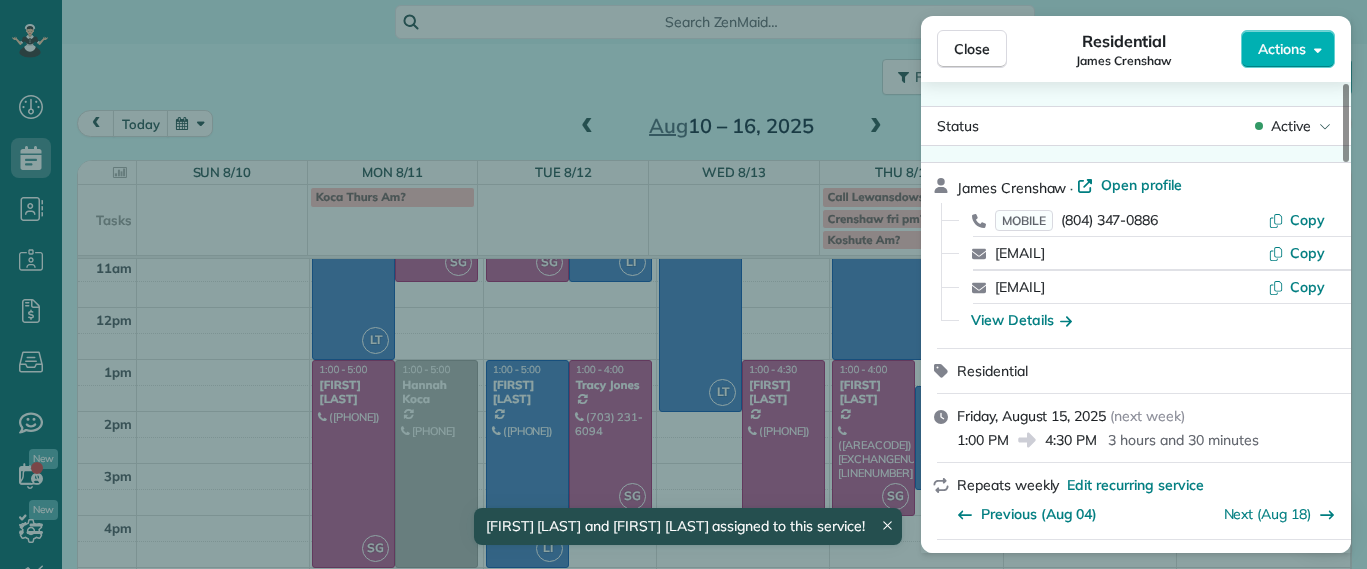 click on "Close Residential James Crenshaw Actions Status Active James Crenshaw · Open profile MOBILE (804) 347-0886 Copy james@gatherrva.com Copy elizasimp@gmail.com Copy View Details Residential Friday, August 15, 2025 ( next week ) 1:00 PM 4:30 PM 3 hours and 30 minutes Repeats weekly Edit recurring service Previous (Aug 04) Next (Aug 18) 2911 Moss Side Avenue Richmond VA 23222 Service was not rated yet Setup ratings Cleaners Time in and out Assign Invite Cleaners Laura   Thaller 1:00 PM 4:30 PM Sophie   Gibbs 1:00 PM 4:30 PM Checklist Try Now Keep this appointment up to your standards. Stay on top of every detail, keep your cleaners organised, and your client happy. Assign a checklist Watch a 5 min demo Billing Billing actions Service Service Price (1x $110.00) $110.00 Add an item Overcharge $0.00 Discount $70.00 Coupon discount - Primary tax - Secondary tax - Total appointment price $40.00 Tips collected $0.00 Unpaid Mark as paid Total including tip $40.00 Get paid online in no-time! Charge customer credit card -" at bounding box center (683, 284) 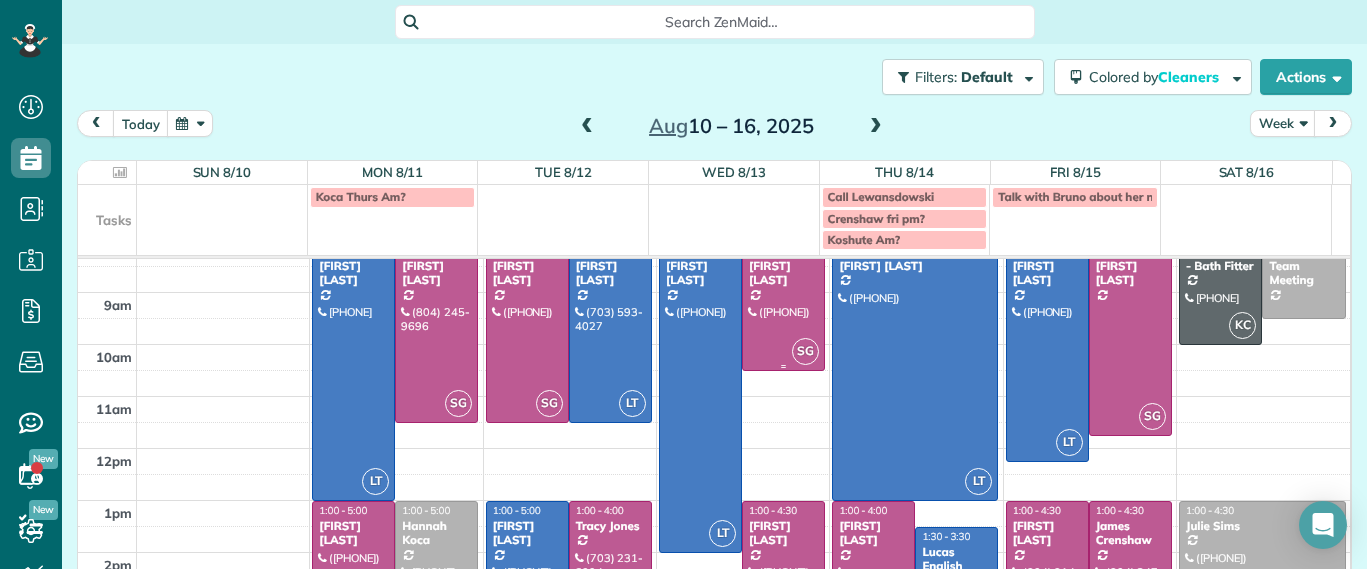 scroll, scrollTop: 125, scrollLeft: 0, axis: vertical 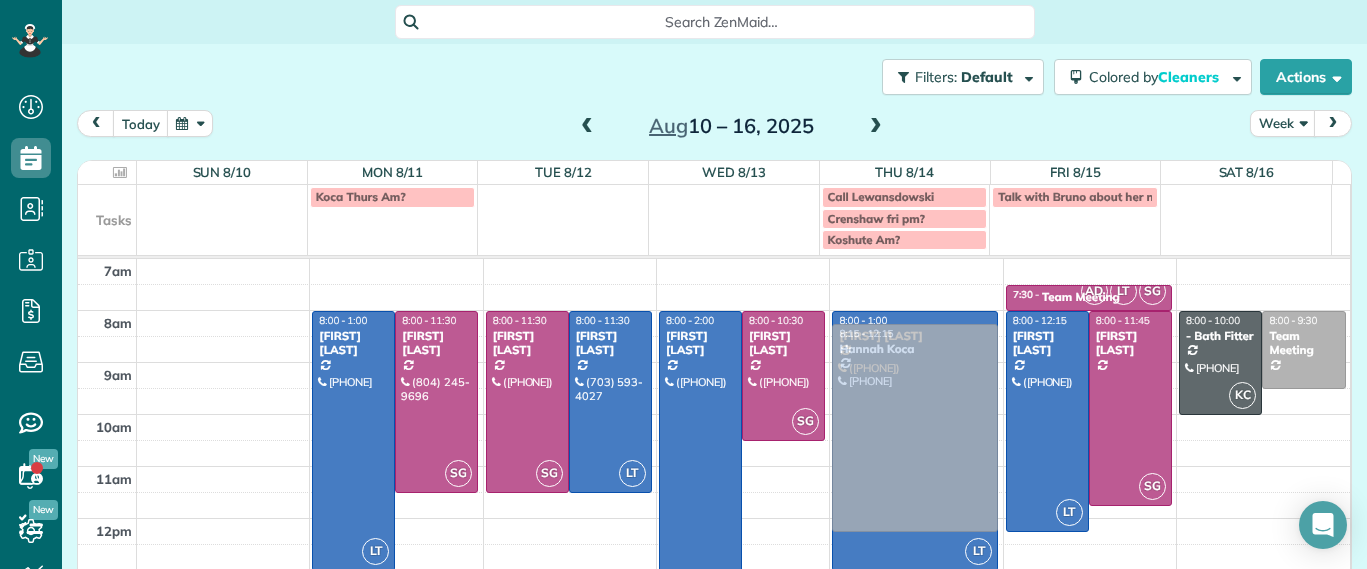 drag, startPoint x: 439, startPoint y: 522, endPoint x: 847, endPoint y: 271, distance: 479.02505 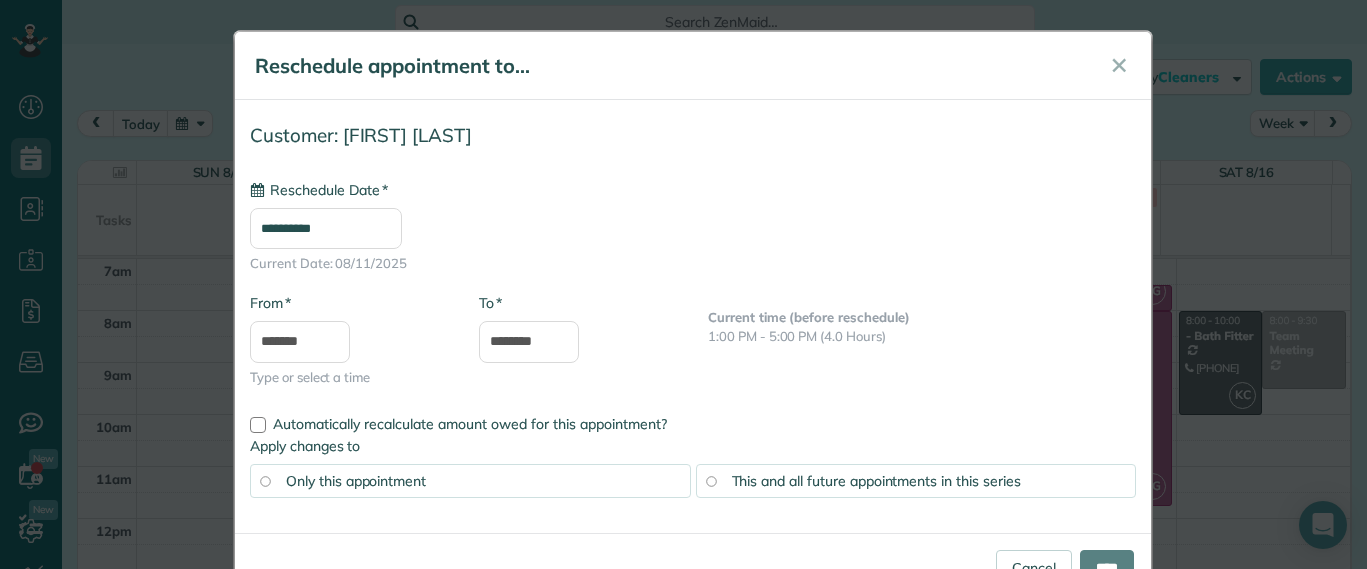 type on "**********" 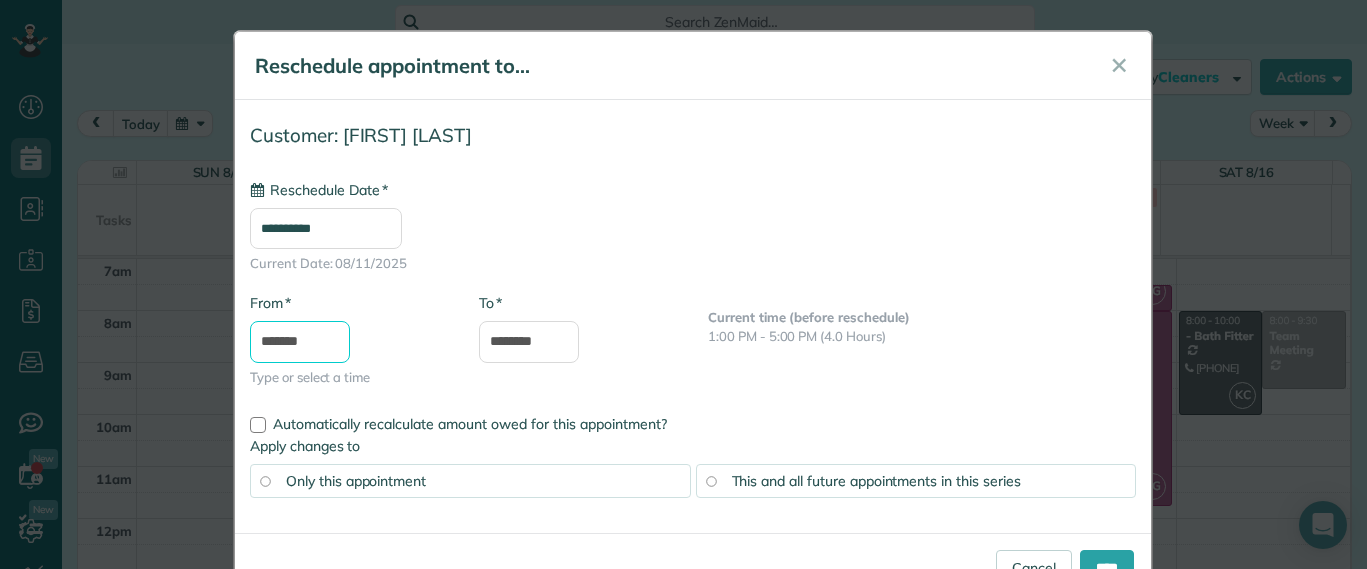 click on "*******" at bounding box center [300, 342] 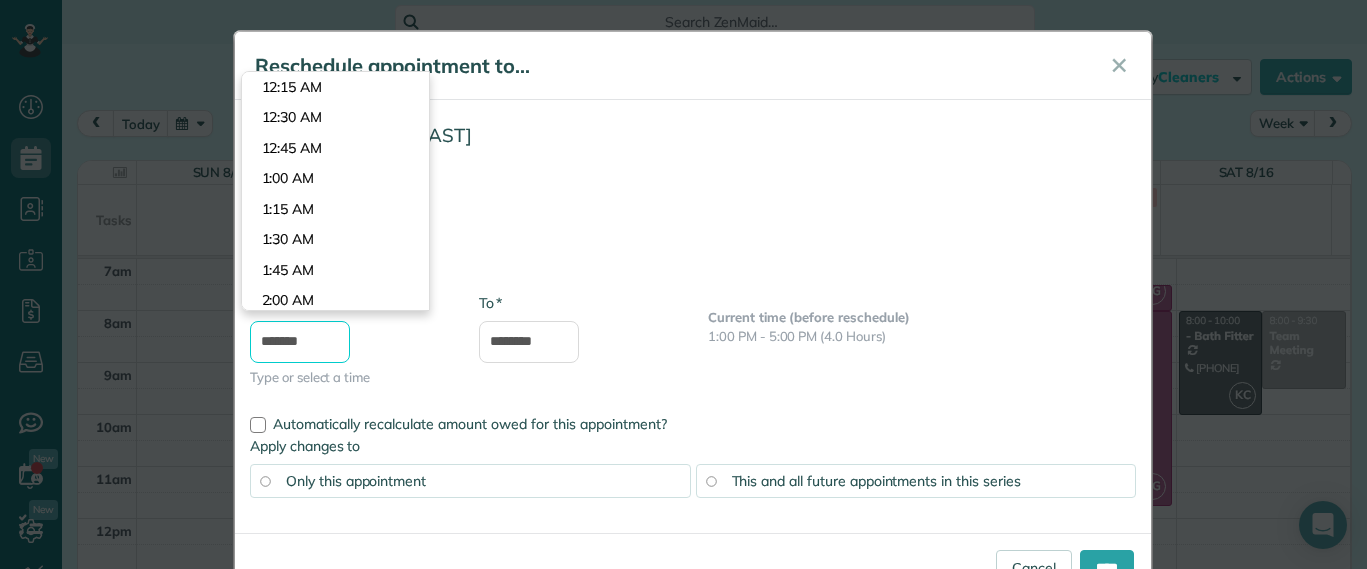 scroll, scrollTop: 946, scrollLeft: 0, axis: vertical 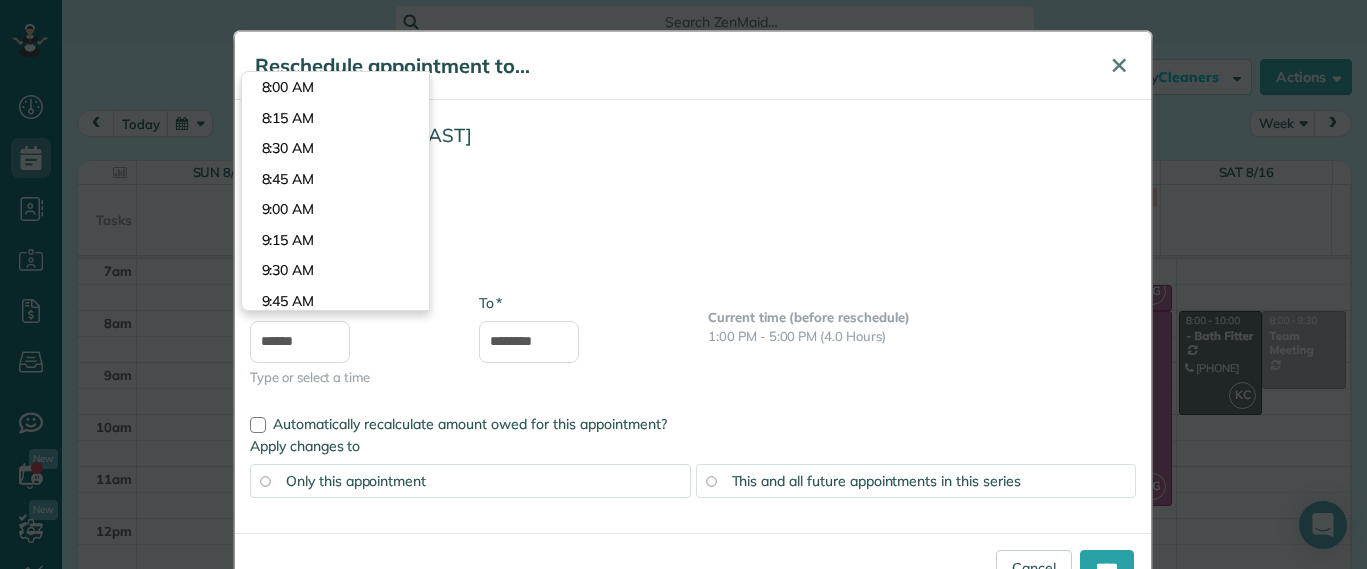 type on "*******" 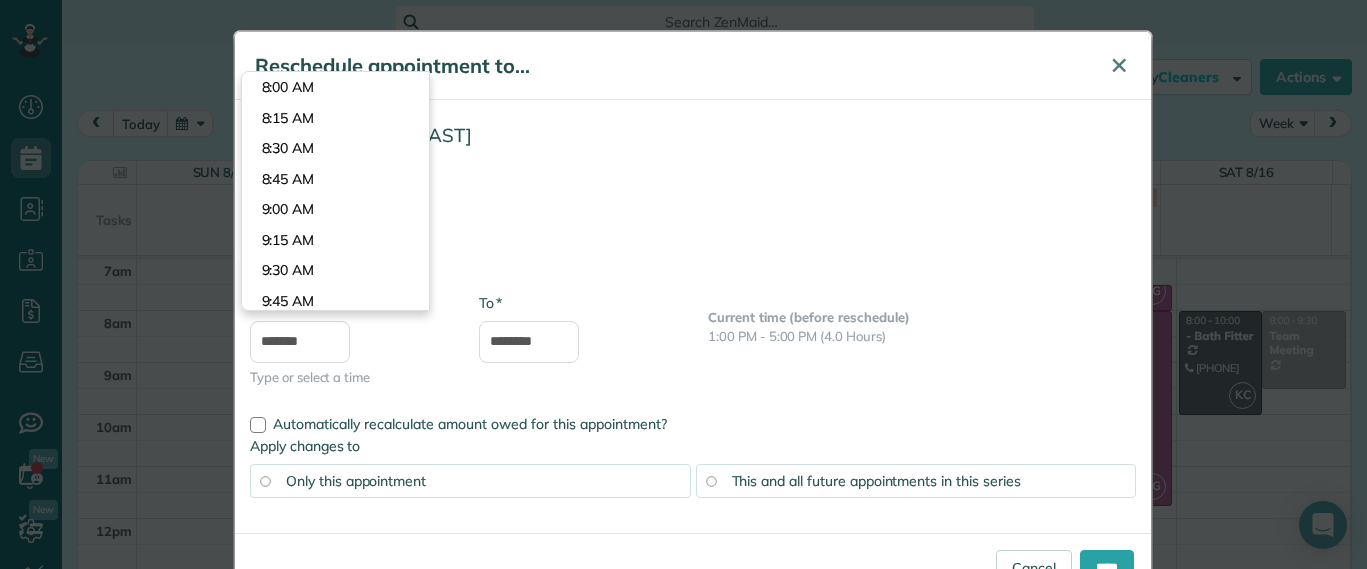 click on "✕" at bounding box center [1119, 65] 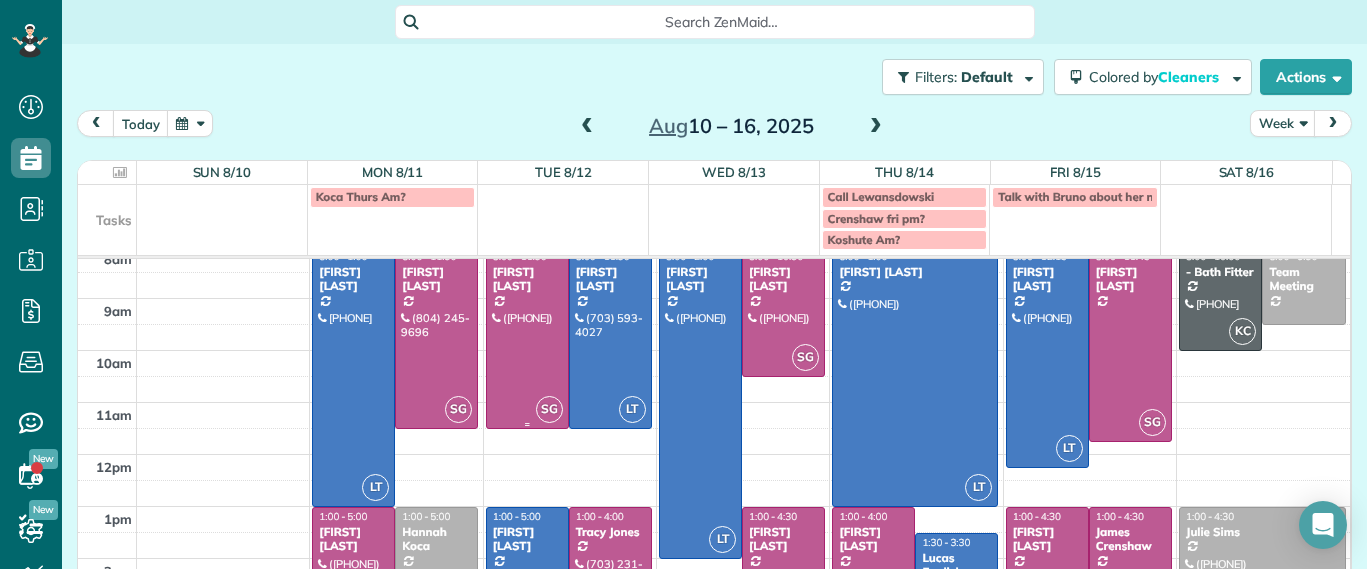 scroll, scrollTop: 235, scrollLeft: 0, axis: vertical 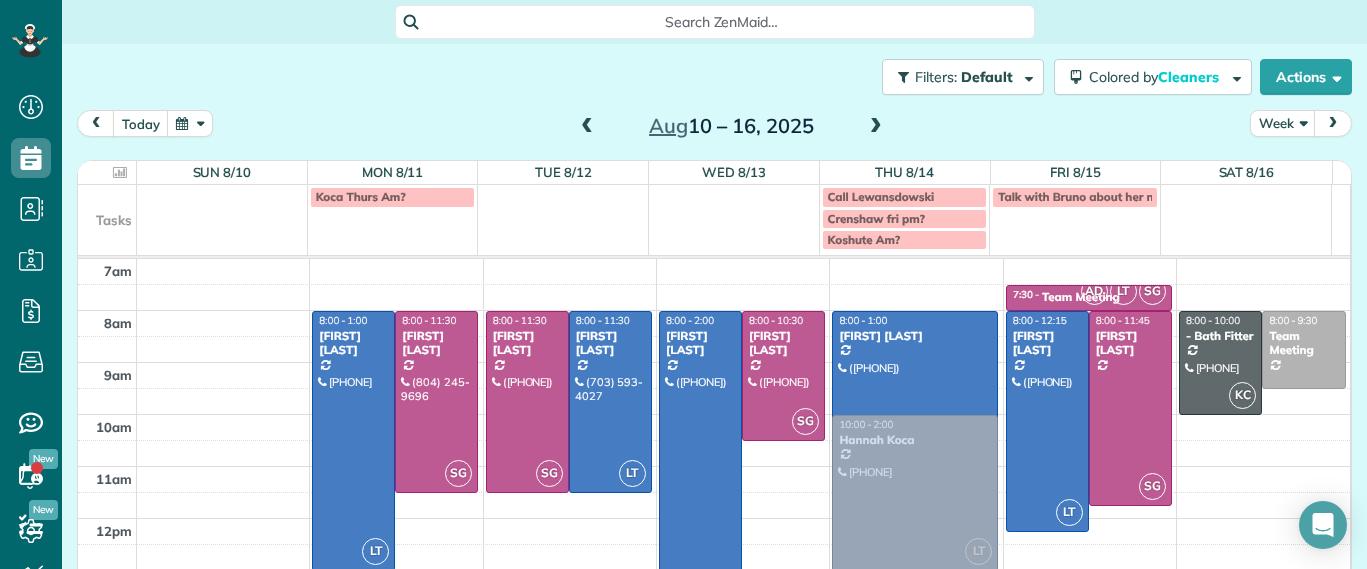 drag, startPoint x: 441, startPoint y: 449, endPoint x: 878, endPoint y: 289, distance: 465.36975 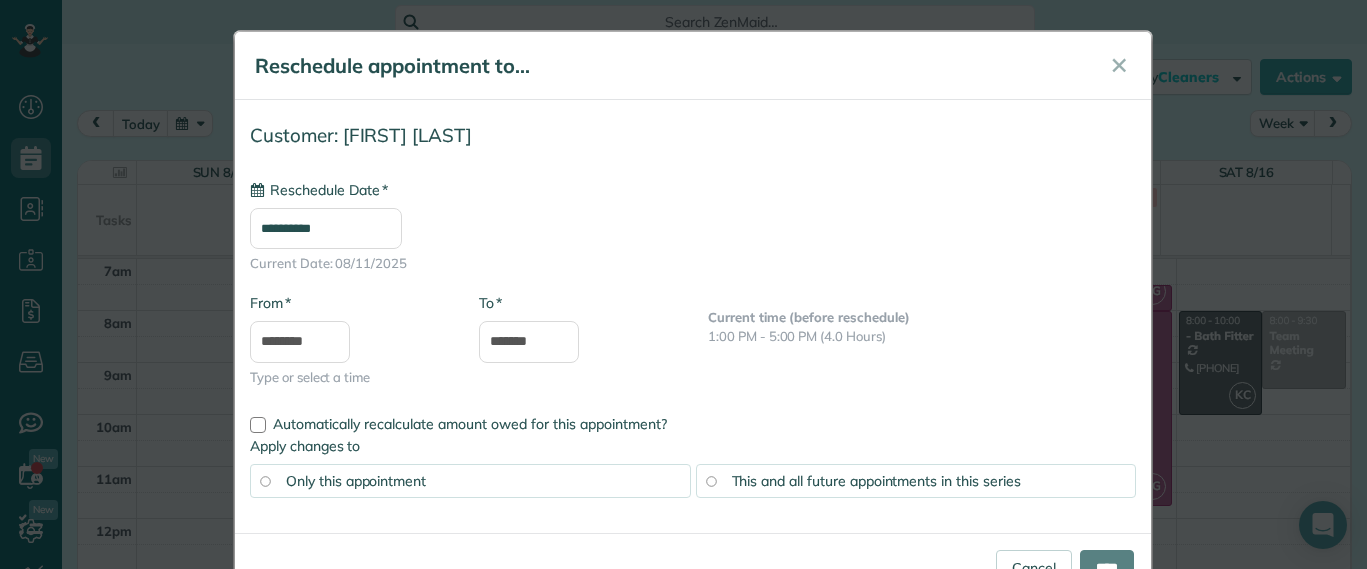 type on "**********" 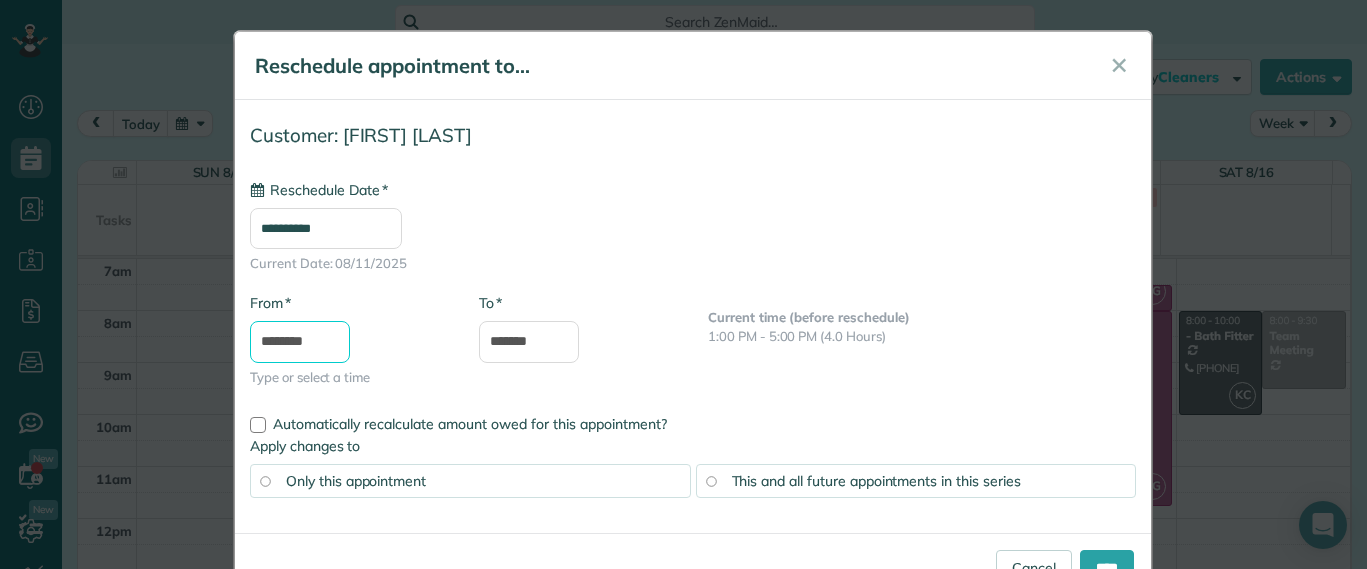 click on "********" at bounding box center (300, 342) 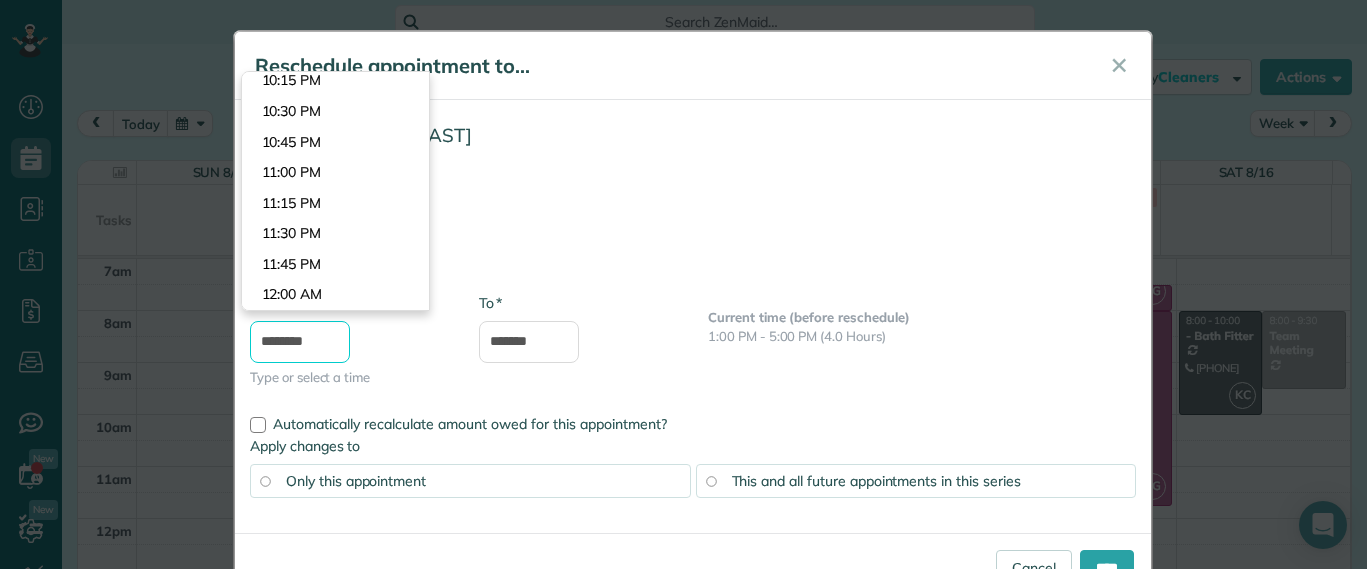 scroll, scrollTop: 915, scrollLeft: 0, axis: vertical 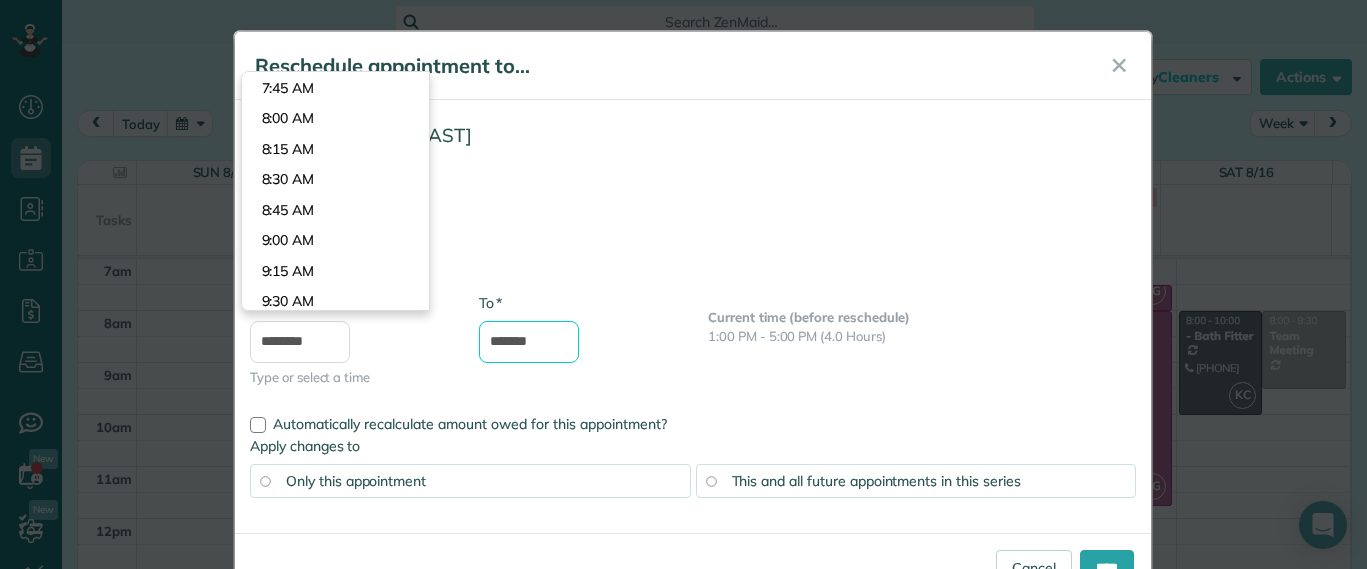 type on "*******" 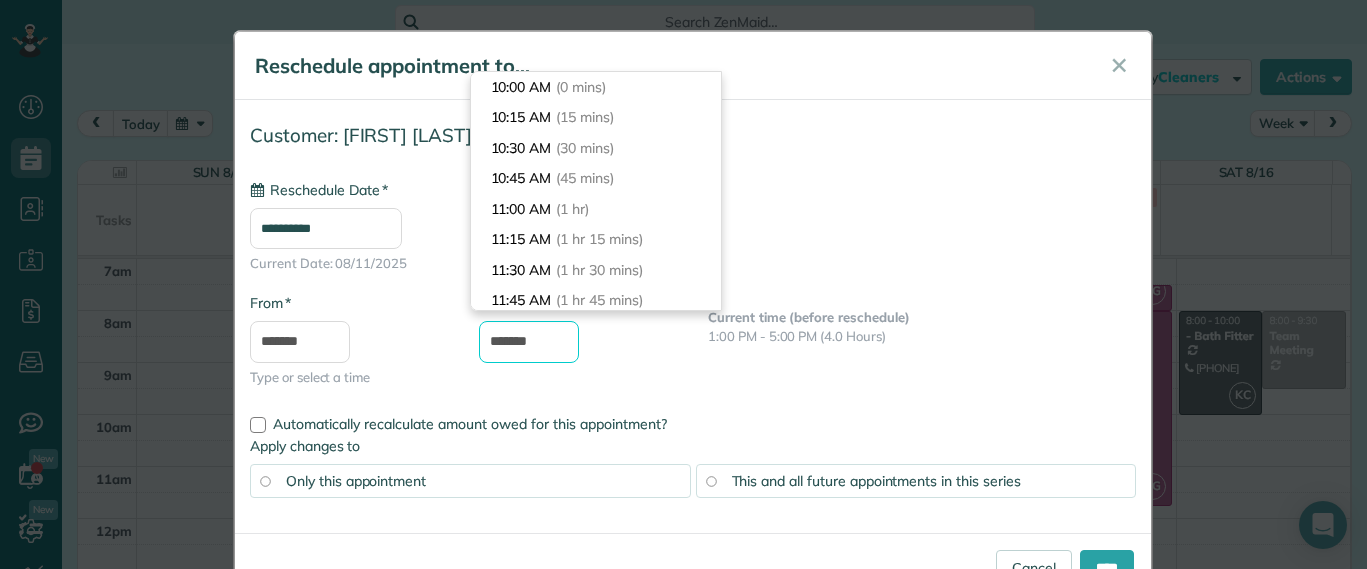click on "*******" at bounding box center (529, 342) 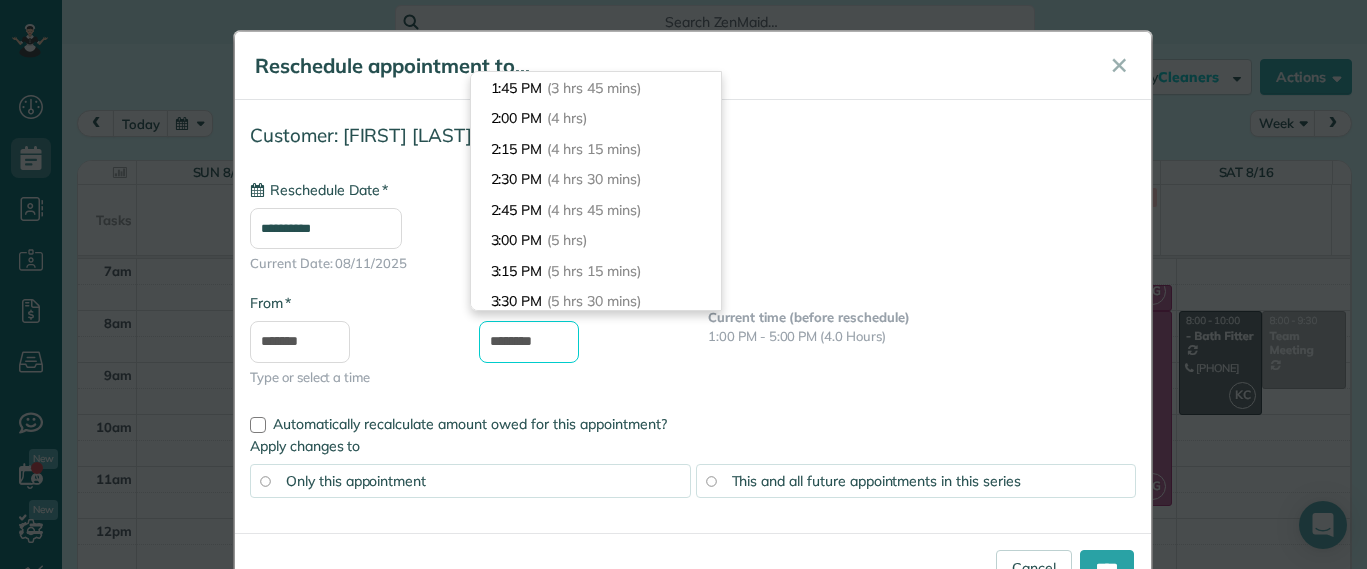scroll, scrollTop: 213, scrollLeft: 0, axis: vertical 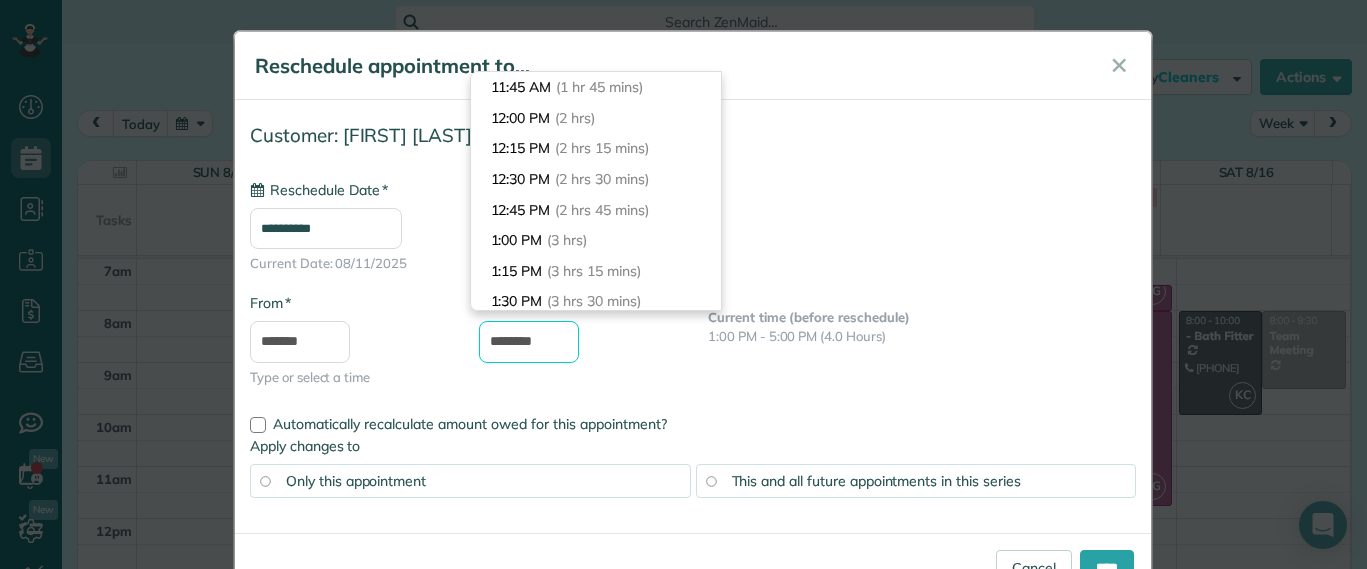 type on "********" 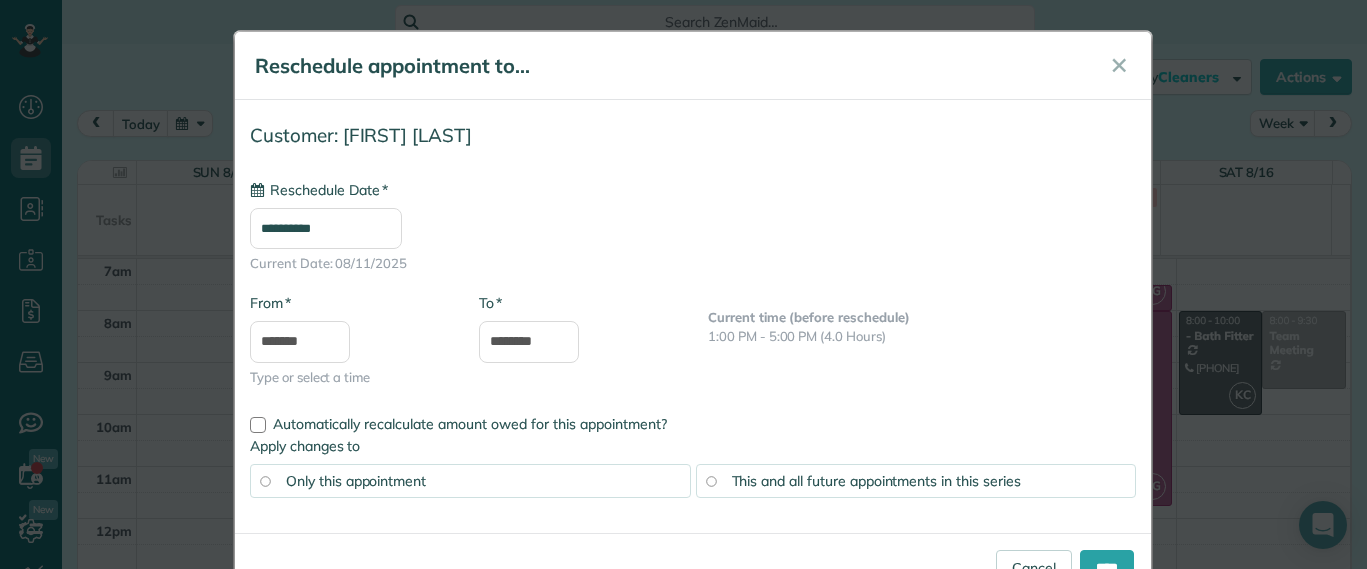 click on "**********" at bounding box center (693, 226) 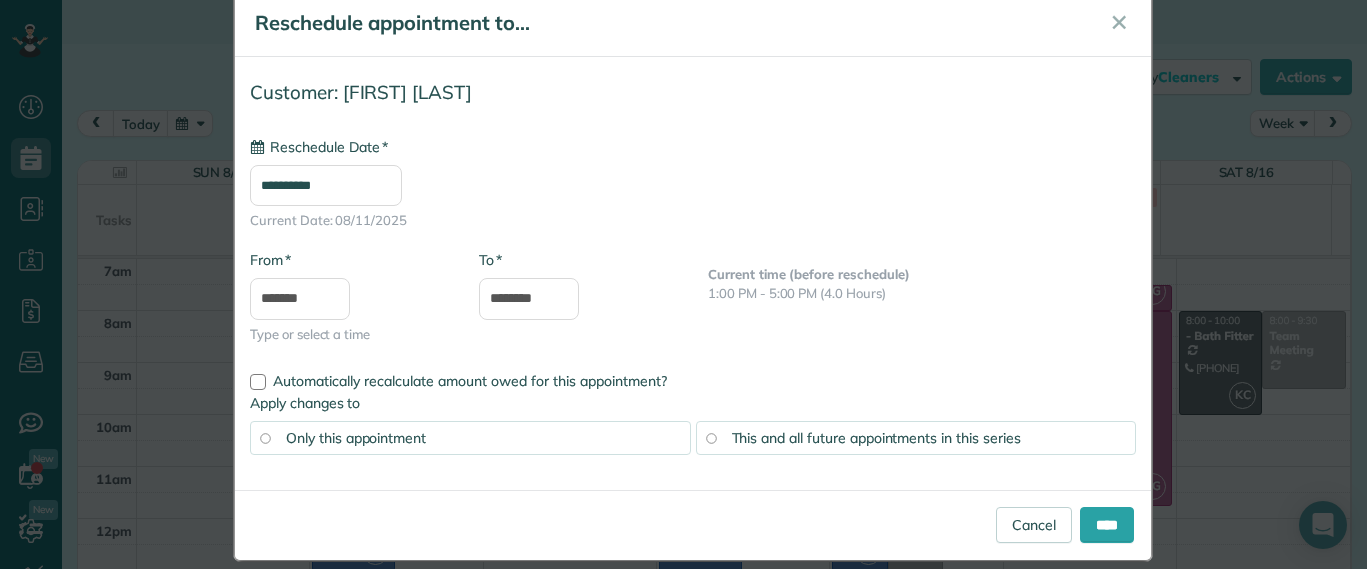 scroll, scrollTop: 66, scrollLeft: 0, axis: vertical 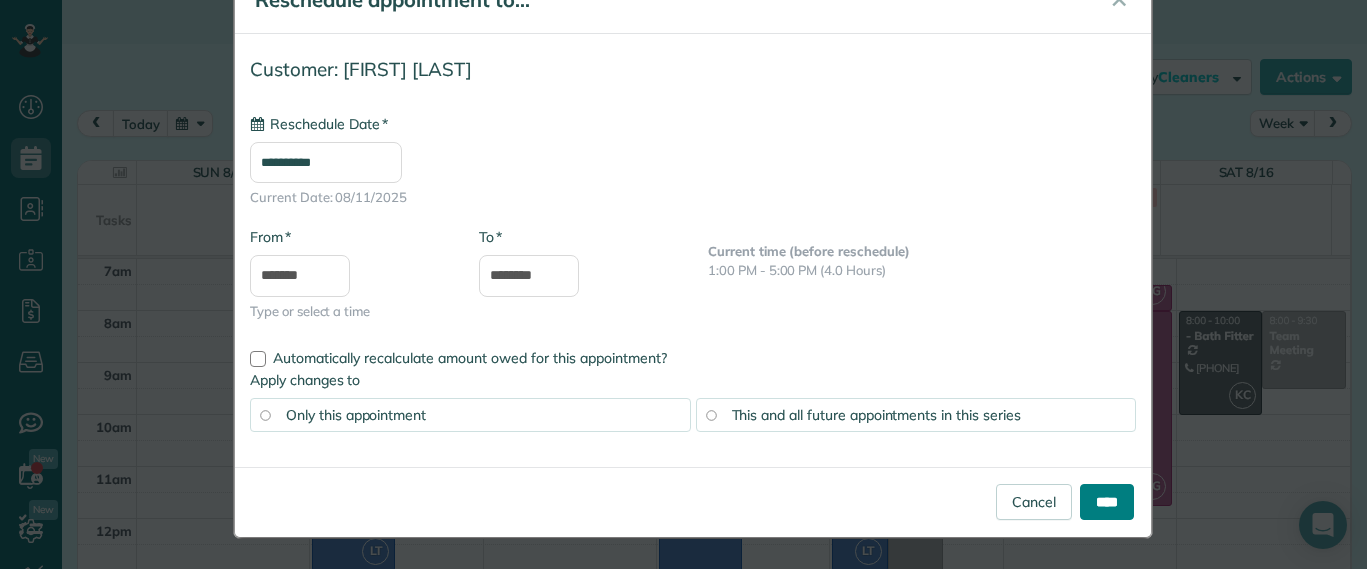 click on "****" at bounding box center [1107, 502] 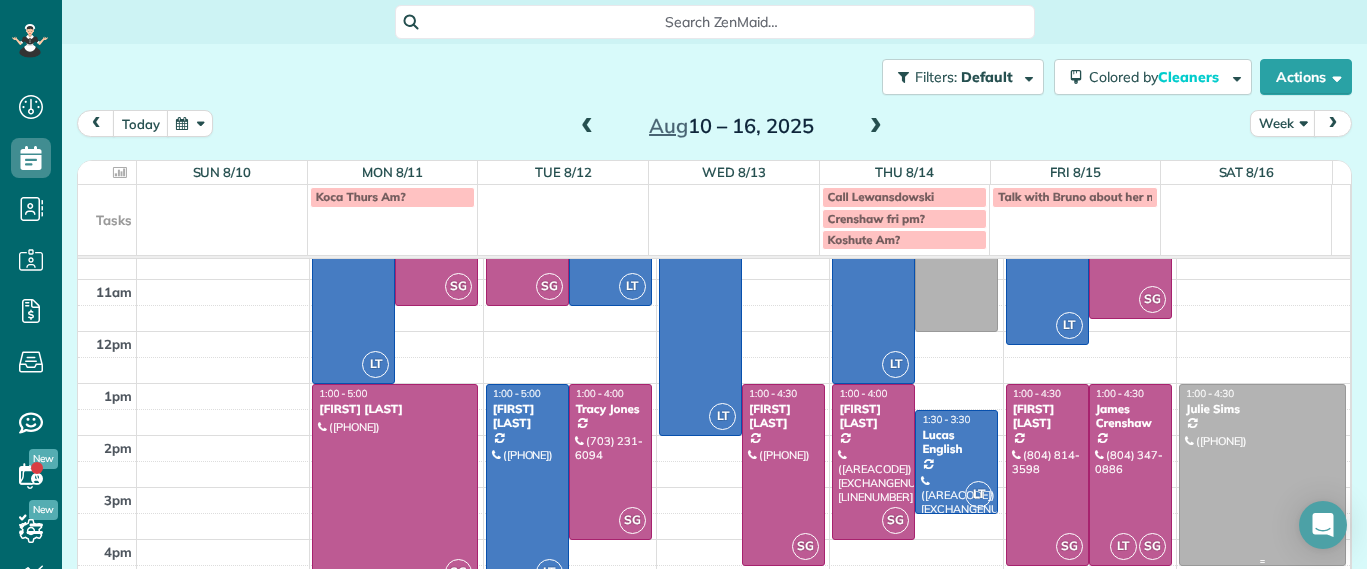 scroll, scrollTop: 110, scrollLeft: 0, axis: vertical 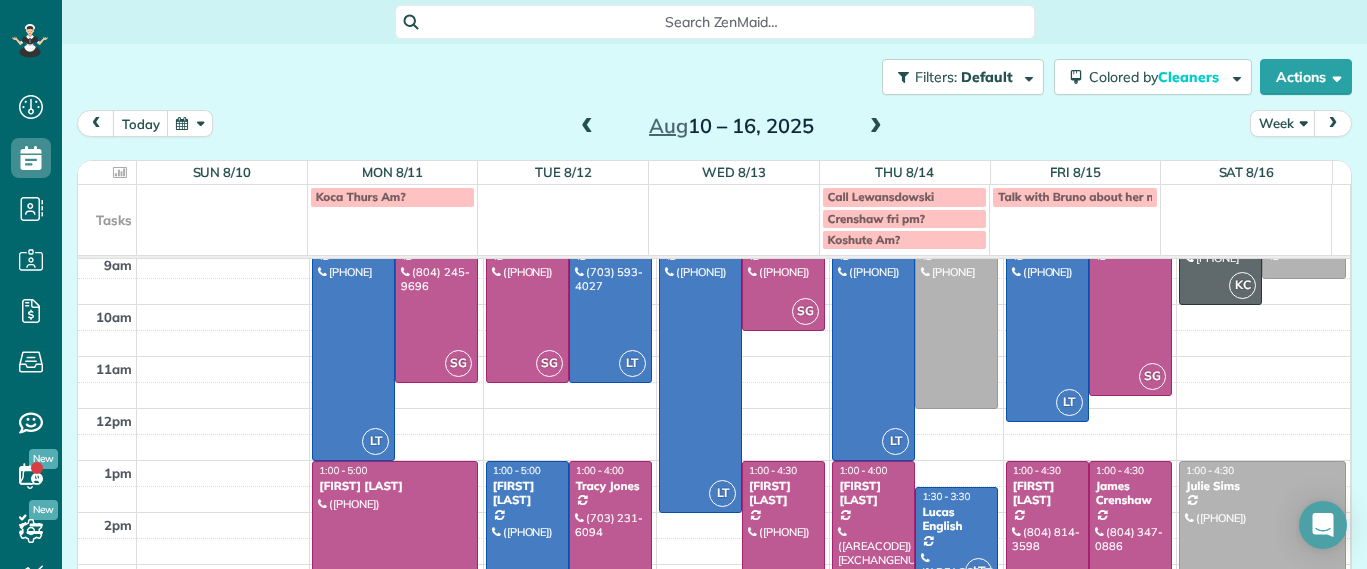 click on "James Crenshaw" at bounding box center [1130, 493] 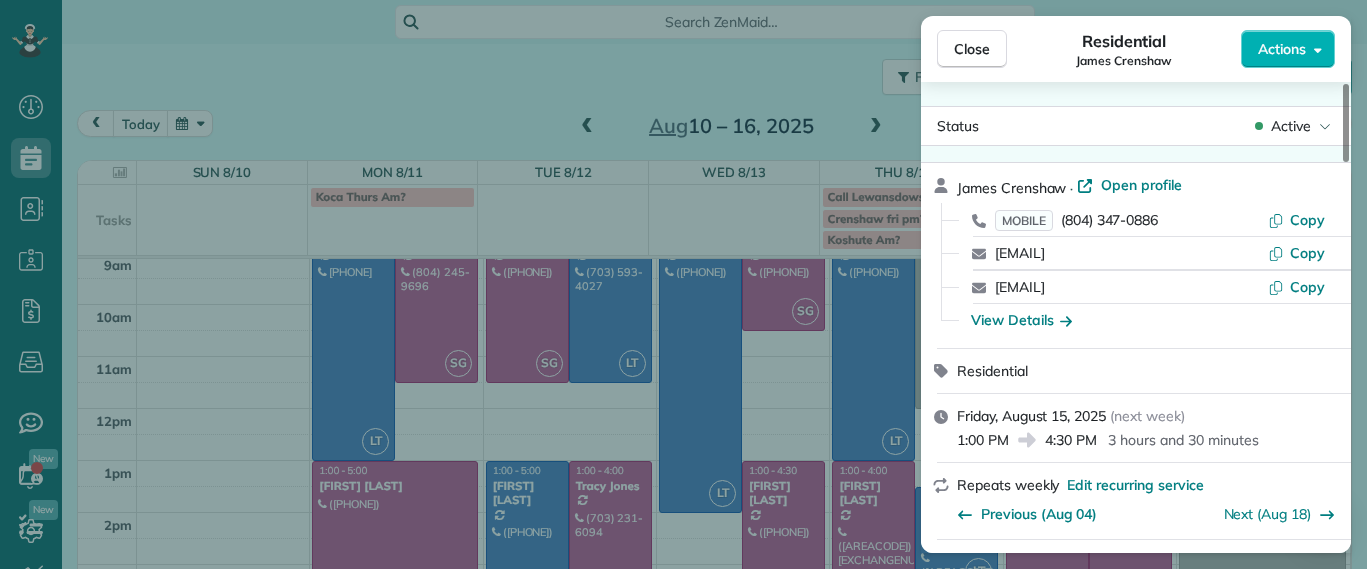 scroll, scrollTop: 125, scrollLeft: 0, axis: vertical 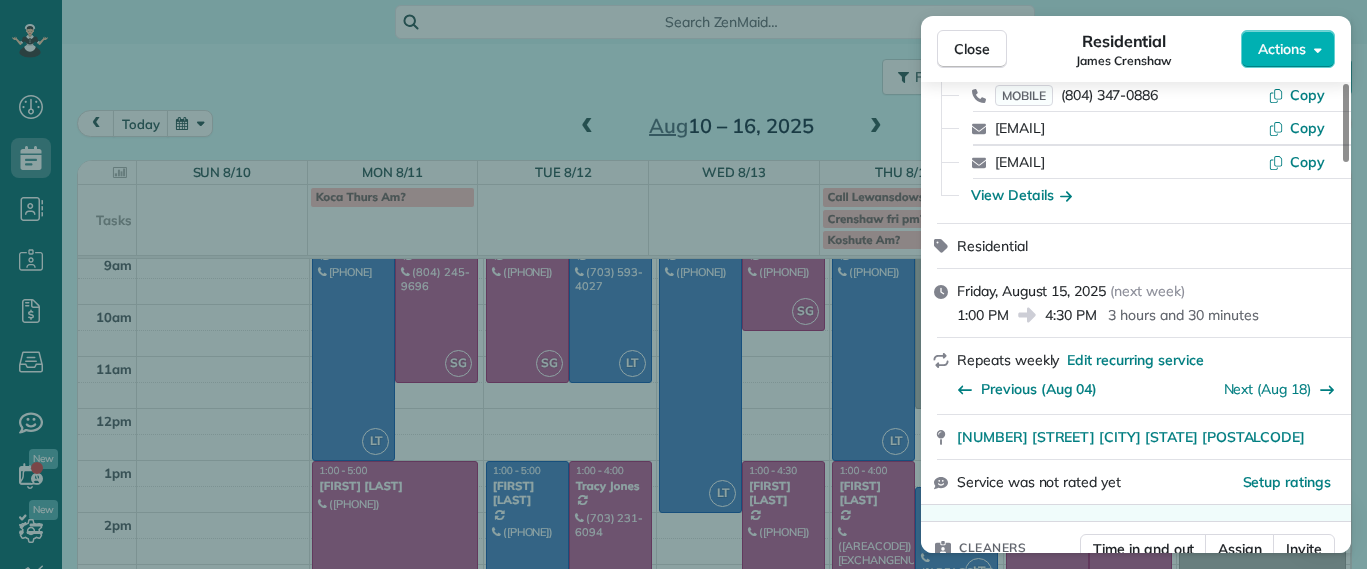 drag, startPoint x: 976, startPoint y: 42, endPoint x: 1225, endPoint y: 117, distance: 260.05 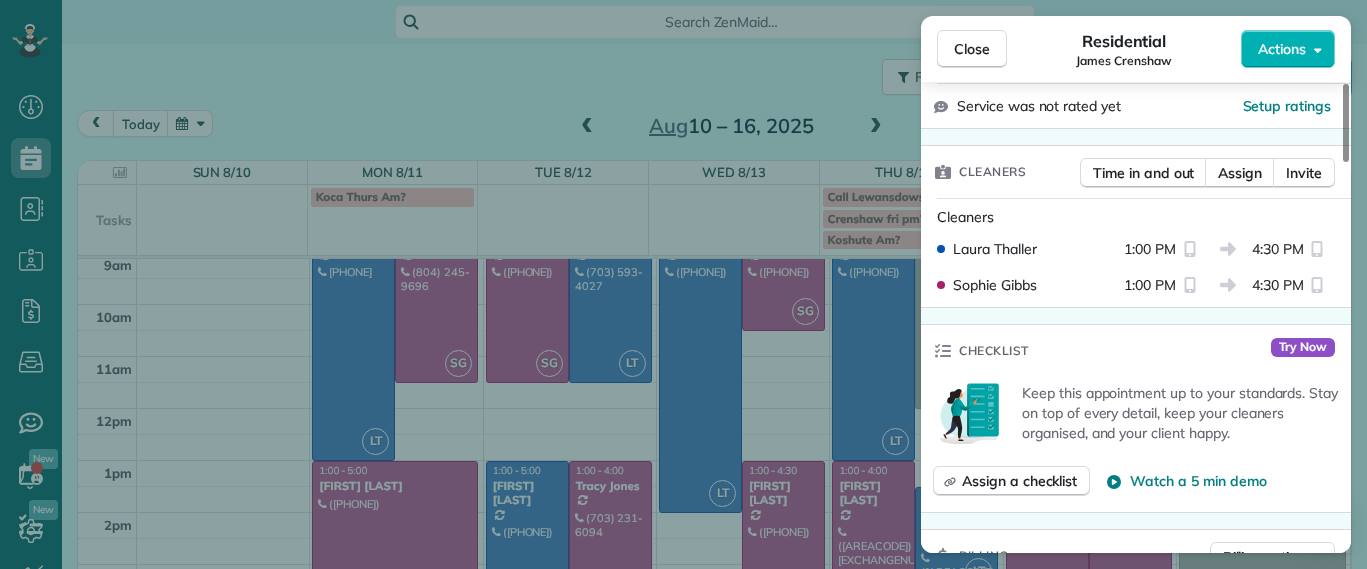 scroll, scrollTop: 500, scrollLeft: 0, axis: vertical 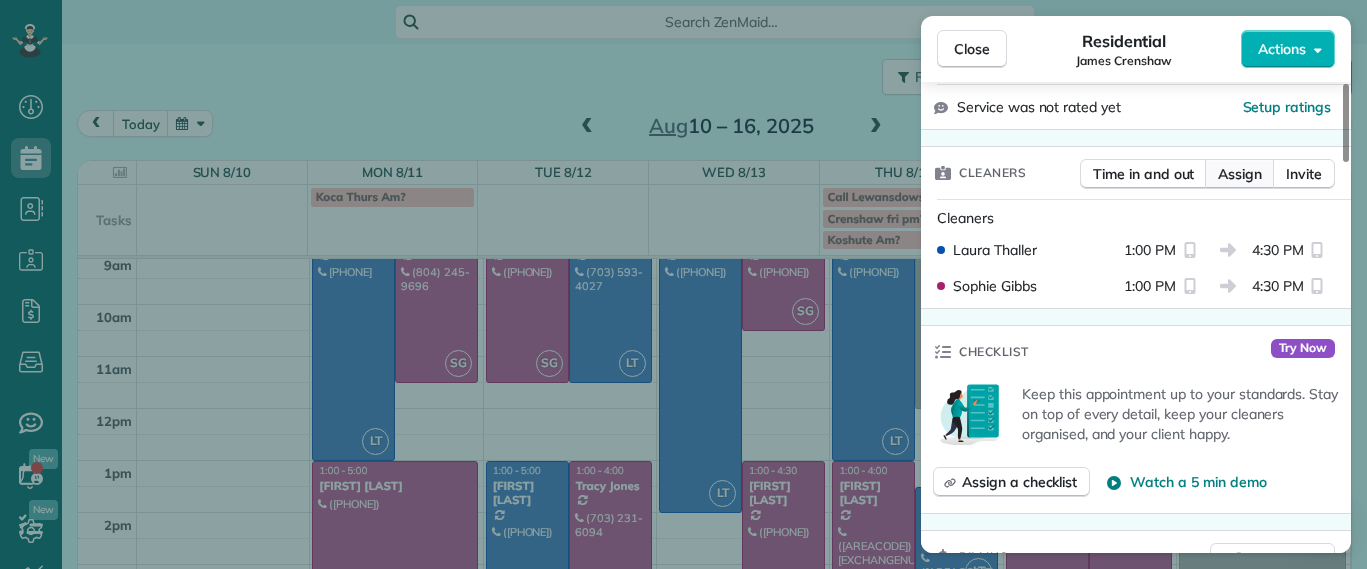 click on "Assign" at bounding box center [1240, 174] 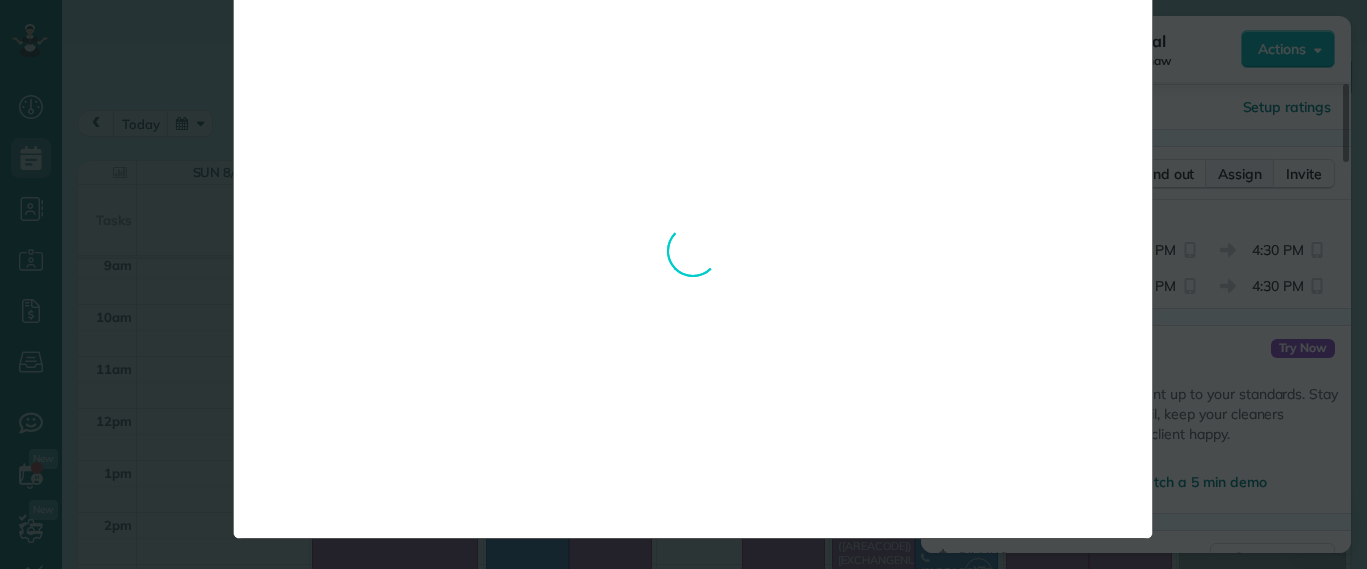 scroll, scrollTop: 0, scrollLeft: 0, axis: both 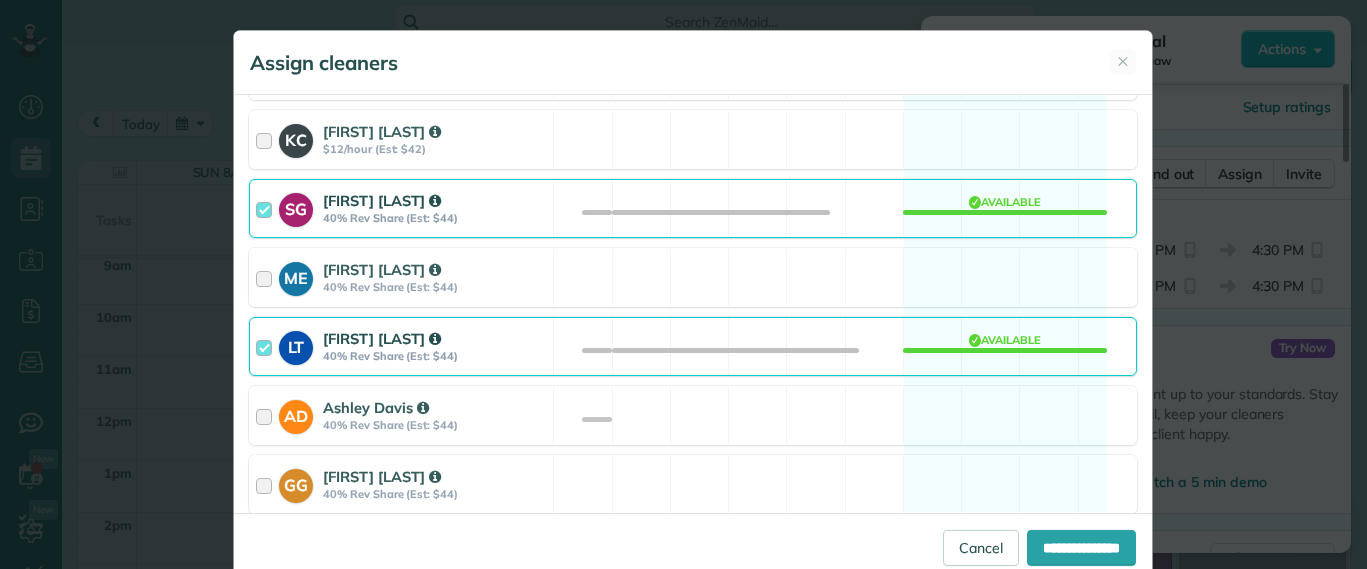 click on "SG
Sophie Gibbs
40% Rev Share (Est: $44)
Available" at bounding box center (693, 208) 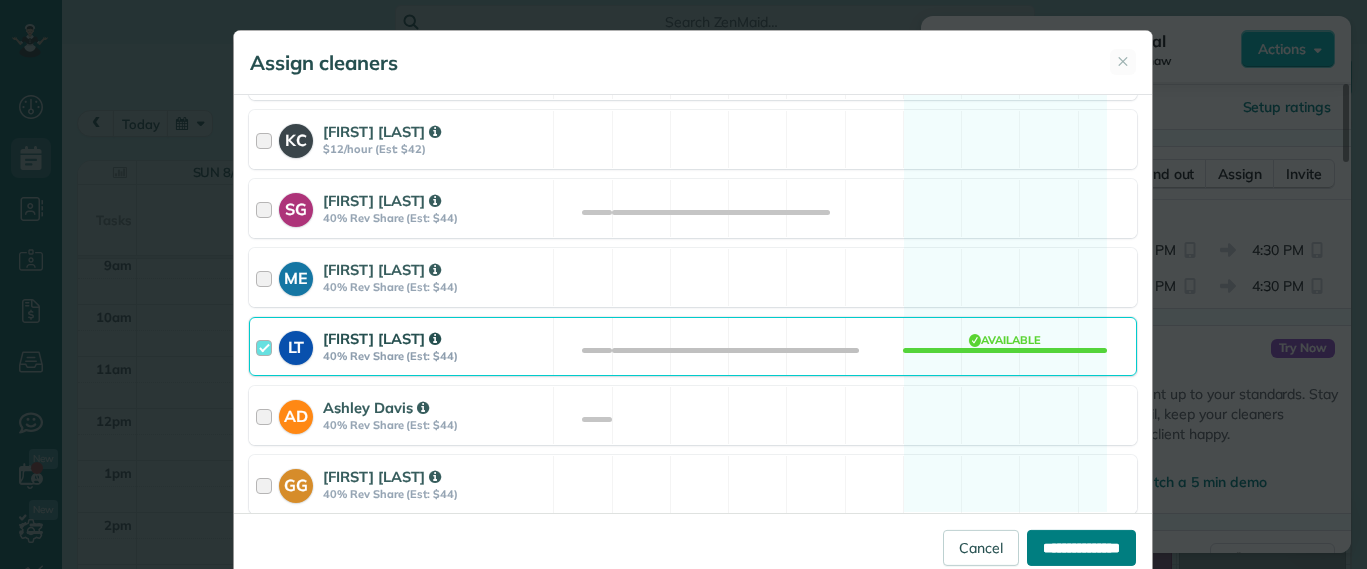 click on "**********" at bounding box center (1081, 548) 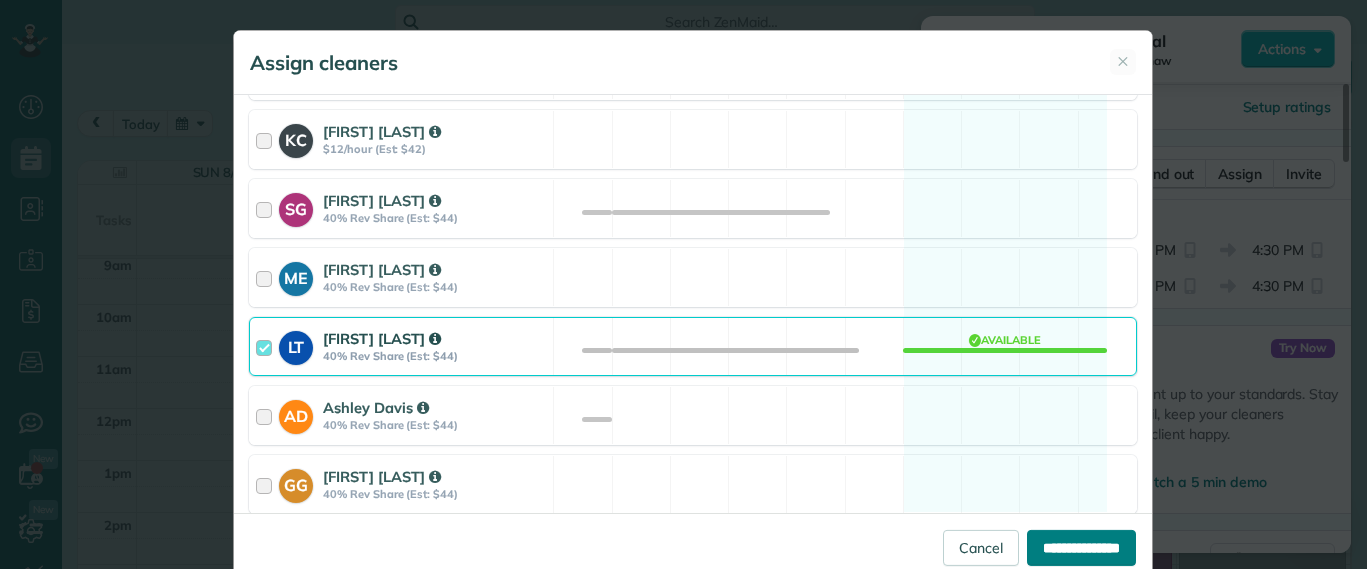 type on "**********" 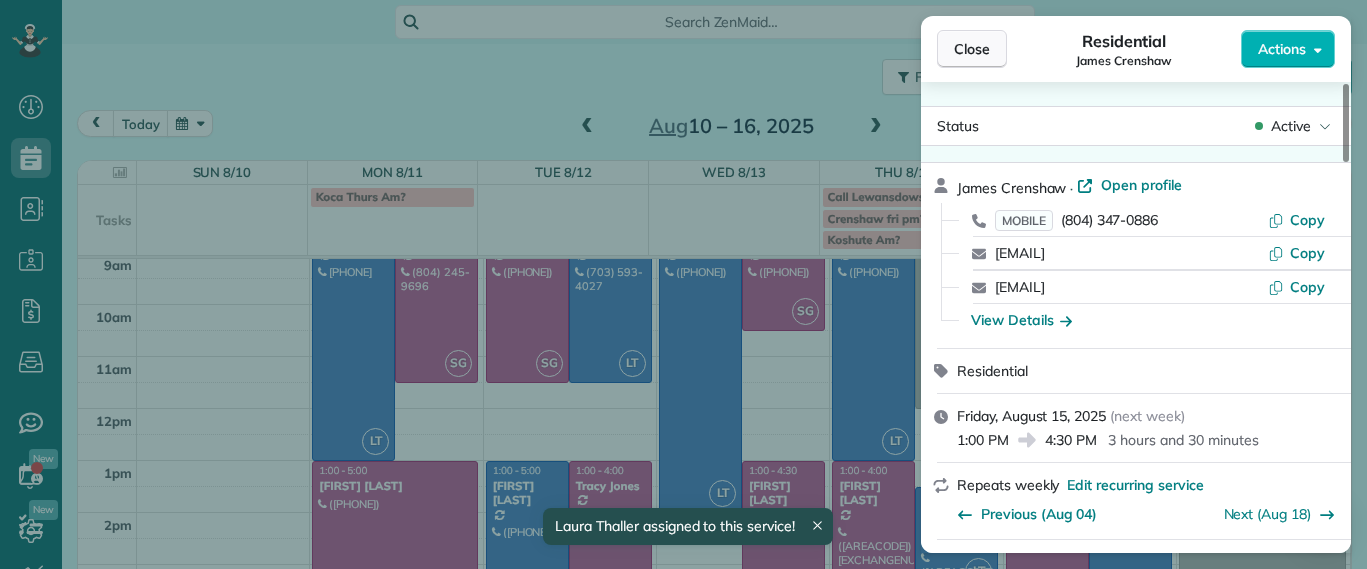 click on "Close" at bounding box center (972, 49) 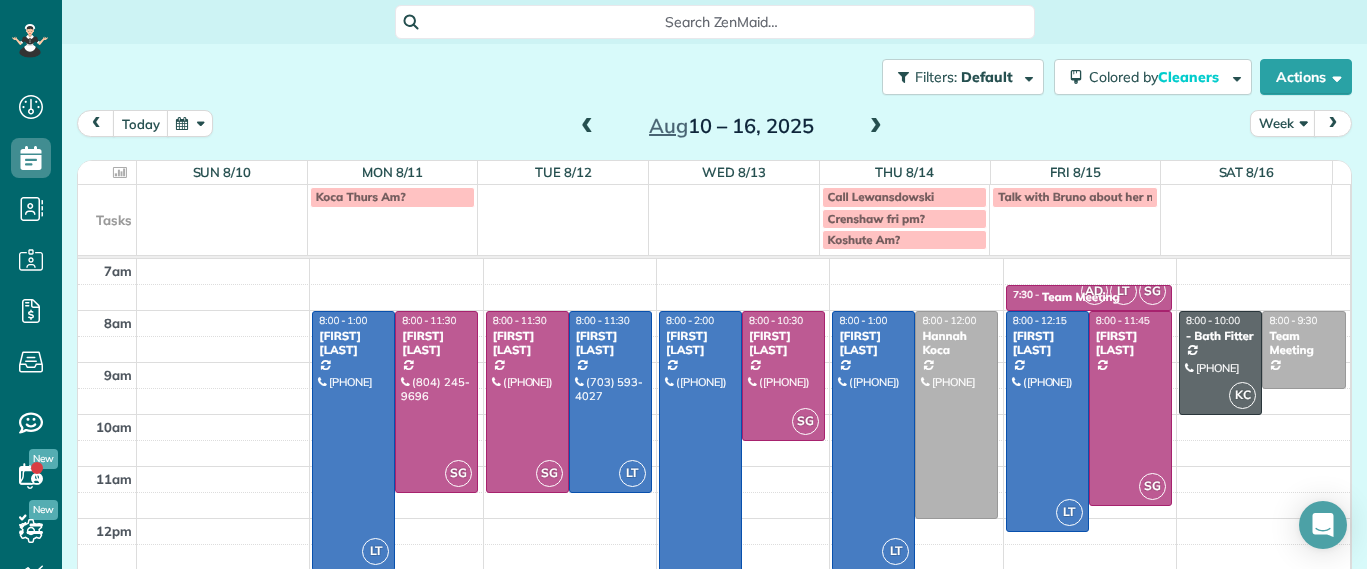 scroll, scrollTop: 235, scrollLeft: 0, axis: vertical 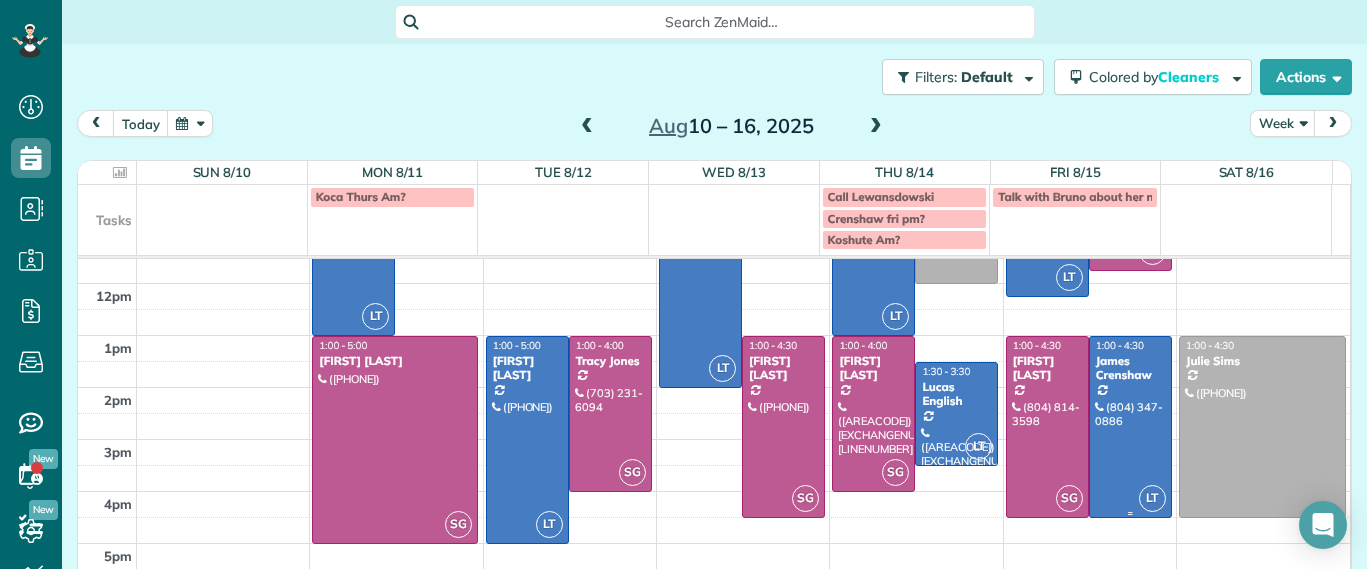 drag, startPoint x: 1093, startPoint y: 381, endPoint x: 462, endPoint y: 90, distance: 694.86835 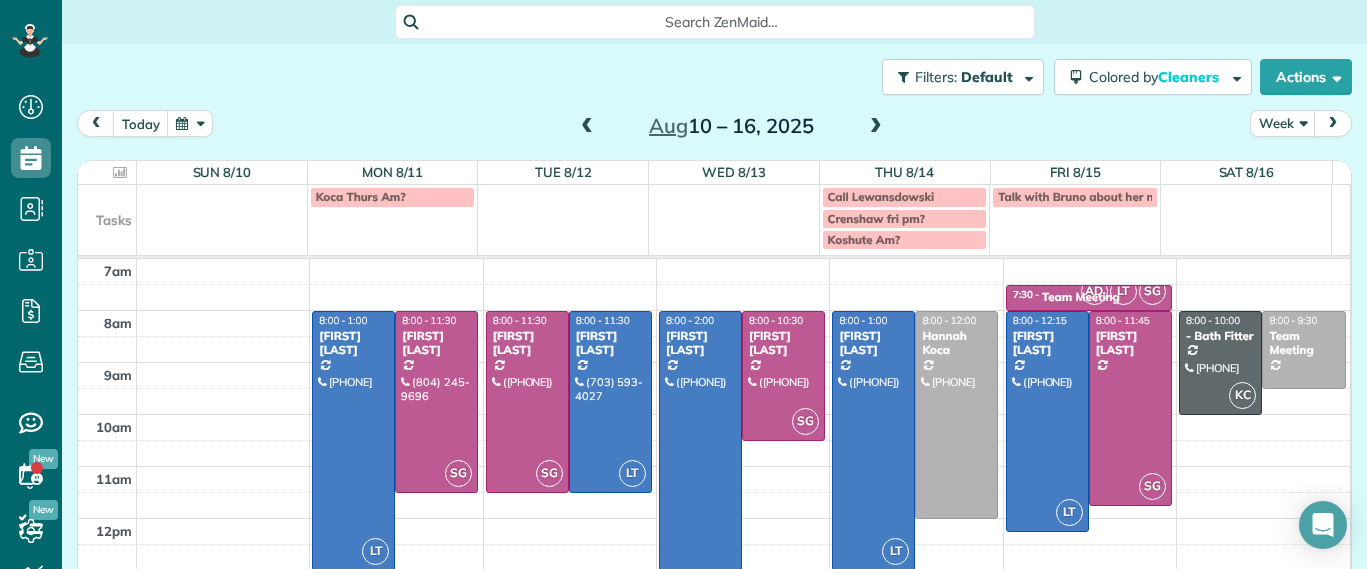 scroll, scrollTop: 235, scrollLeft: 0, axis: vertical 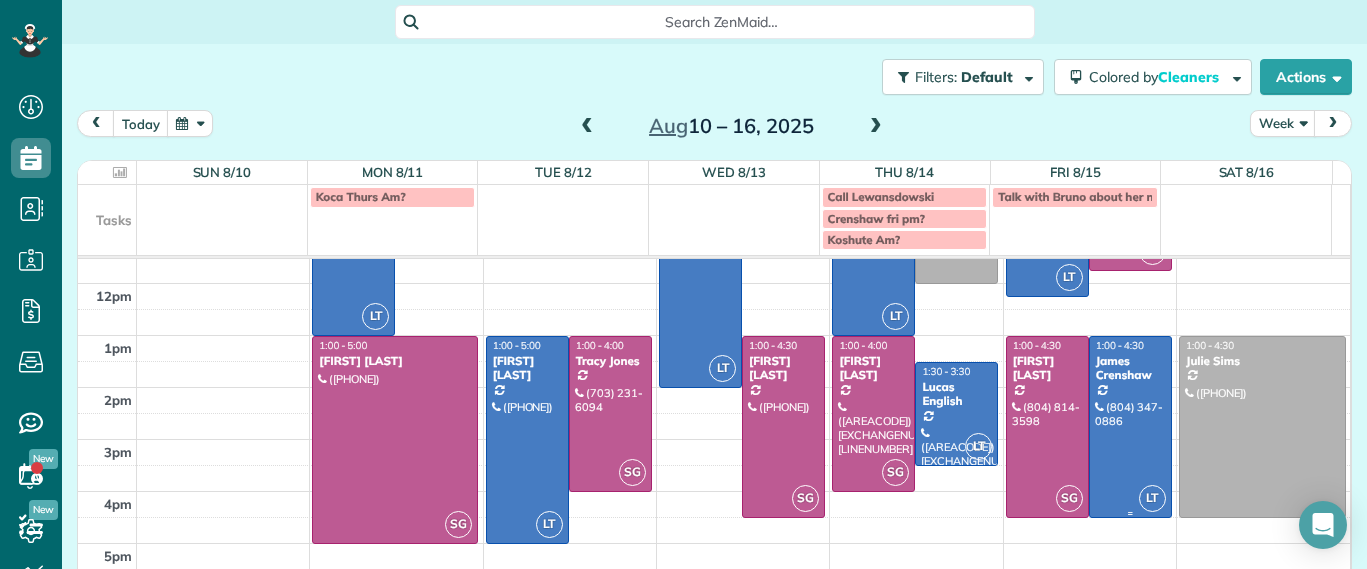 click at bounding box center [1130, 427] 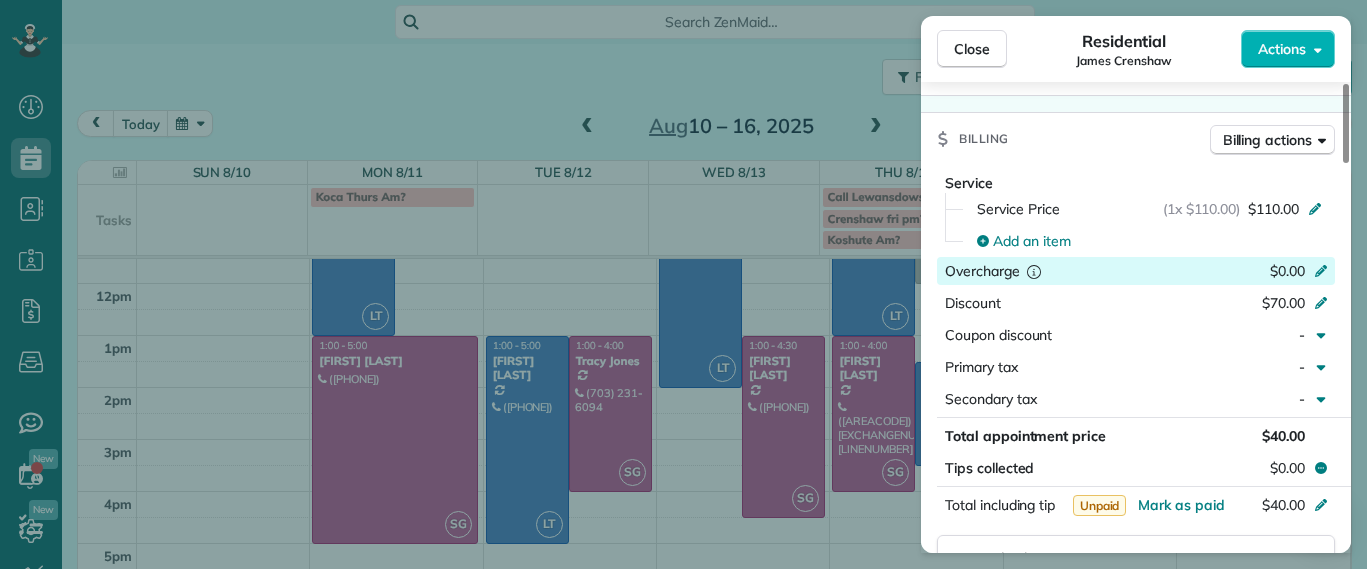 scroll, scrollTop: 250, scrollLeft: 0, axis: vertical 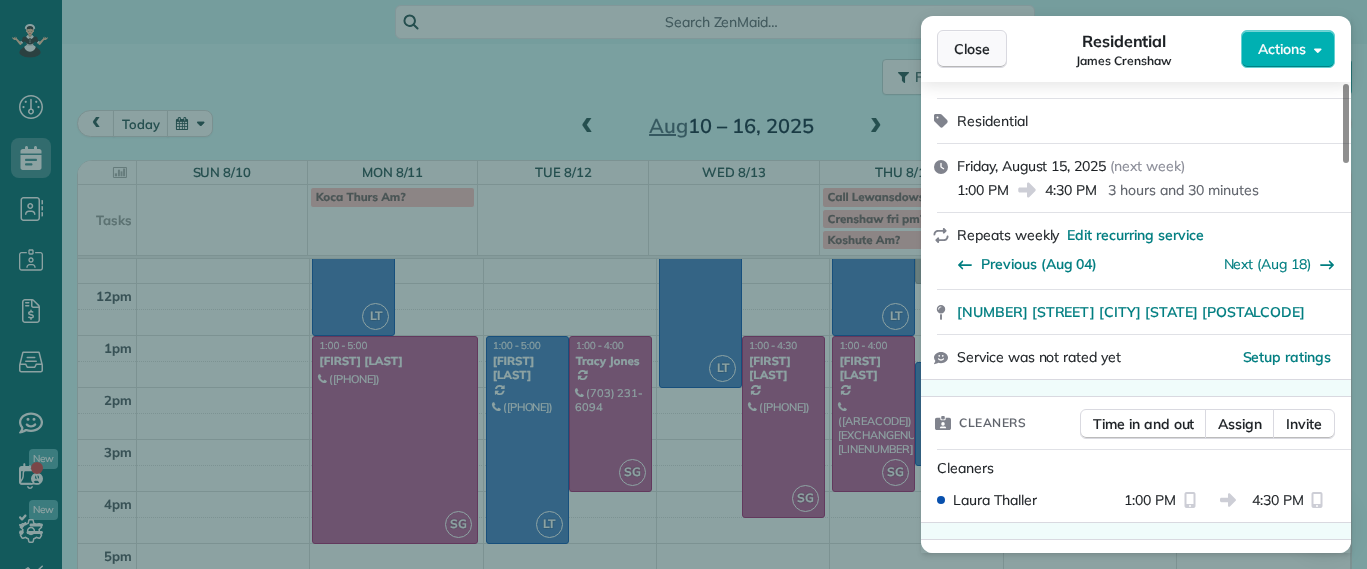 click on "Close" at bounding box center (972, 49) 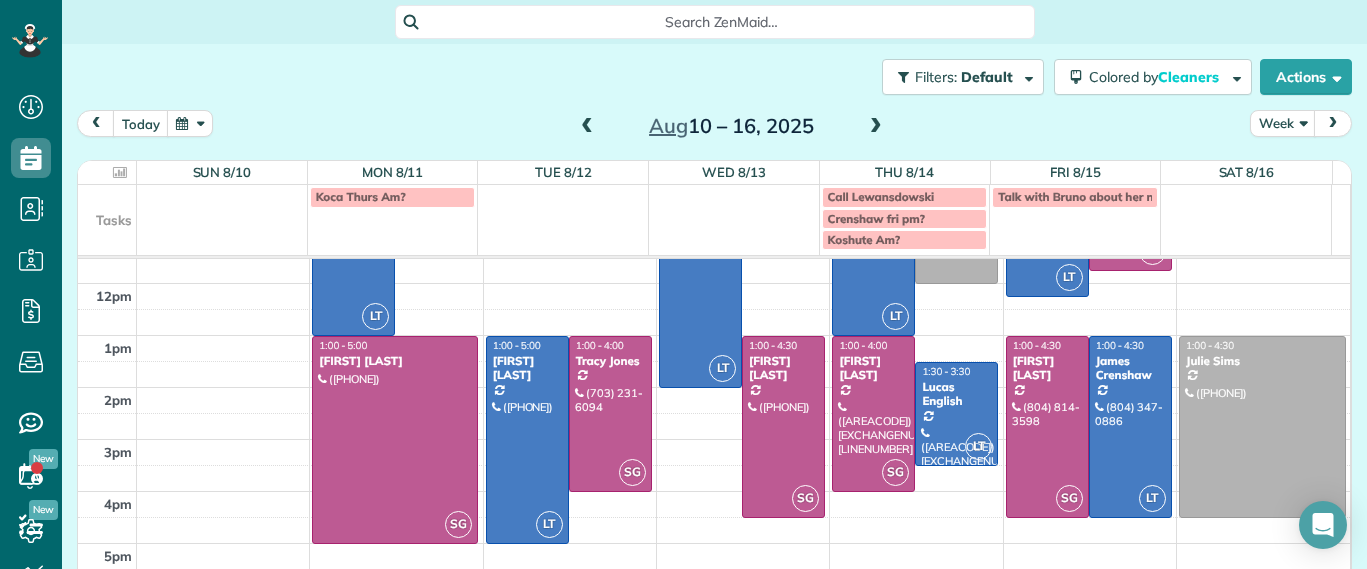 click on "Filters:   Default
|  6 appointments hidden
Colored by  Cleaners
Color by Cleaner
Color by Team
Color by Status
Color by Recurrence
Color by Paid/Unpaid
Filters  Default
Schedule Changes
Actions
Create Appointment
Create Task
Clock In/Out
Send Work Orders
Print Route Sheets
Today's Emails/Texts
View Metrics" at bounding box center (714, 77) 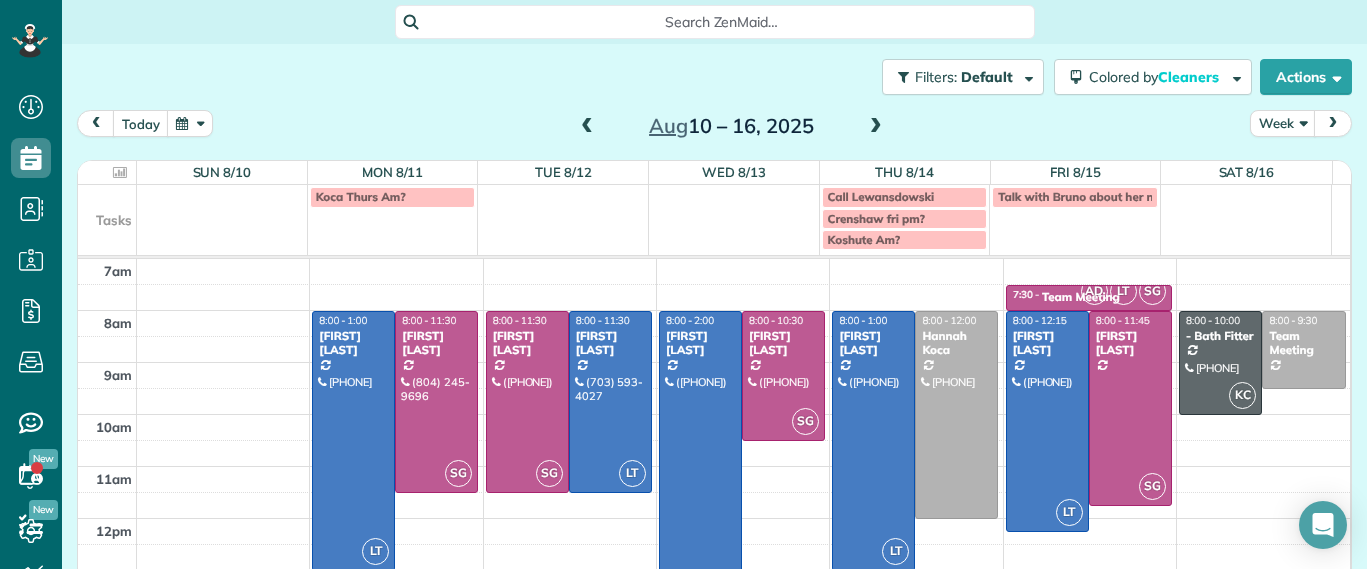 scroll, scrollTop: 235, scrollLeft: 0, axis: vertical 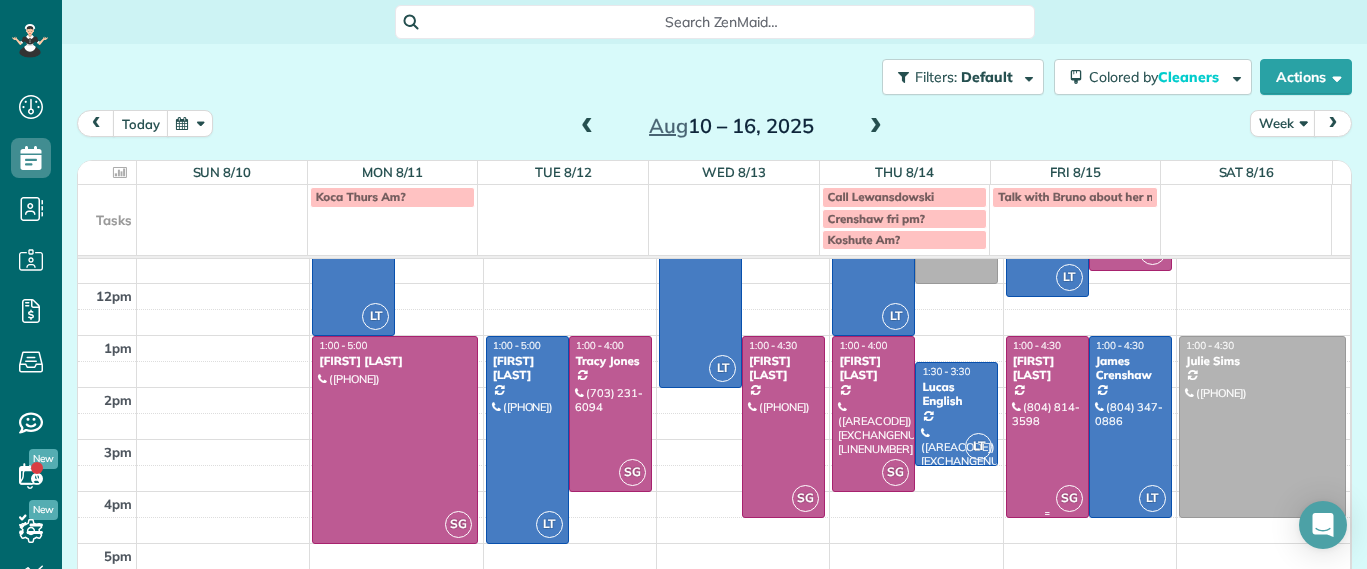 click at bounding box center [1047, 427] 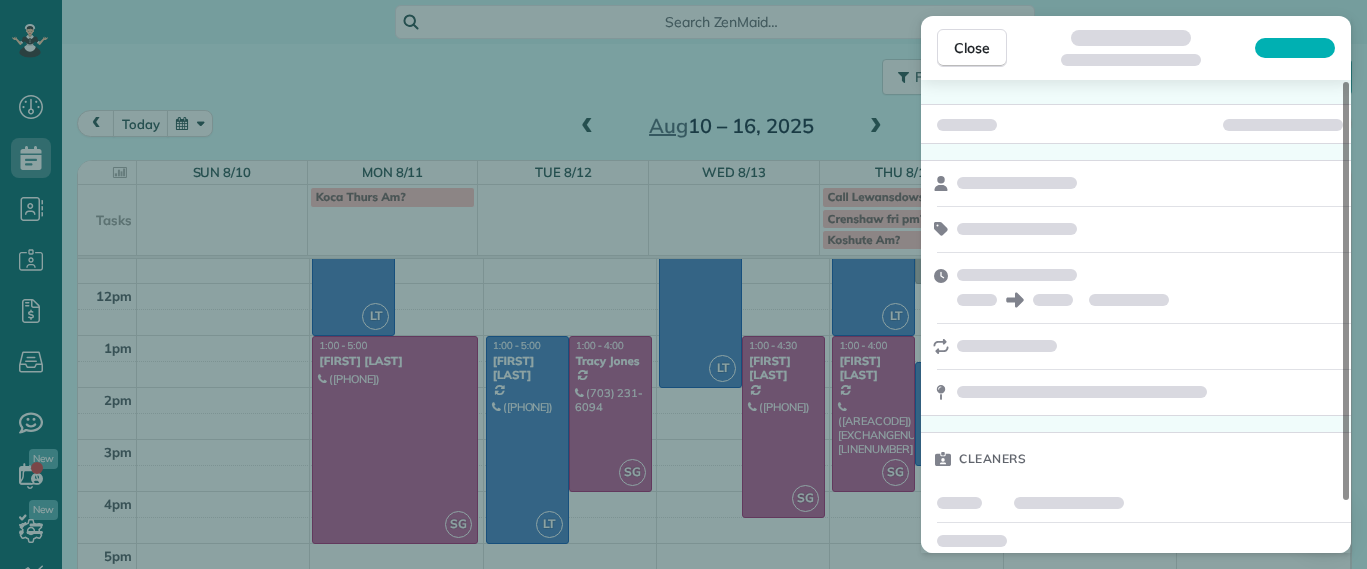 click on "Close   Cleaners" at bounding box center [683, 284] 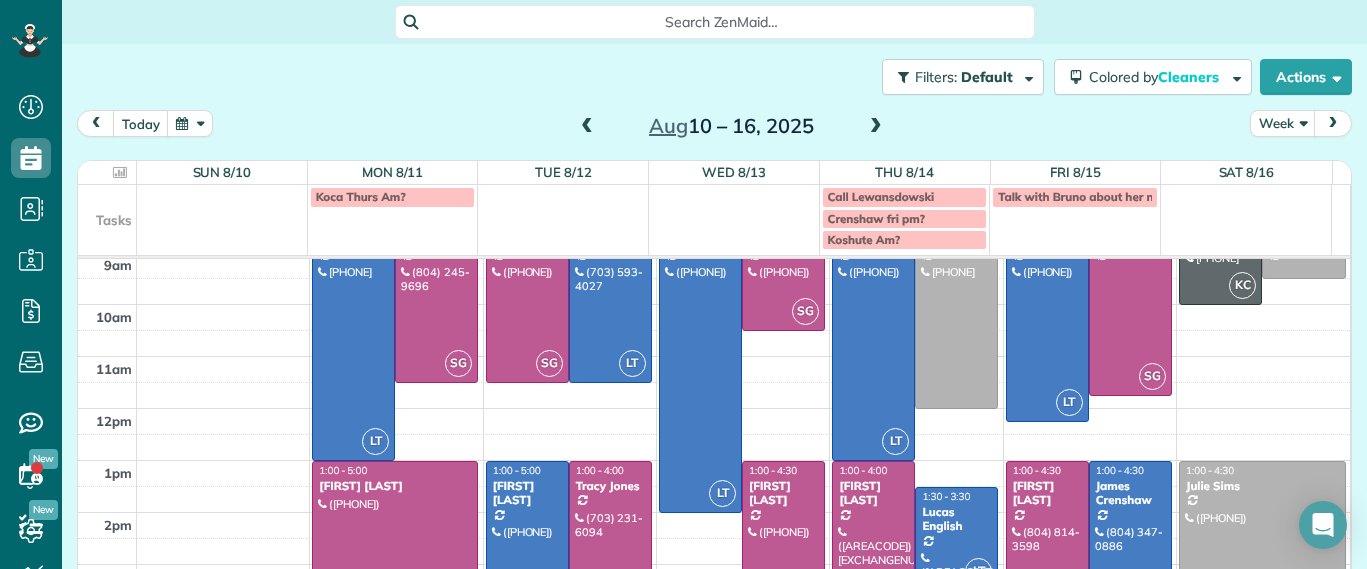 scroll, scrollTop: 0, scrollLeft: 0, axis: both 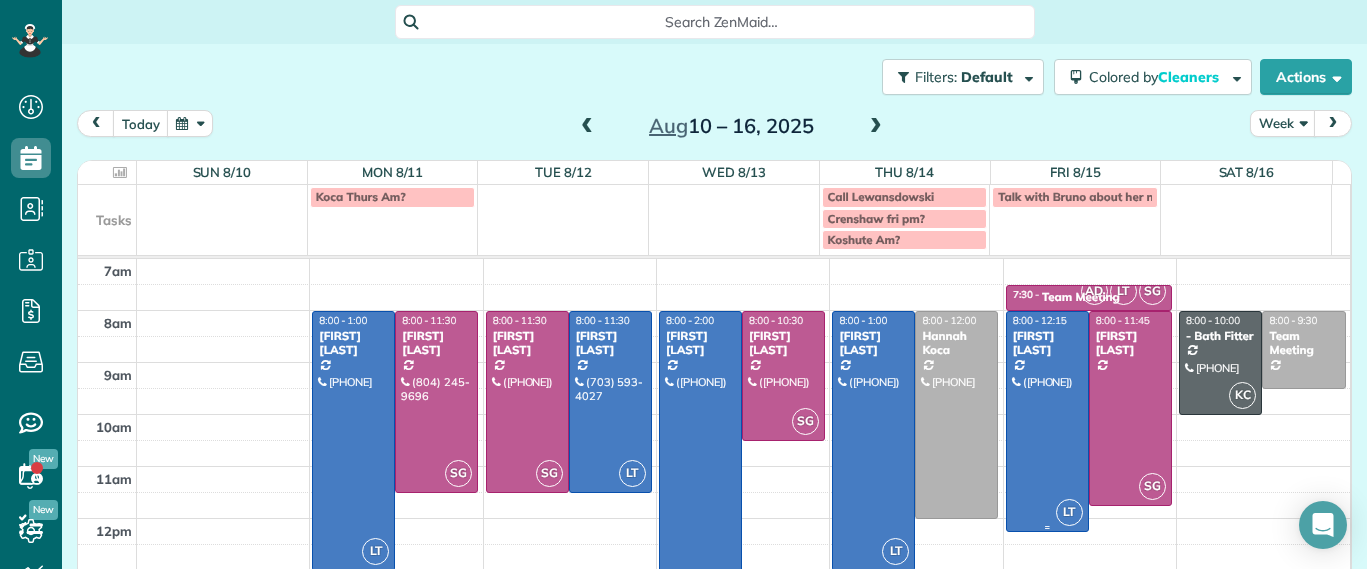 click at bounding box center [1047, 421] 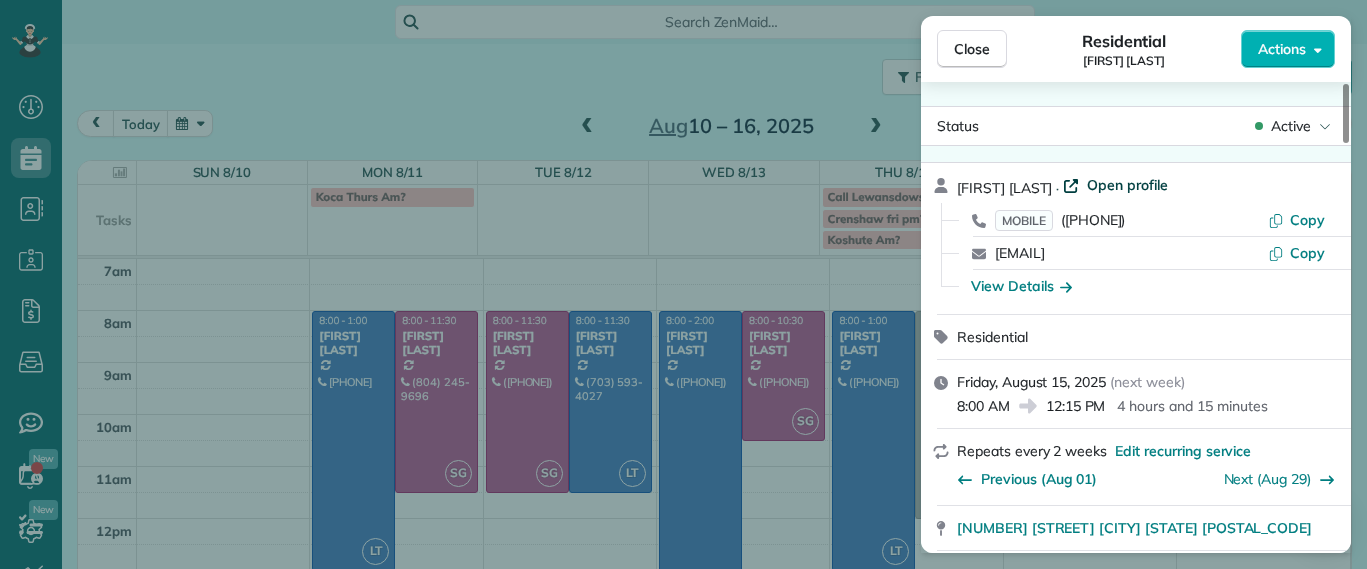 click on "Open profile" at bounding box center [1127, 185] 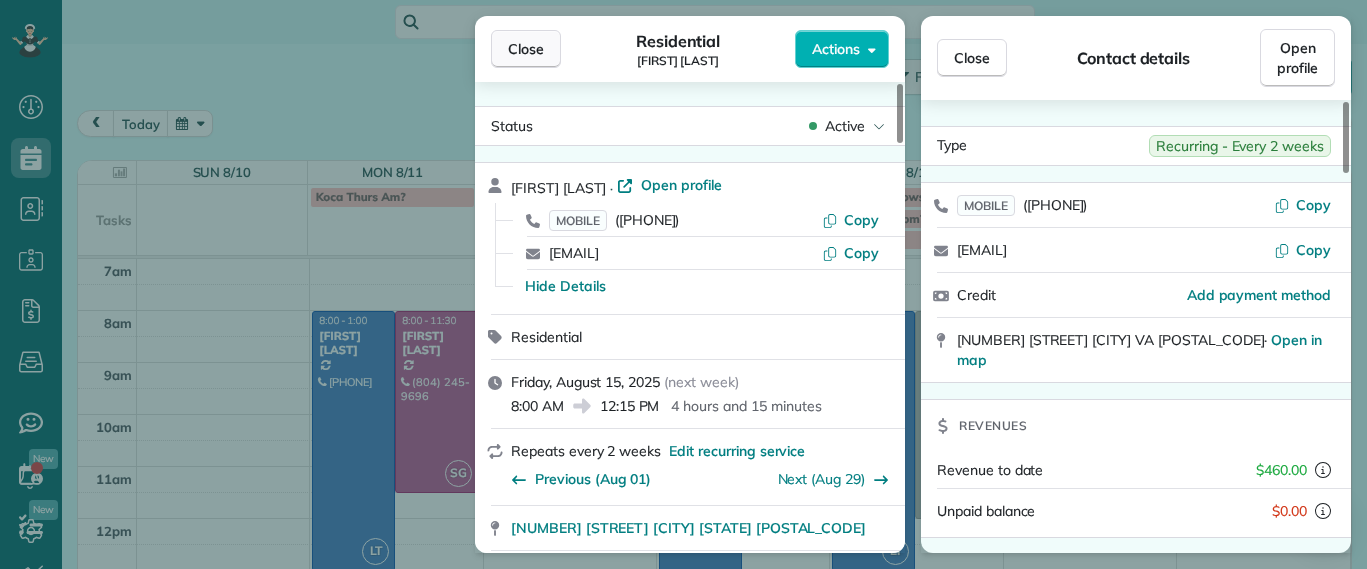 click on "Close" at bounding box center (526, 49) 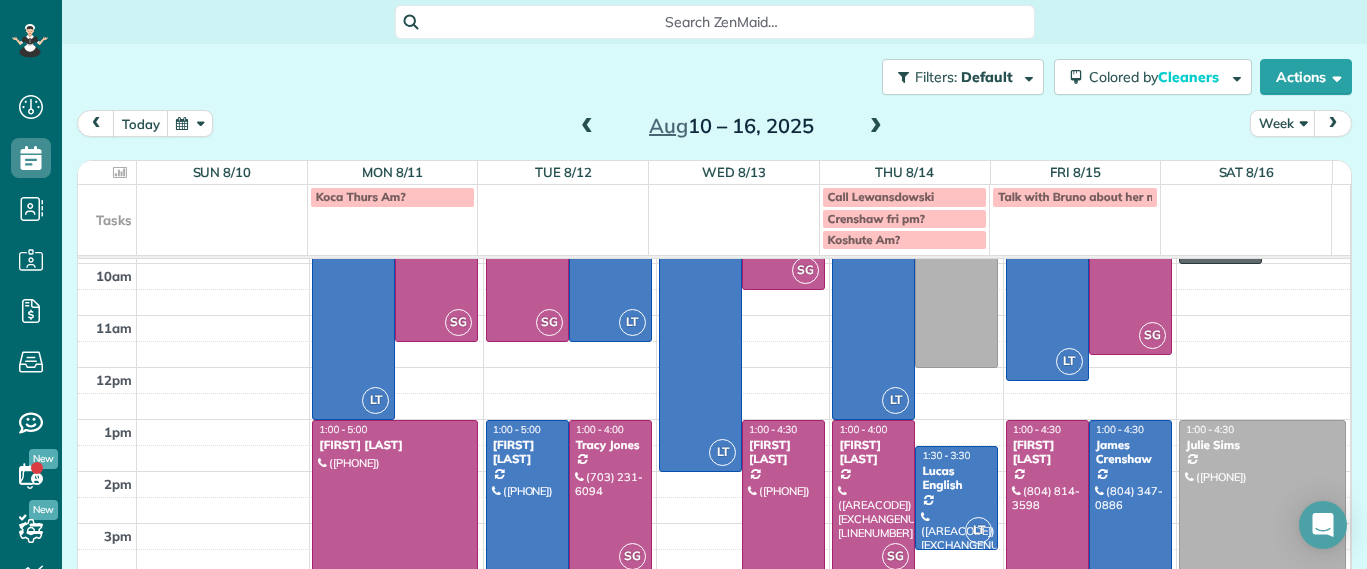 scroll, scrollTop: 0, scrollLeft: 0, axis: both 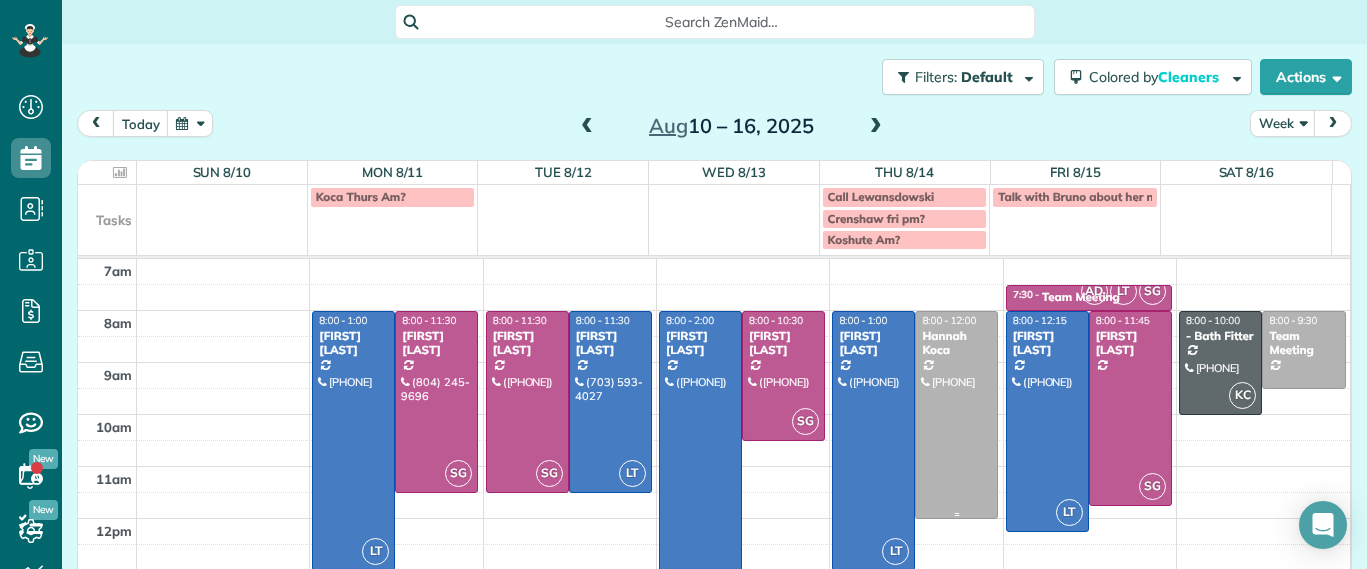 drag, startPoint x: 918, startPoint y: 371, endPoint x: 944, endPoint y: 373, distance: 26.076809 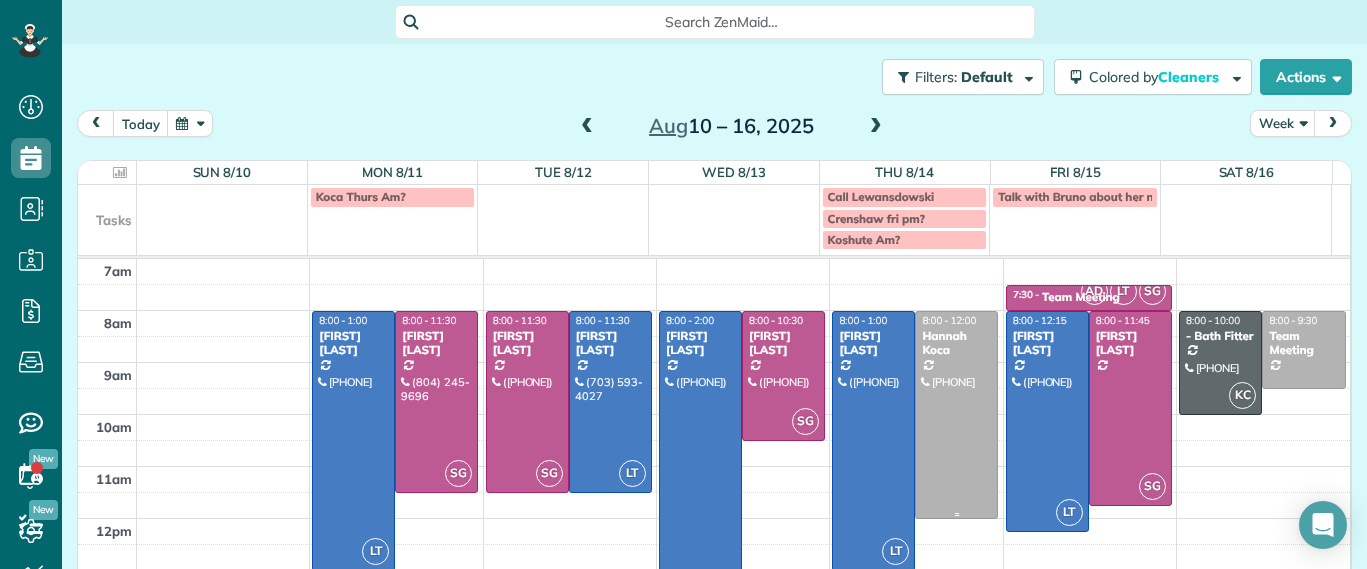 click at bounding box center (956, 415) 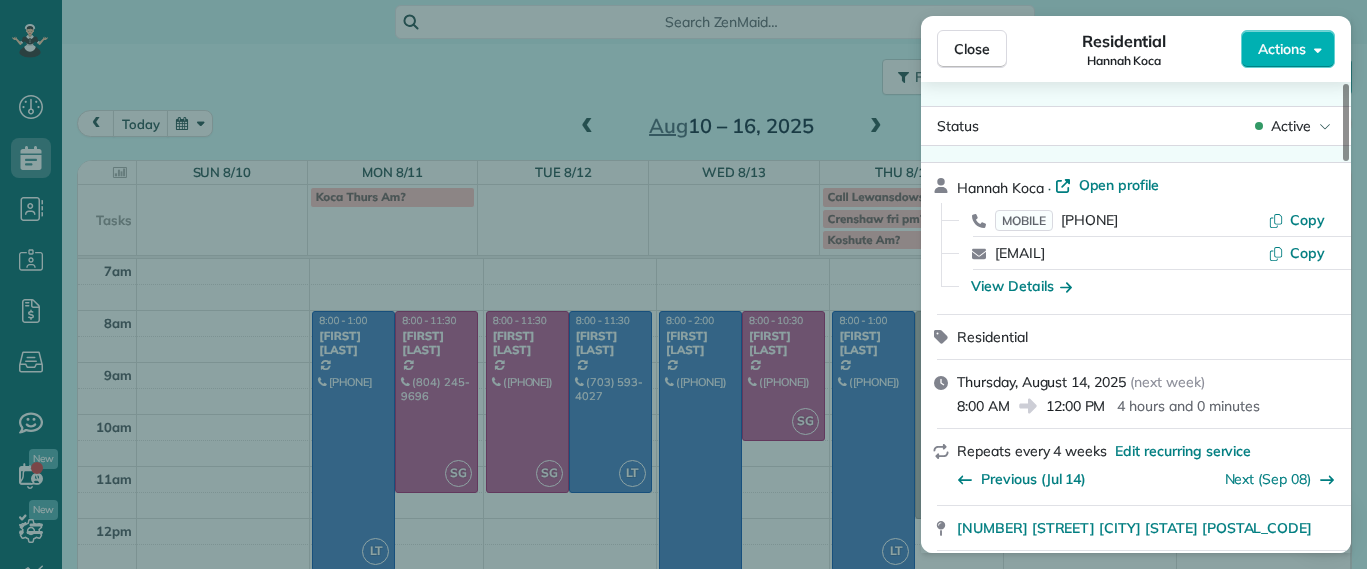 click on "Close Residential Hannah Koca Actions Status Active Hannah Koca · Open profile MOBILE (804) 833-0595 Copy hannah.koca@gmail.com Copy View Details Residential Thursday, August 14, 2025 ( next week ) 8:00 AM 12:00 PM 4 hours and 0 minutes Repeats every 4 weeks Edit recurring service Previous (Jul 14) Next (Sep 08) 1620 Nottoway Avenue Richmond Virginia 23227 Service was not rated yet Setup ratings Cleaners Time in and out Assign Invite Cleaners No cleaners assigned yet Checklist Try Now Keep this appointment up to your standards. Stay on top of every detail, keep your cleaners organised, and your client happy. Assign a checklist Watch a 5 min demo Billing Billing actions Service Service Price (1x $208.00) $208.00 Add an item Overcharge $0.00 Discount $0.00 Coupon discount - Primary tax - Secondary tax - Total appointment price $208.00 Tips collected $0.00 Unpaid Mark as paid Total including tip $208.00 Get paid online in no-time! Send an invoice and reward your cleaners with tips Charge customer credit card -" at bounding box center [683, 284] 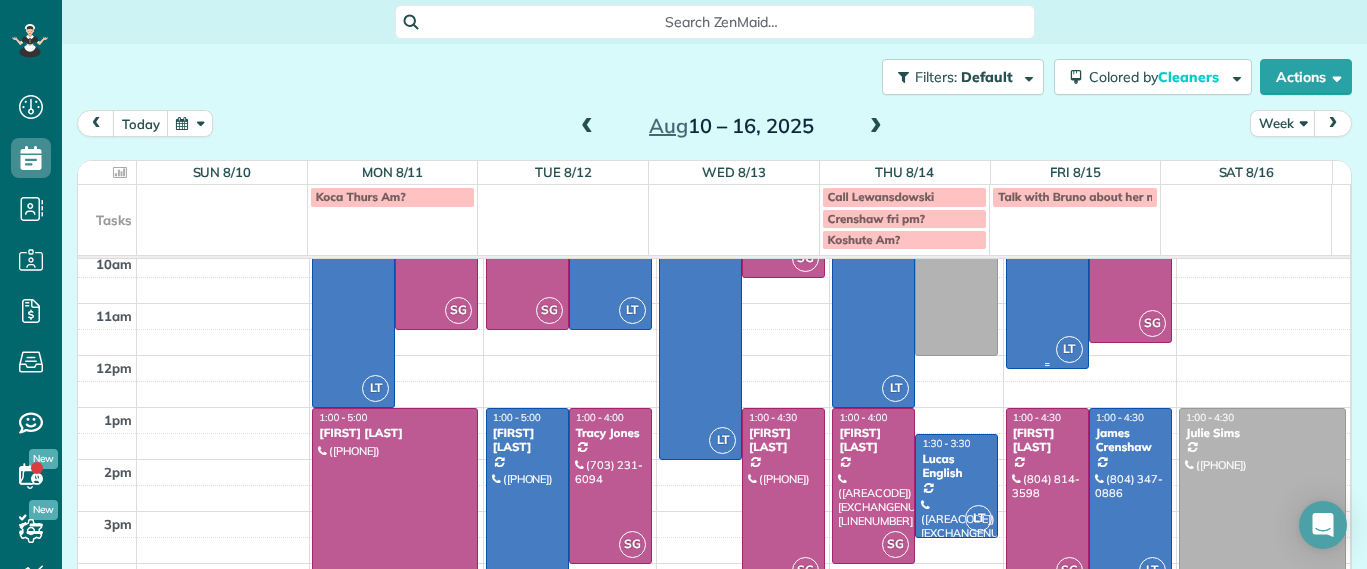 scroll, scrollTop: 235, scrollLeft: 0, axis: vertical 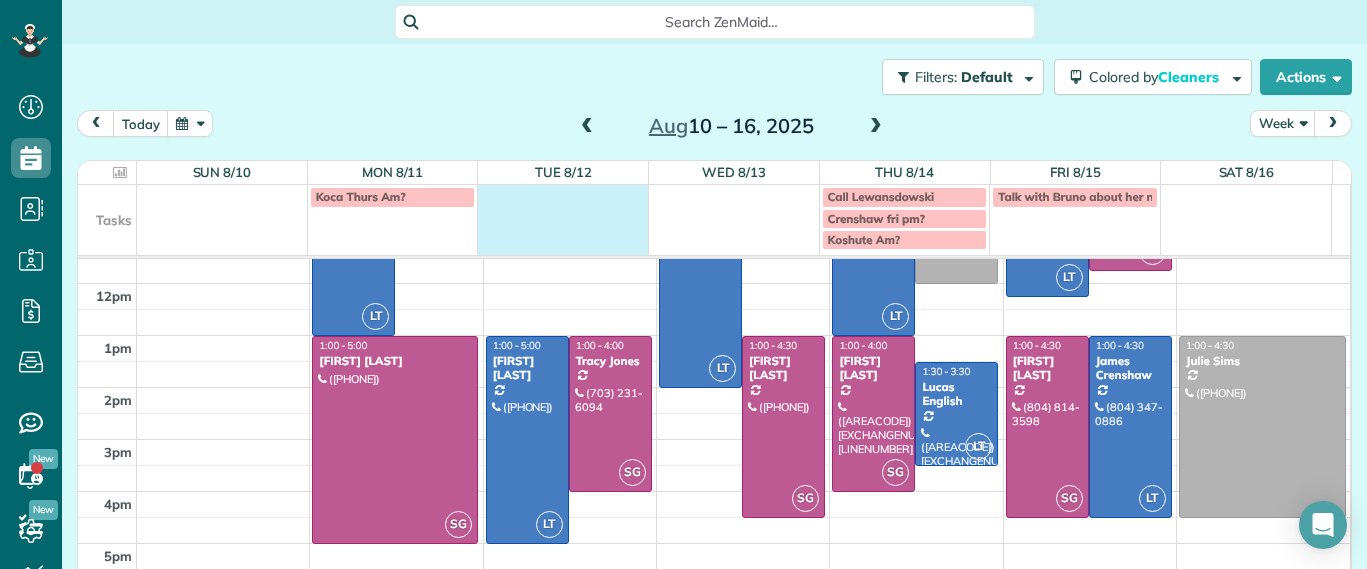 click at bounding box center (563, 217) 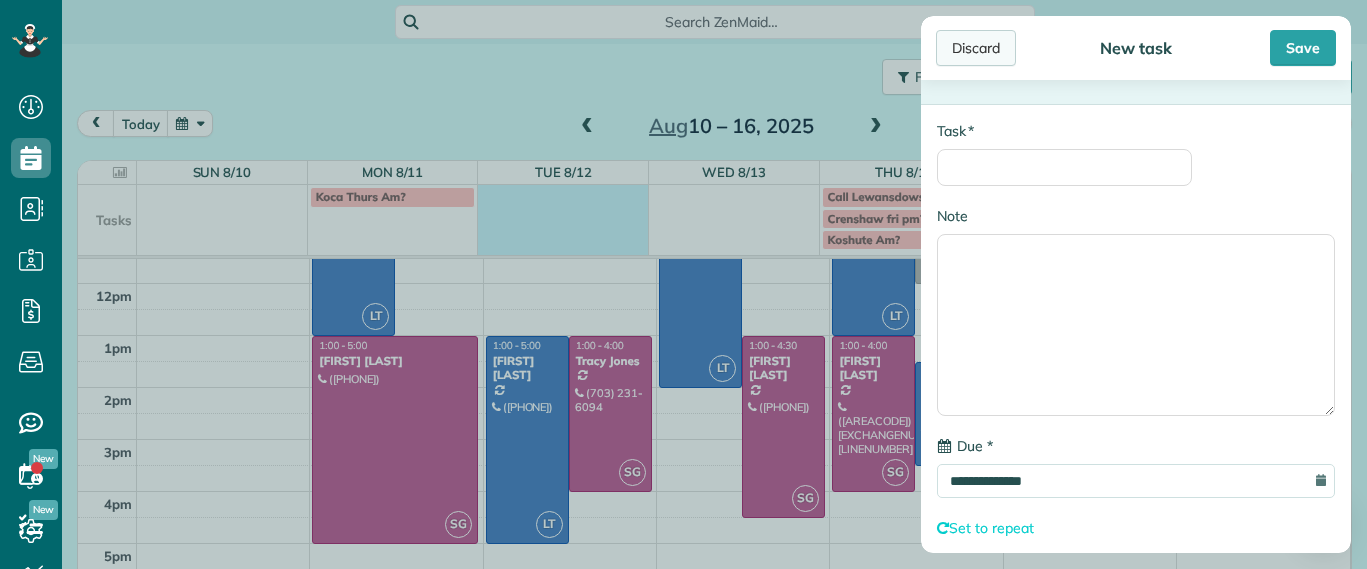 click on "Discard" at bounding box center [976, 48] 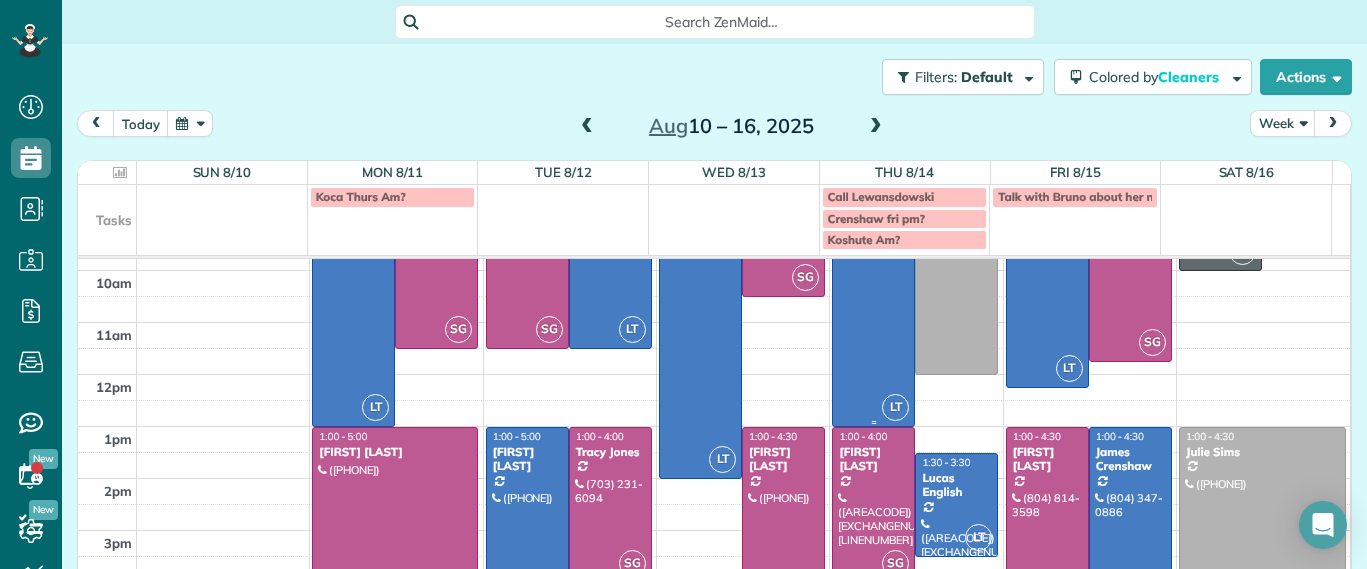 scroll, scrollTop: 235, scrollLeft: 0, axis: vertical 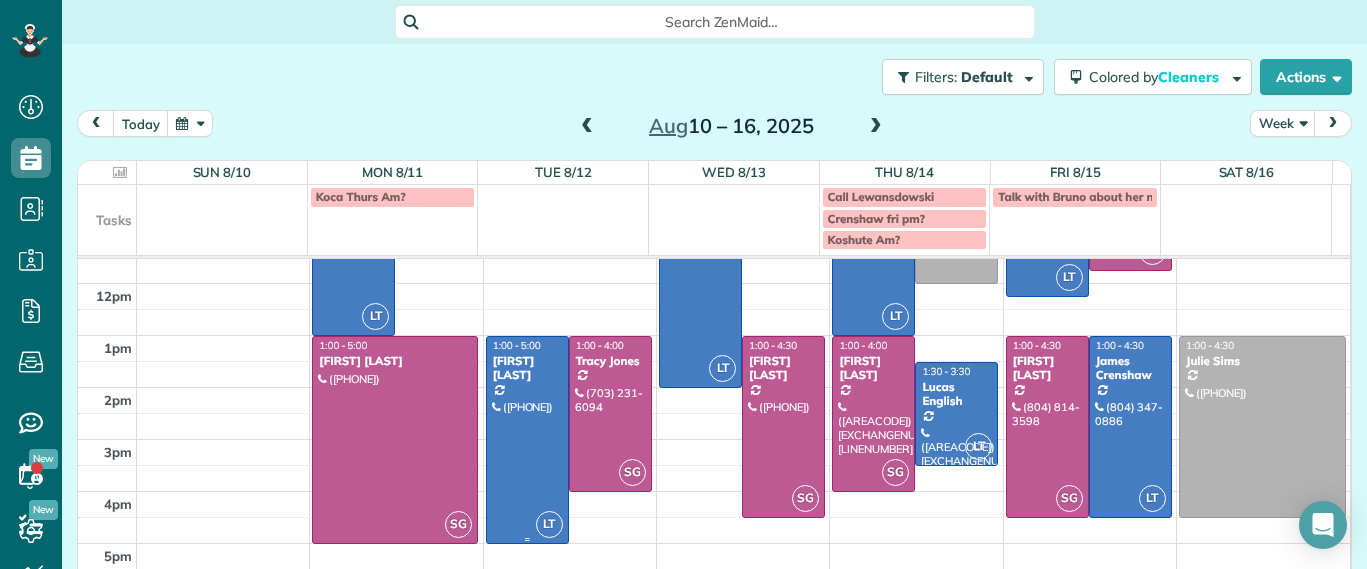 click at bounding box center (527, 440) 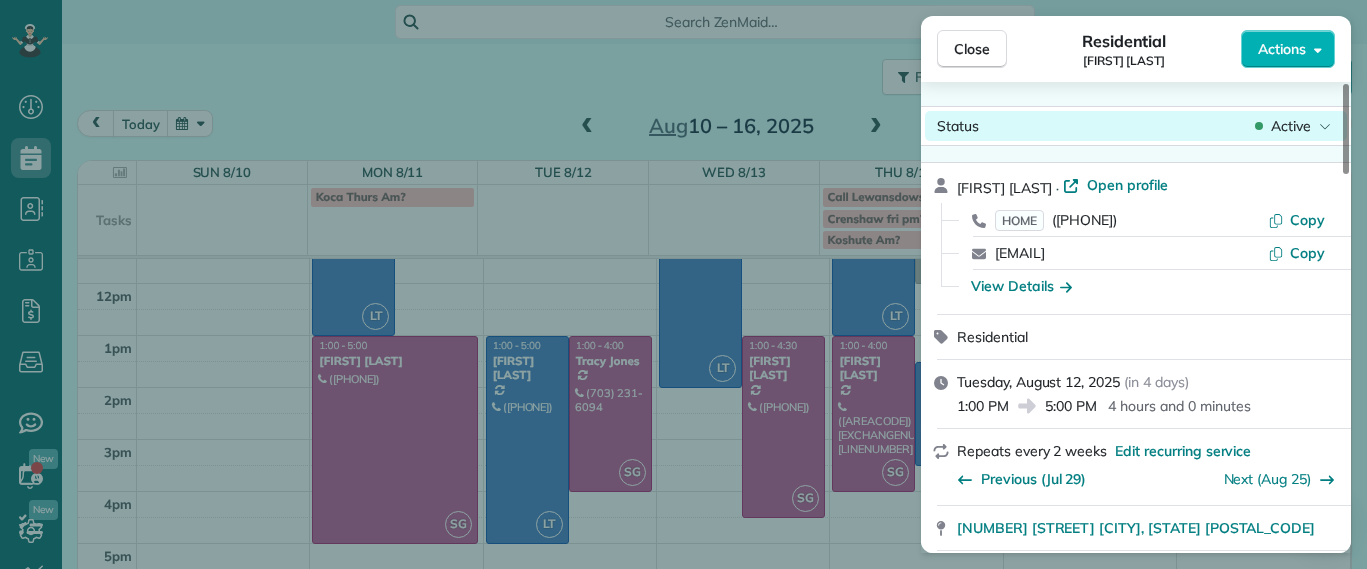 click on "Active" at bounding box center (1291, 126) 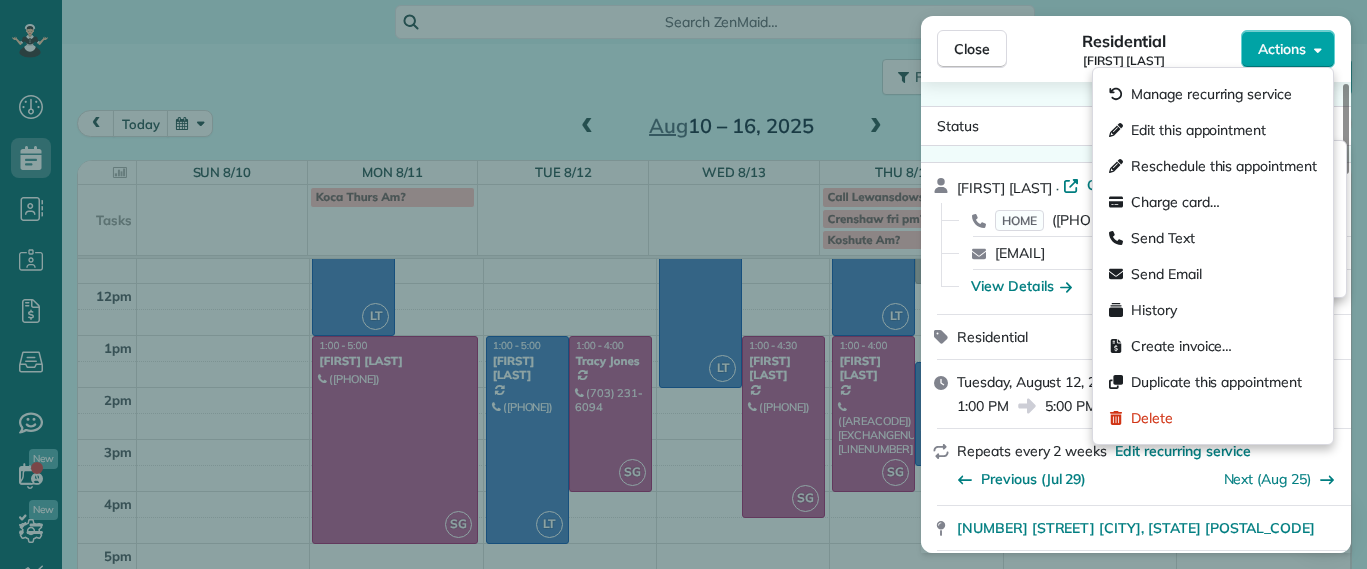 click on "Actions" at bounding box center [1288, 49] 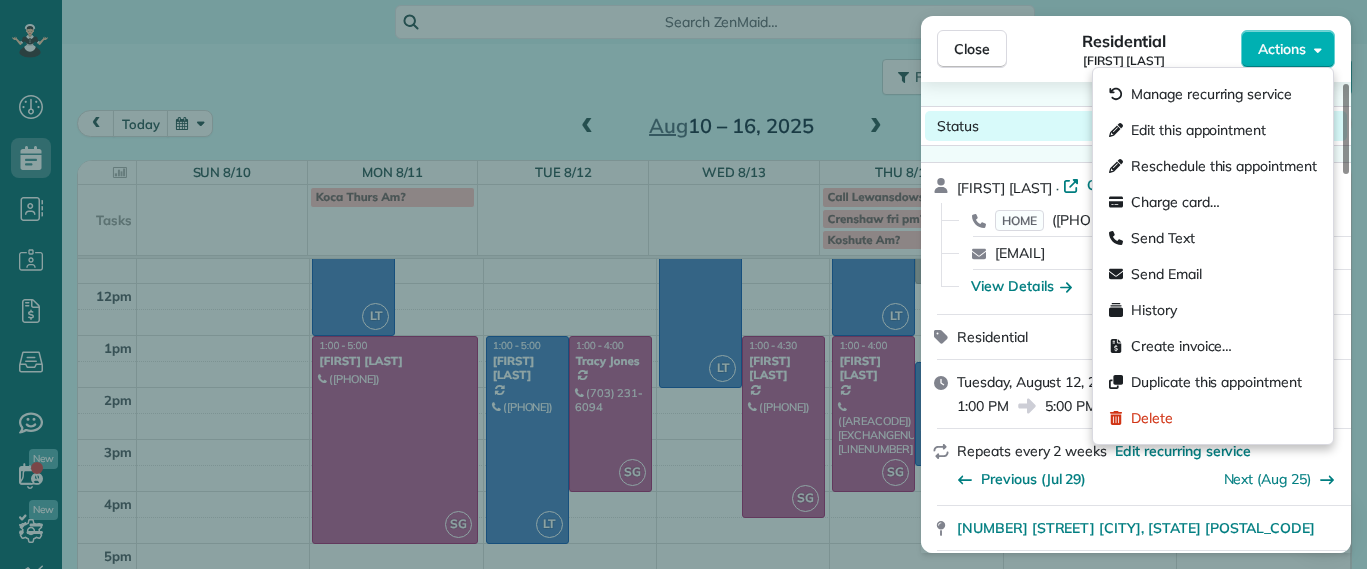 click on "Status Active" at bounding box center (1136, 126) 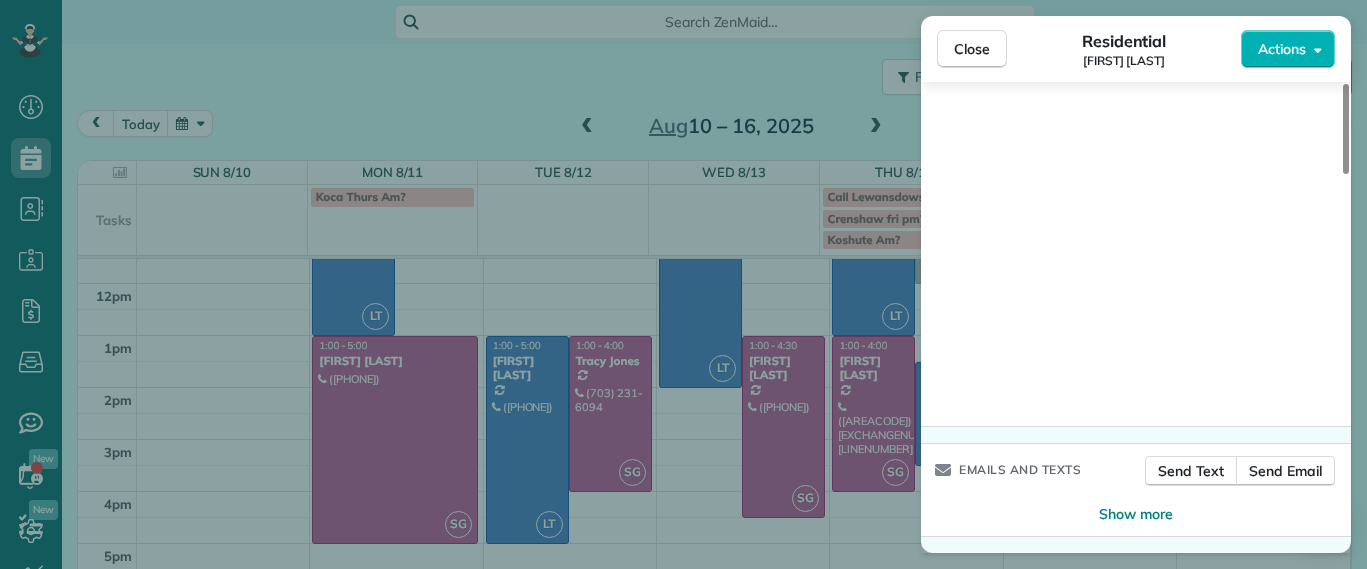 scroll, scrollTop: 1097, scrollLeft: 0, axis: vertical 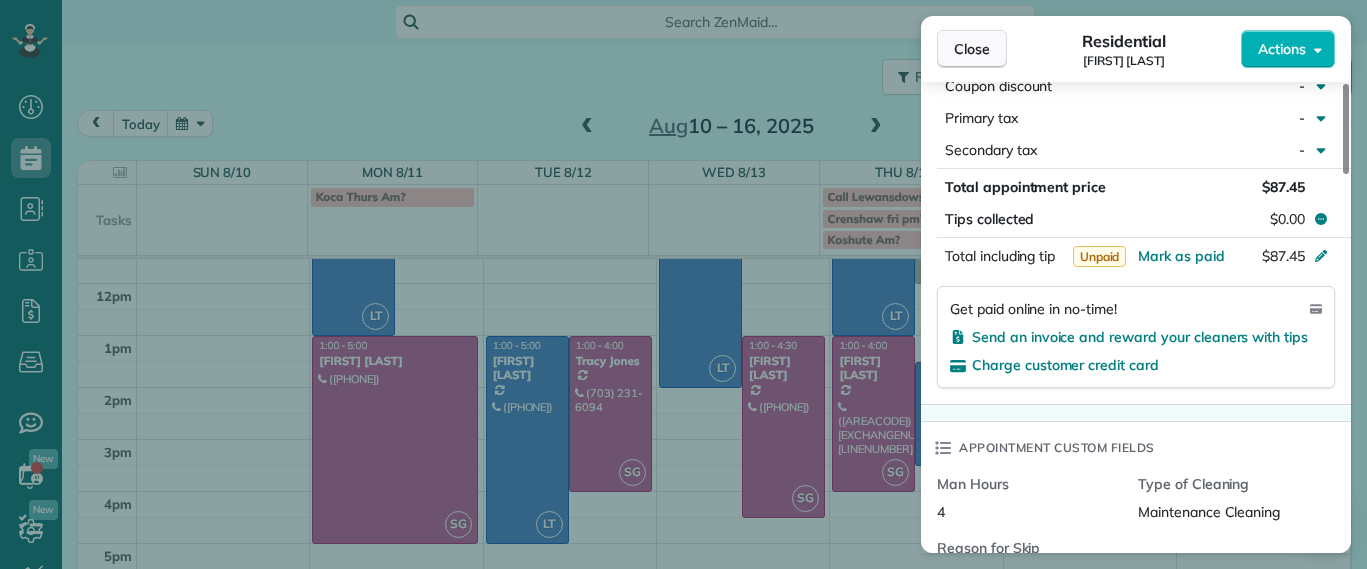 click on "Close" at bounding box center (972, 49) 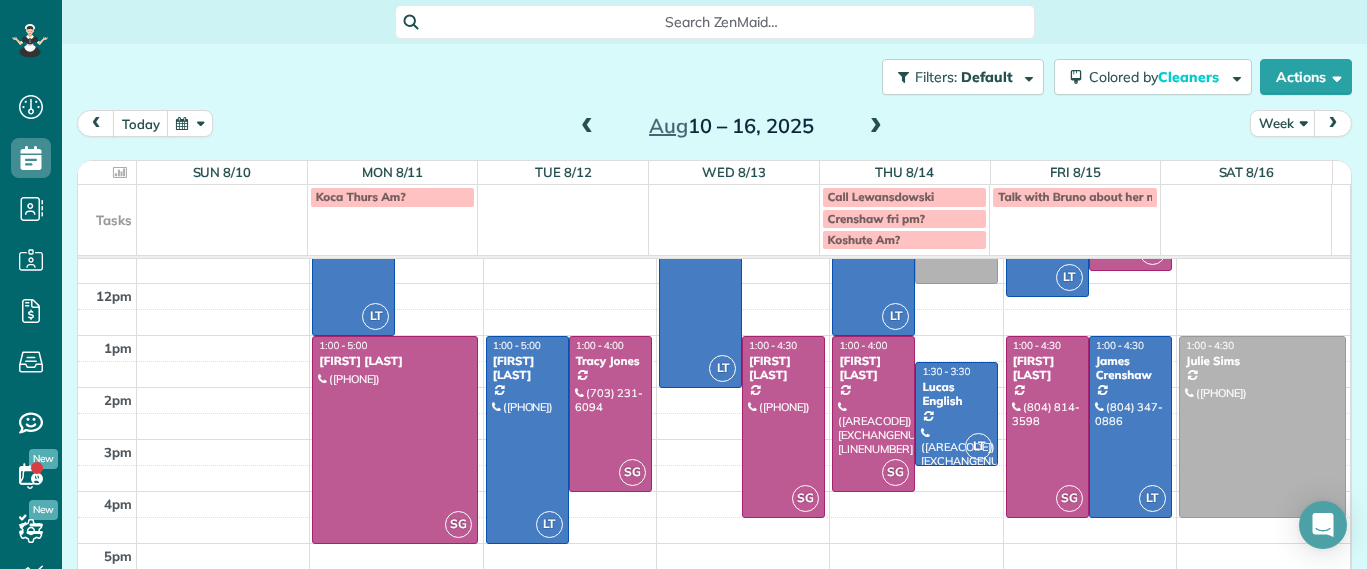 drag, startPoint x: 514, startPoint y: 406, endPoint x: 280, endPoint y: 80, distance: 401.28793 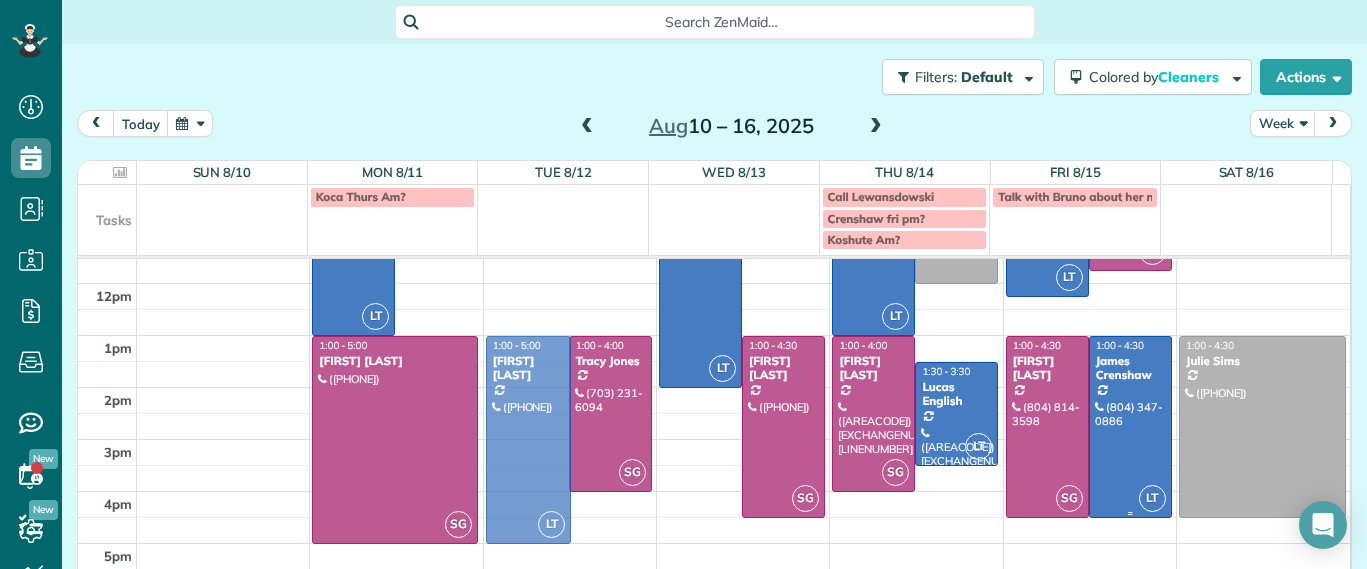 drag, startPoint x: 1101, startPoint y: 392, endPoint x: 1087, endPoint y: 386, distance: 15.231546 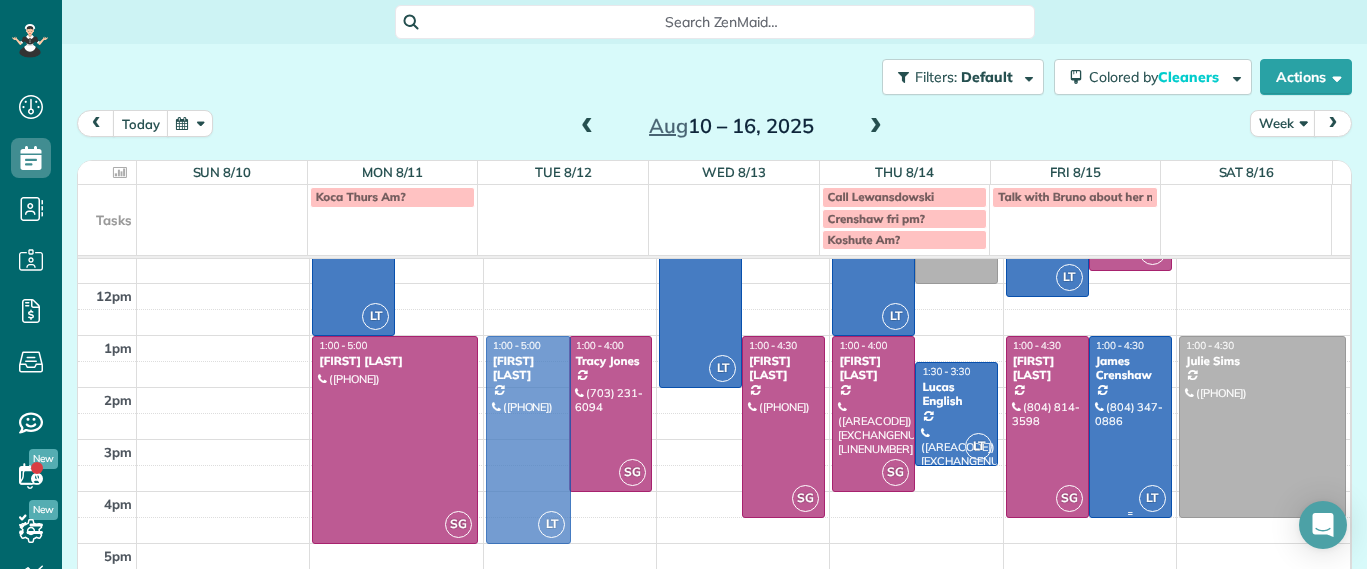click at bounding box center (1130, 427) 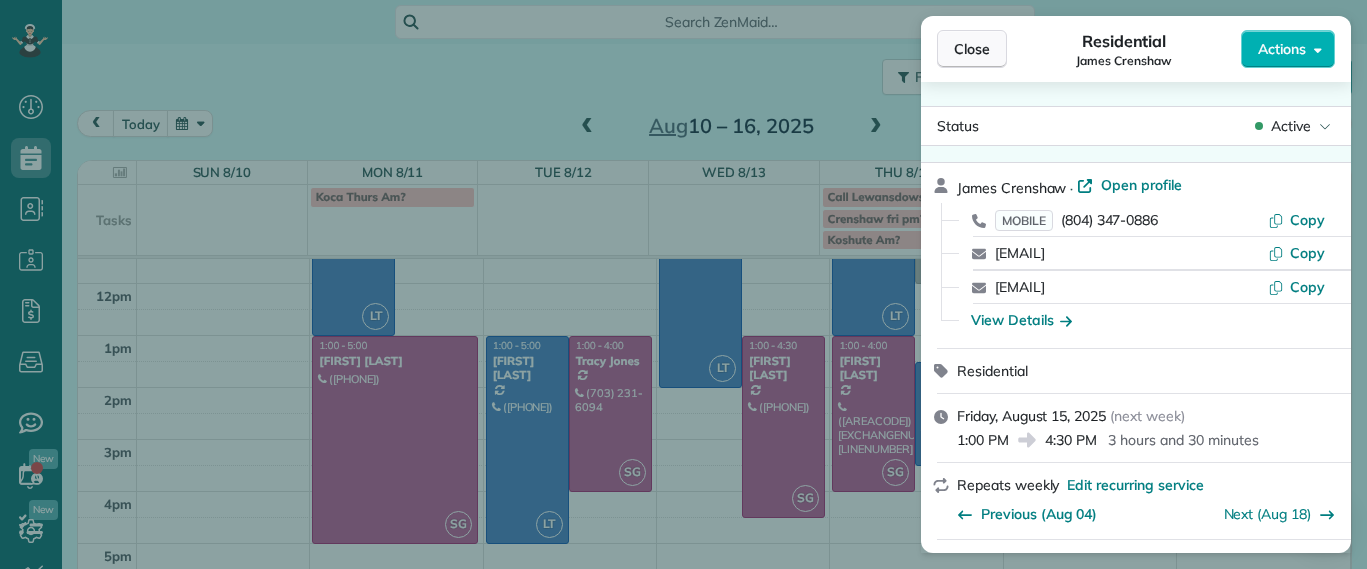 click on "Close" at bounding box center [972, 49] 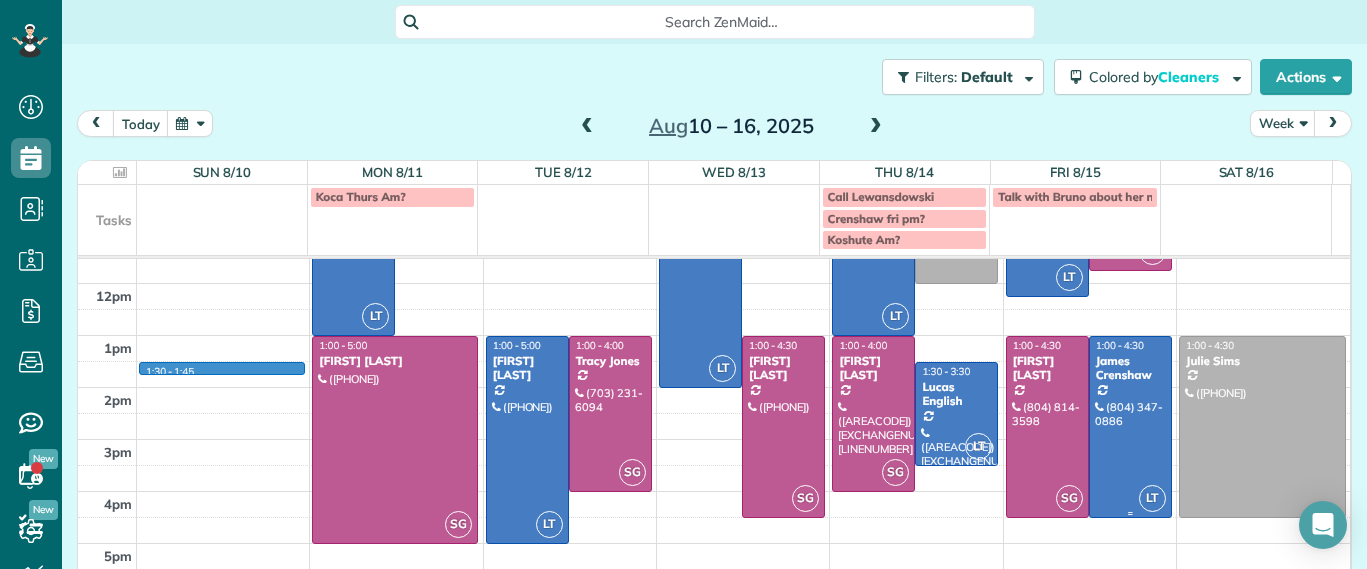 click on "7am 8am 9am 10am 11am 12pm 1pm 2pm 3pm 4pm 5pm 1:30 - 1:45 LT 8:00 - 1:00 Danielle Leek (616) 322-8093 3506 Enslow Avenue Richmond, VA 23222 SG 8:00 - 11:30 Imani Holmes (804) 245-9696 2816 North Avenue Richmond, VA 23222 SG 1:00 - 5:00 John Miller (804) 938-0280 8603 Warrenton Drive Richmond, VA 23229 SG 8:00 - 11:30 Jessica Knight (804) 514-1890 1815 Floyd Avenue Richmond, VA 23220 LT 8:00 - 11:30 Galia Moran (703) 593-4027 5937 Kings Crest Drive Chesterfield, VA 23832 LT 1:00 - 5:00 Alli Robbins (651) 792-6217 2410 Bryan Park Avenue Richmond, VA 23228 SG 1:00 - 4:00 Tracy Jones (703) 231-6094 301 Virginia Street Richmond, VA 23219 LT 8:00 - 2:00 Julie Weissend (804) 370-8320 2710 Monument Avenue Richmond, VA 23220 SG 8:00 - 10:30 Tiffany Stark (804) 855-7663 12351 Dutton Road Midlothian, VA 23113 SG 1:00 - 4:30 Paige (Gay) Peak (804) 319-5916 1017 Horsepen Road Richmond, VA 23229 LT 8:00 - 1:00 Kellie Koshute (215) 939-5360 2040 Old Manchester Street Richmond, VA 23225 8:00 - 12:00 Hannah Koca SG LT AD LT" at bounding box center (714, 309) 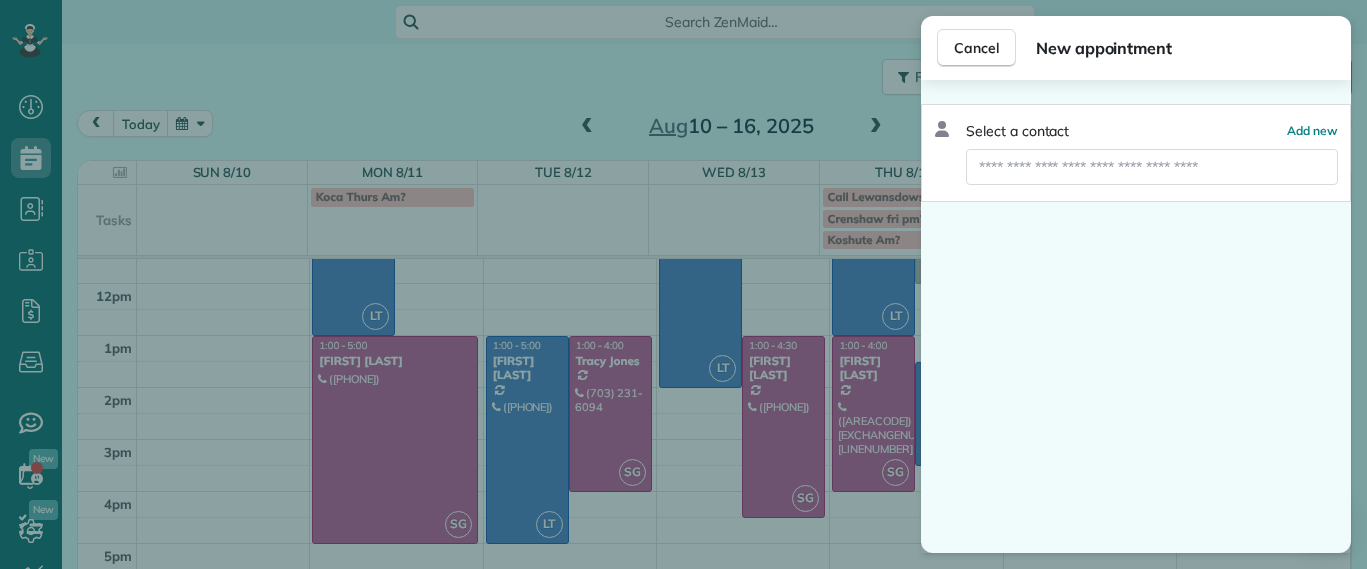 click on "Cancel New appointment Select a contact Add new" at bounding box center (683, 284) 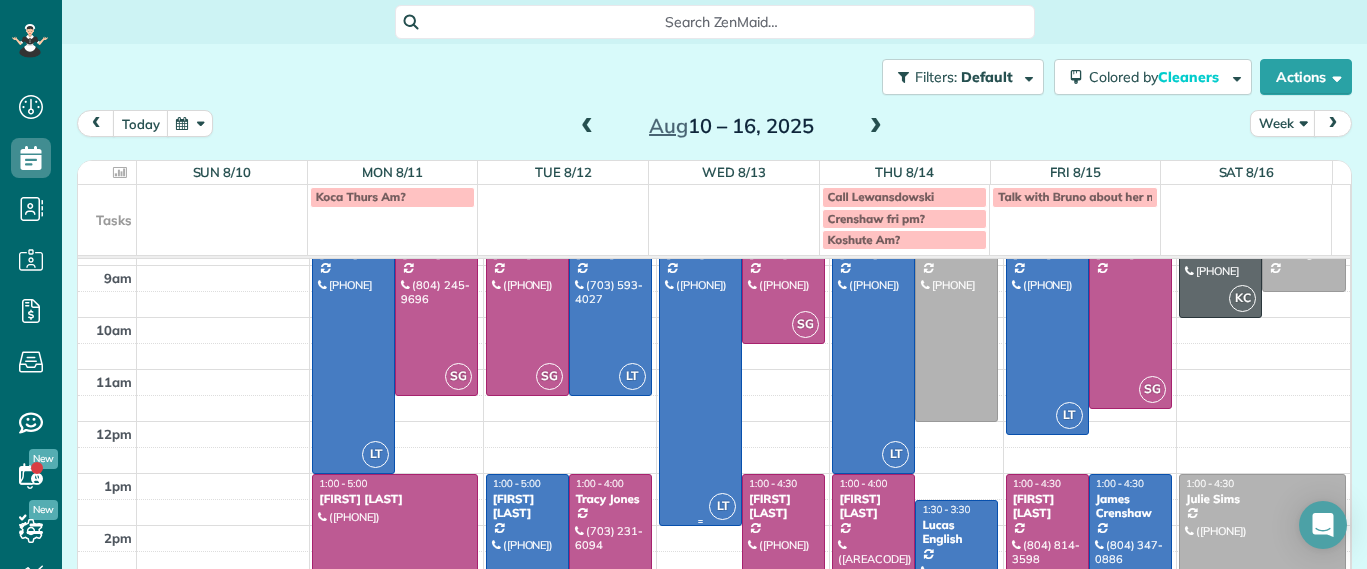 scroll, scrollTop: 235, scrollLeft: 0, axis: vertical 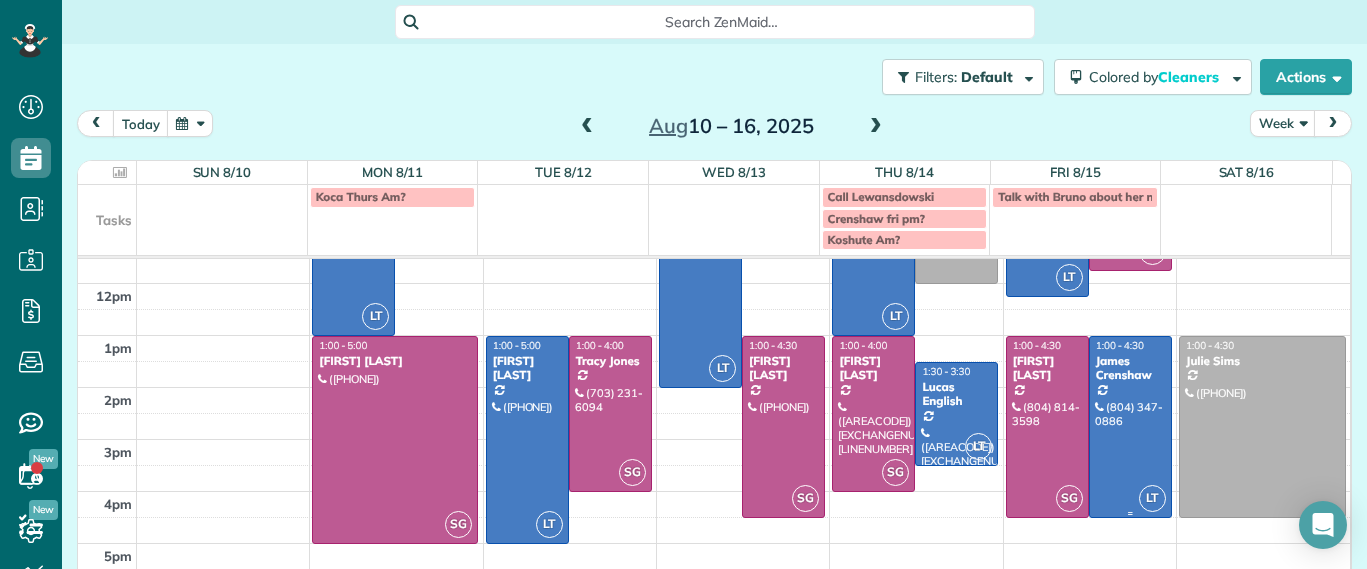 click at bounding box center [876, 127] 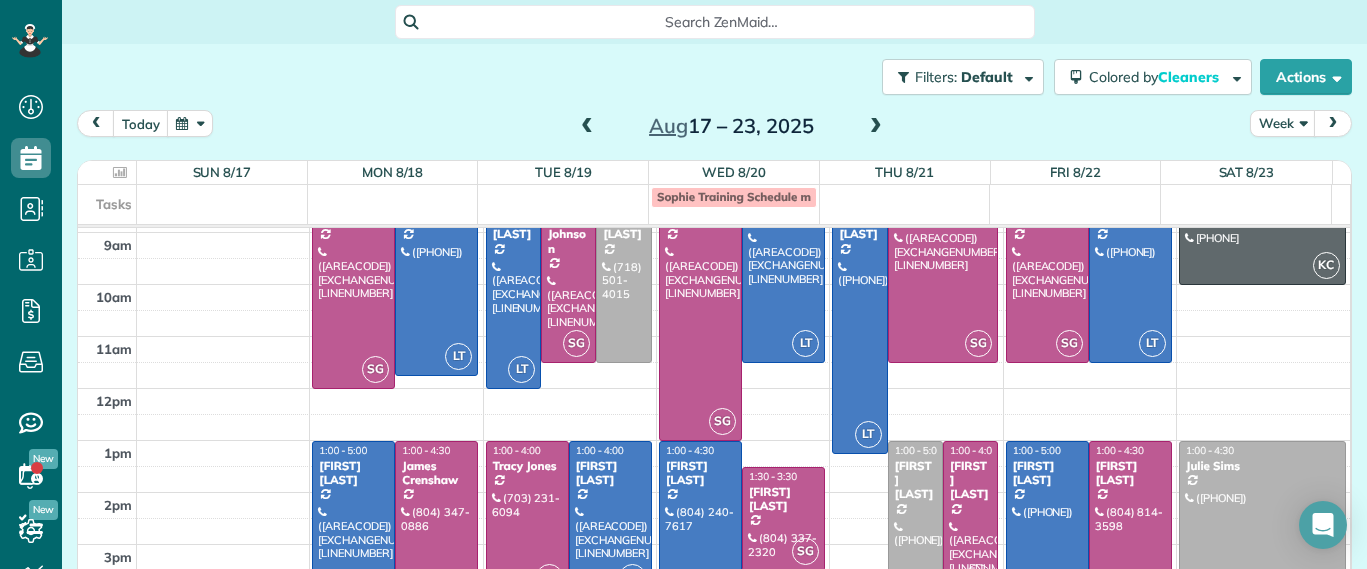 scroll, scrollTop: 0, scrollLeft: 0, axis: both 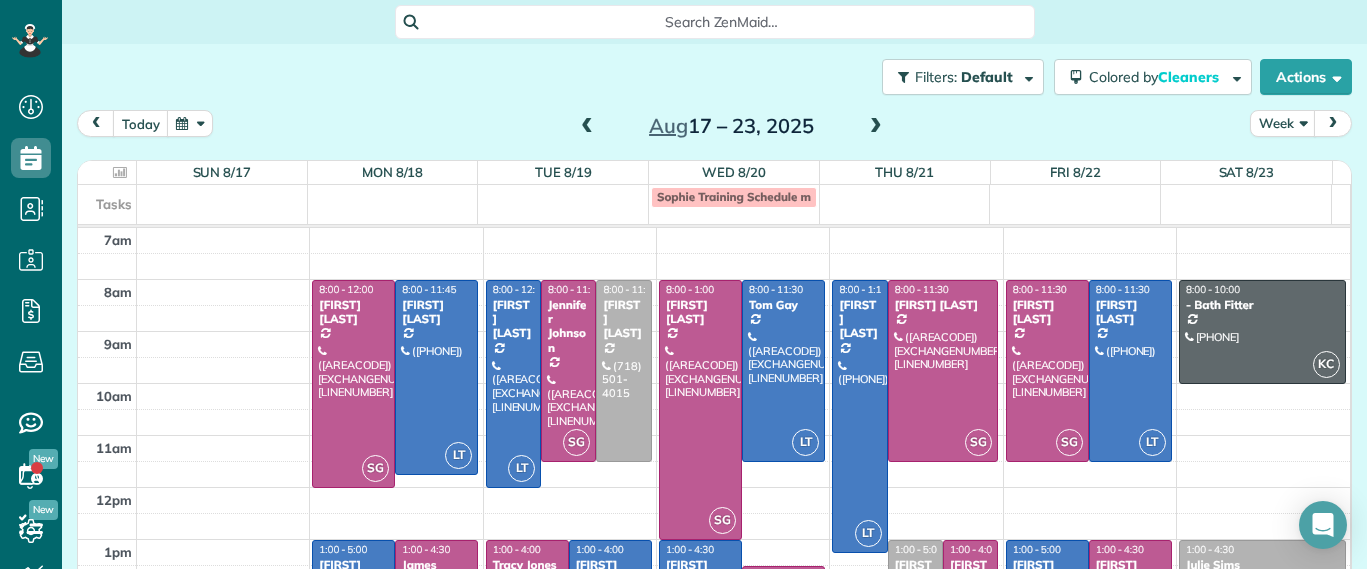click at bounding box center (587, 127) 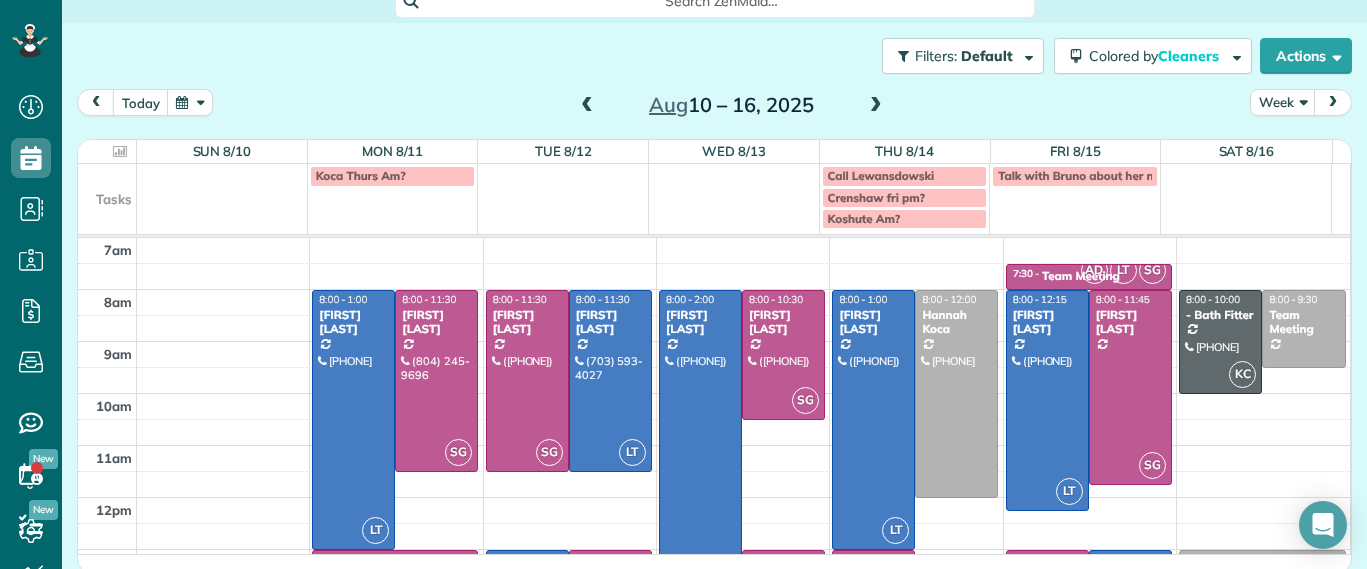 scroll, scrollTop: 26, scrollLeft: 0, axis: vertical 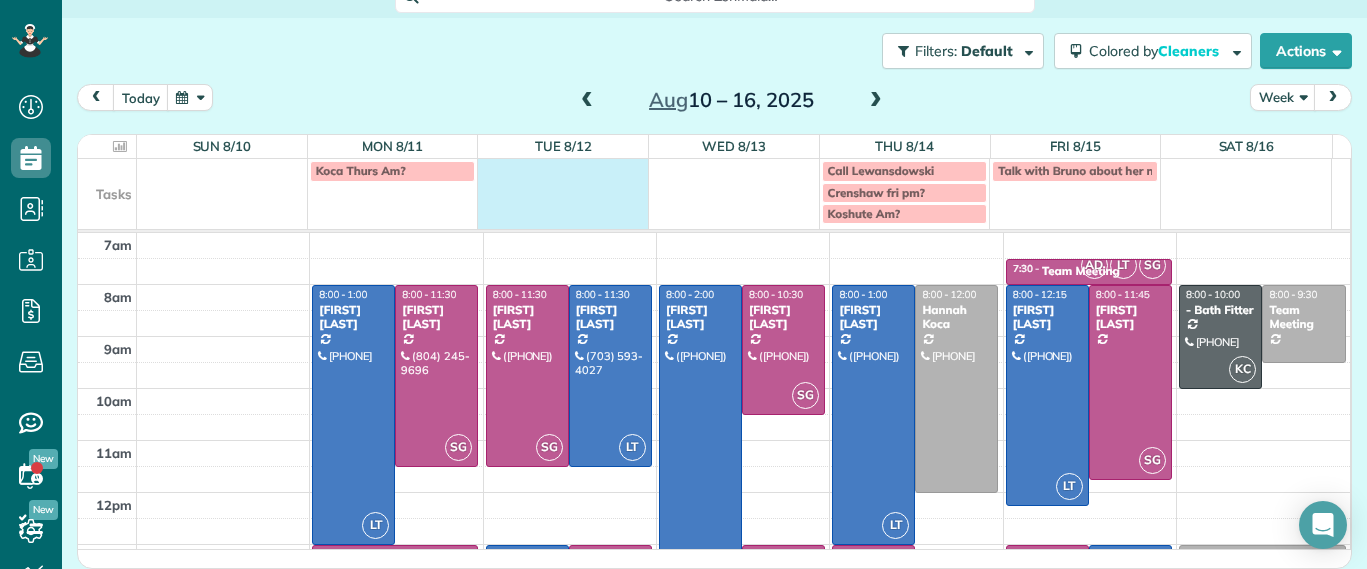 click at bounding box center [563, 191] 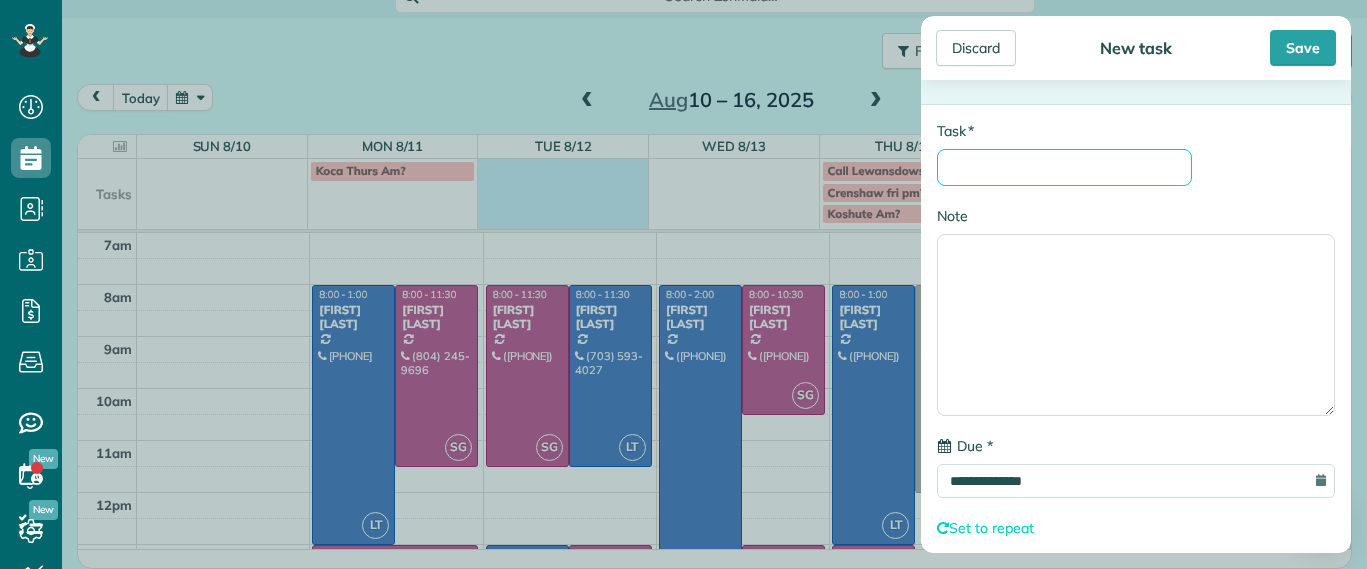 click on "*  Task" at bounding box center [1064, 167] 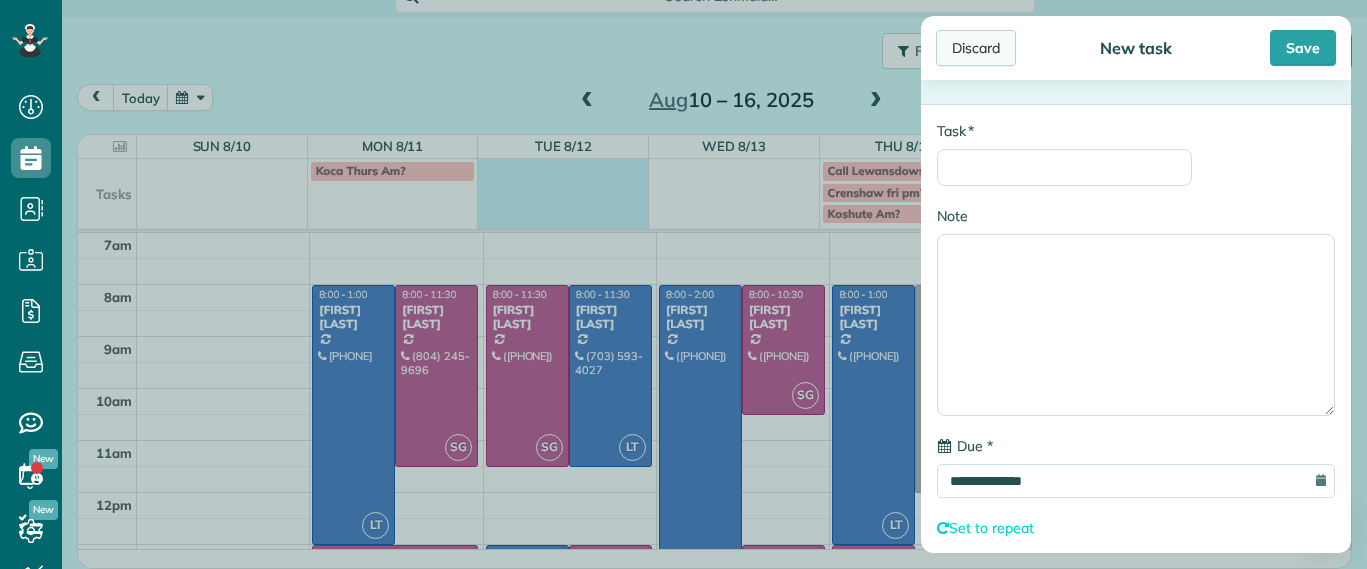 click on "Discard" at bounding box center (976, 48) 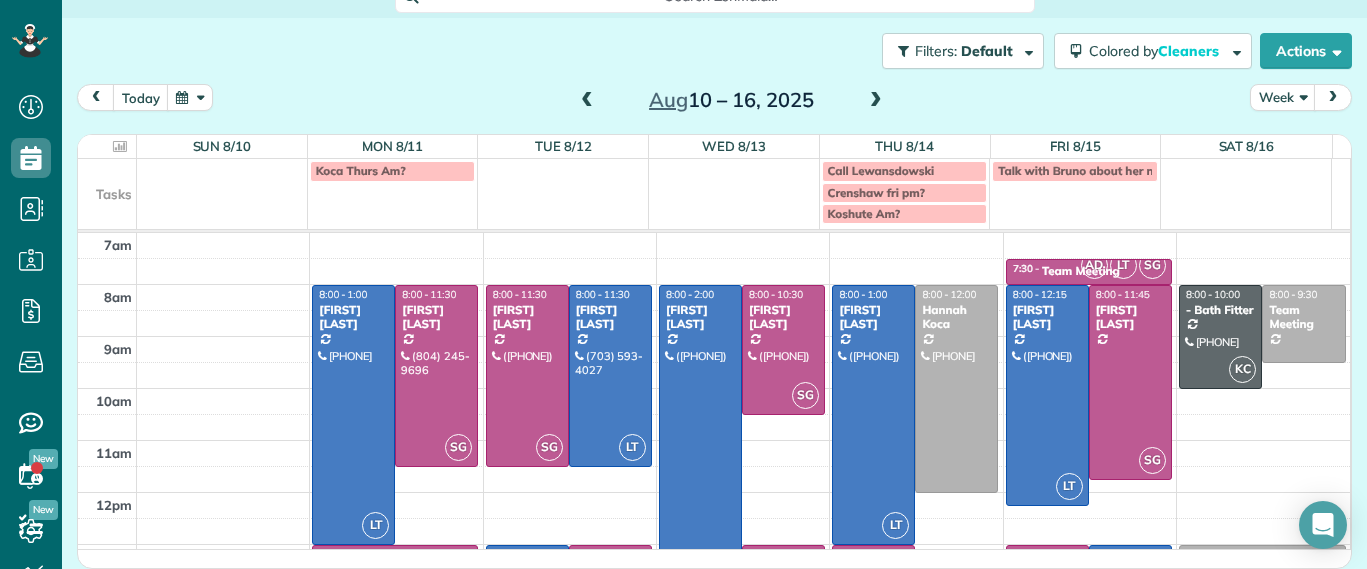 click at bounding box center [563, 191] 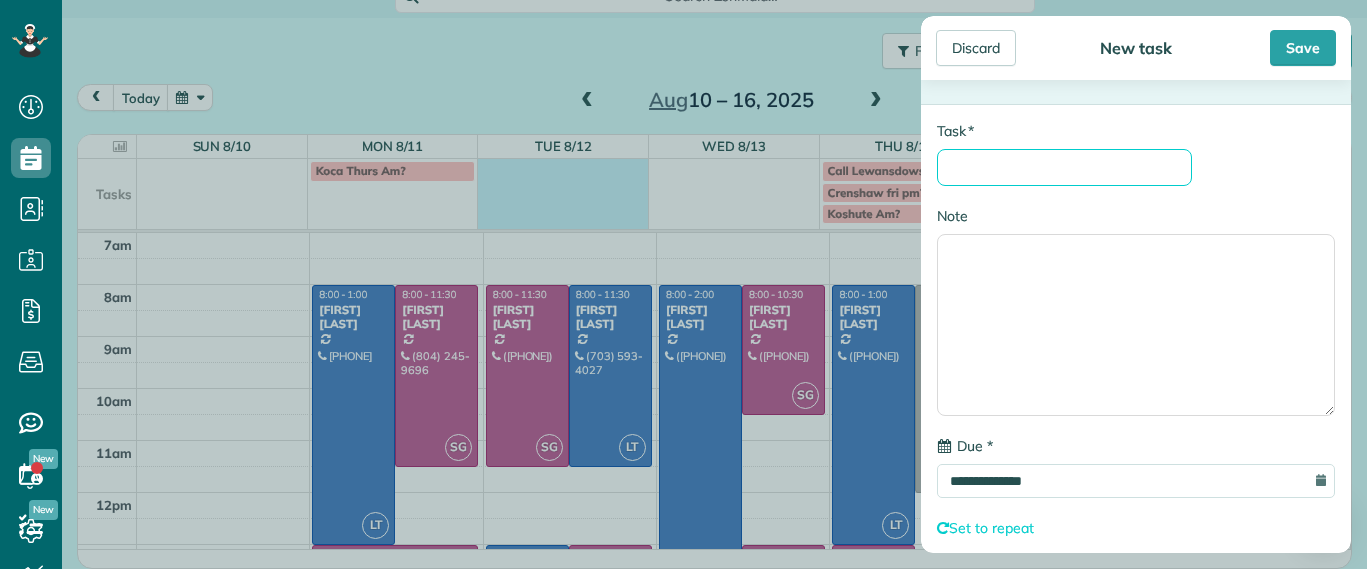 click on "*  Task" at bounding box center (1064, 167) 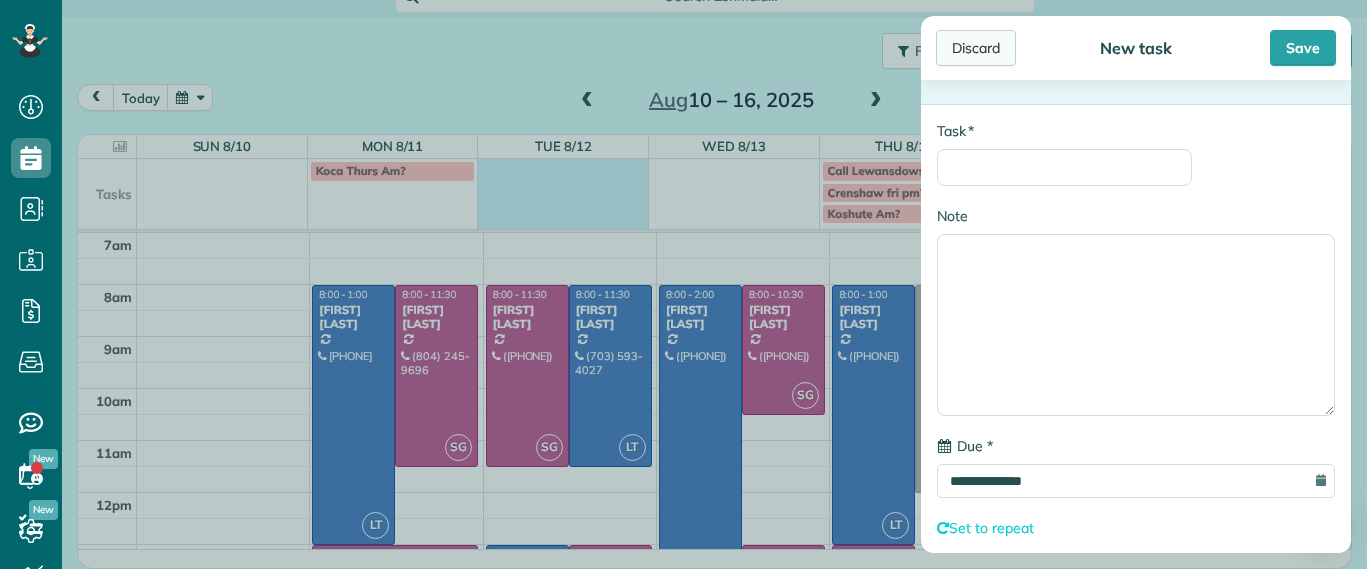 click on "Discard" at bounding box center [976, 48] 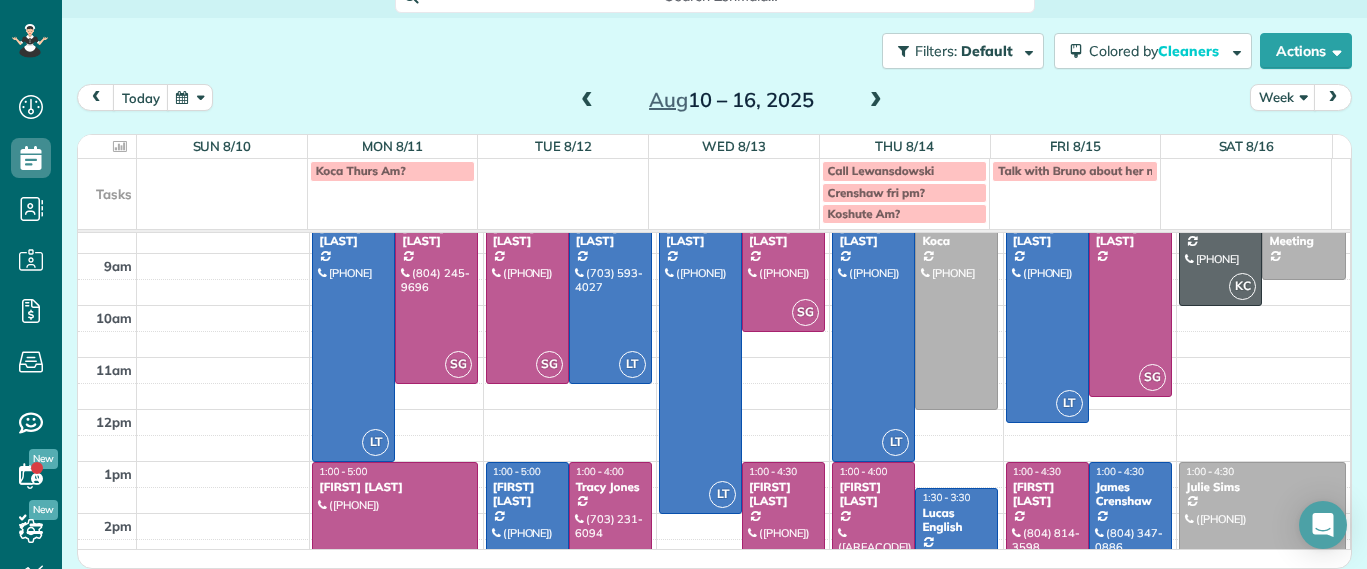 scroll, scrollTop: 250, scrollLeft: 0, axis: vertical 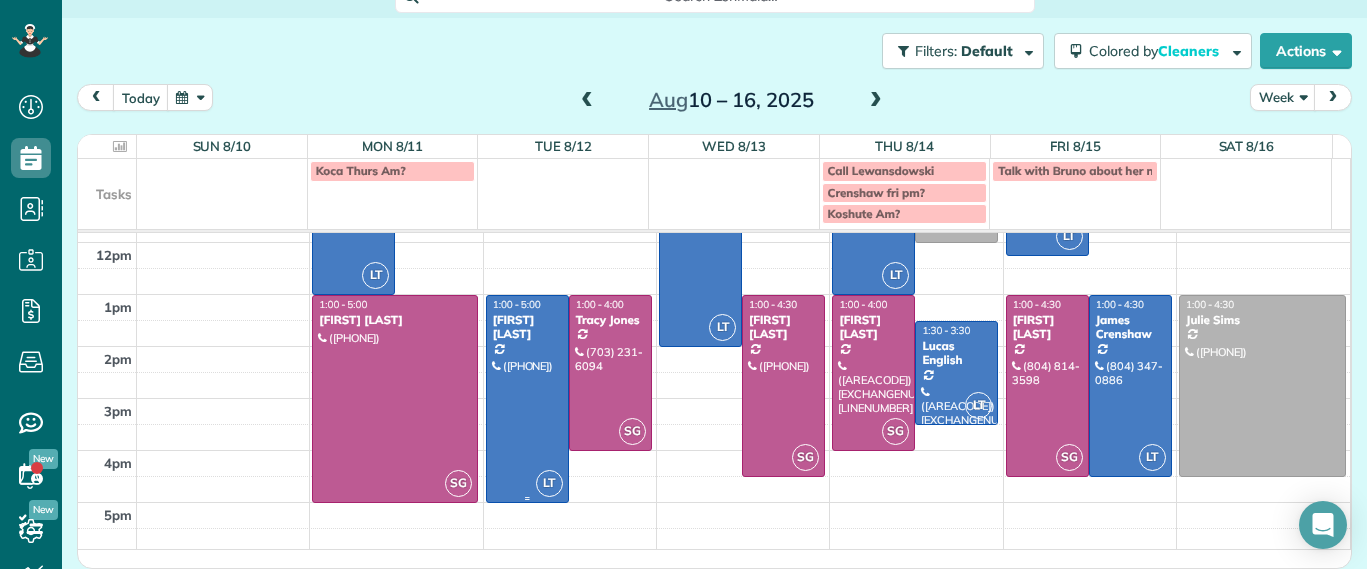 click at bounding box center (527, 399) 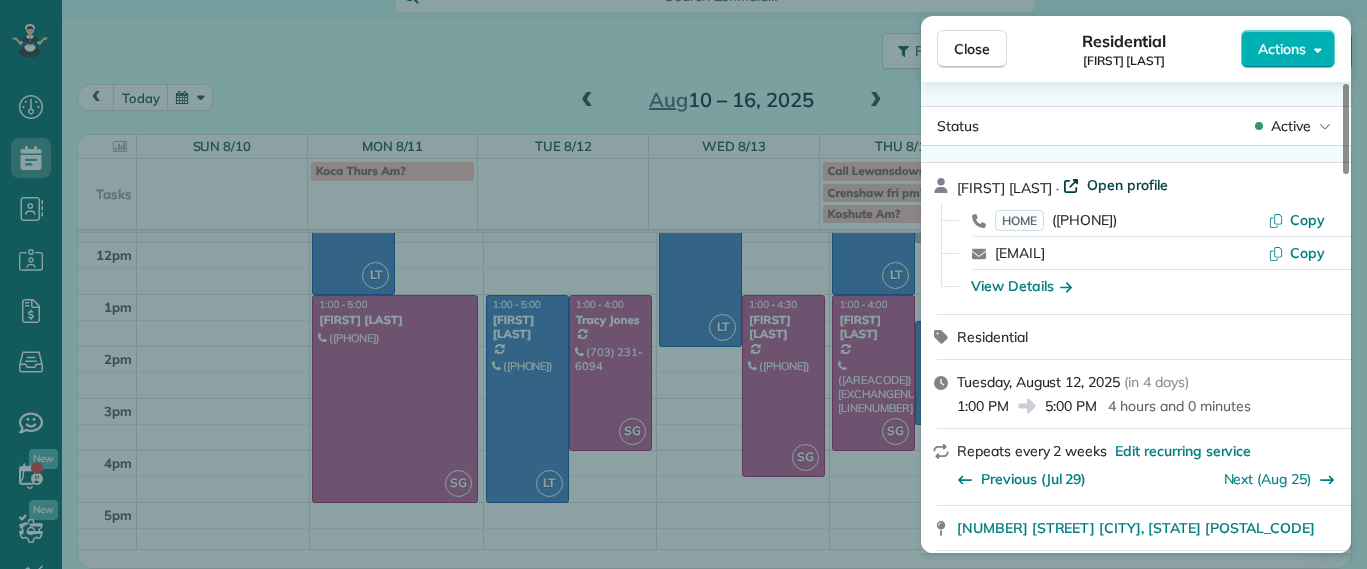 click on "Open profile" at bounding box center [1127, 185] 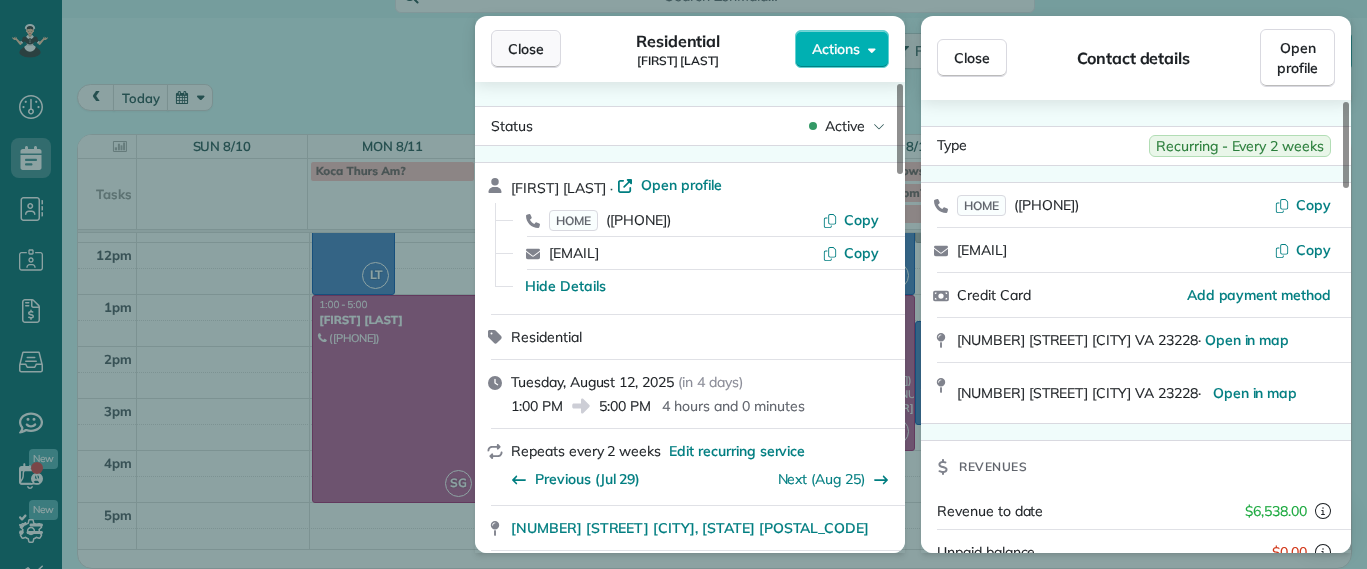 click on "Close" at bounding box center [526, 49] 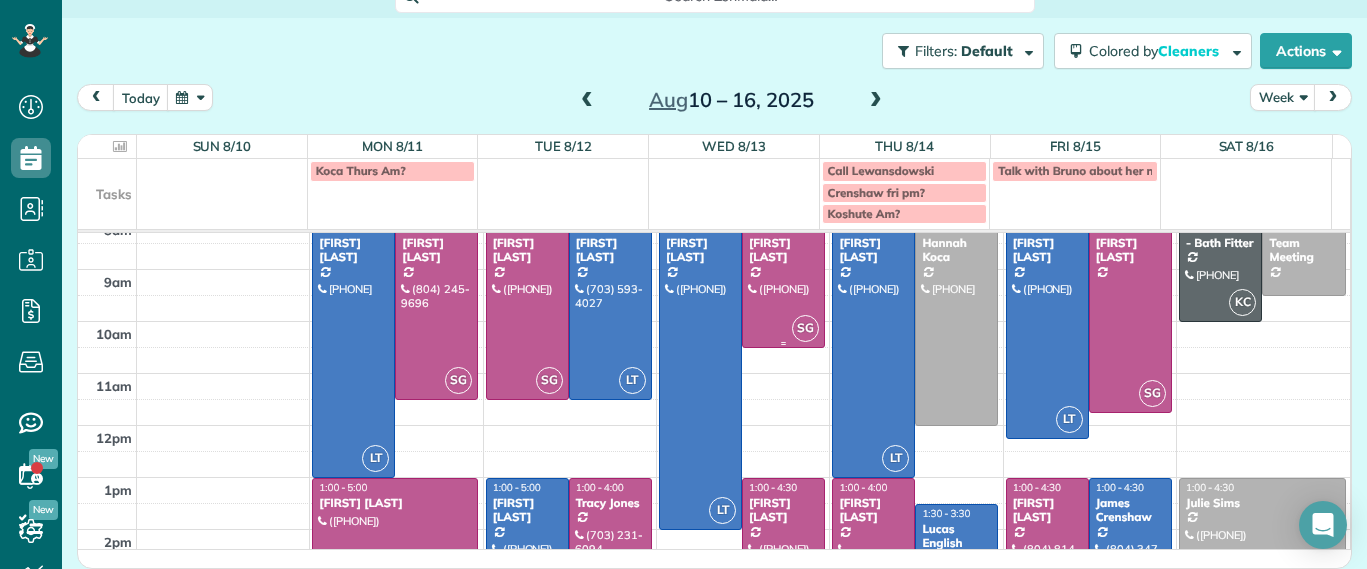 scroll, scrollTop: 250, scrollLeft: 0, axis: vertical 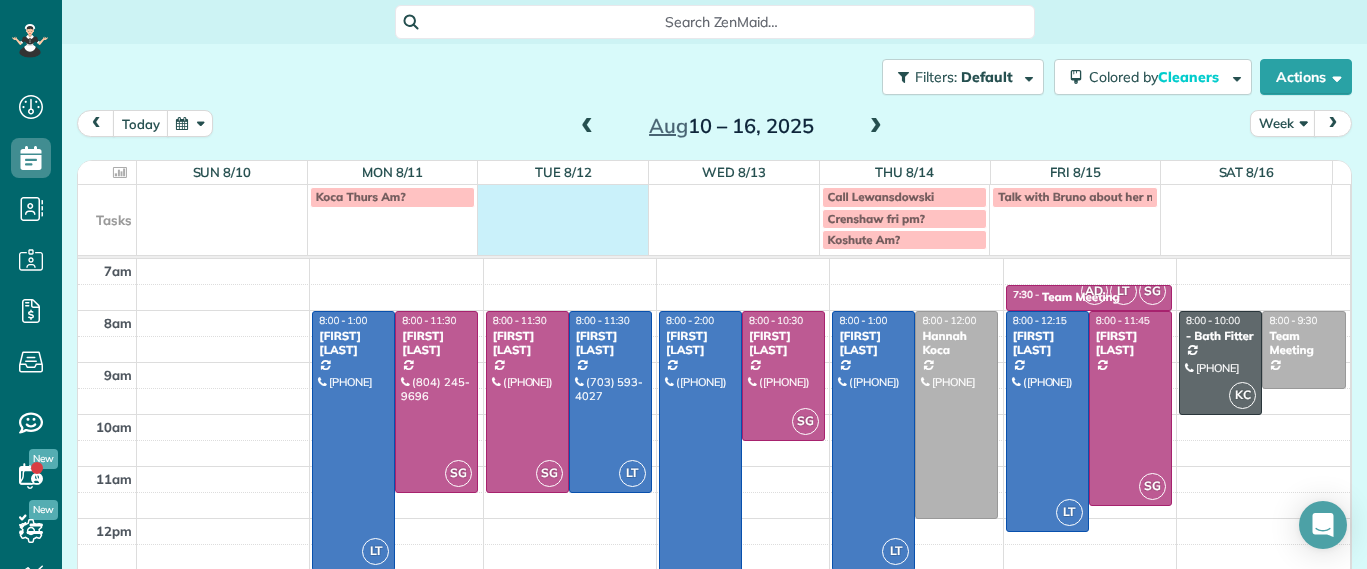 click at bounding box center (563, 217) 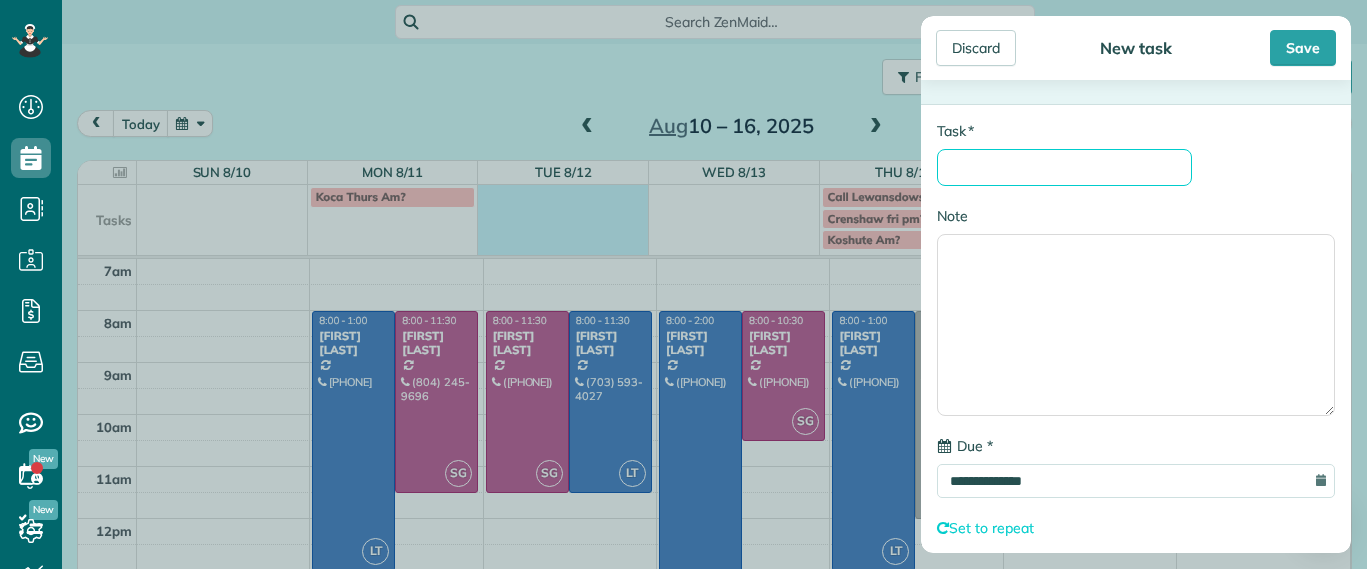 click on "*  Task" at bounding box center [1064, 167] 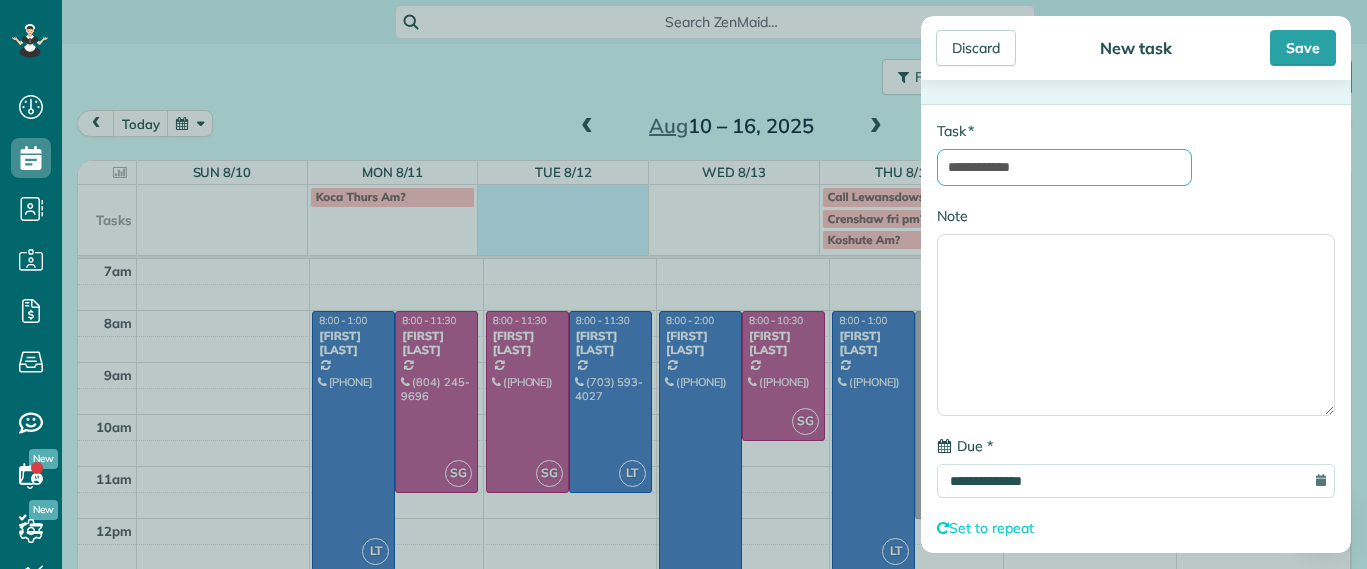 type on "**********" 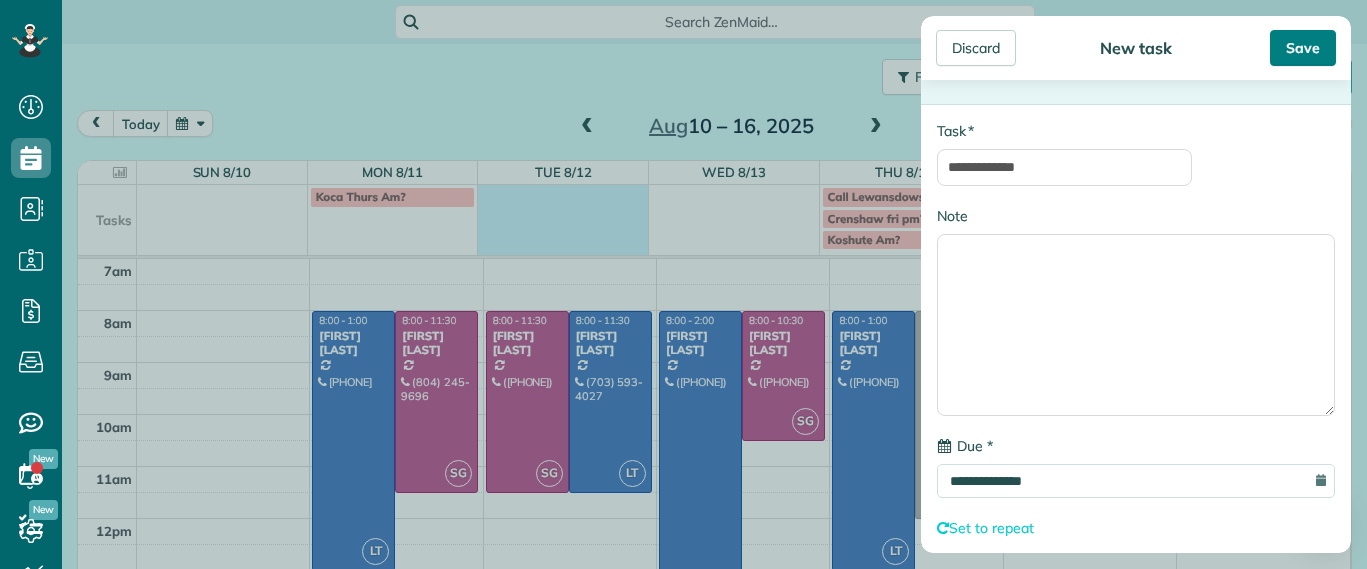 click on "Save" at bounding box center [1303, 48] 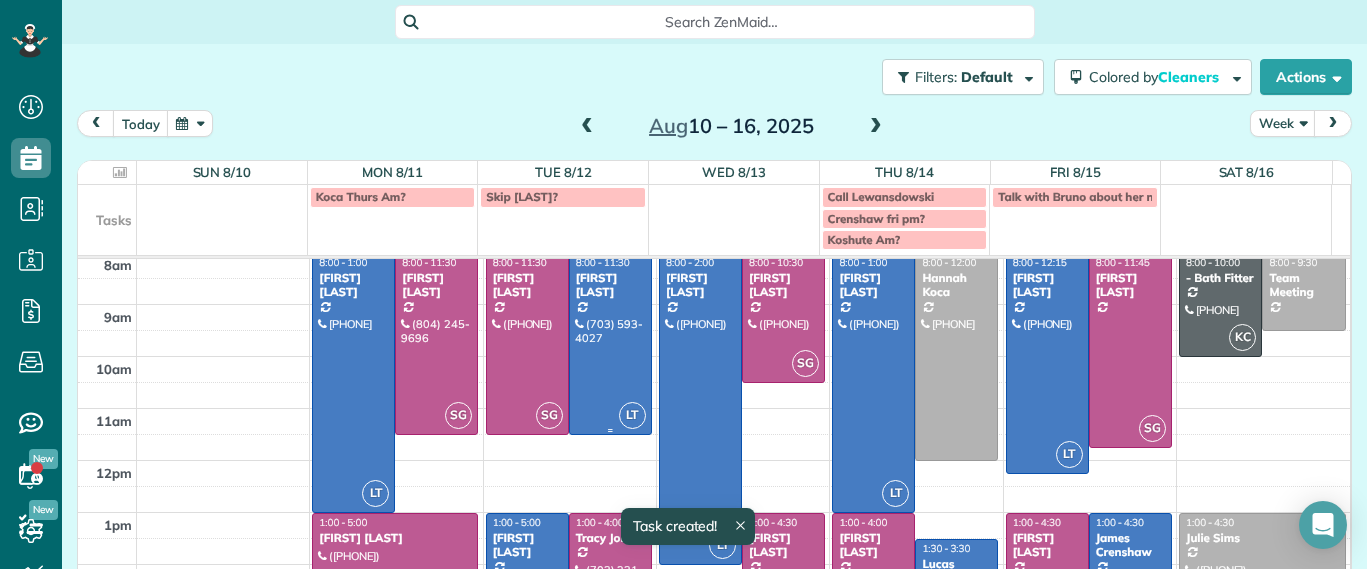 scroll, scrollTop: 0, scrollLeft: 0, axis: both 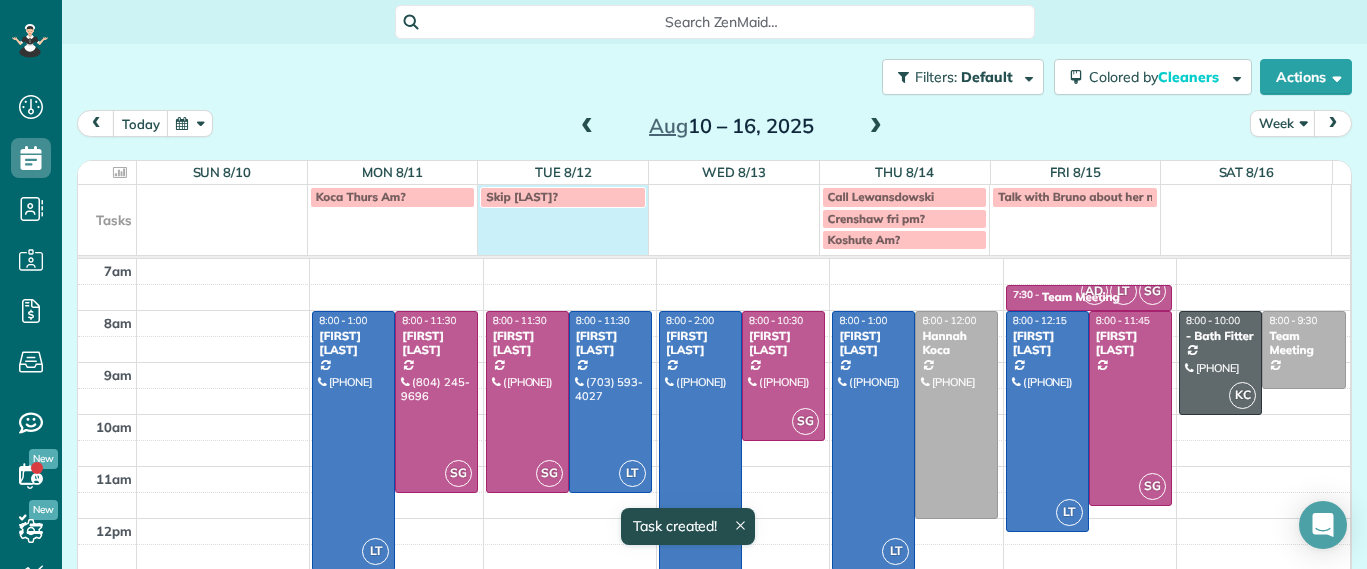 click on "Skip Robbins?" at bounding box center (563, 217) 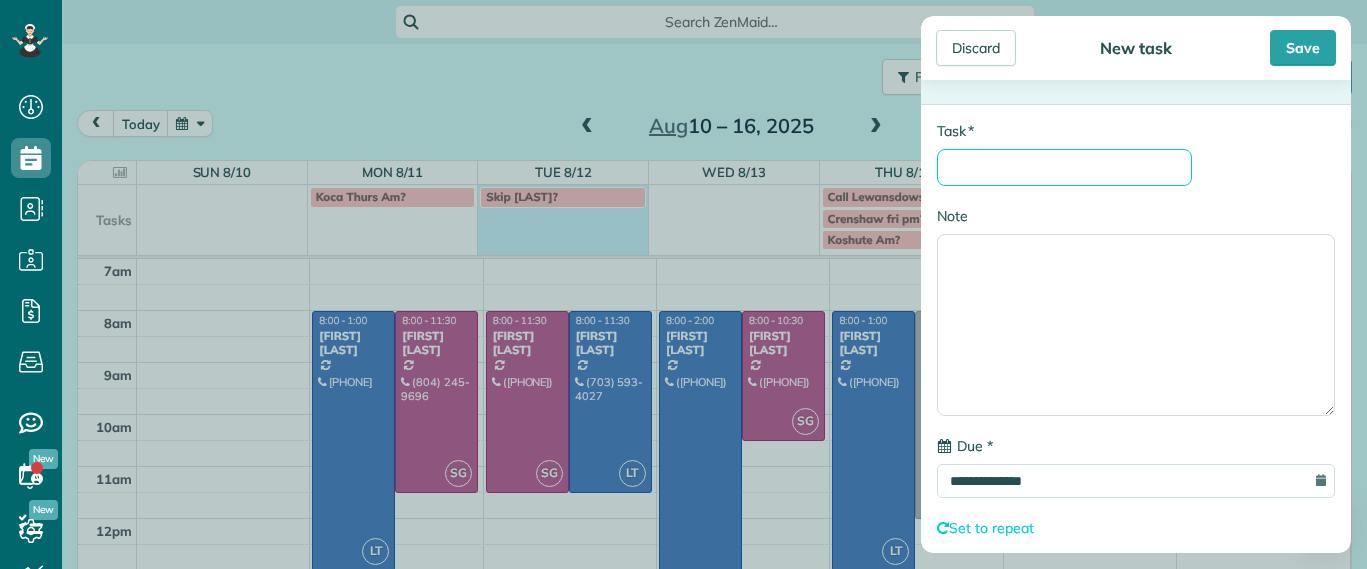 drag, startPoint x: 982, startPoint y: 185, endPoint x: 963, endPoint y: 194, distance: 21.023796 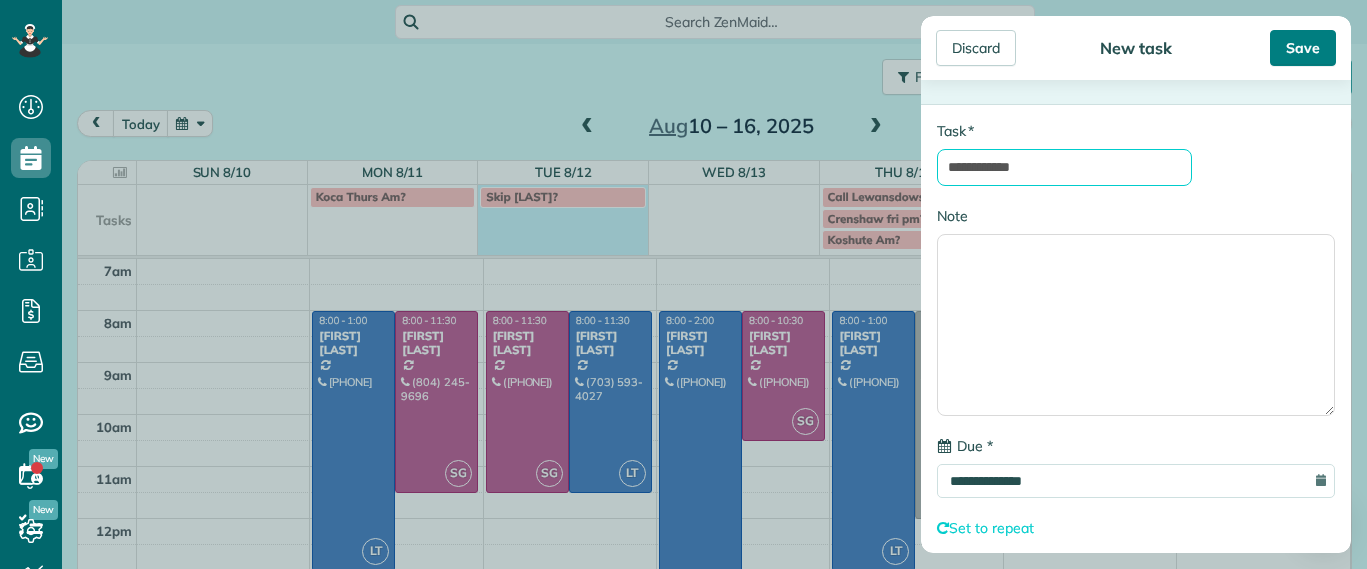 type on "**********" 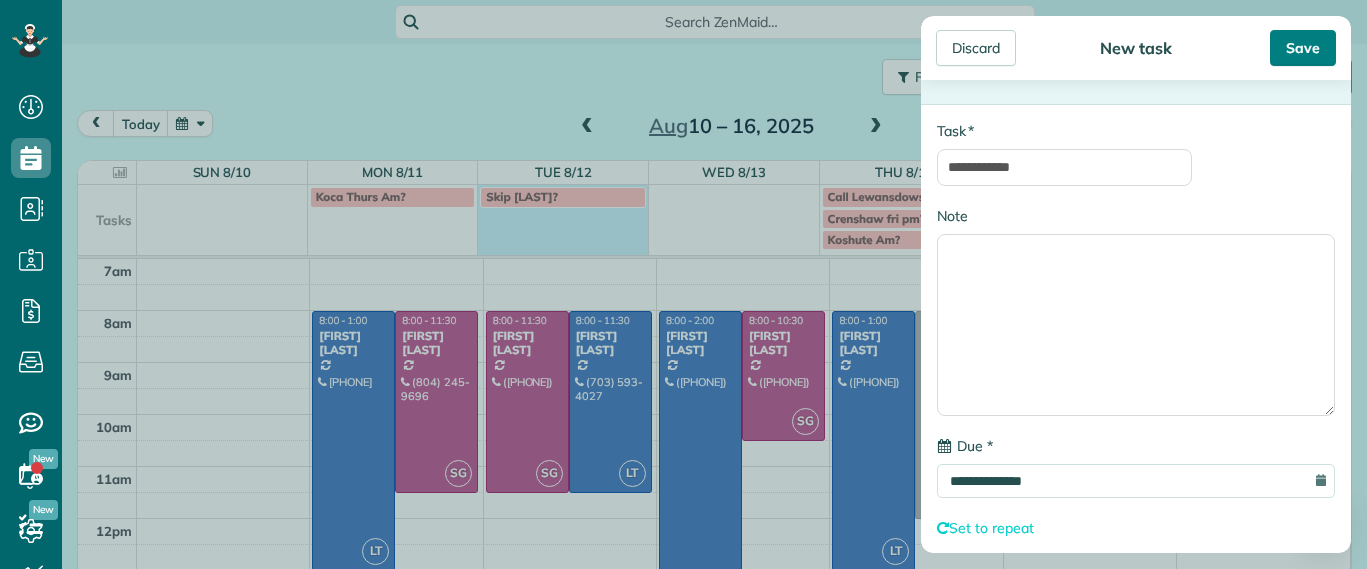 click on "Save" at bounding box center [1303, 48] 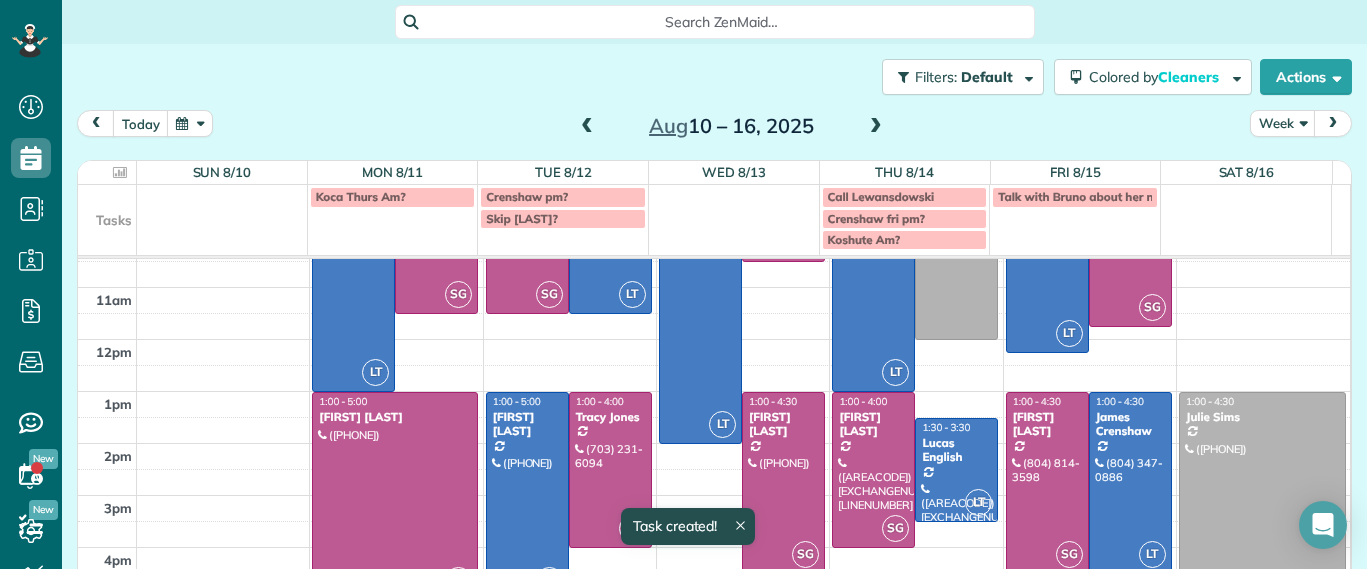 scroll, scrollTop: 235, scrollLeft: 0, axis: vertical 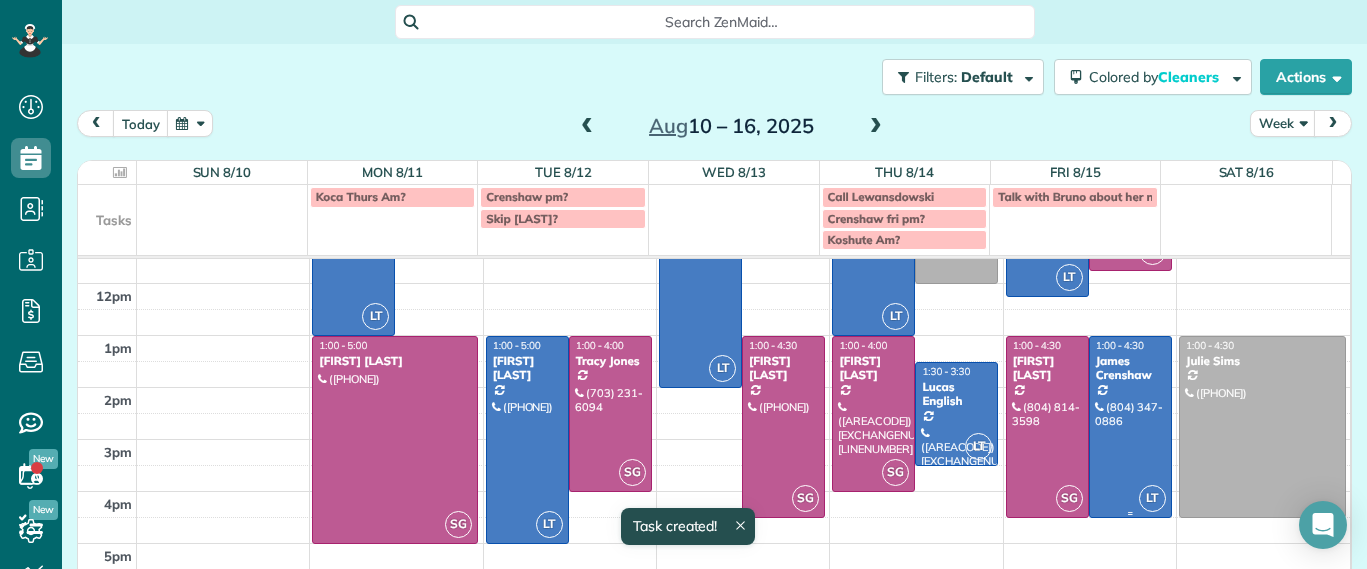 click on "James Crenshaw" at bounding box center (1130, 368) 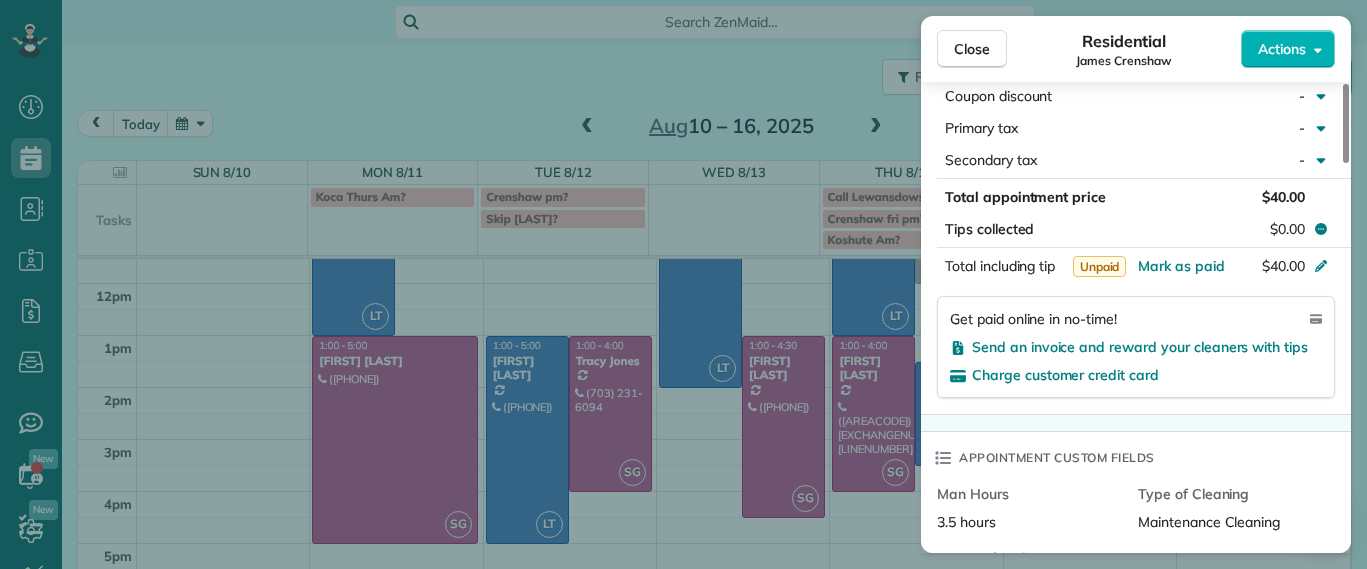 scroll, scrollTop: 489, scrollLeft: 0, axis: vertical 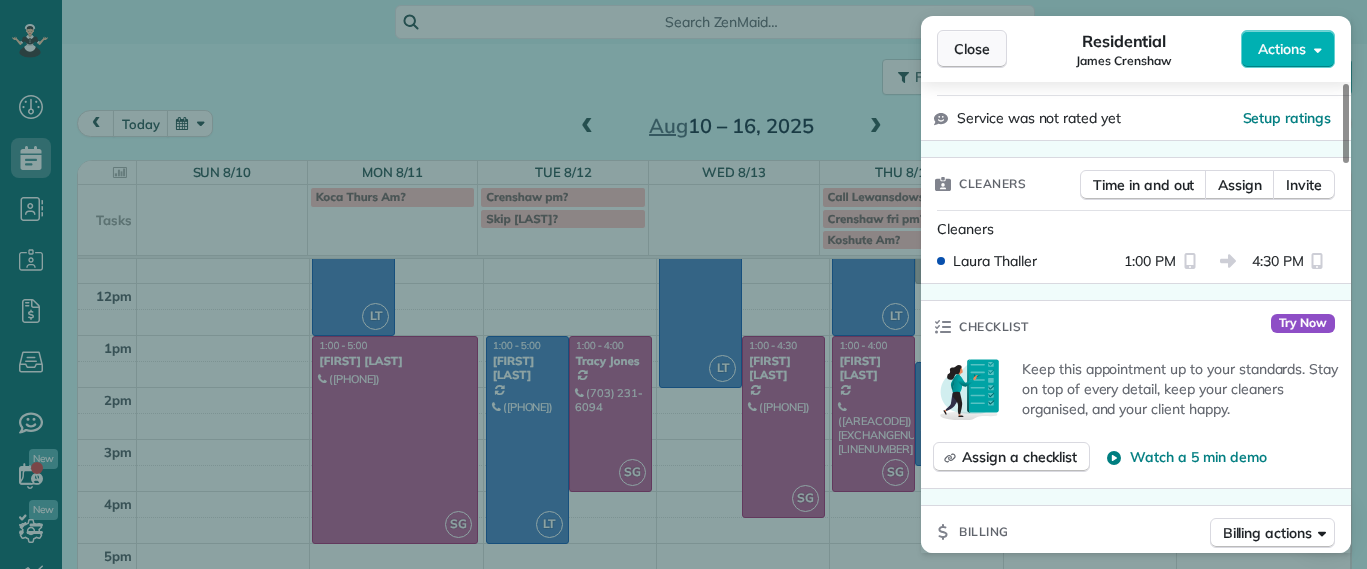 click on "Close" at bounding box center (972, 49) 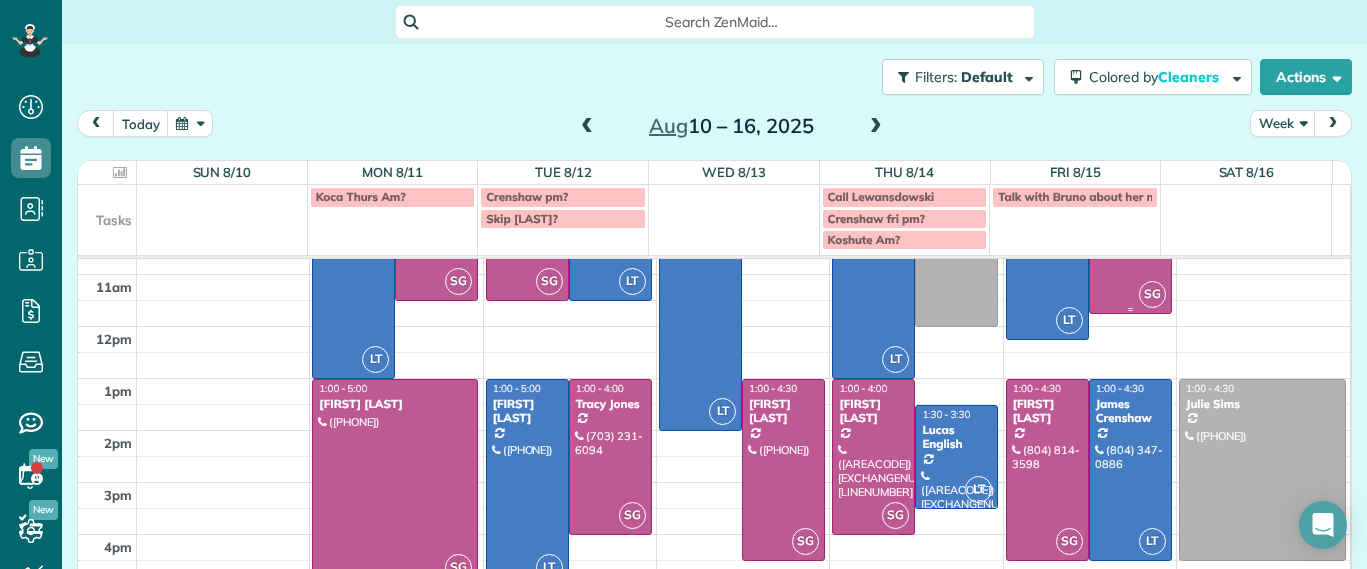 scroll, scrollTop: 235, scrollLeft: 0, axis: vertical 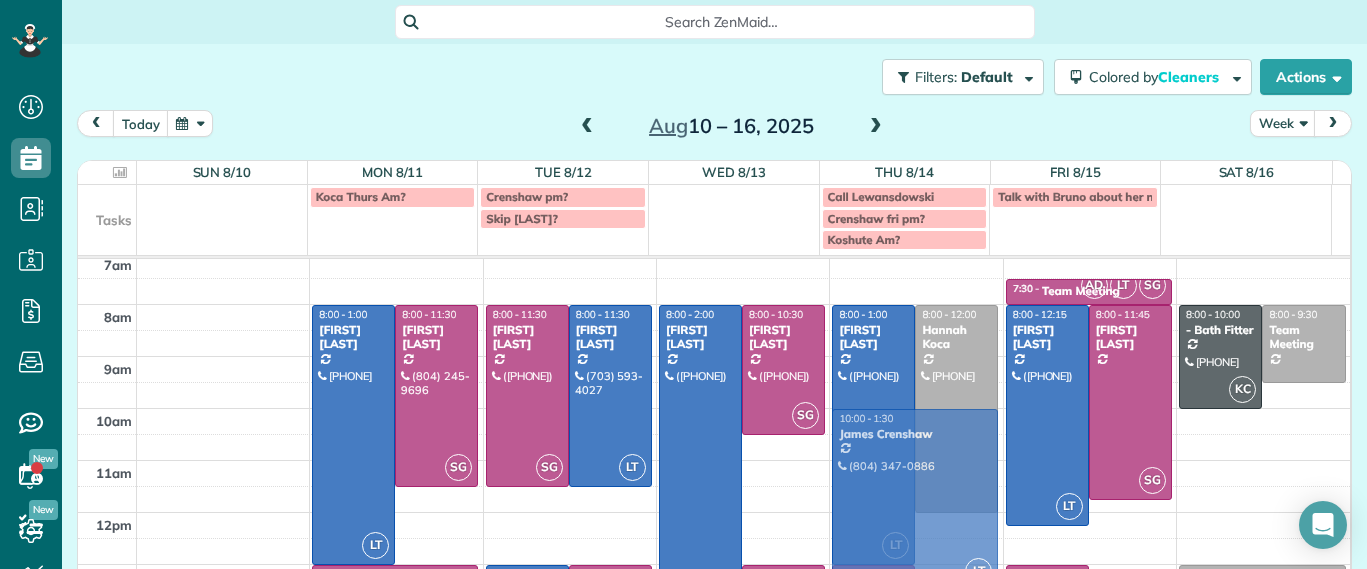 drag, startPoint x: 1116, startPoint y: 456, endPoint x: 882, endPoint y: 304, distance: 279.03406 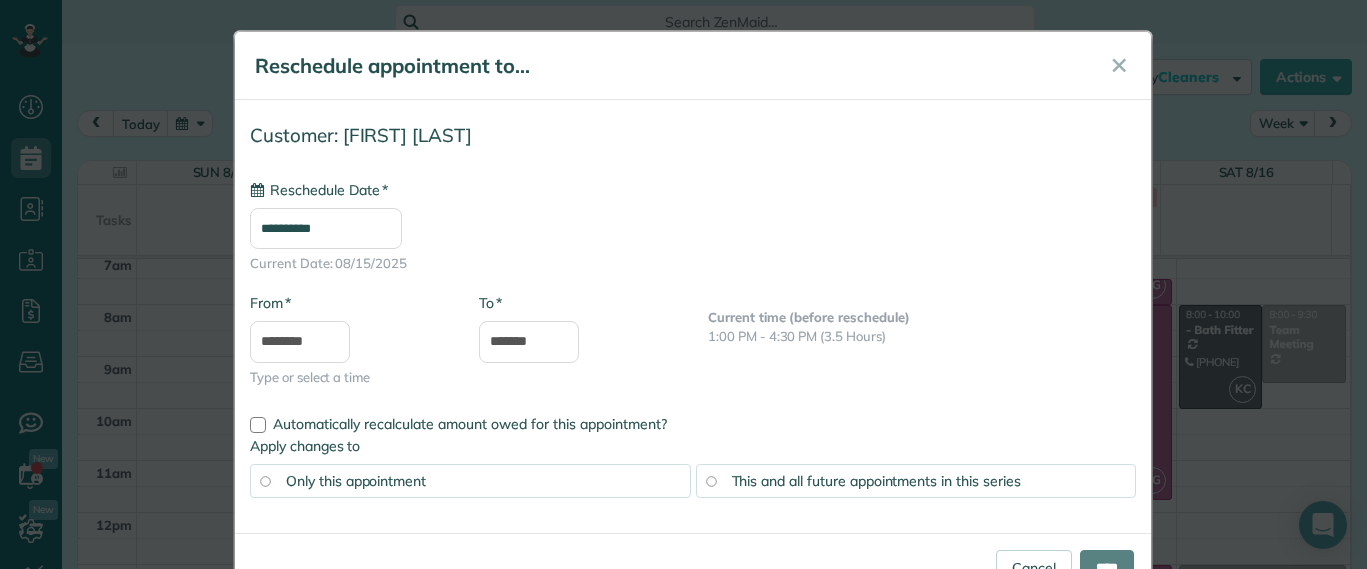 type on "**********" 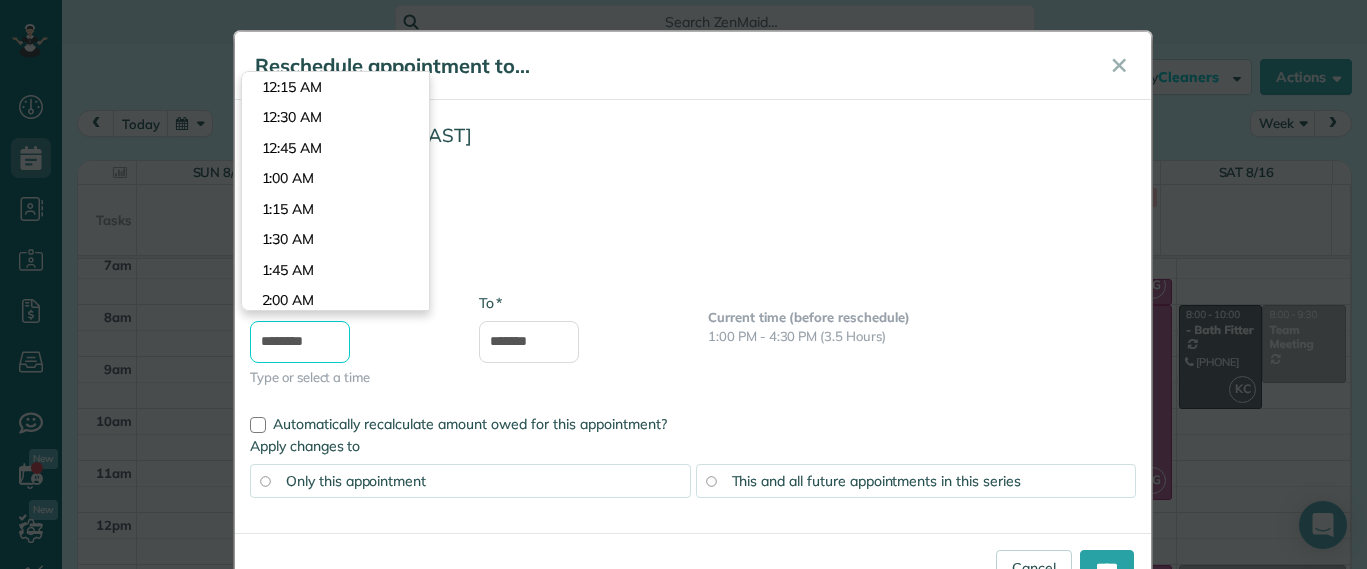 scroll, scrollTop: 1160, scrollLeft: 0, axis: vertical 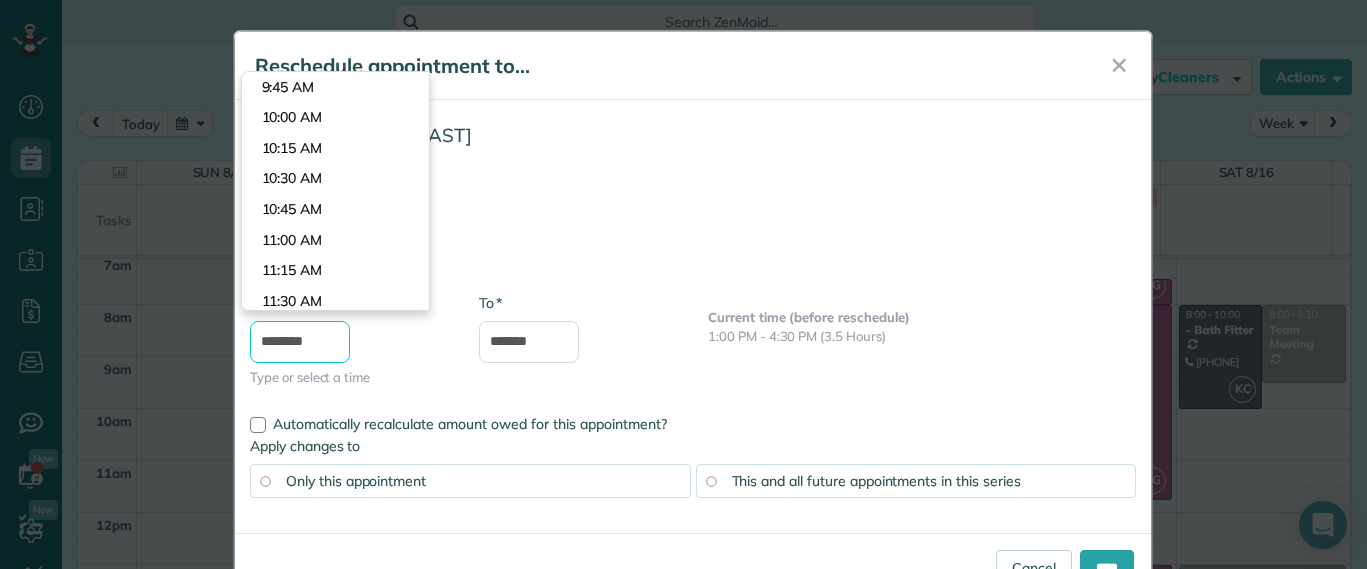click on "********" at bounding box center [300, 342] 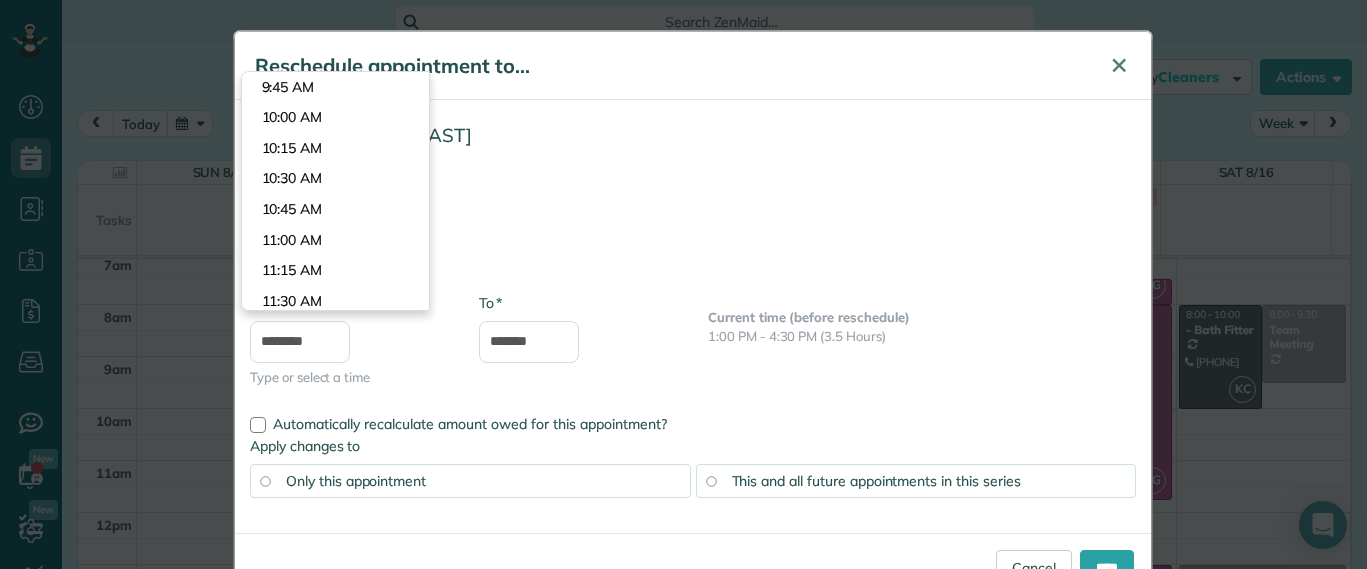click on "✕" at bounding box center (1119, 65) 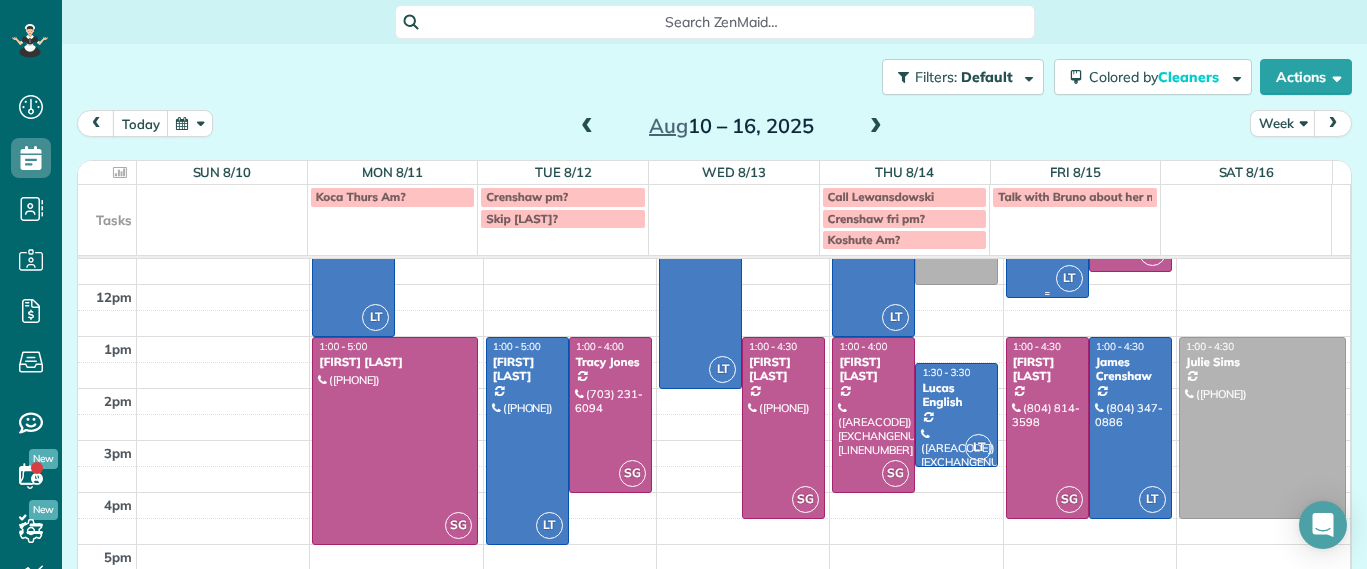 scroll, scrollTop: 235, scrollLeft: 0, axis: vertical 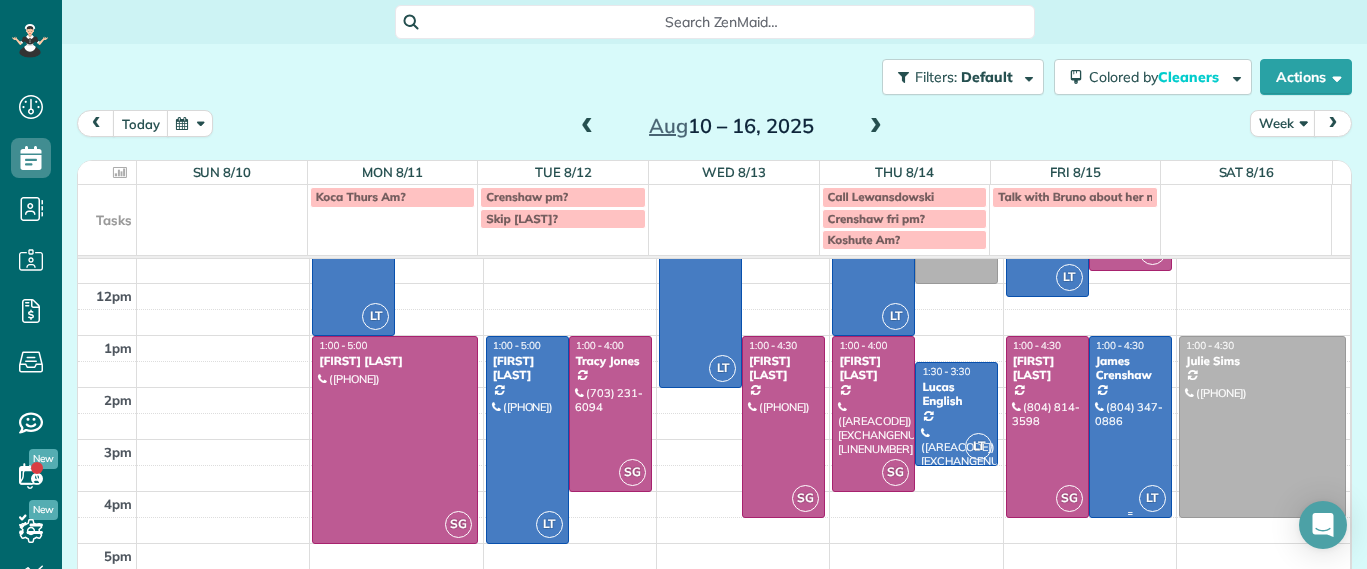 click at bounding box center [1130, 427] 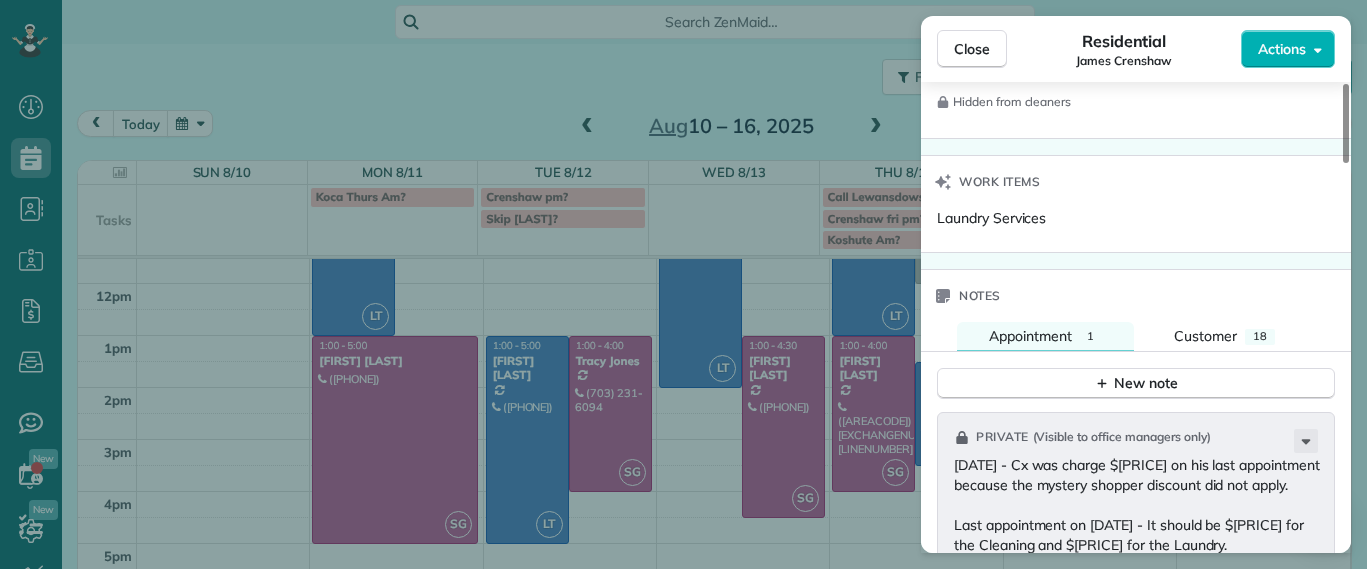 scroll, scrollTop: 1127, scrollLeft: 0, axis: vertical 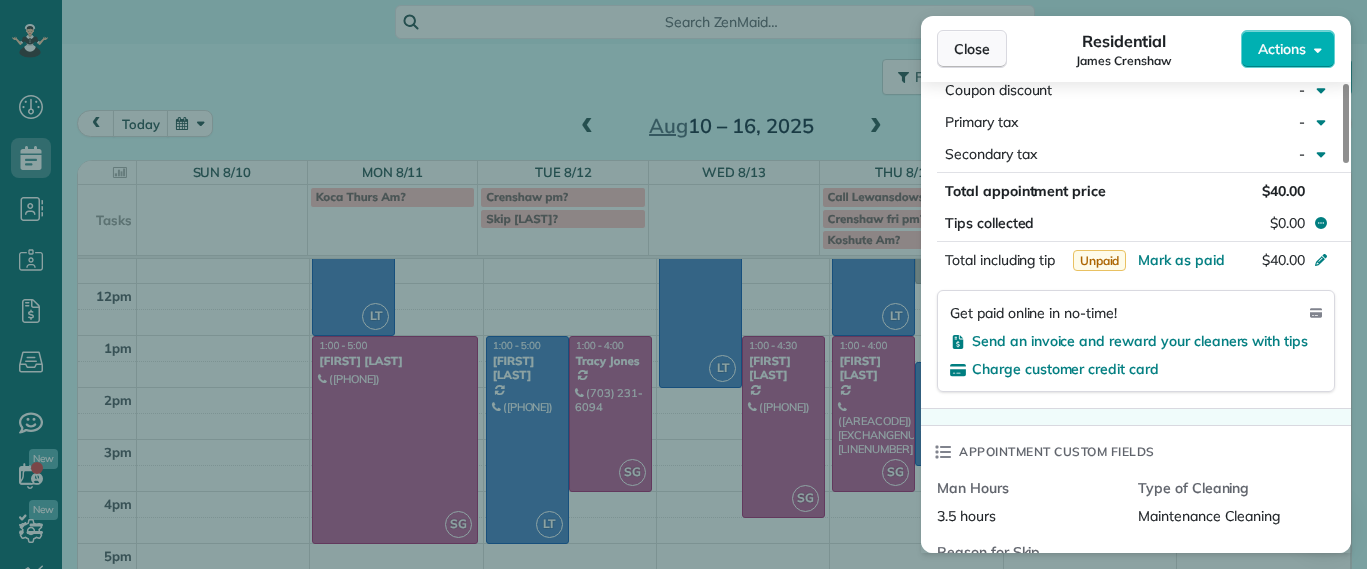 click on "Close" at bounding box center [972, 49] 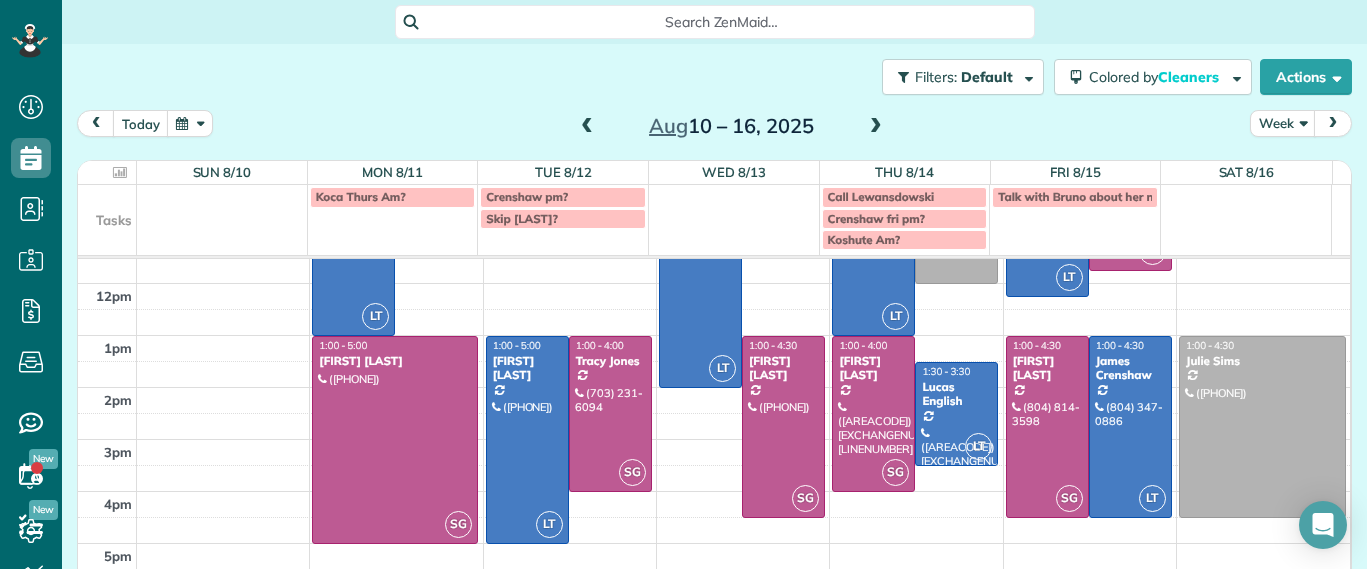 scroll, scrollTop: 0, scrollLeft: 0, axis: both 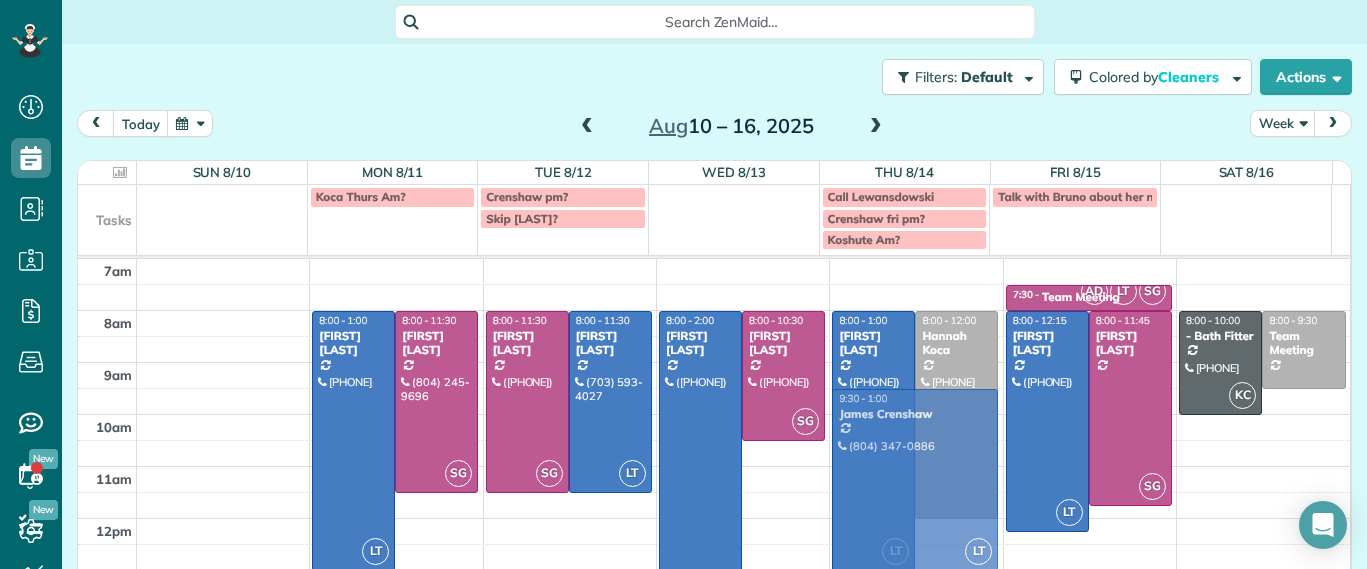 drag, startPoint x: 1095, startPoint y: 453, endPoint x: 892, endPoint y: 273, distance: 271.30978 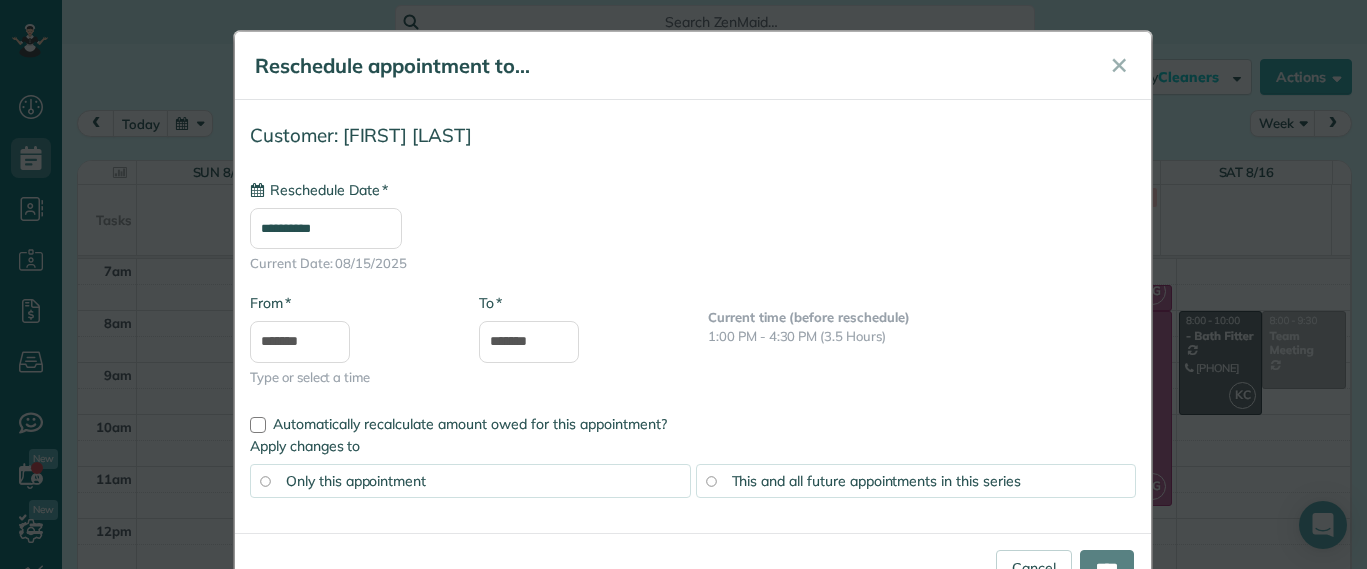 type on "**********" 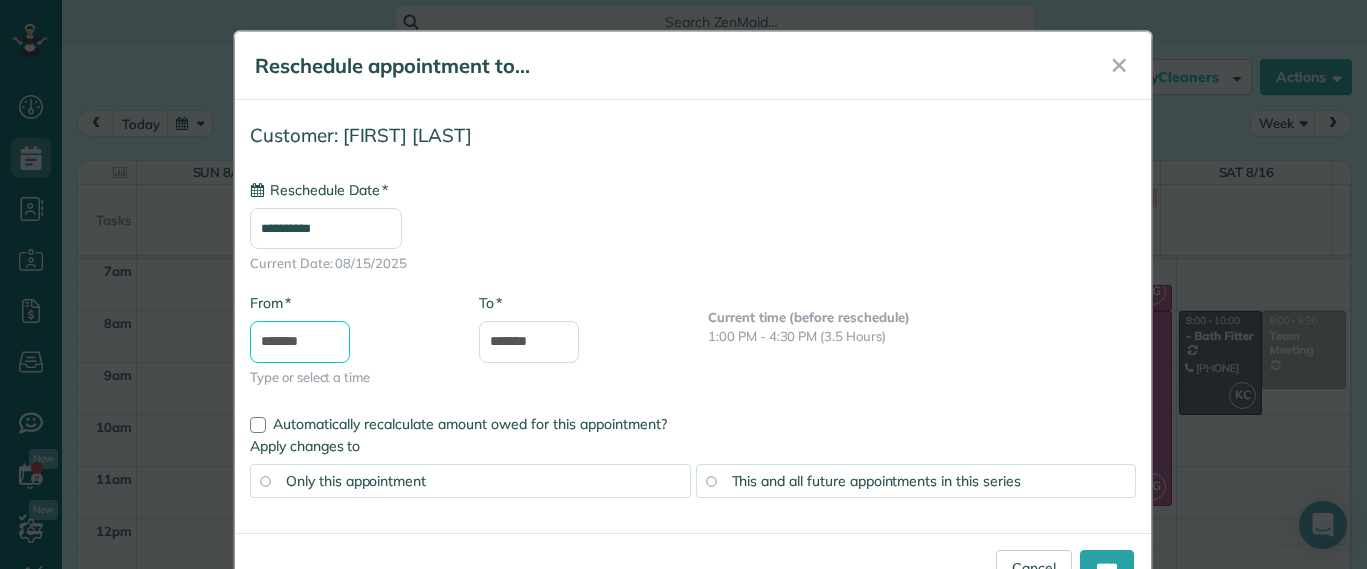 click on "*******" at bounding box center [300, 342] 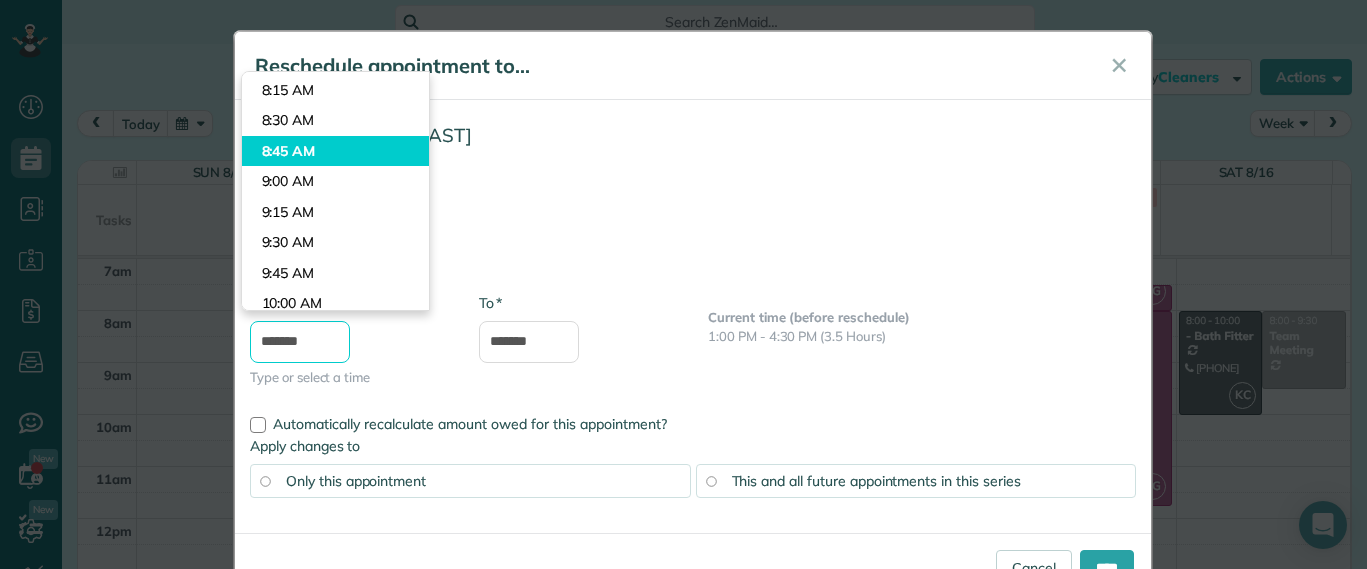 scroll, scrollTop: 849, scrollLeft: 0, axis: vertical 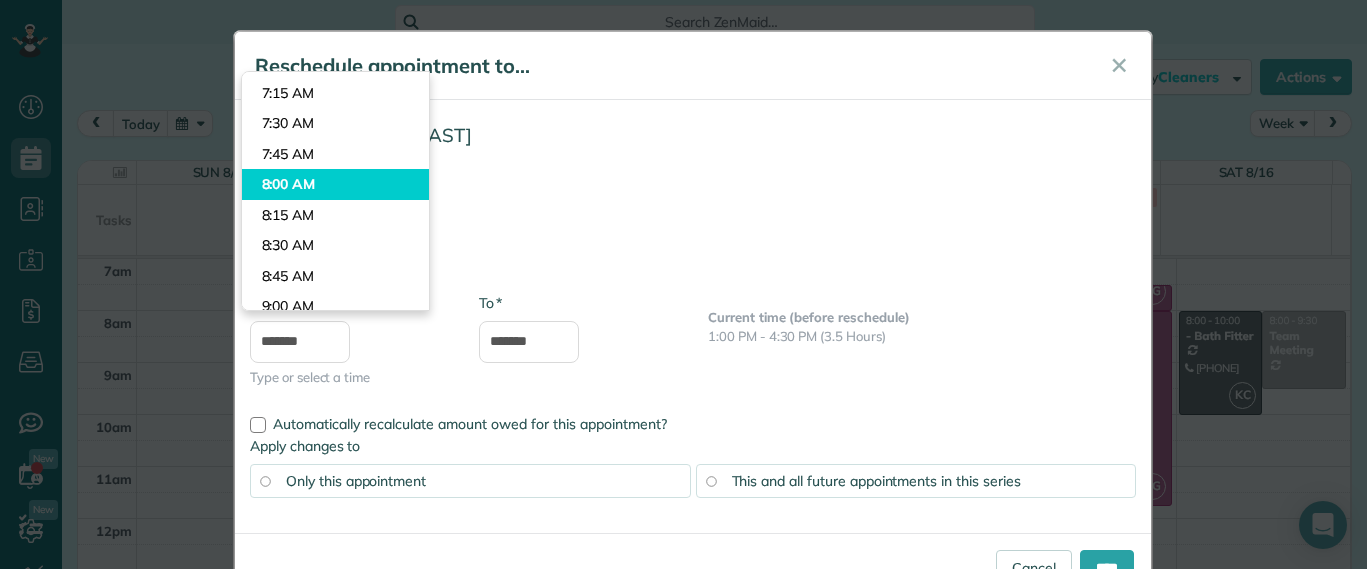 type on "*******" 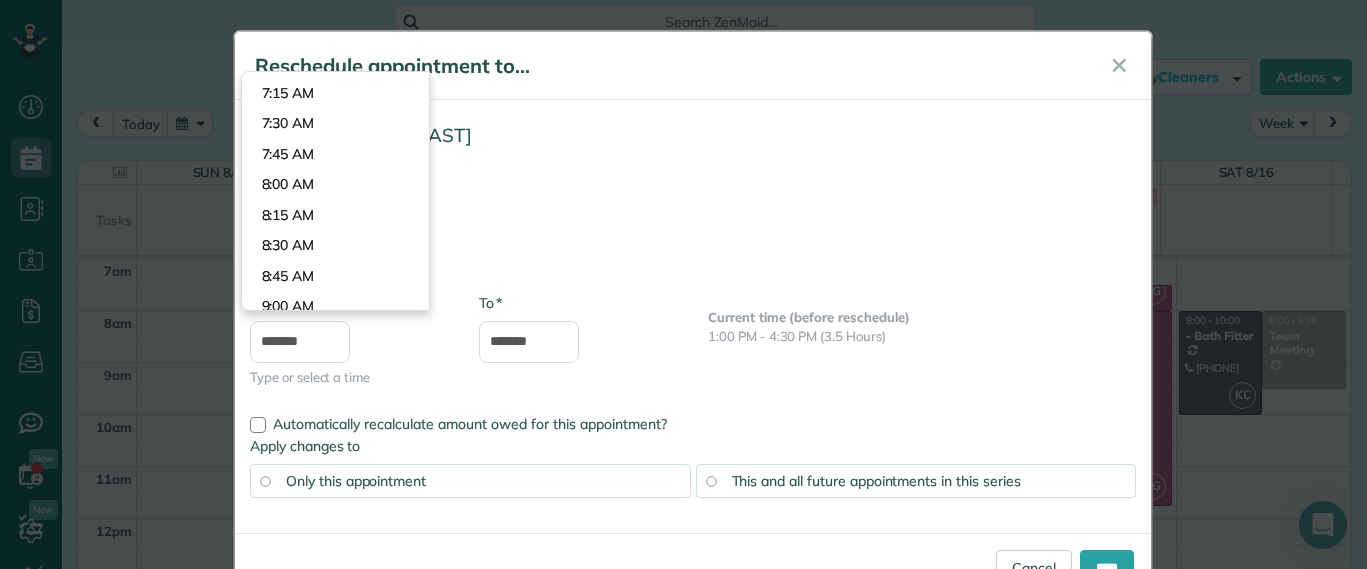 click on "Dashboard
Scheduling
Calendar View
List View
Dispatch View - Weekly scheduling (Beta)" at bounding box center (683, 284) 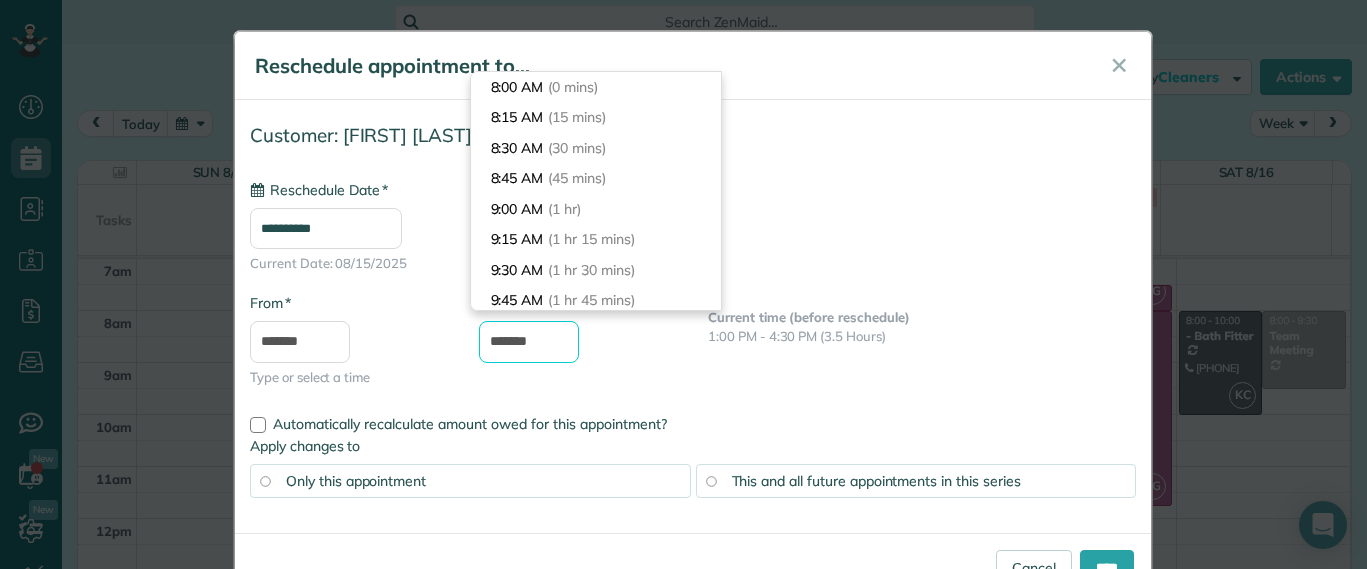 click on "*******" at bounding box center (529, 342) 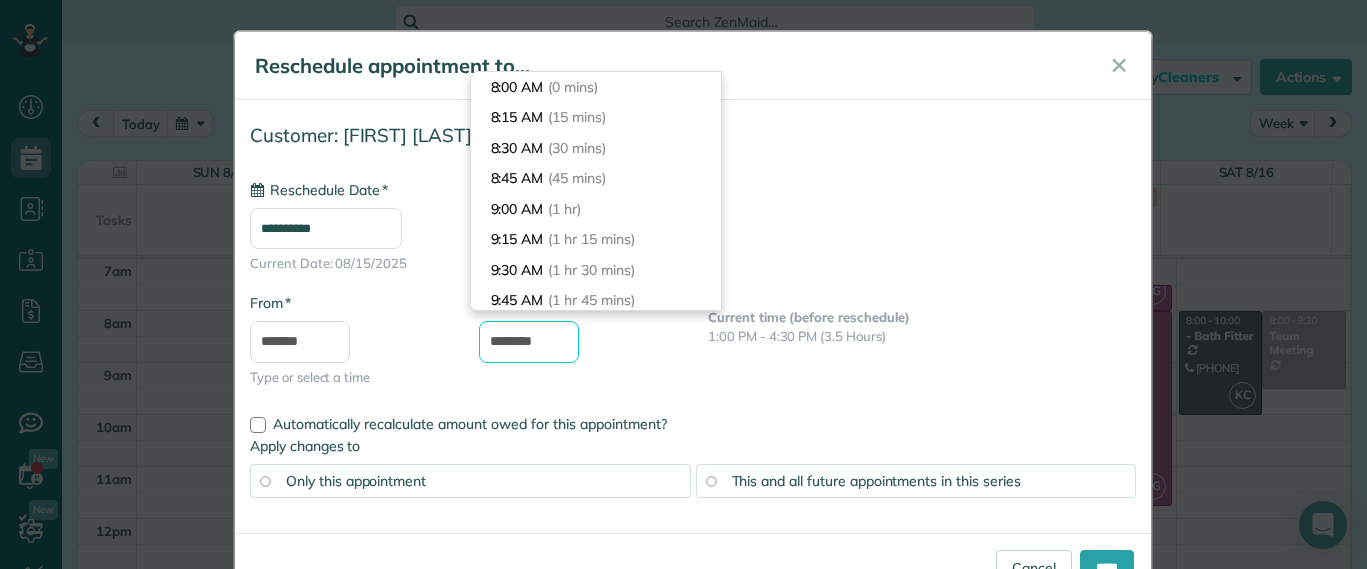 type on "********" 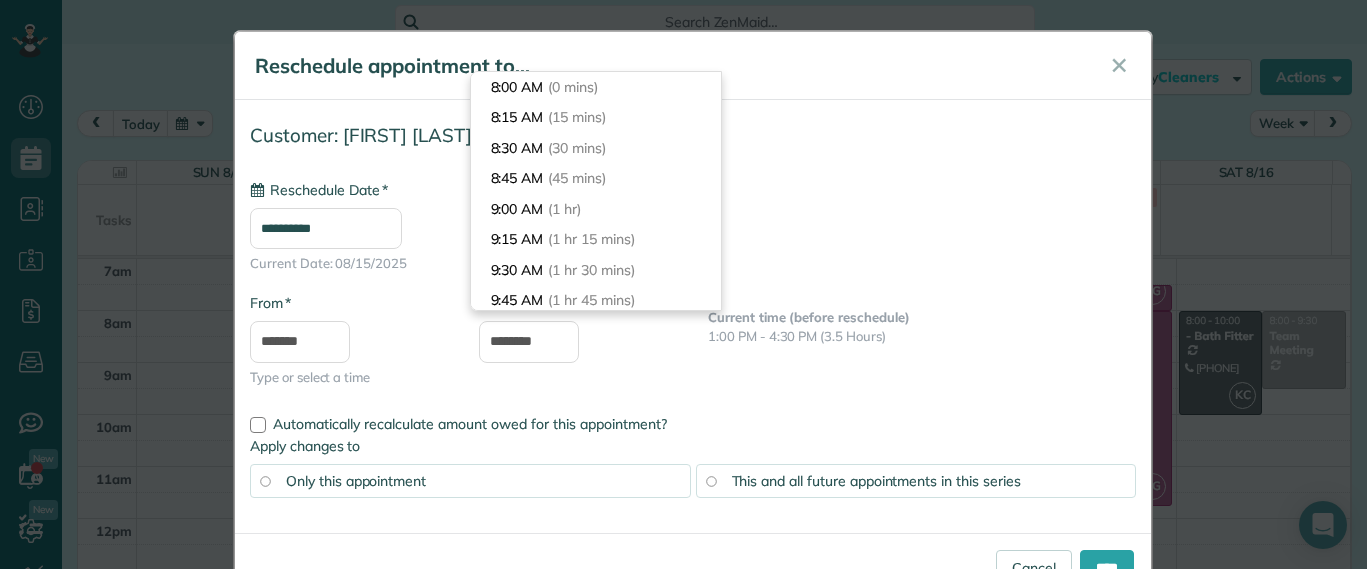 click on "**********" at bounding box center [693, 226] 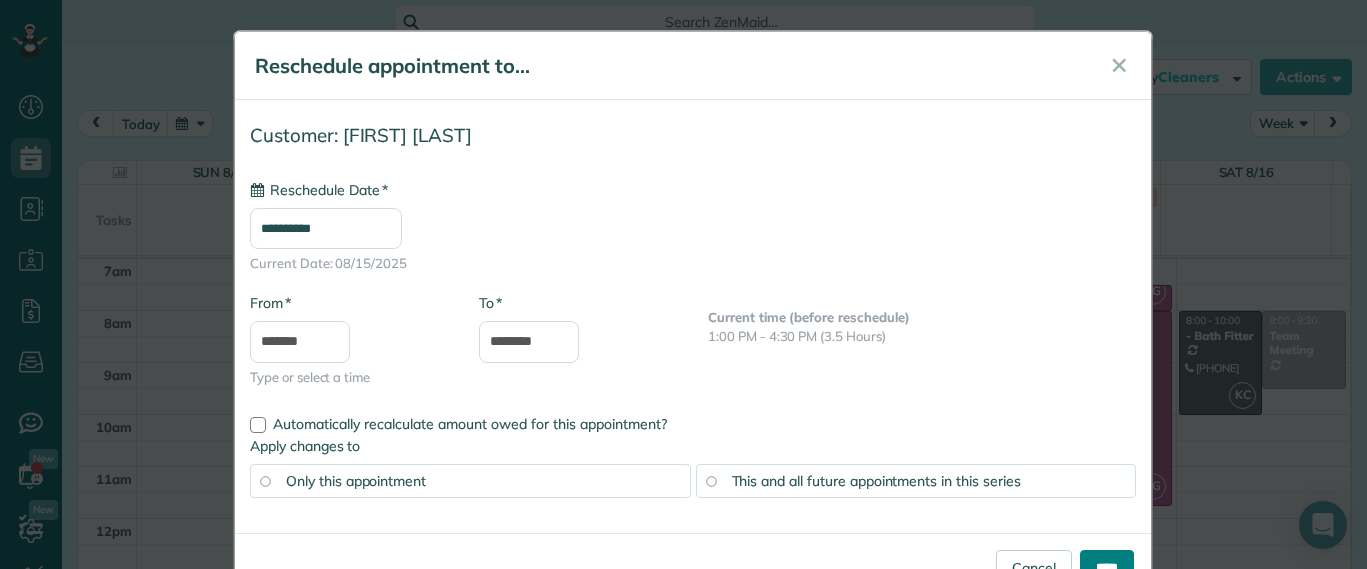 click on "****" at bounding box center [1107, 568] 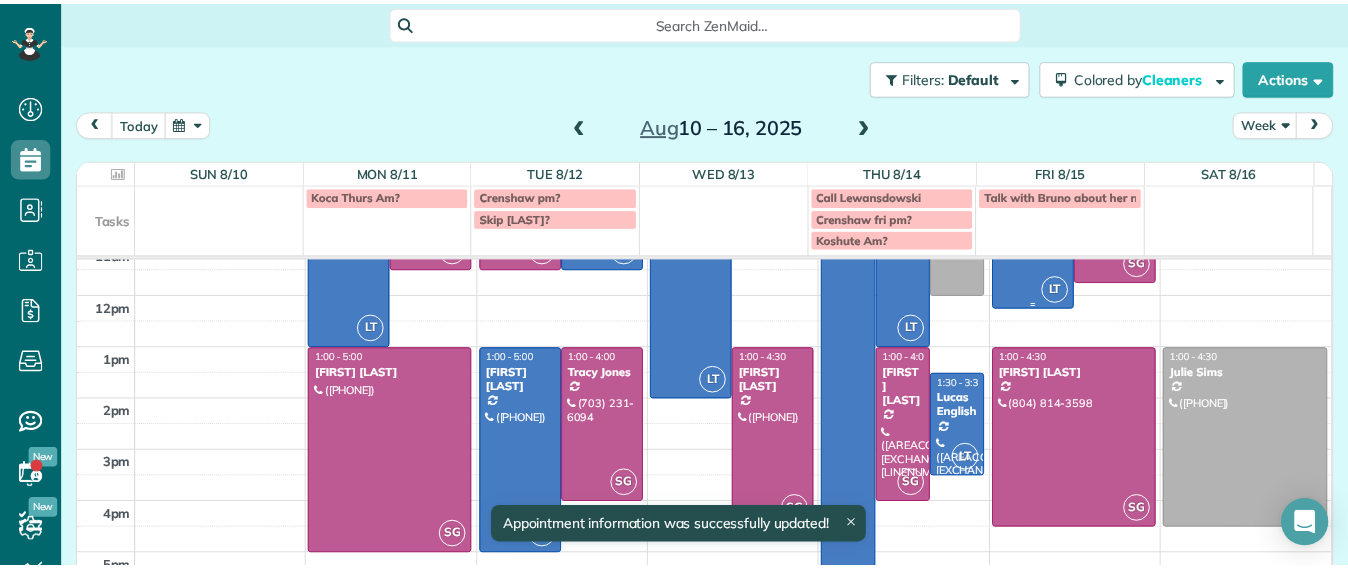 scroll, scrollTop: 236, scrollLeft: 0, axis: vertical 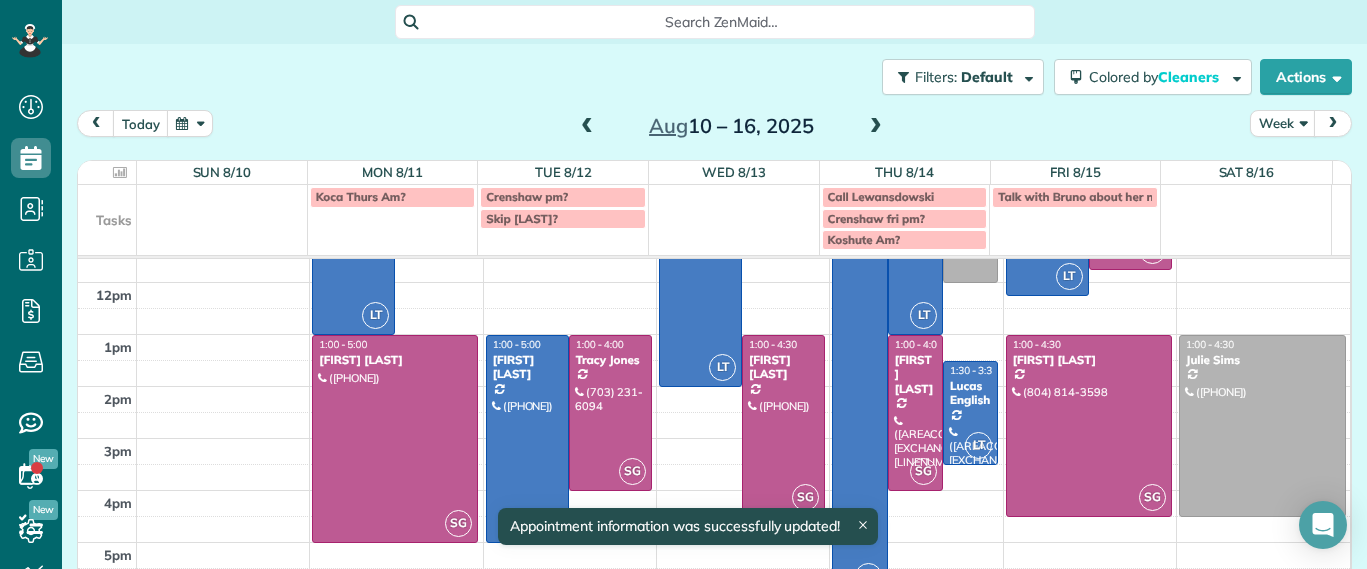 drag, startPoint x: 831, startPoint y: 357, endPoint x: 817, endPoint y: 357, distance: 14 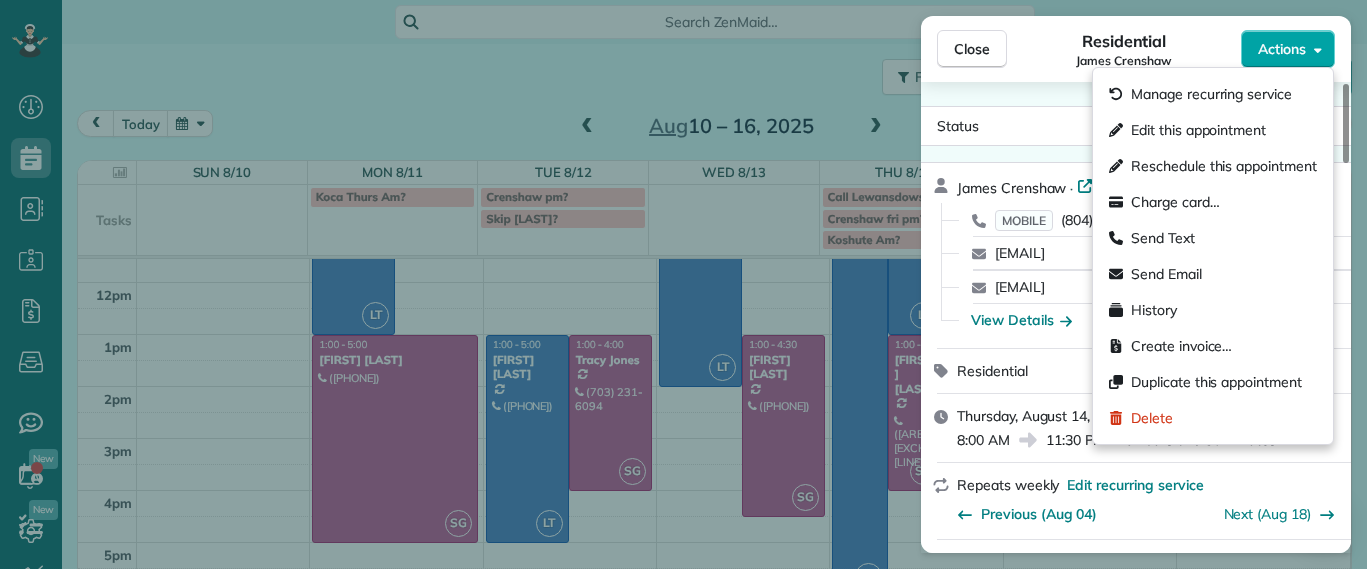 click on "Close Residential James Crenshaw Actions Status Active James Crenshaw · Open profile MOBILE (804) 347-0886 Copy james@gatherrva.com Copy elizasimp@gmail.com Copy View Details Residential Thursday, August 14, 2025 ( next week ) 8:00 AM 11:30 PM 15 hours and 30 minutes Repeats weekly Edit recurring service Previous (Aug 04) Next (Aug 18) 2911 Moss Side Avenue Richmond VA 23222 Service was not rated yet Setup ratings Cleaners Time in and out Assign Invite Cleaners Laura   Thaller 8:00 AM 11:30 PM Checklist Try Now Keep this appointment up to your standards. Stay on top of every detail, keep your cleaners organised, and your client happy. Assign a checklist Watch a 5 min demo Billing Billing actions Service Service Price (1x $110.00) $110.00 Add an item Overcharge $0.00 Discount $70.00 Coupon discount - Primary tax - Secondary tax - Total appointment price $40.00 Tips collected $0.00 Unpaid Mark as paid Total including tip $40.00 Get paid online in no-time! Send an invoice and reward your cleaners with tips -" at bounding box center (683, 0) 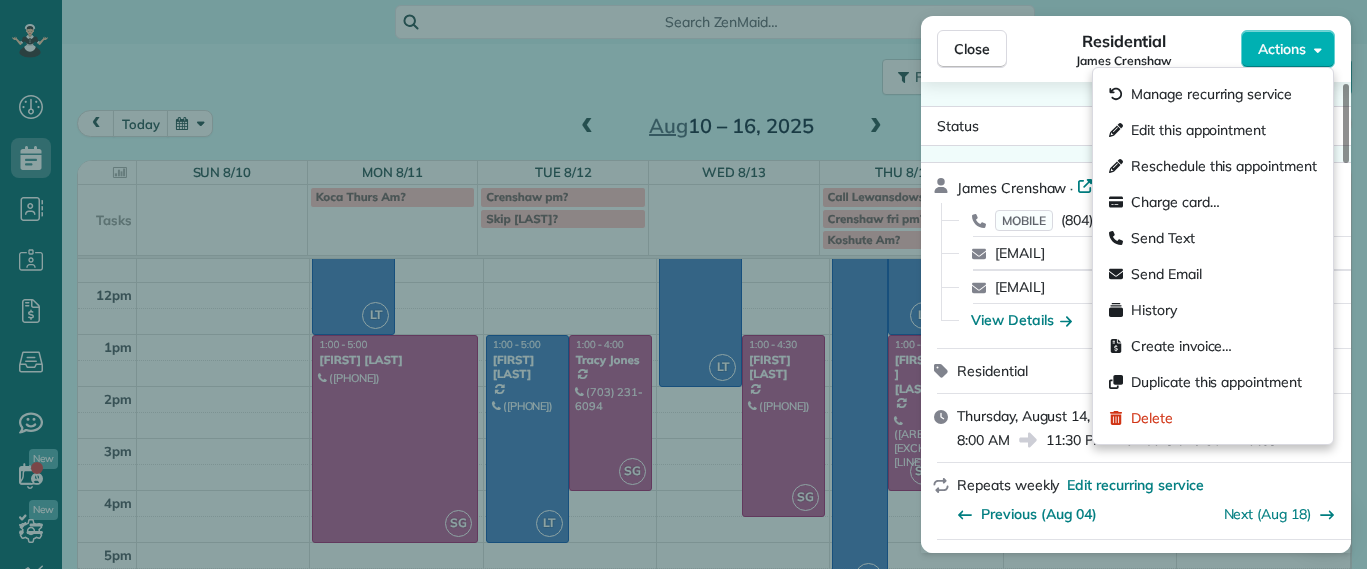 click on "Status Active" at bounding box center [1136, 126] 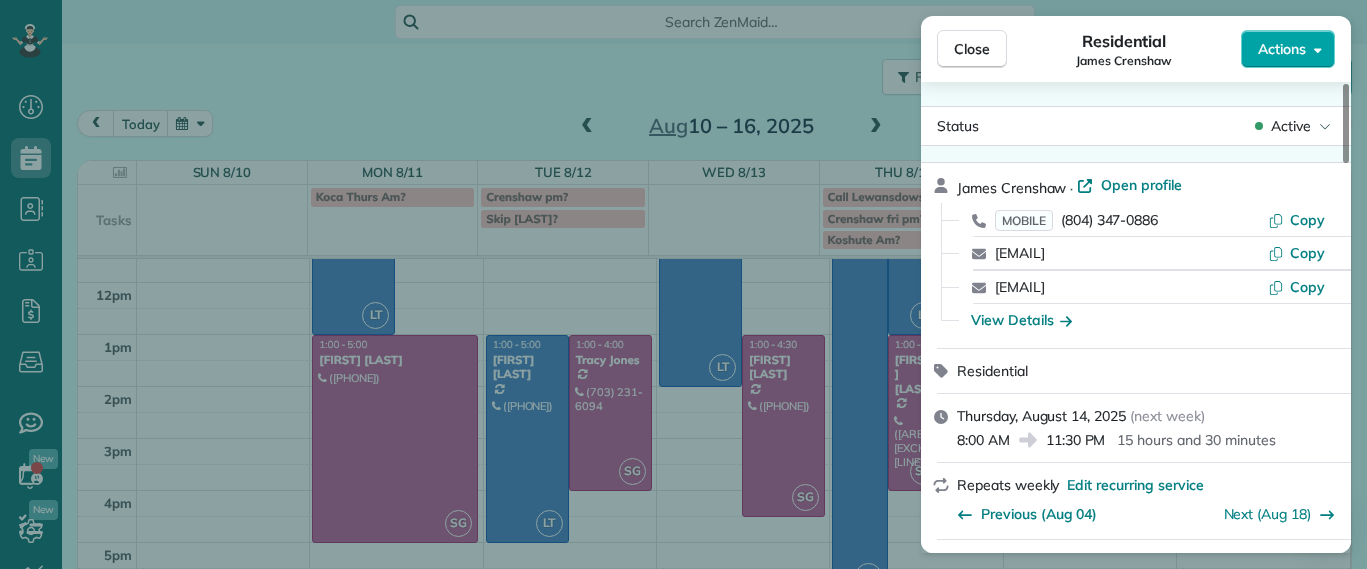 click on "Actions" at bounding box center (1288, 49) 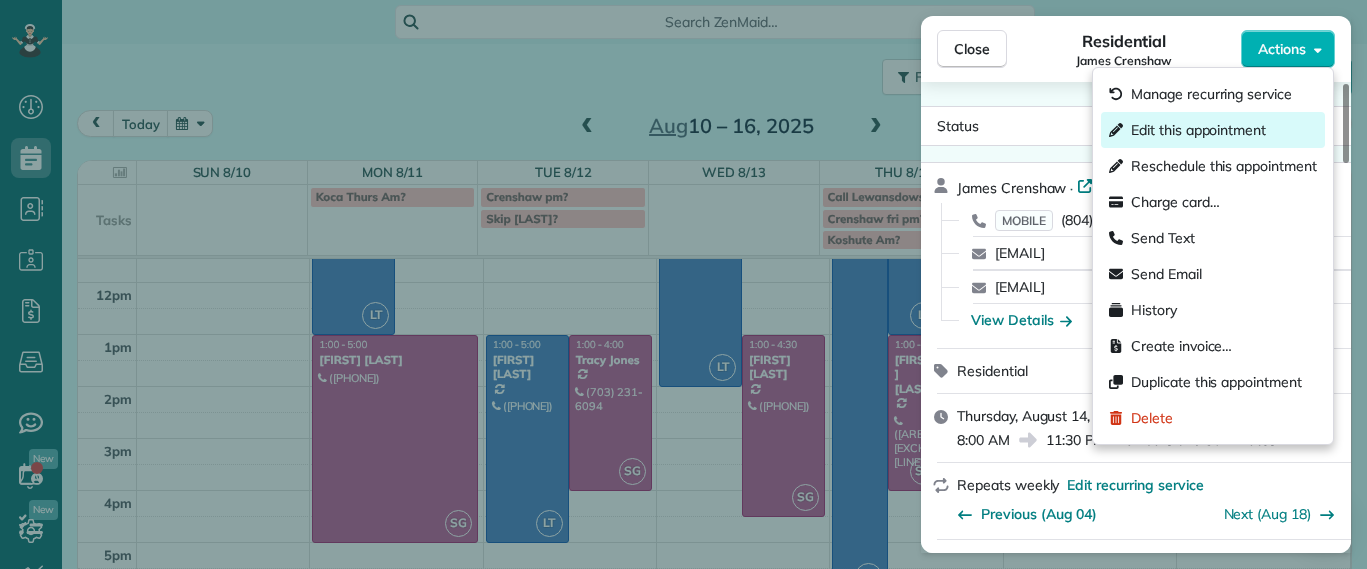click on "Edit this appointment" at bounding box center (1213, 130) 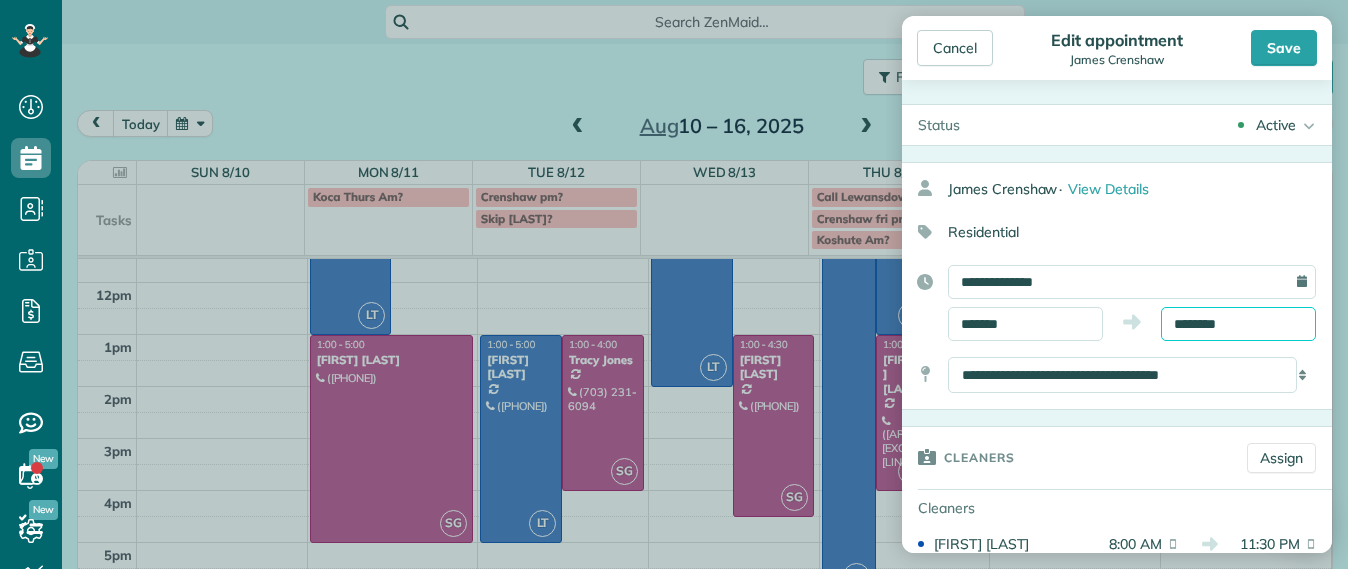 click on "********" at bounding box center [1238, 324] 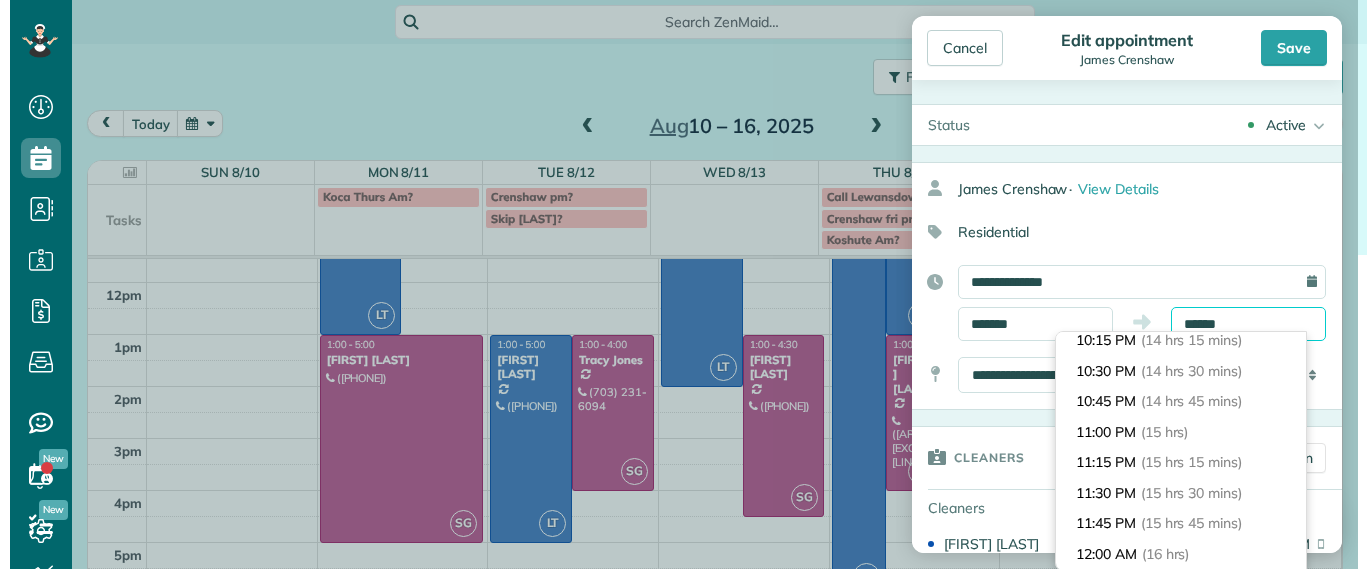 scroll, scrollTop: 396, scrollLeft: 0, axis: vertical 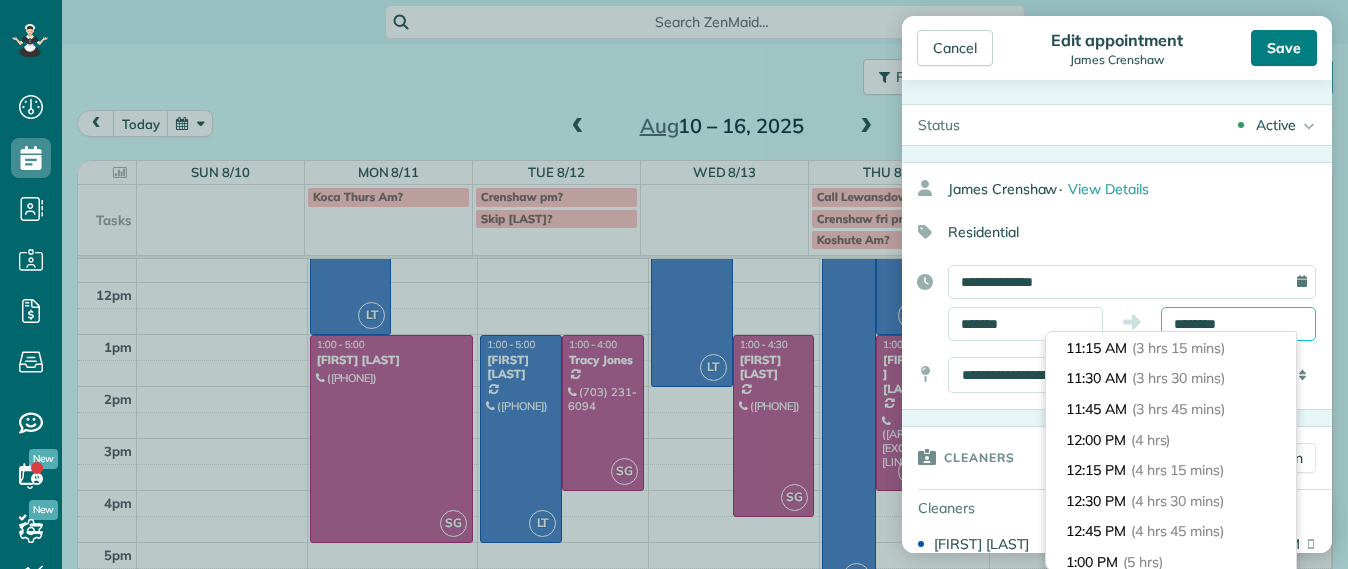 type on "********" 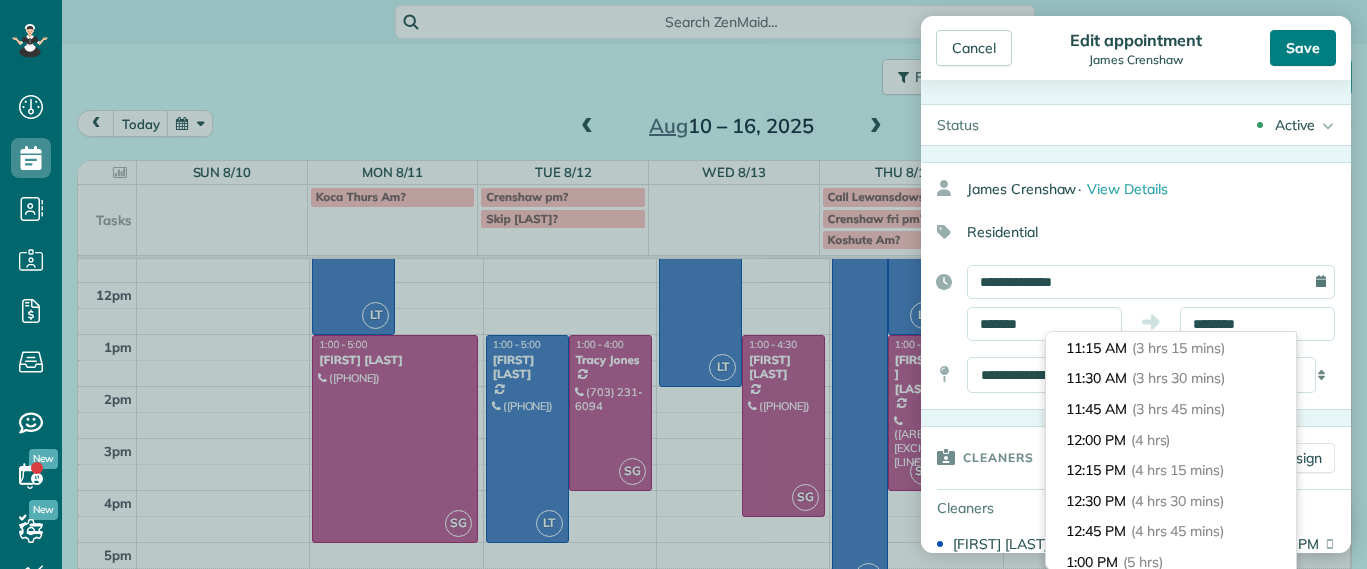 click on "Save" at bounding box center (1303, 48) 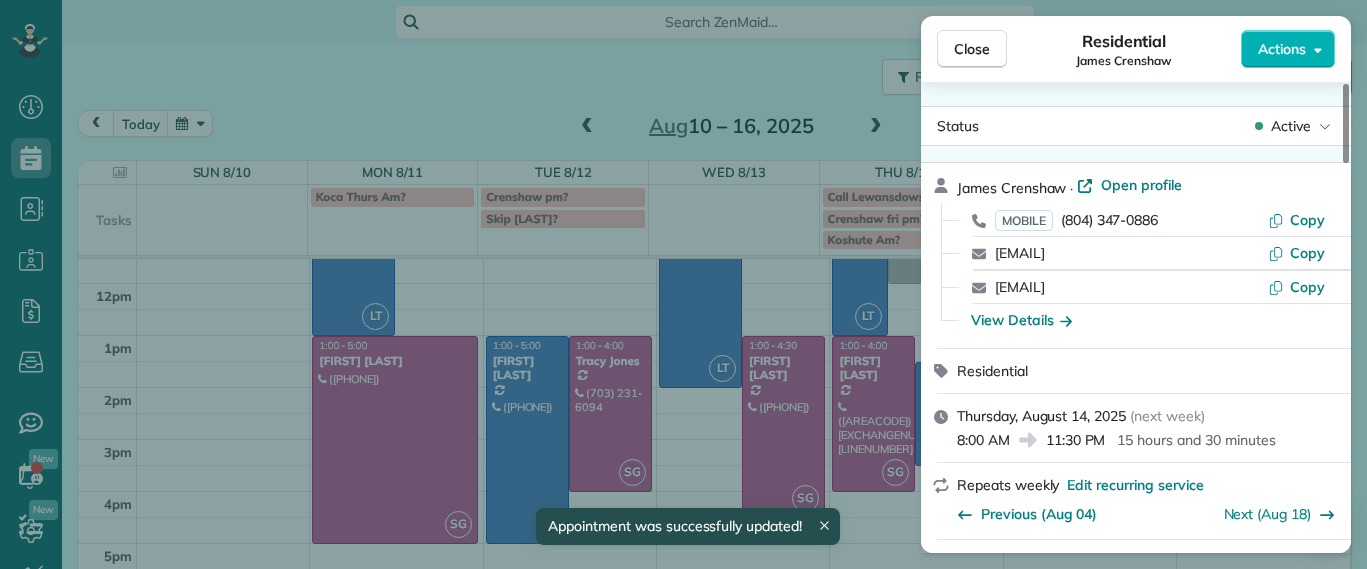scroll, scrollTop: 235, scrollLeft: 0, axis: vertical 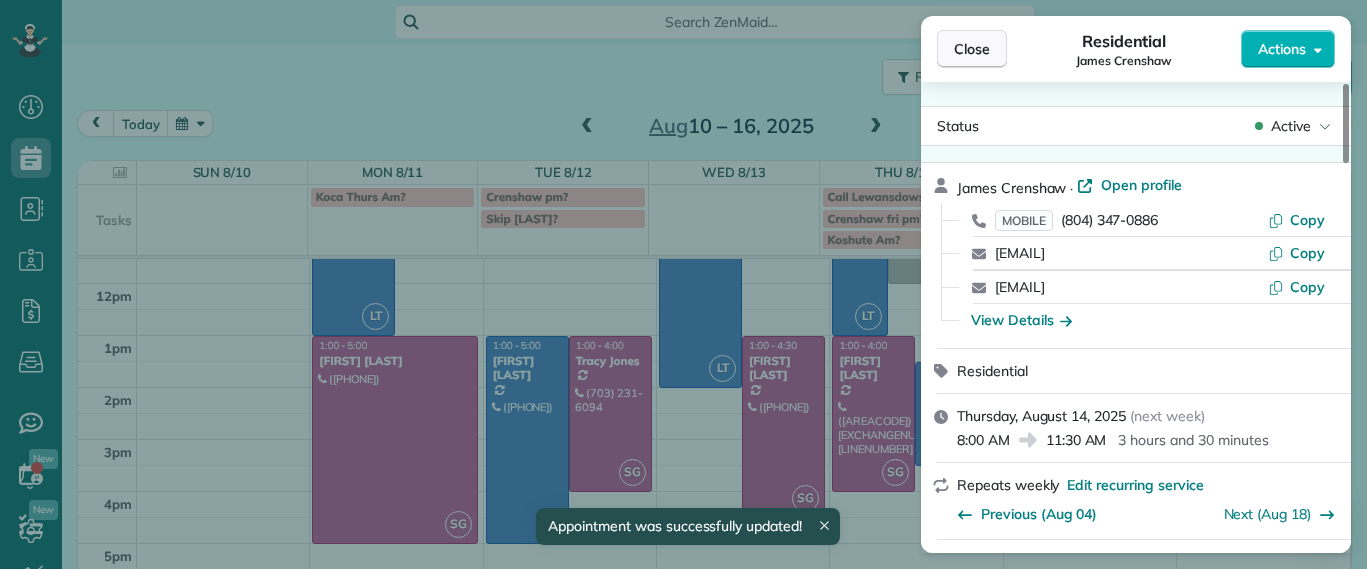 click on "Close" at bounding box center (972, 49) 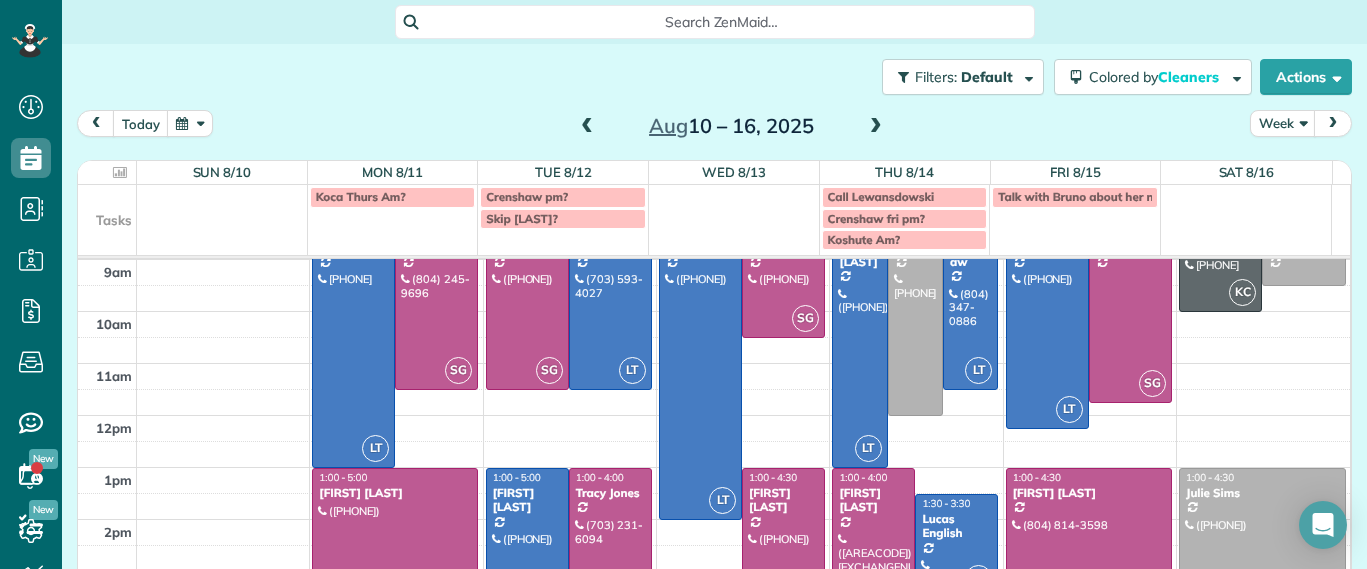 scroll, scrollTop: 0, scrollLeft: 0, axis: both 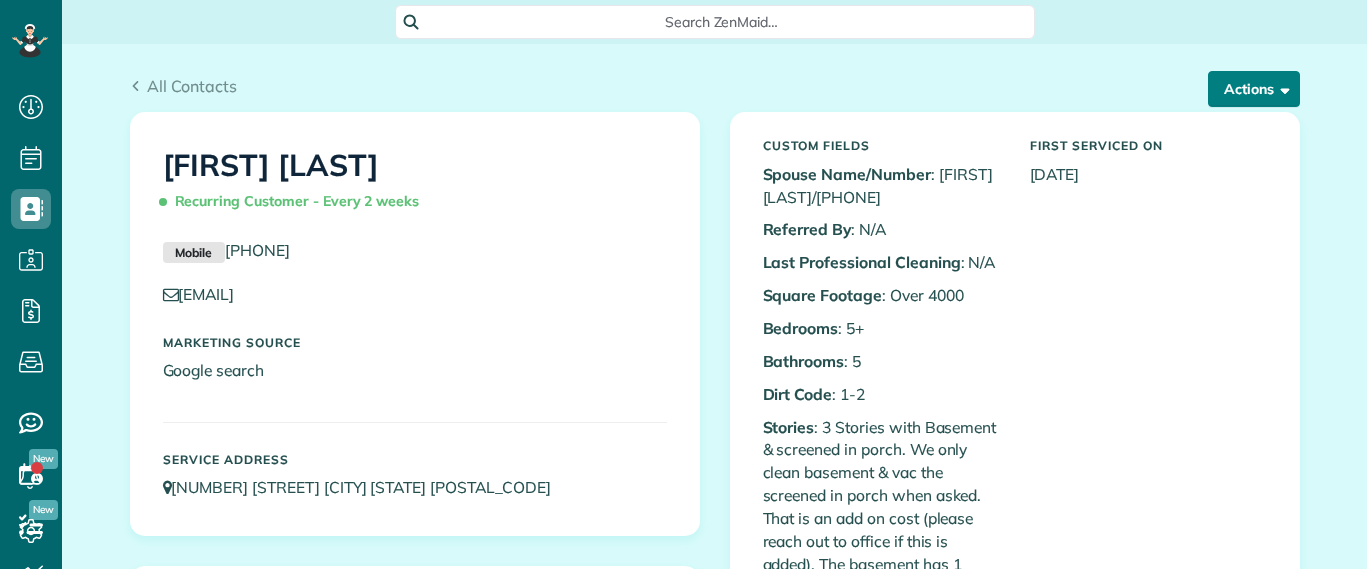 click on "Actions" at bounding box center (1254, 89) 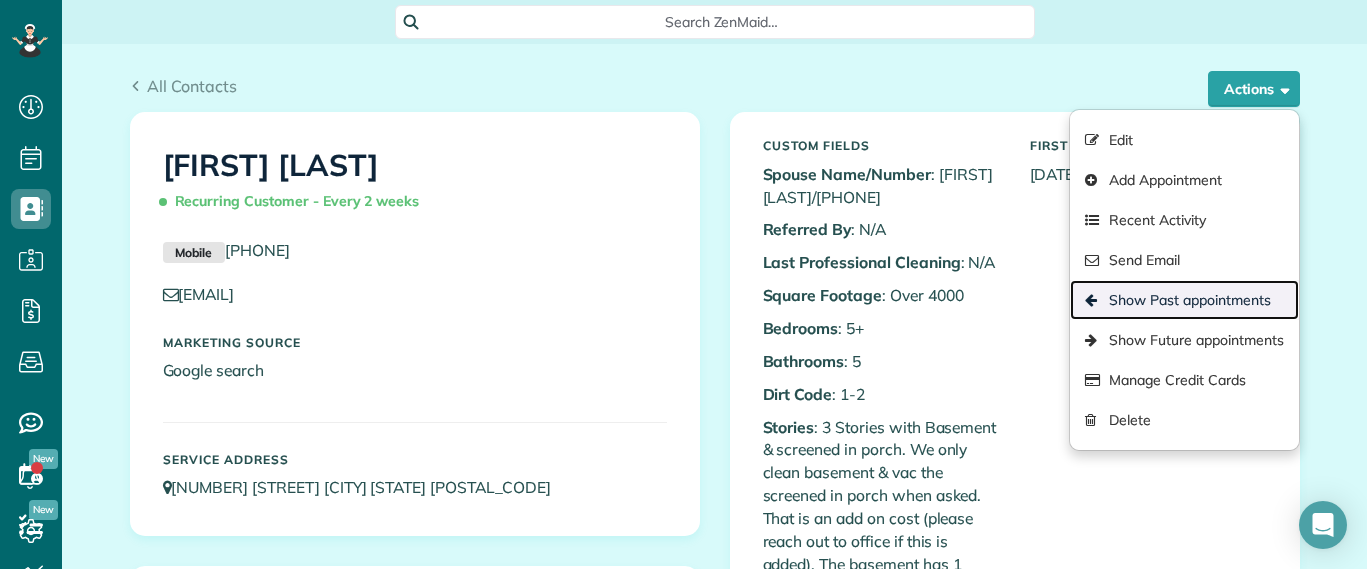 click on "Show Past appointments" at bounding box center [1184, 300] 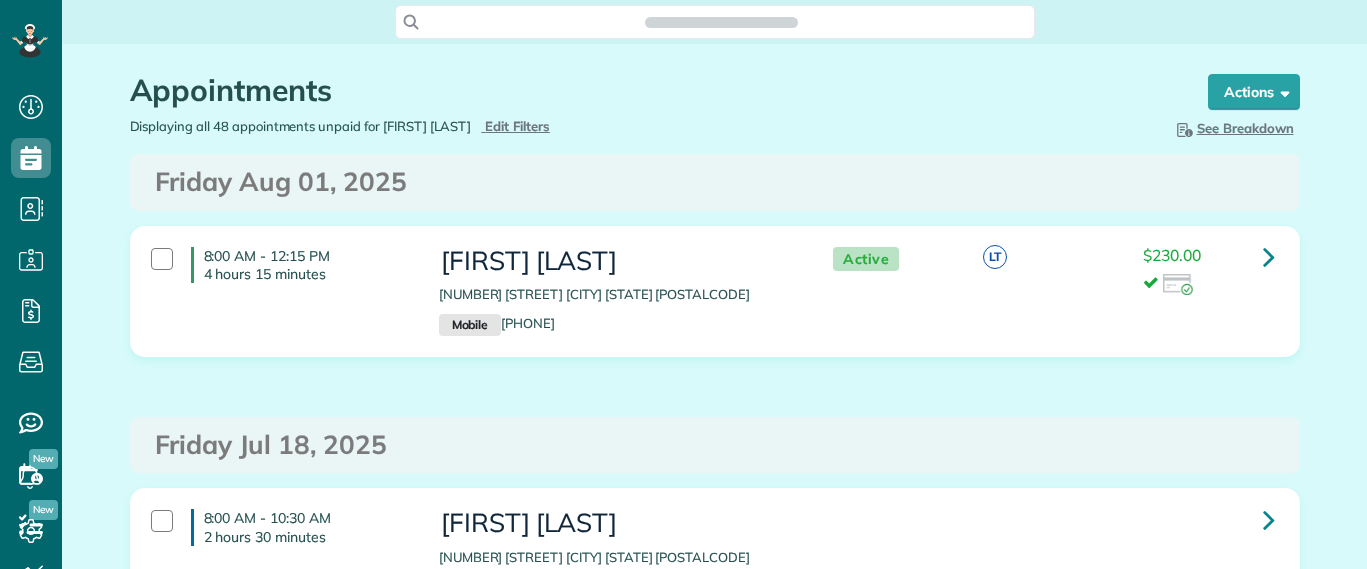 scroll, scrollTop: 0, scrollLeft: 0, axis: both 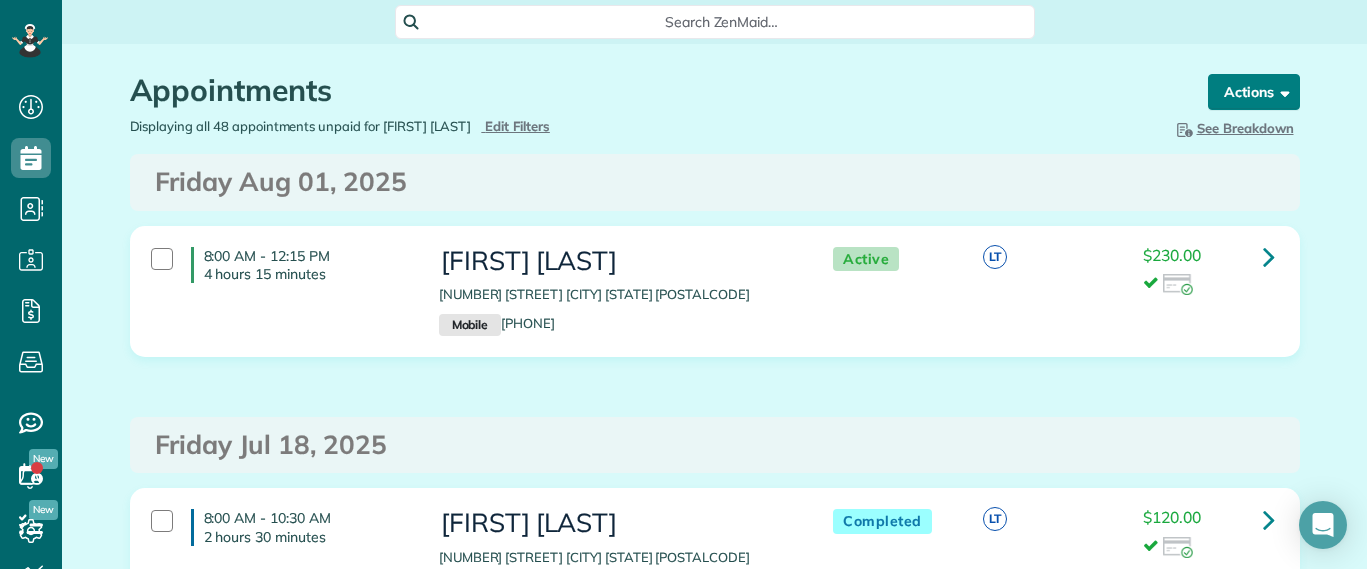 click on "Actions" at bounding box center (1254, 92) 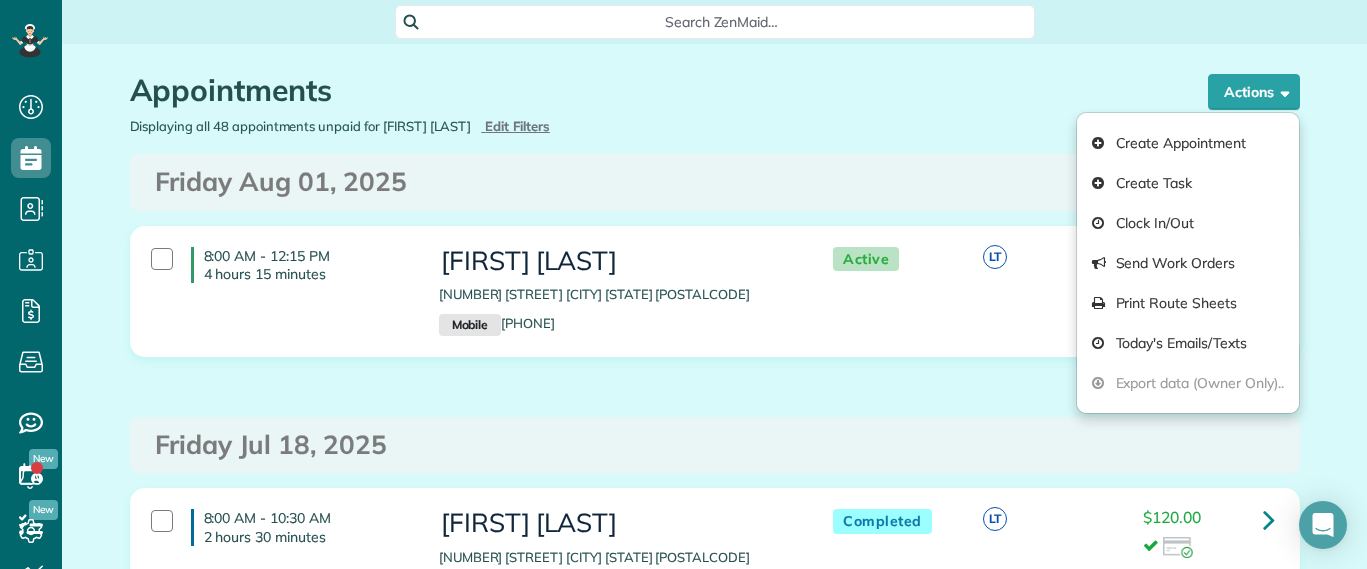 click on "Hide Breakdown
See Breakdown
Total Revenue
Appts.
Active Appointments
Appts.
Unpaid Appointments
Appts.
Assigned Appointments
Appts.
Unassigned Appointments
Appts.
Active / Assigned Cleaners
9 Cleaners" at bounding box center (1015, 128) 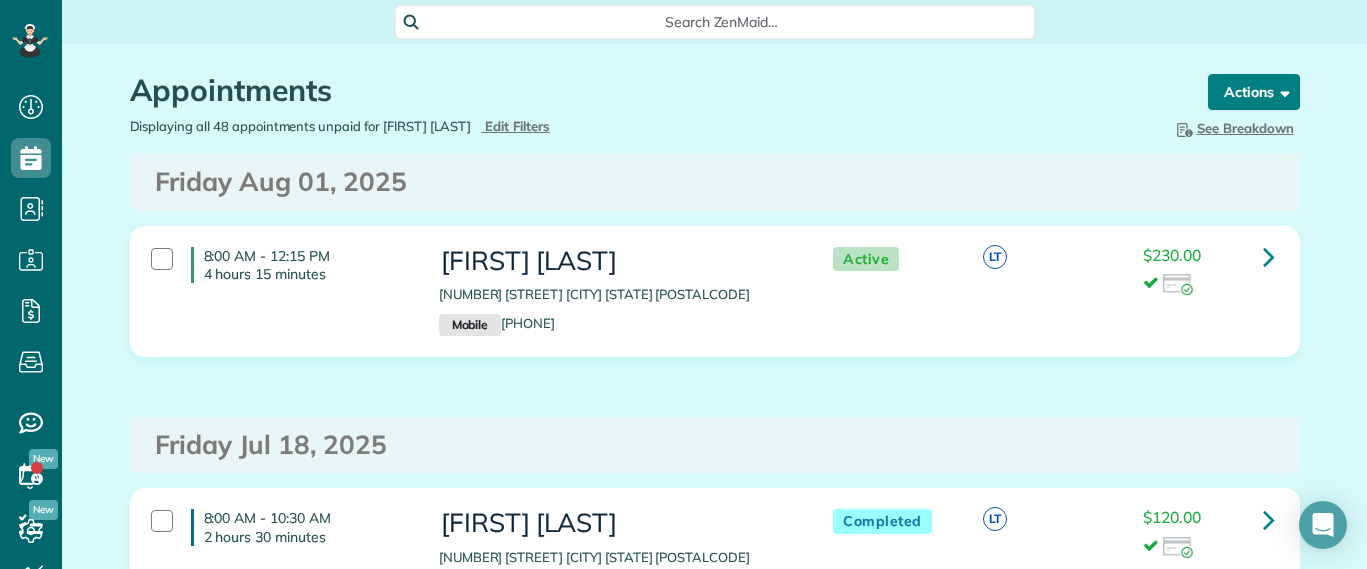 click at bounding box center (1281, 91) 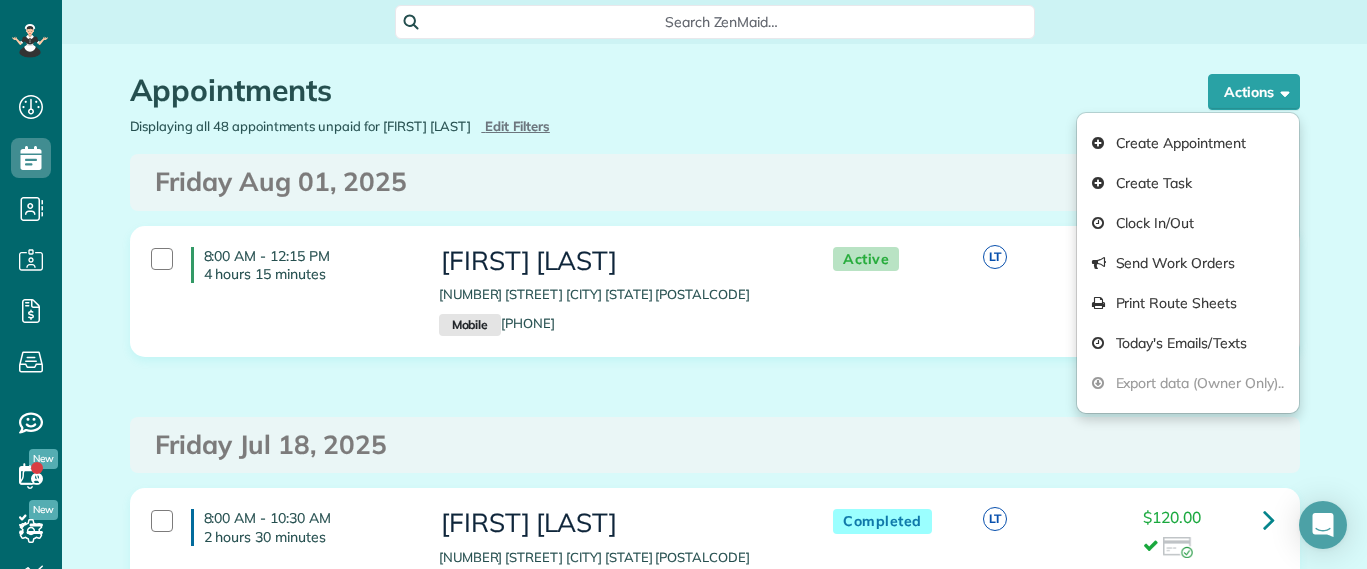 drag, startPoint x: 761, startPoint y: 161, endPoint x: 772, endPoint y: 155, distance: 12.529964 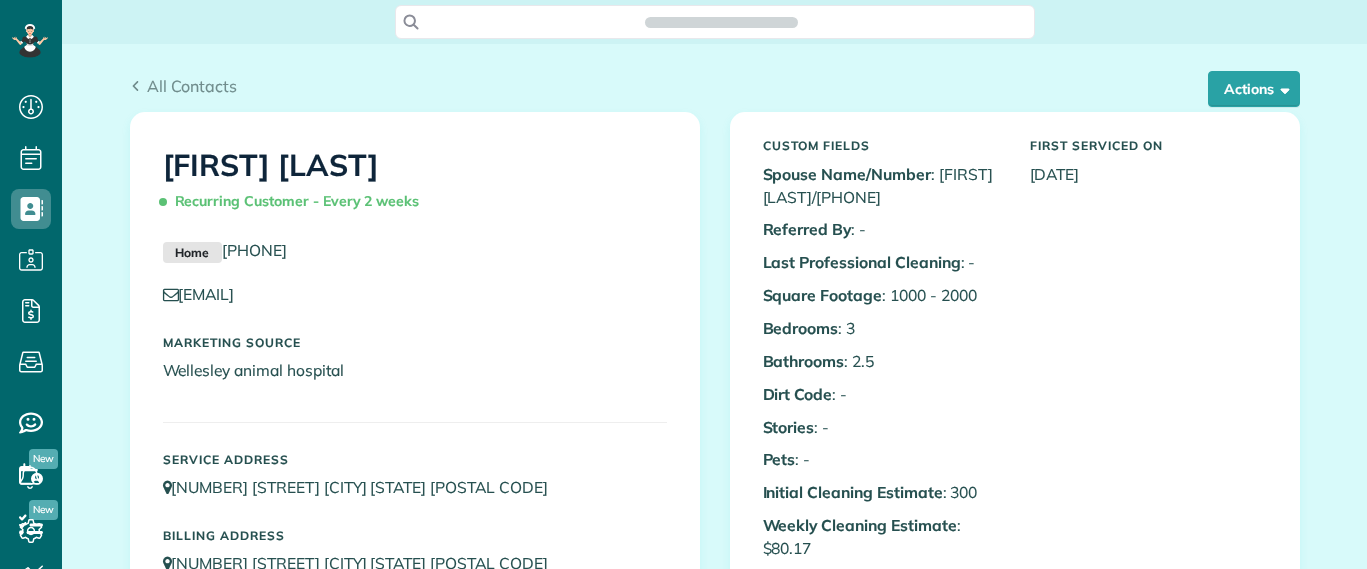 scroll, scrollTop: 0, scrollLeft: 0, axis: both 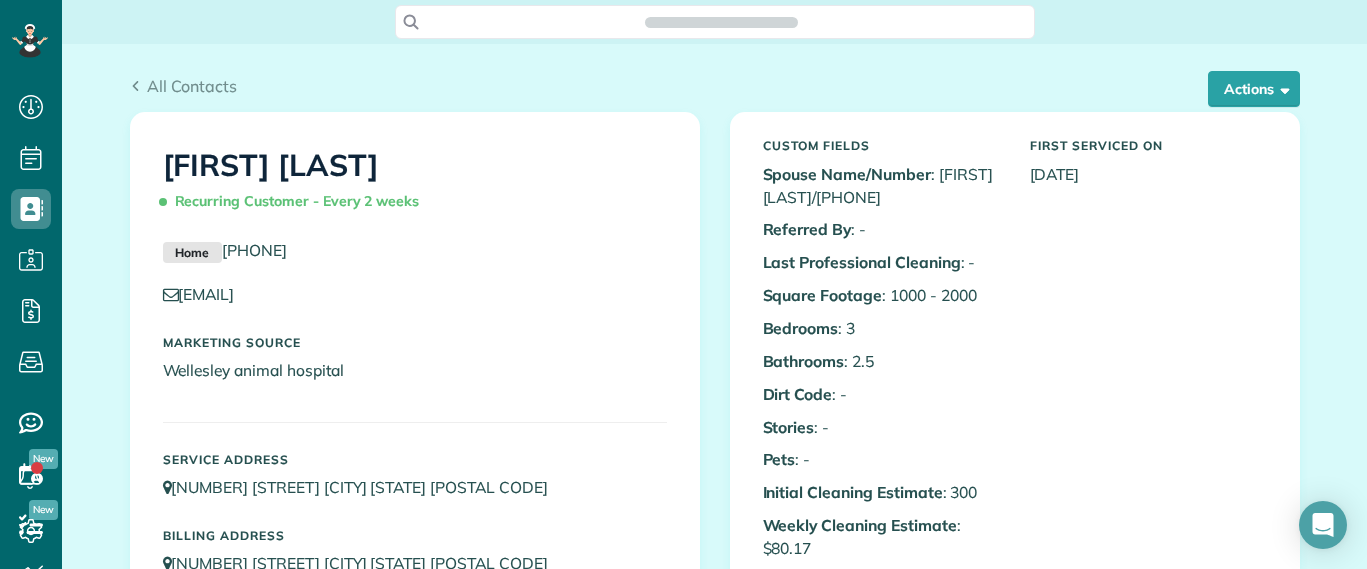 click on "All Contacts
Actions
Edit
Add Appointment
Recent Activity
Send Email
Show Past appointments
Show Future appointments
Manage Credit Cards
Delete" at bounding box center [715, 78] 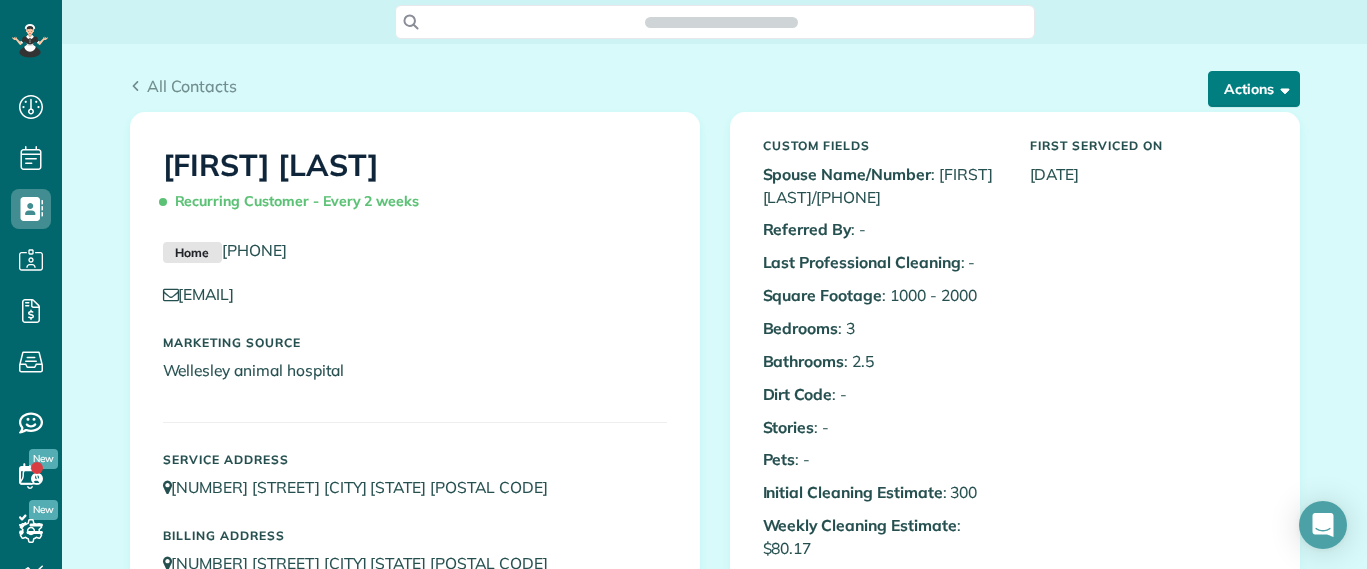 click on "Actions" at bounding box center (1254, 89) 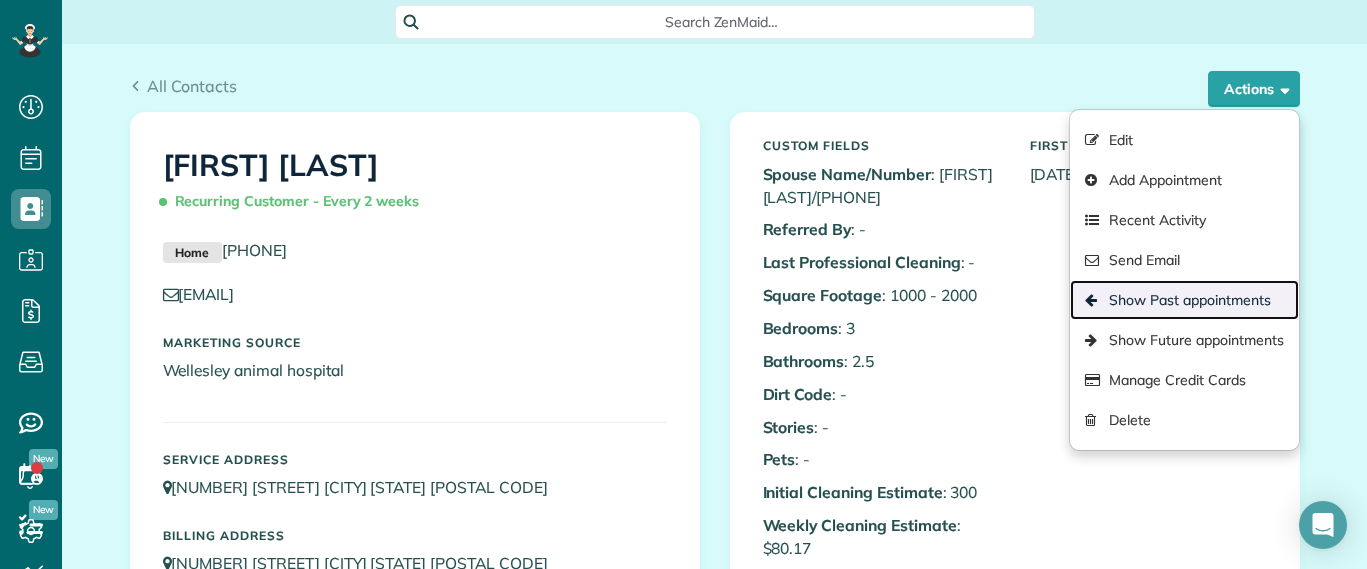 click on "Show Past appointments" at bounding box center (1184, 300) 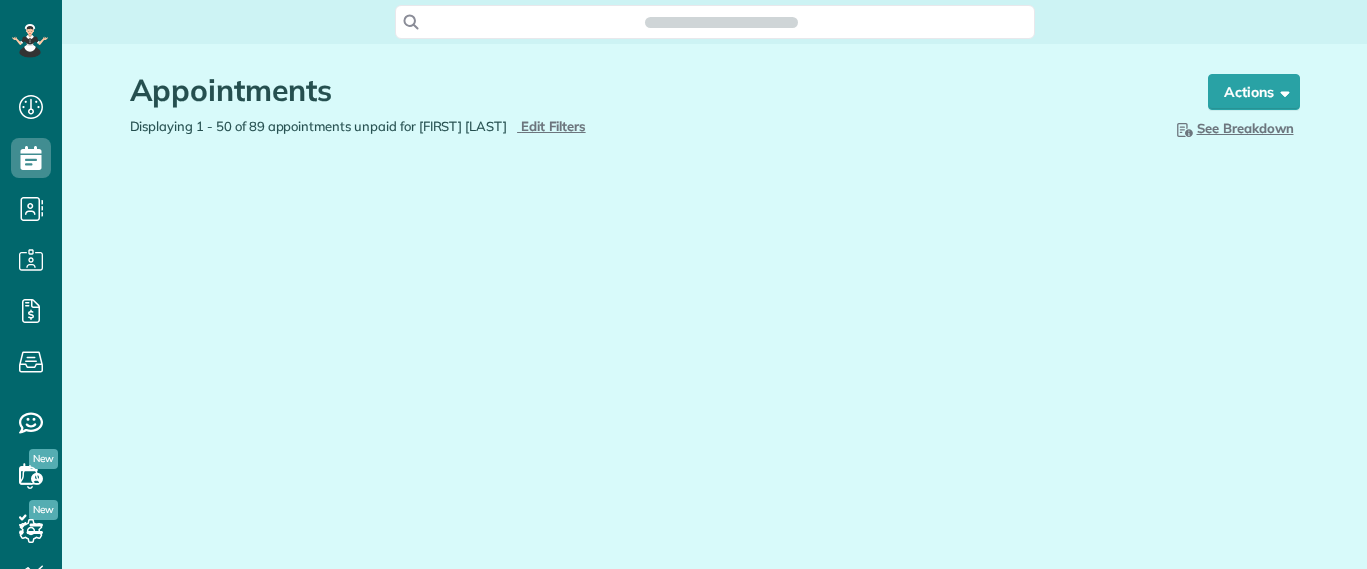 scroll, scrollTop: 0, scrollLeft: 0, axis: both 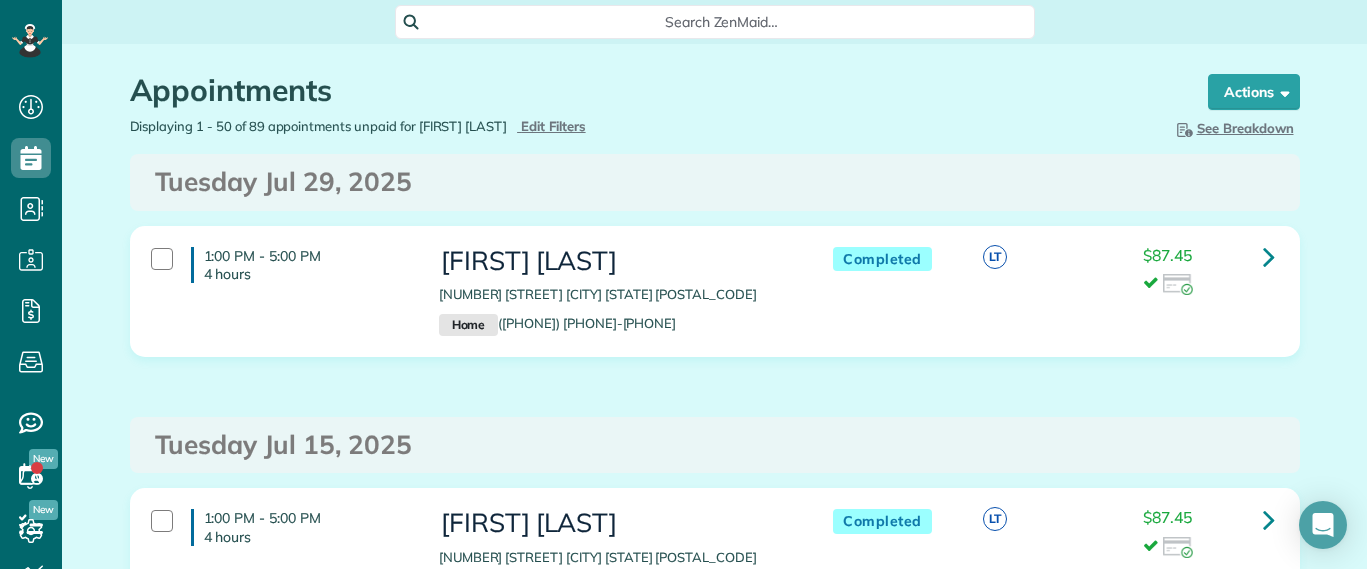 click on "See Breakdown" at bounding box center [1233, 128] 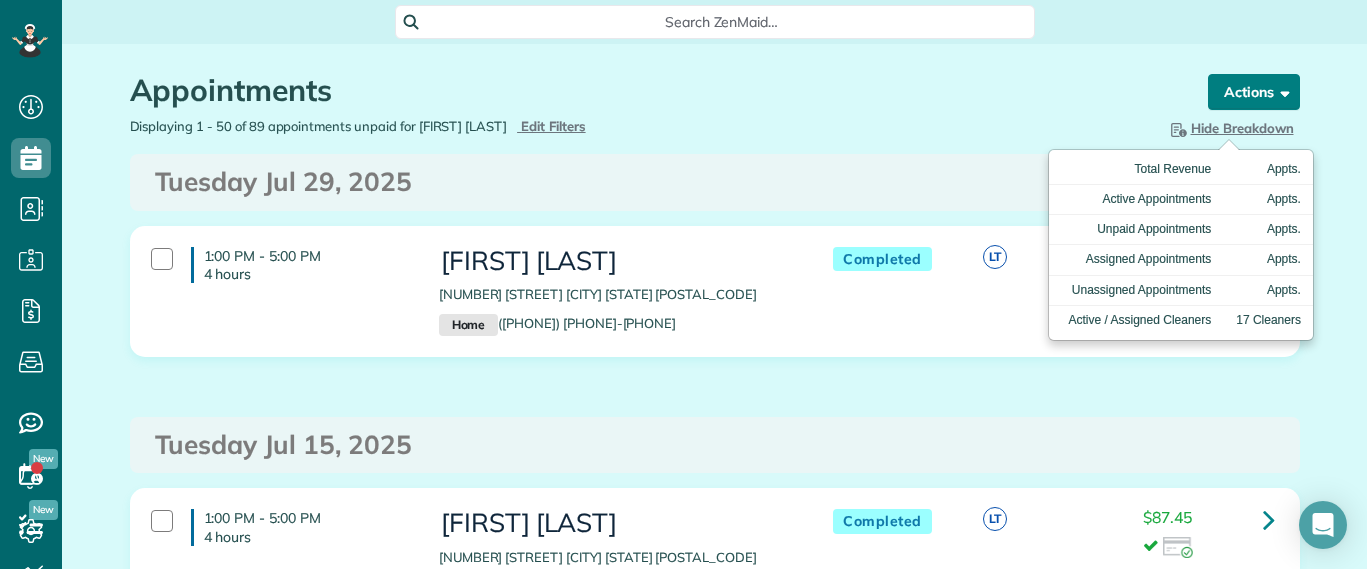 click on "Actions" at bounding box center [1254, 92] 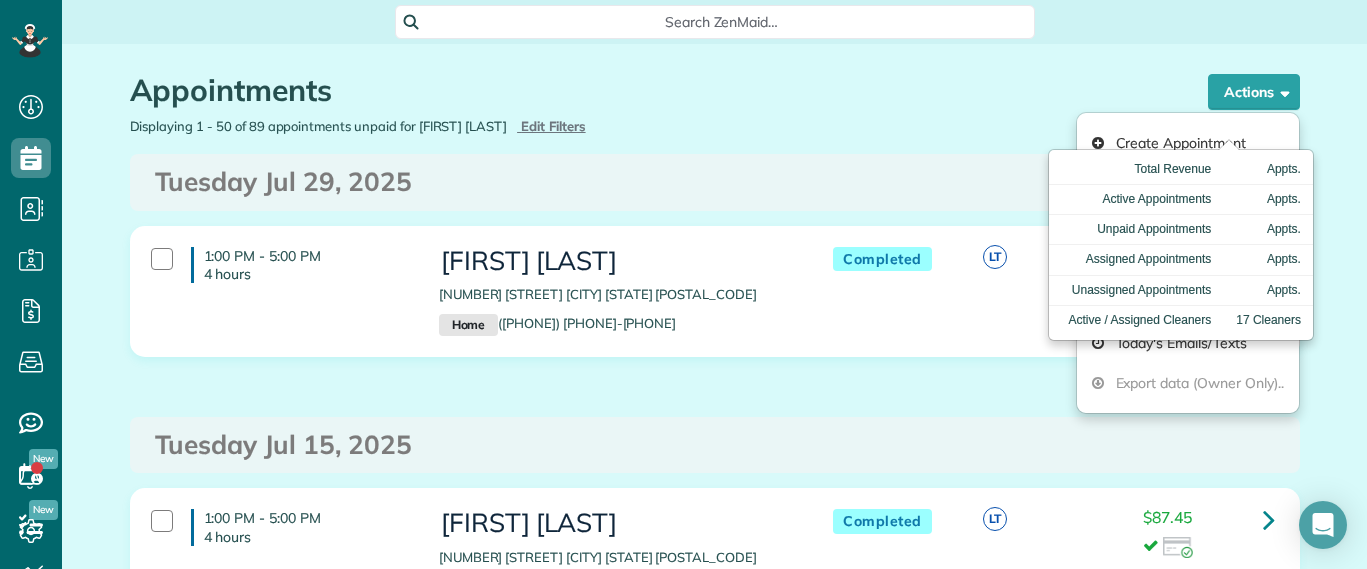 click on "Appointments
the List View [2 min]" at bounding box center [650, 95] 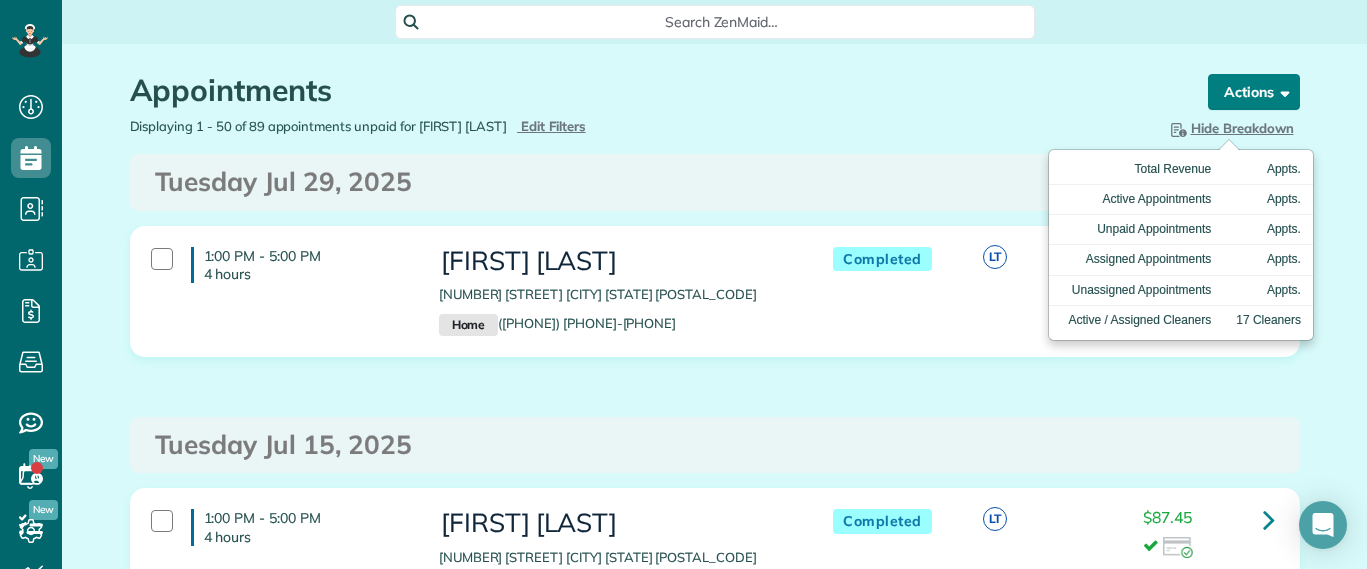 drag, startPoint x: 1207, startPoint y: 125, endPoint x: 1264, endPoint y: 101, distance: 61.846584 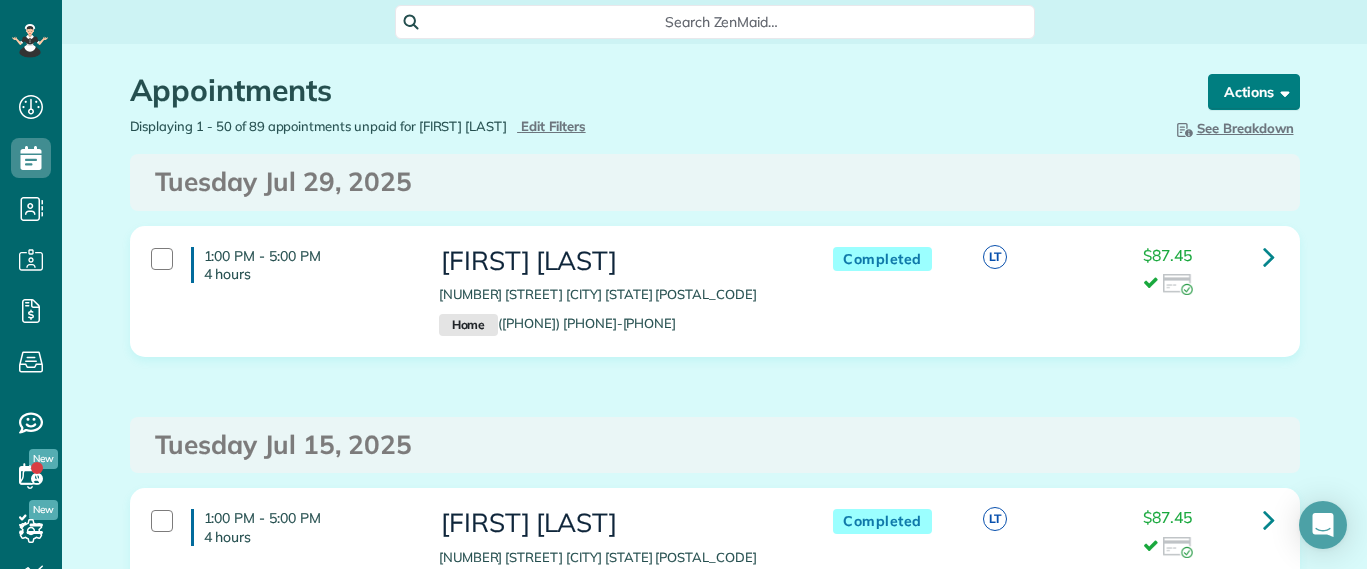 click at bounding box center (1281, 91) 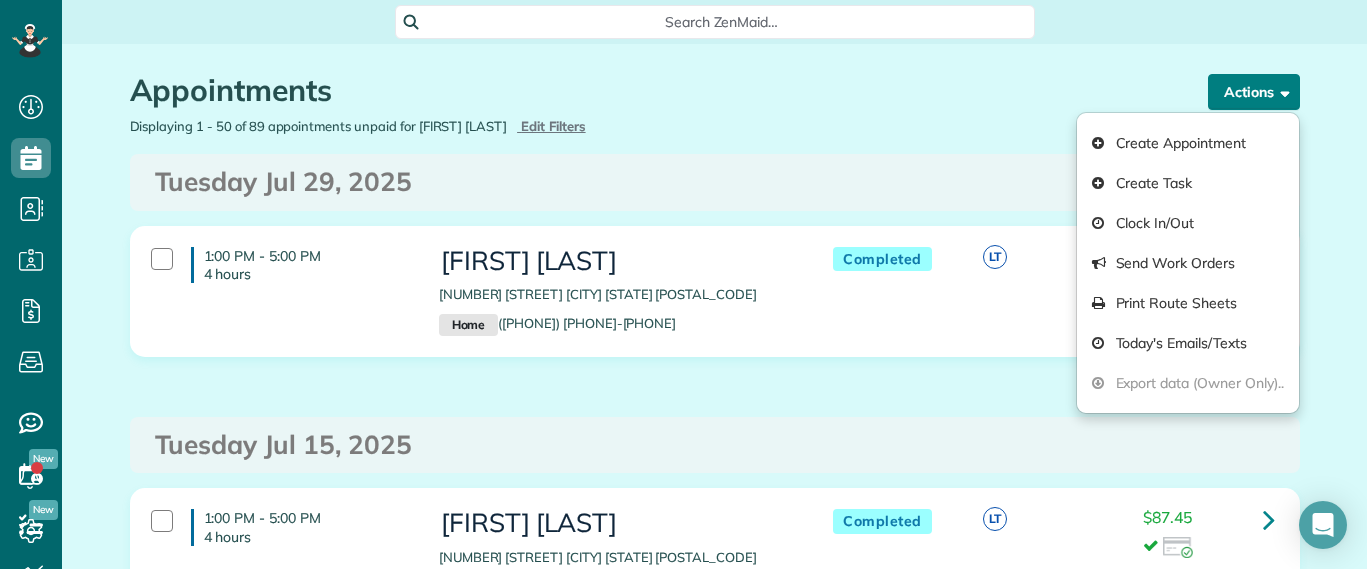 click at bounding box center (1281, 91) 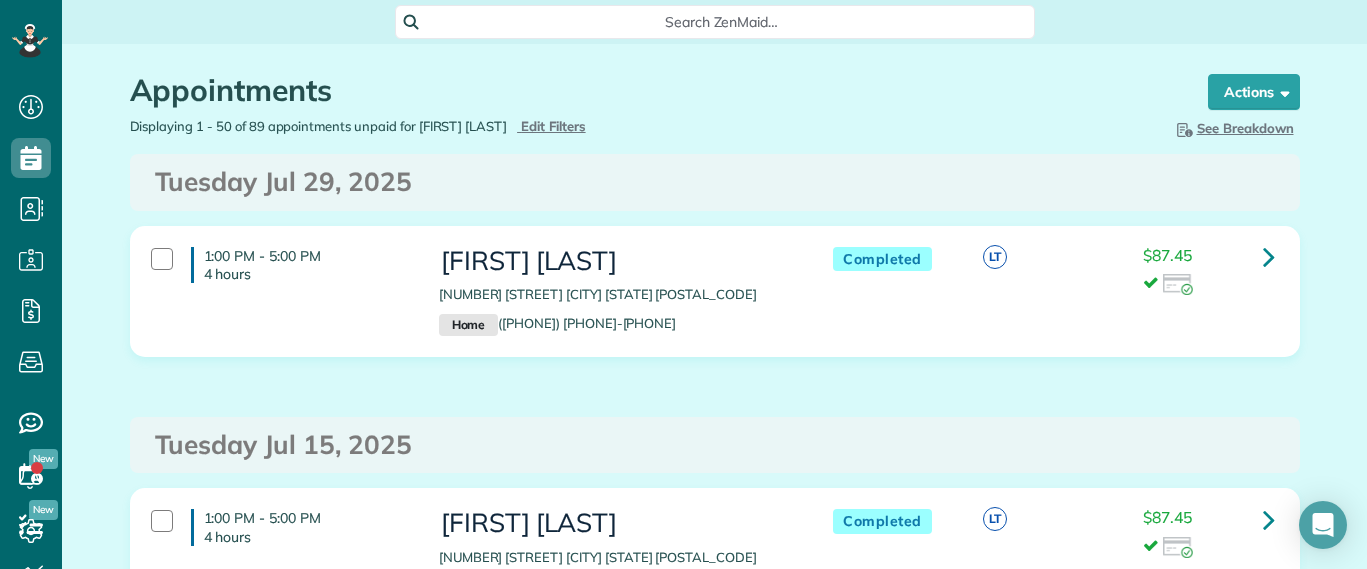 click on "Appointments
the List View [2 min]
Schedule Changes
Actions
Create Appointment
Create Task
Clock In/Out
Send Work Orders
Print Route Sheets
Today's Emails/Texts
Export data (Owner Only)..
Bulk Actions
Set status to: Active
Set status to: Lock Out" at bounding box center [715, 80] 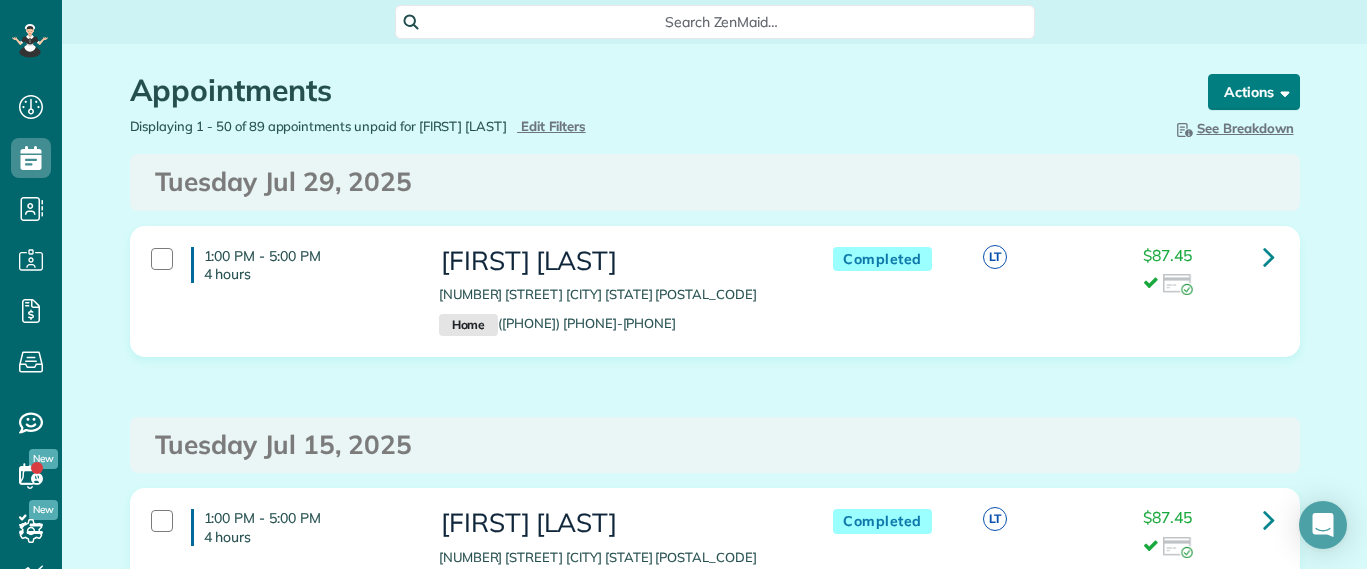 click on "Actions" at bounding box center [1254, 92] 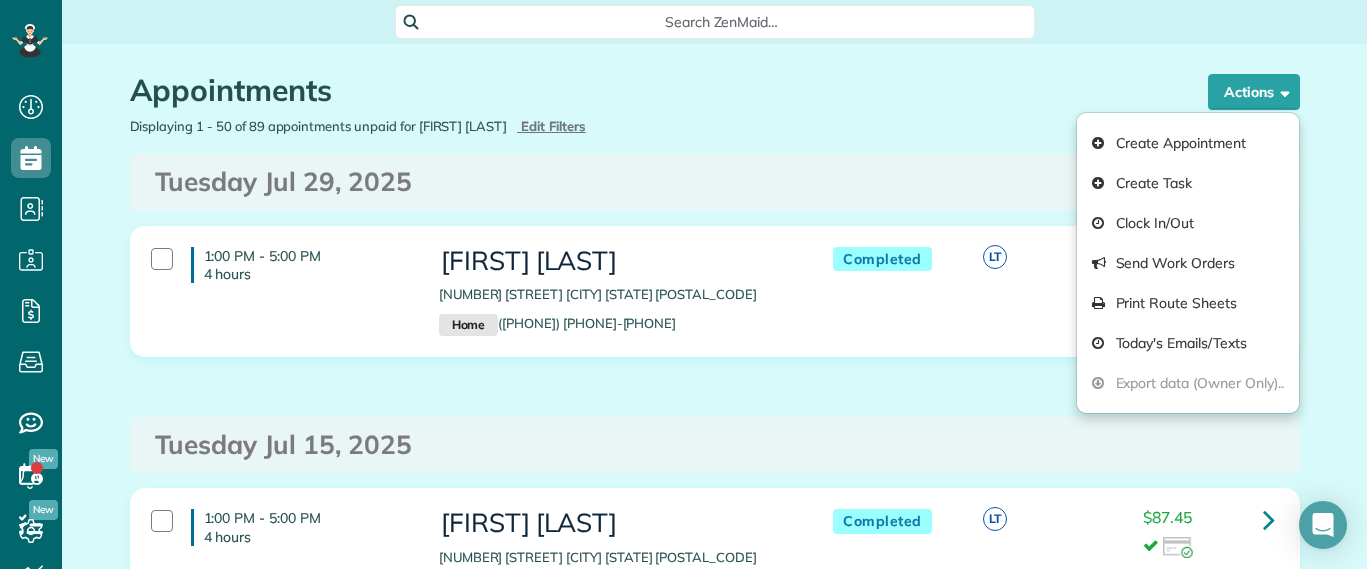 click on "Appointments
the List View [2 min]
Schedule Changes
Actions
Create Appointment
Create Task
Clock In/Out
Send Work Orders
Print Route Sheets
Today's Emails/Texts
Export data (Owner Only)..
Bulk Actions
Set status to: Active
Set status to: Lock Out" at bounding box center [715, 80] 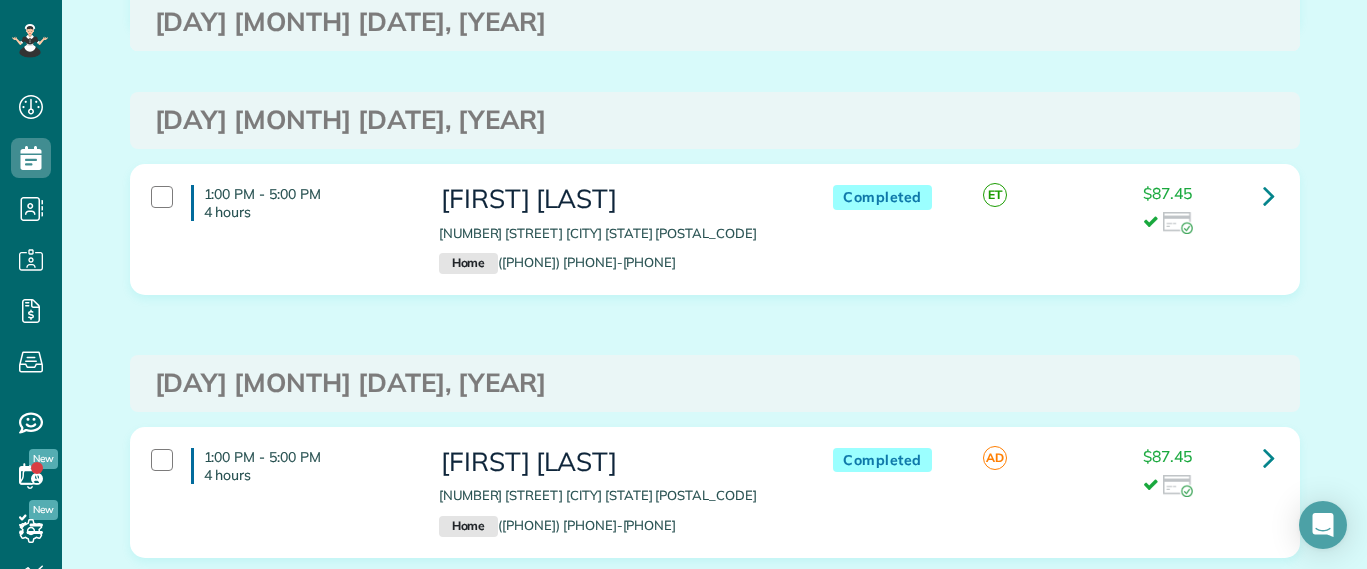 scroll, scrollTop: 2875, scrollLeft: 0, axis: vertical 